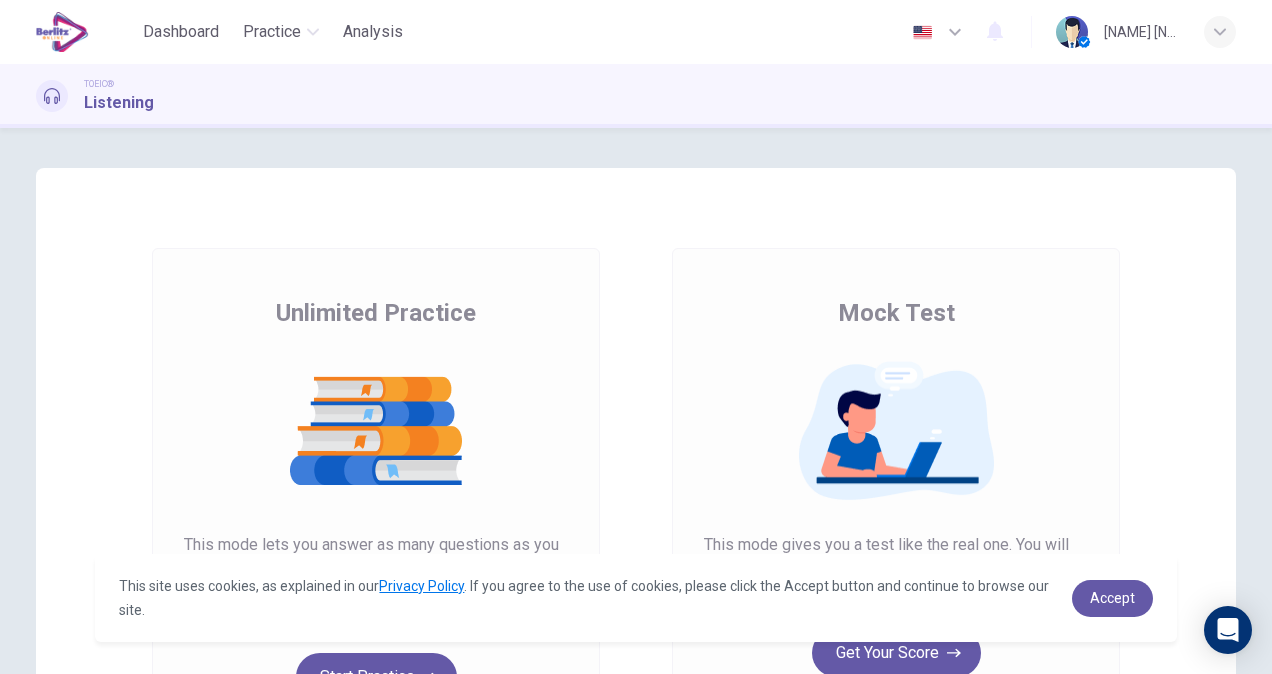 scroll, scrollTop: 0, scrollLeft: 0, axis: both 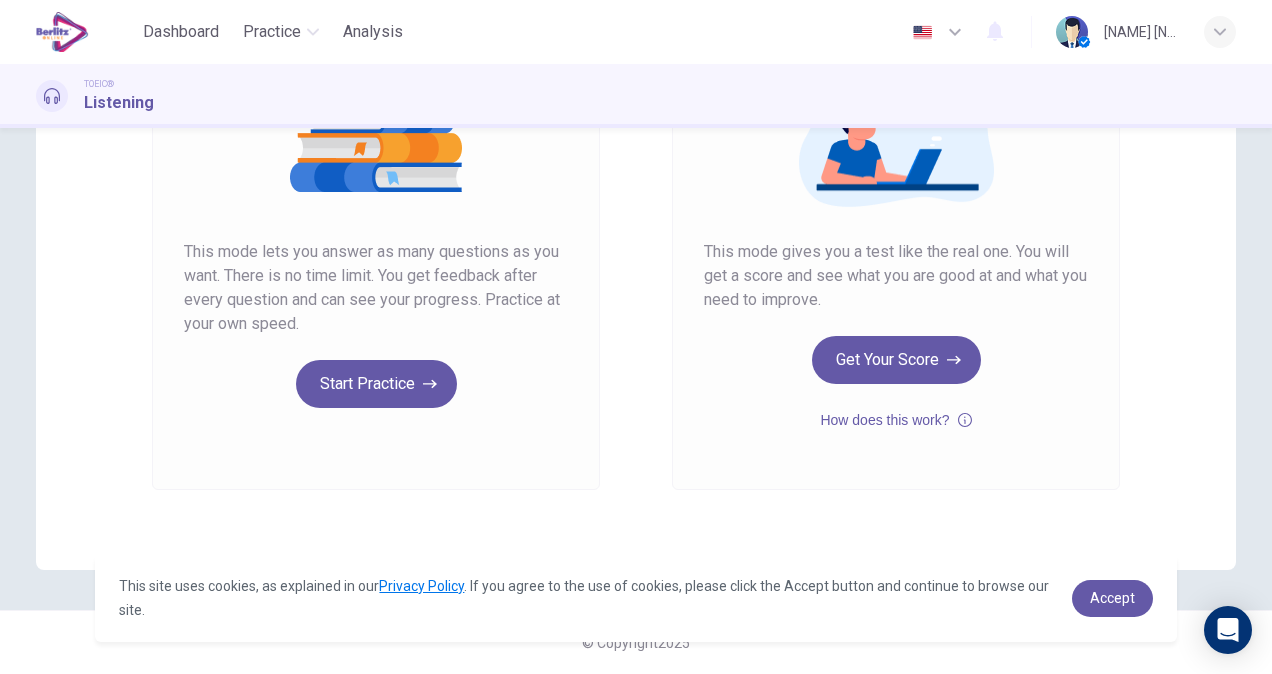 click on "This site uses cookies, as explained in our  Privacy Policy . If you agree to the use of cookies, please click the Accept button and continue to browse our site.   Privacy Policy Accept" at bounding box center (635, 598) 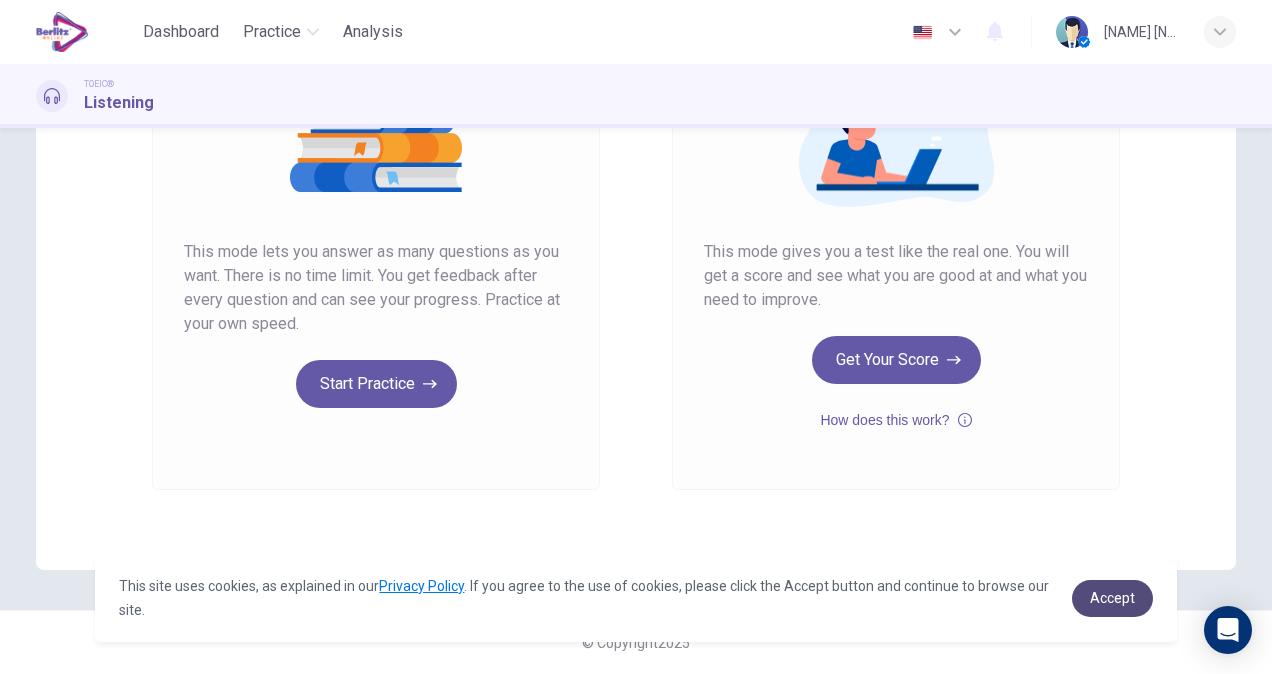 click on "Accept" at bounding box center (1112, 598) 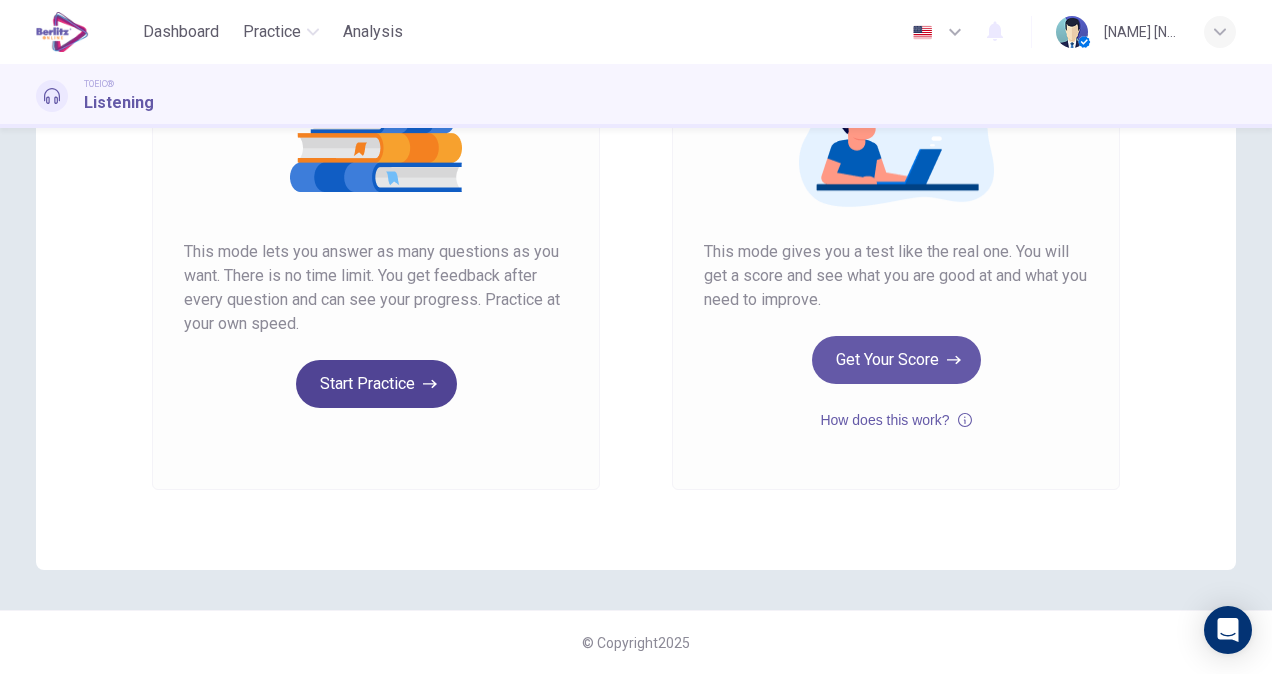 click on "Start Practice" at bounding box center (376, 384) 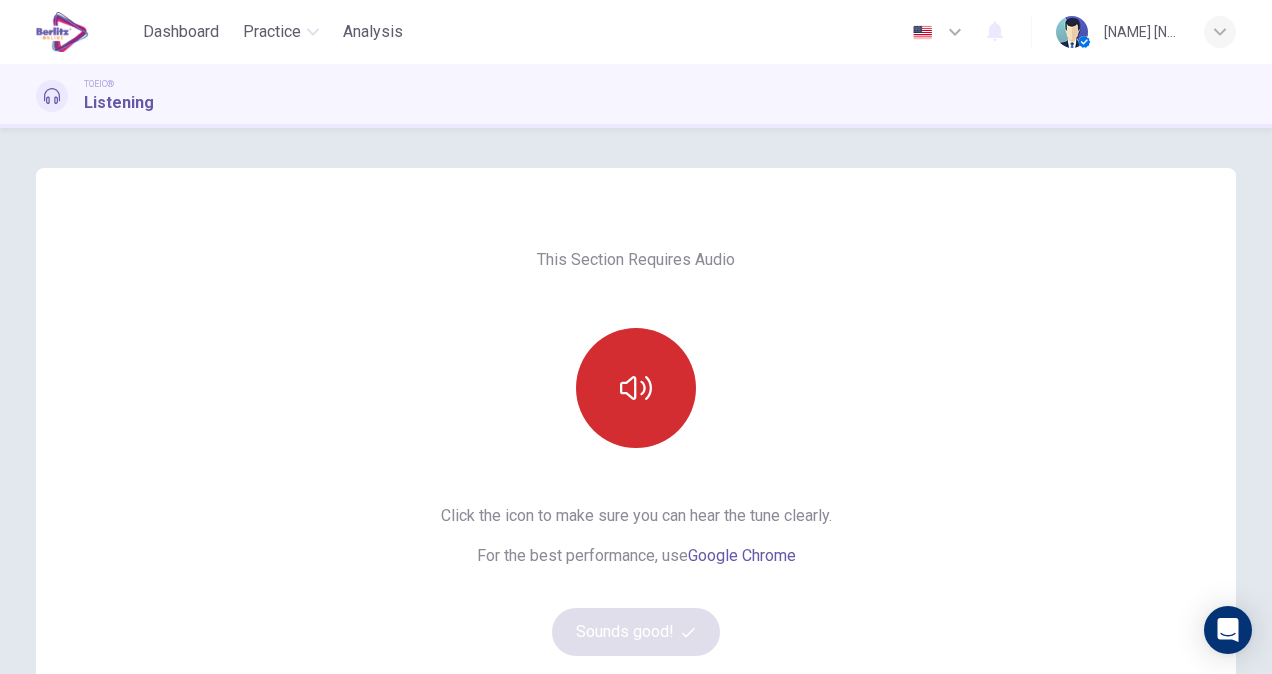 click 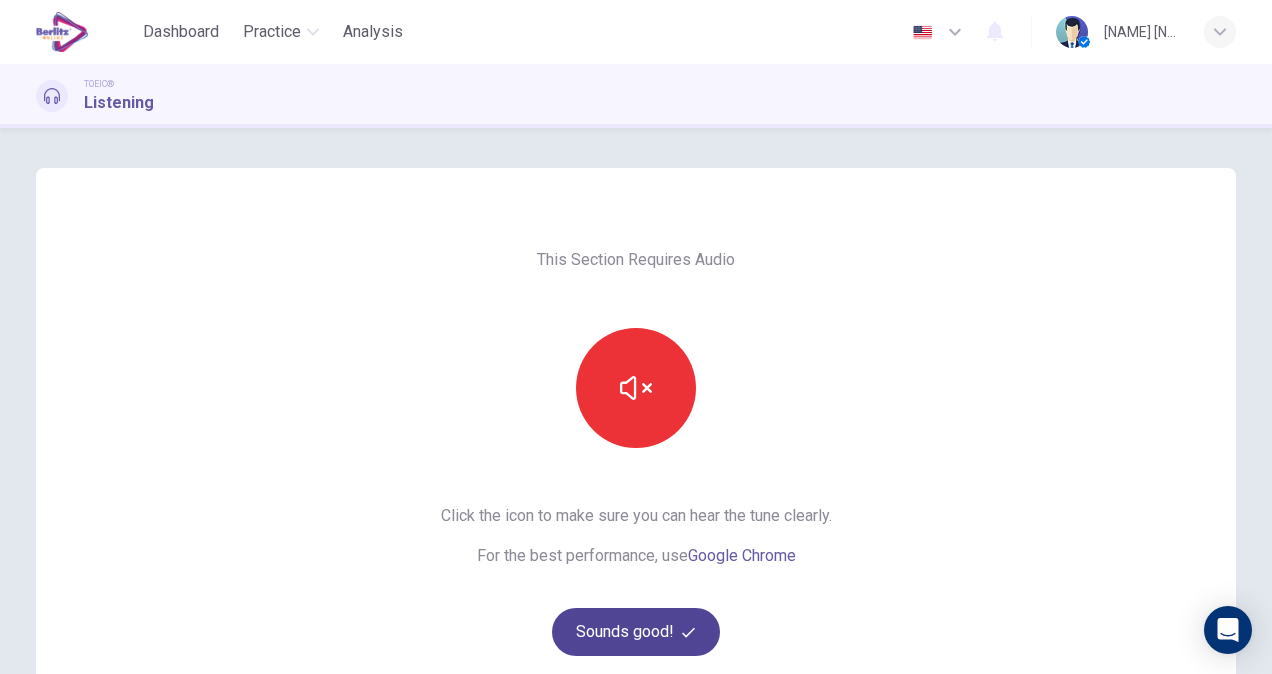 click on "Sounds good!" at bounding box center (636, 632) 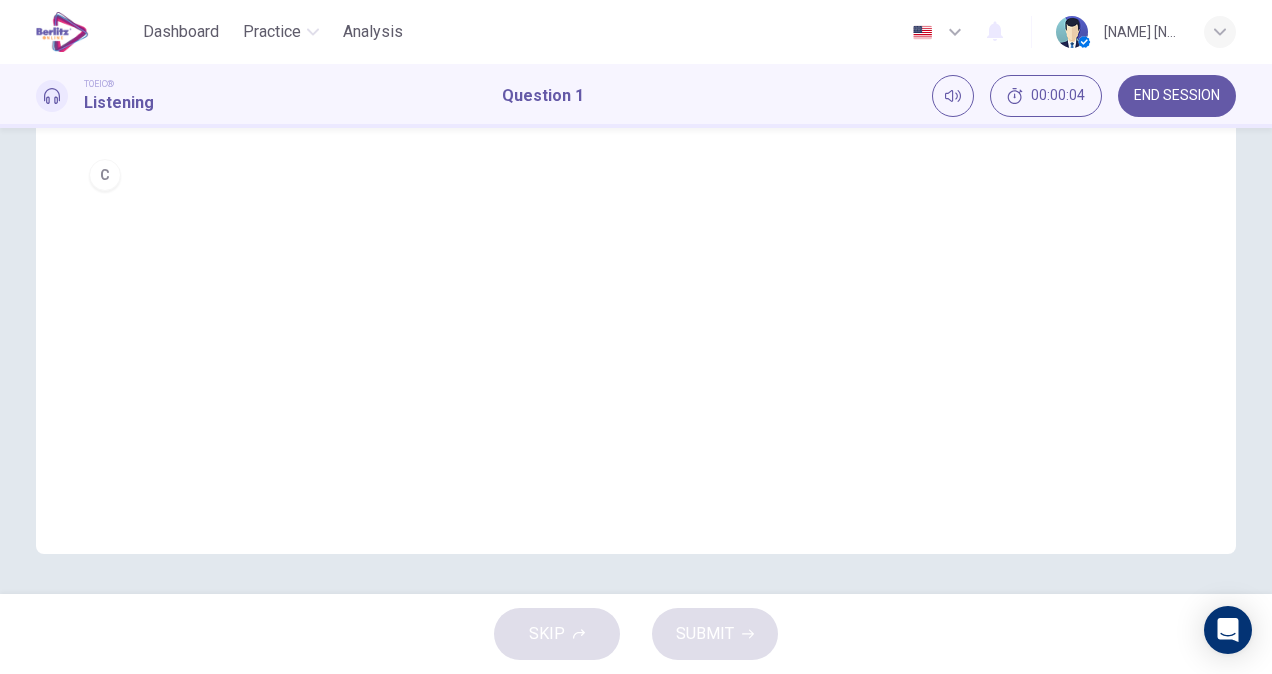 scroll, scrollTop: 0, scrollLeft: 0, axis: both 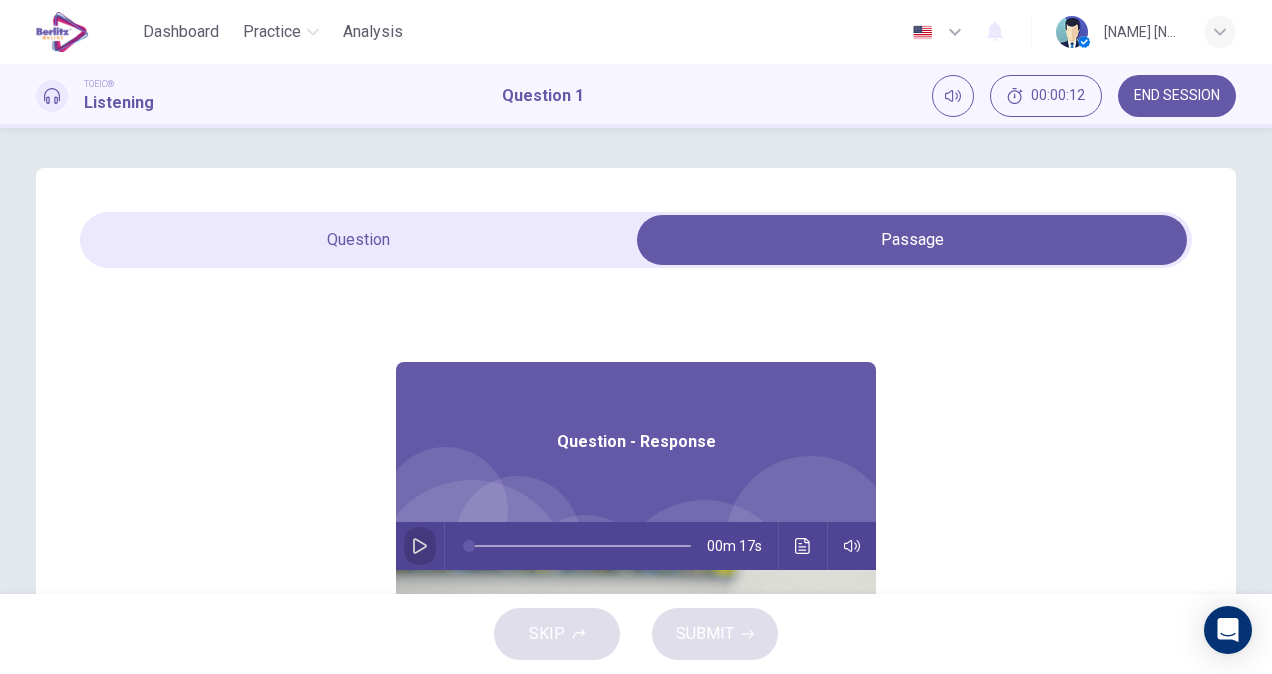 click 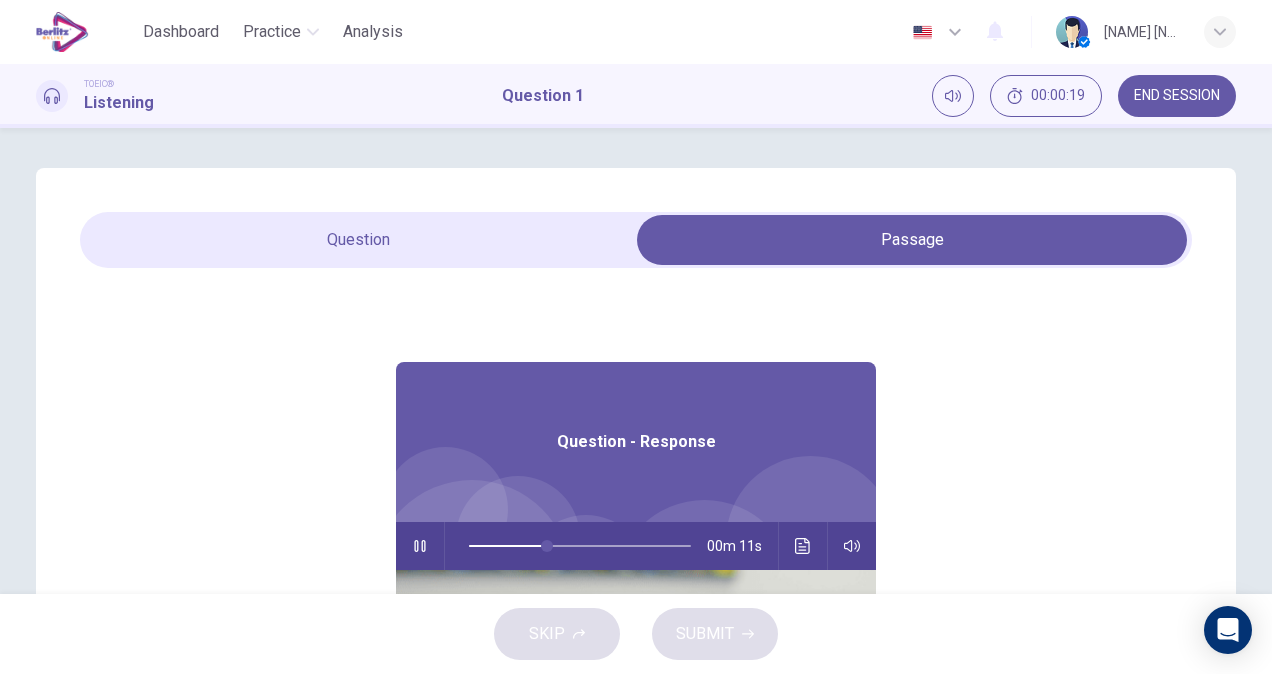 click on "Question - Response 00m 11s" at bounding box center [636, 654] 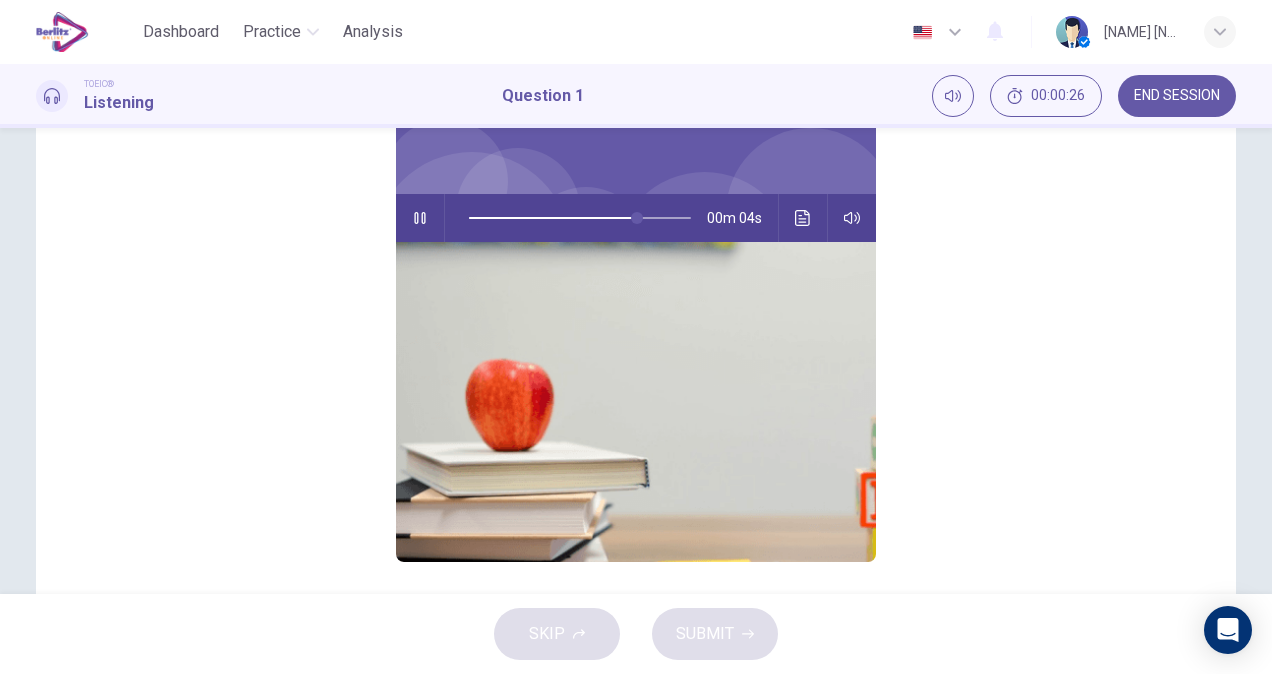 scroll, scrollTop: 336, scrollLeft: 0, axis: vertical 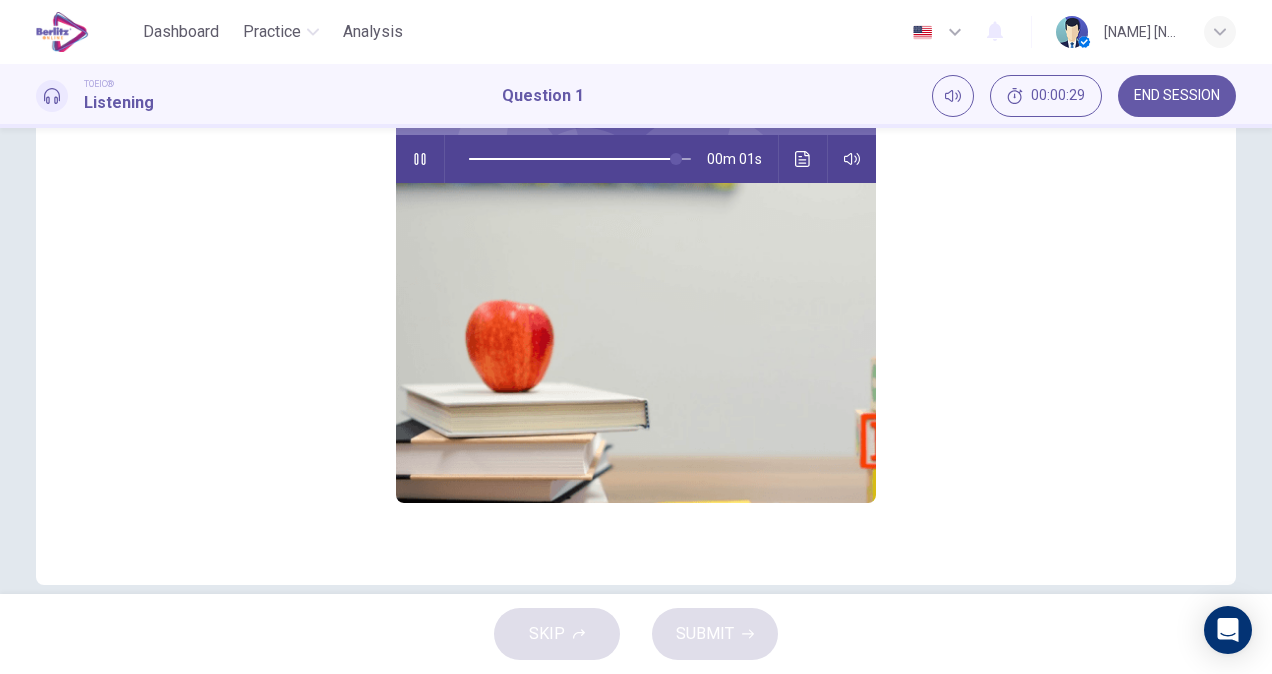 type on "*" 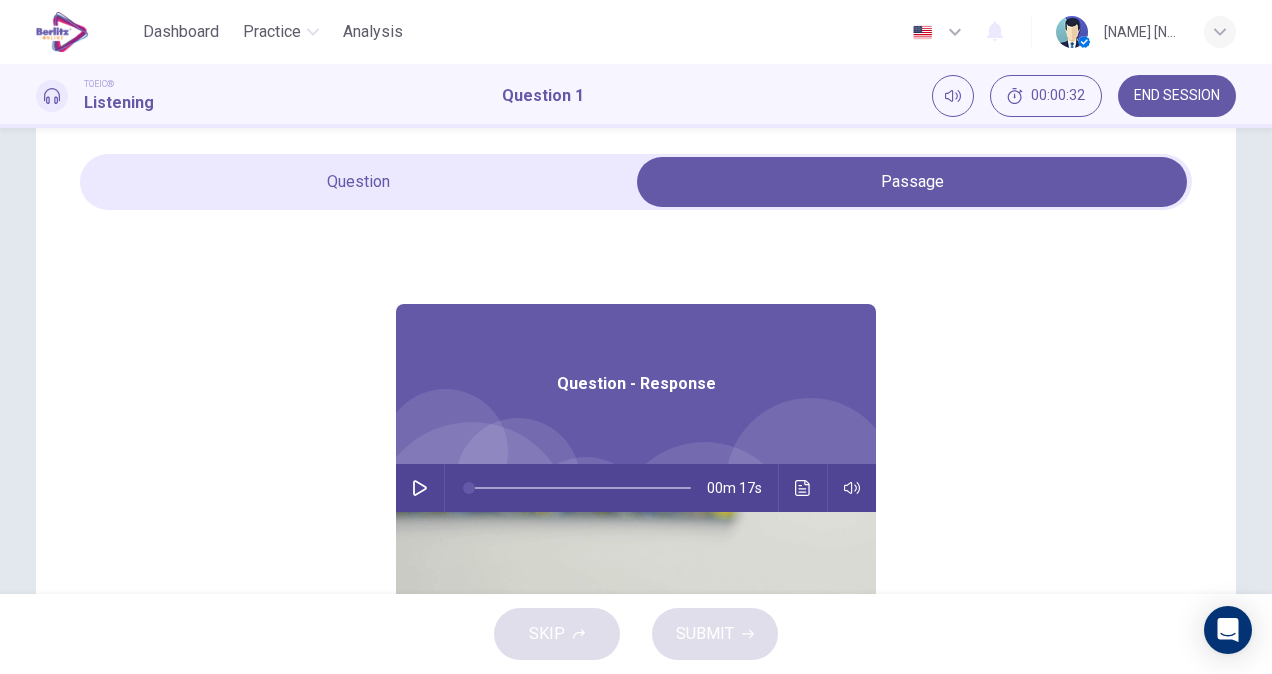 scroll, scrollTop: 0, scrollLeft: 0, axis: both 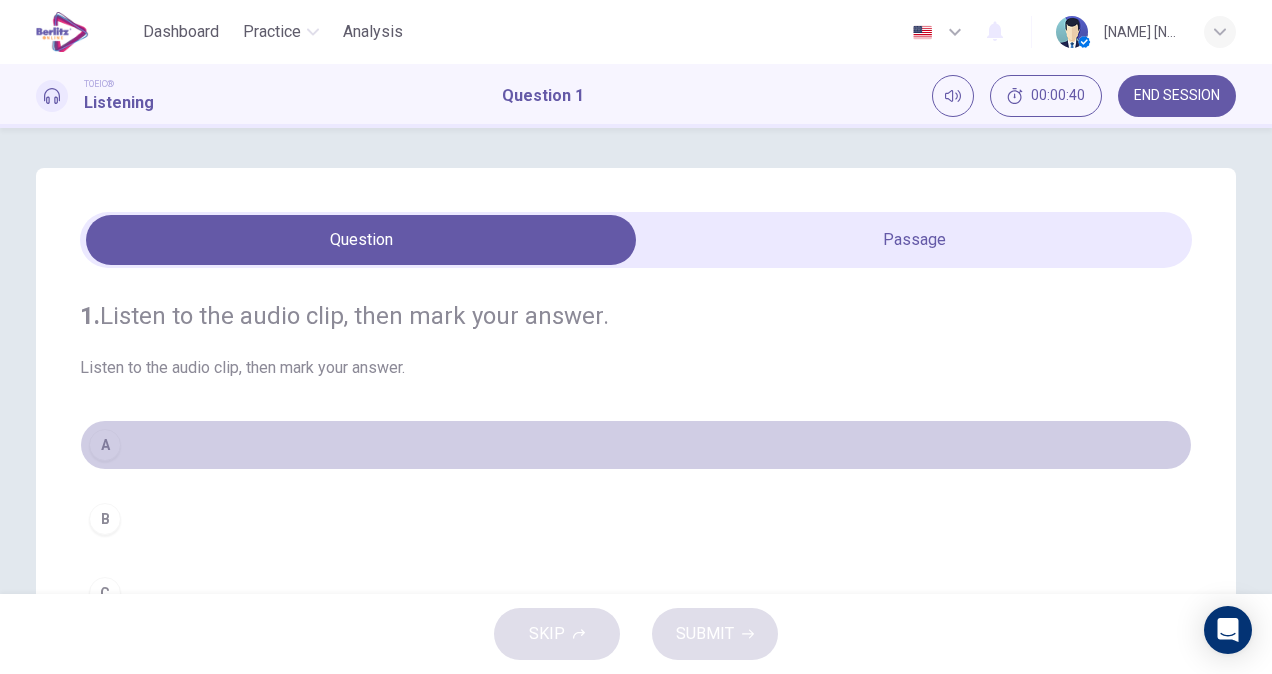 click on "A" at bounding box center (105, 445) 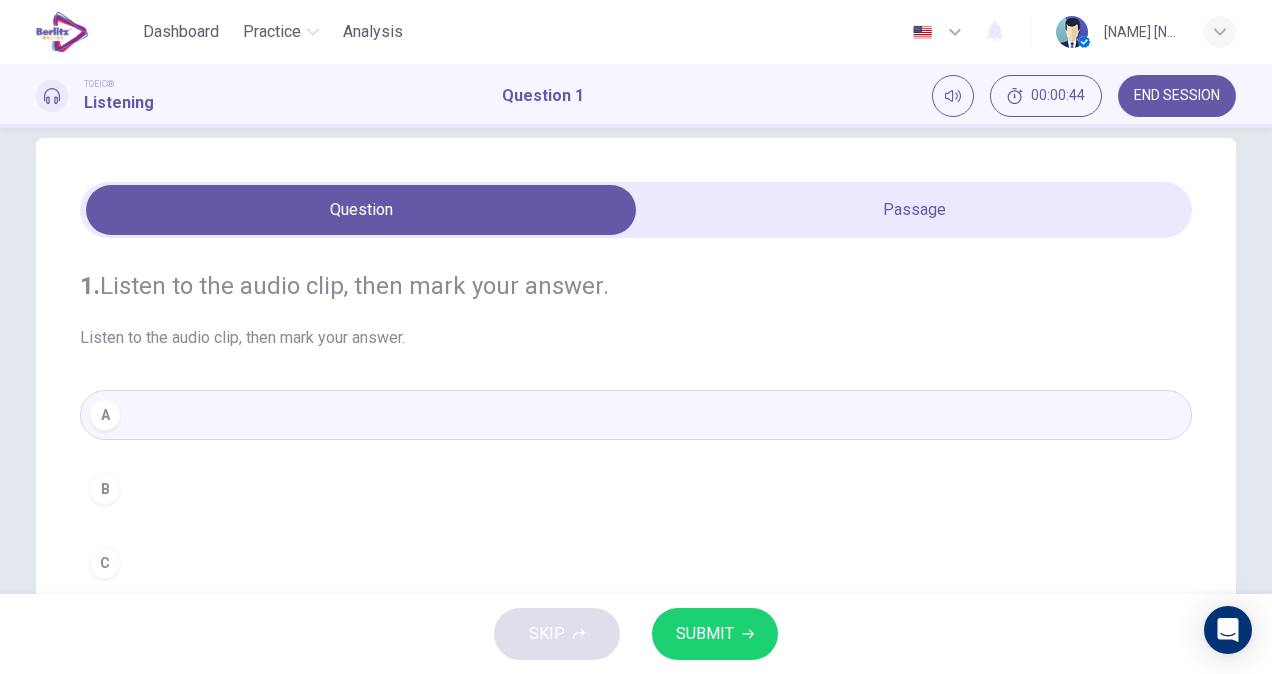 scroll, scrollTop: 0, scrollLeft: 0, axis: both 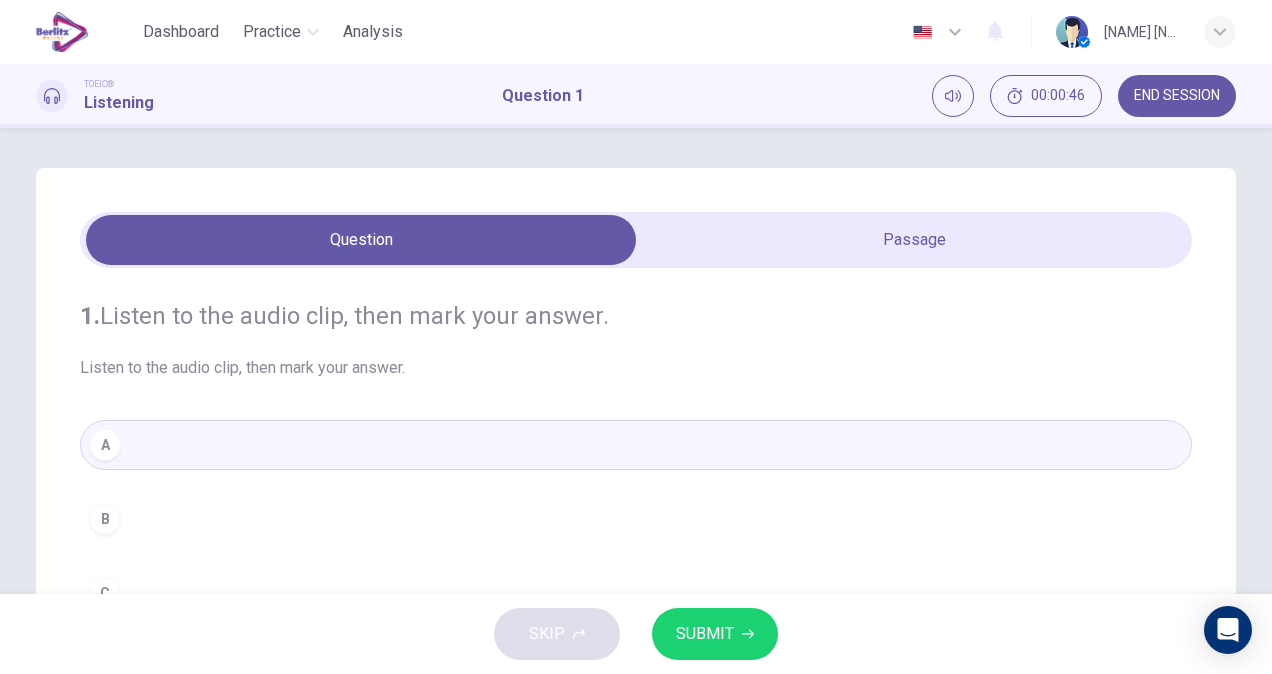 click on "SUBMIT" at bounding box center (705, 634) 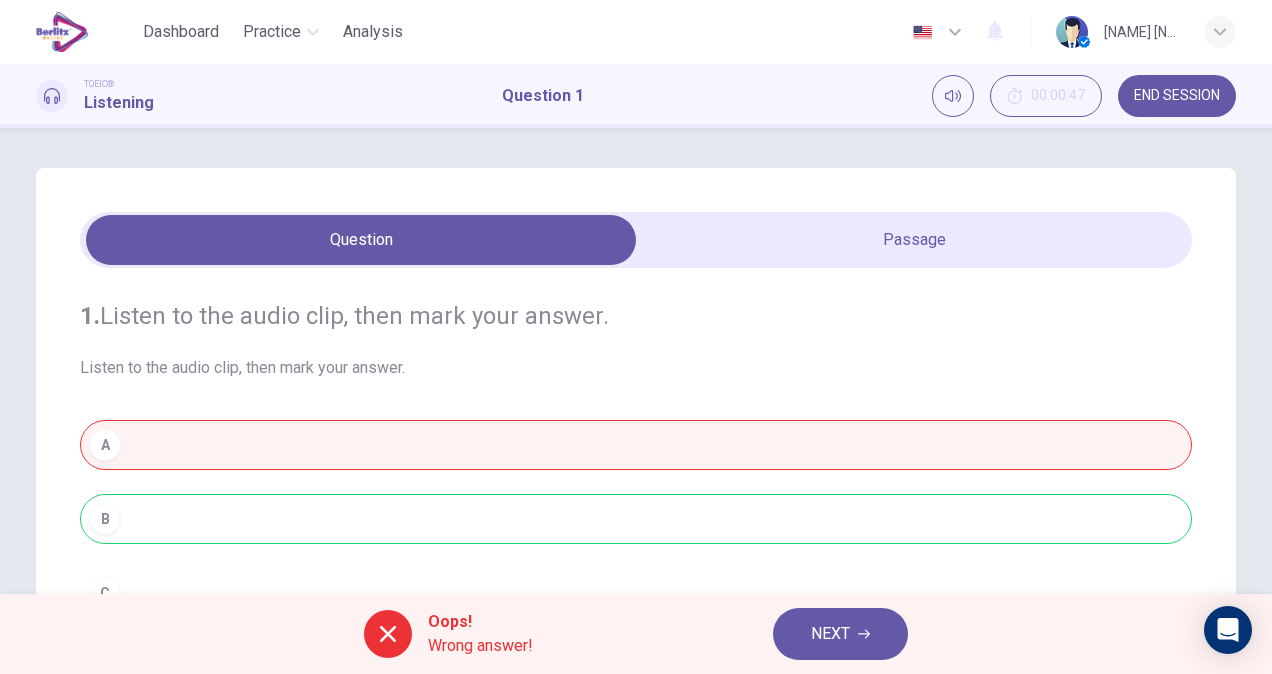 scroll, scrollTop: 4, scrollLeft: 0, axis: vertical 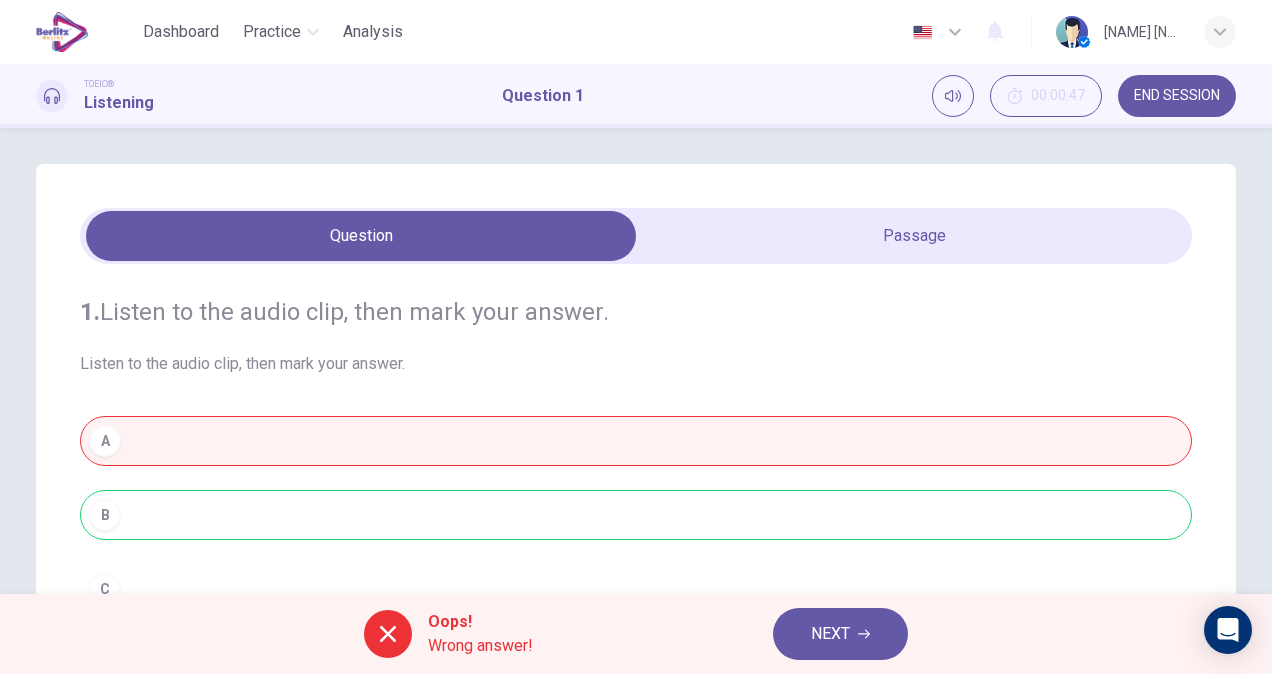 click on "NEXT" at bounding box center (830, 634) 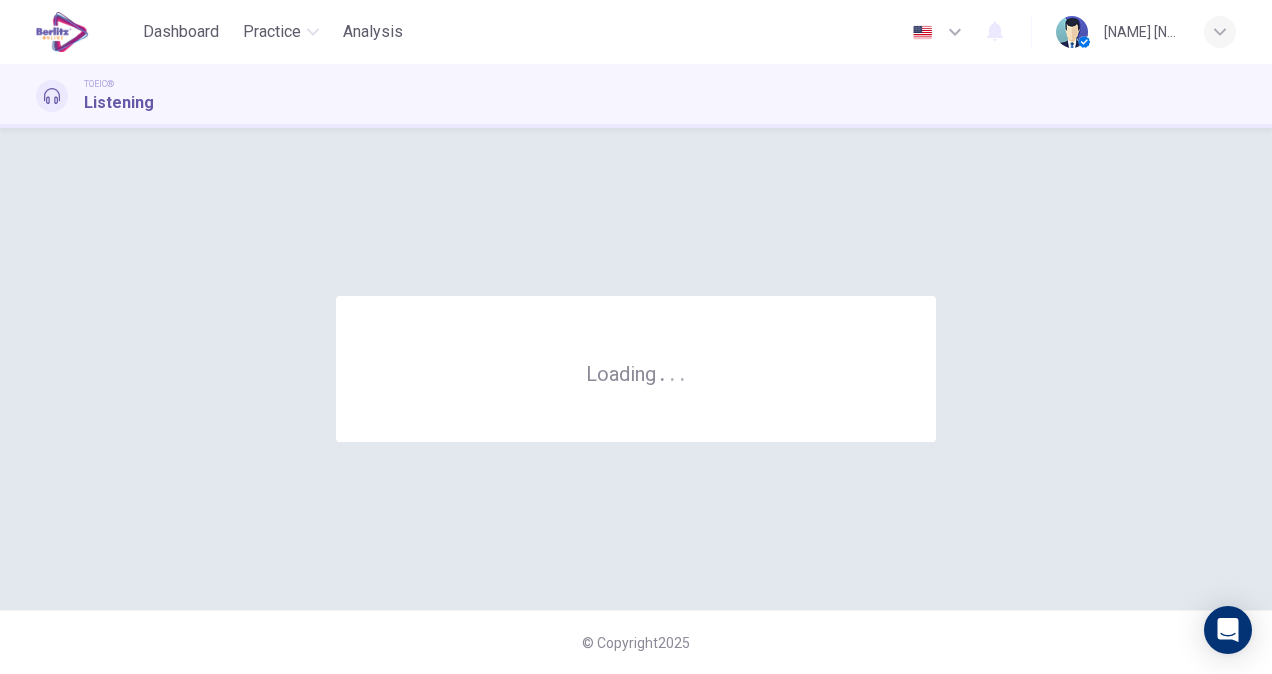 scroll, scrollTop: 0, scrollLeft: 0, axis: both 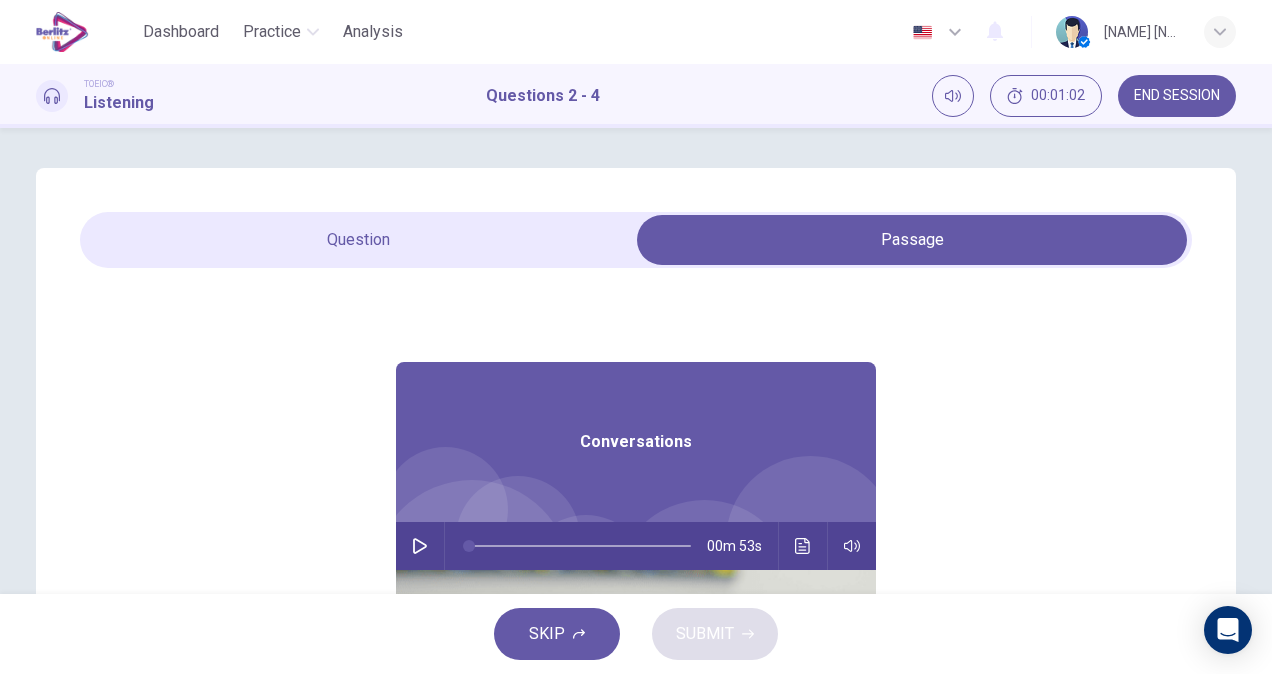 click 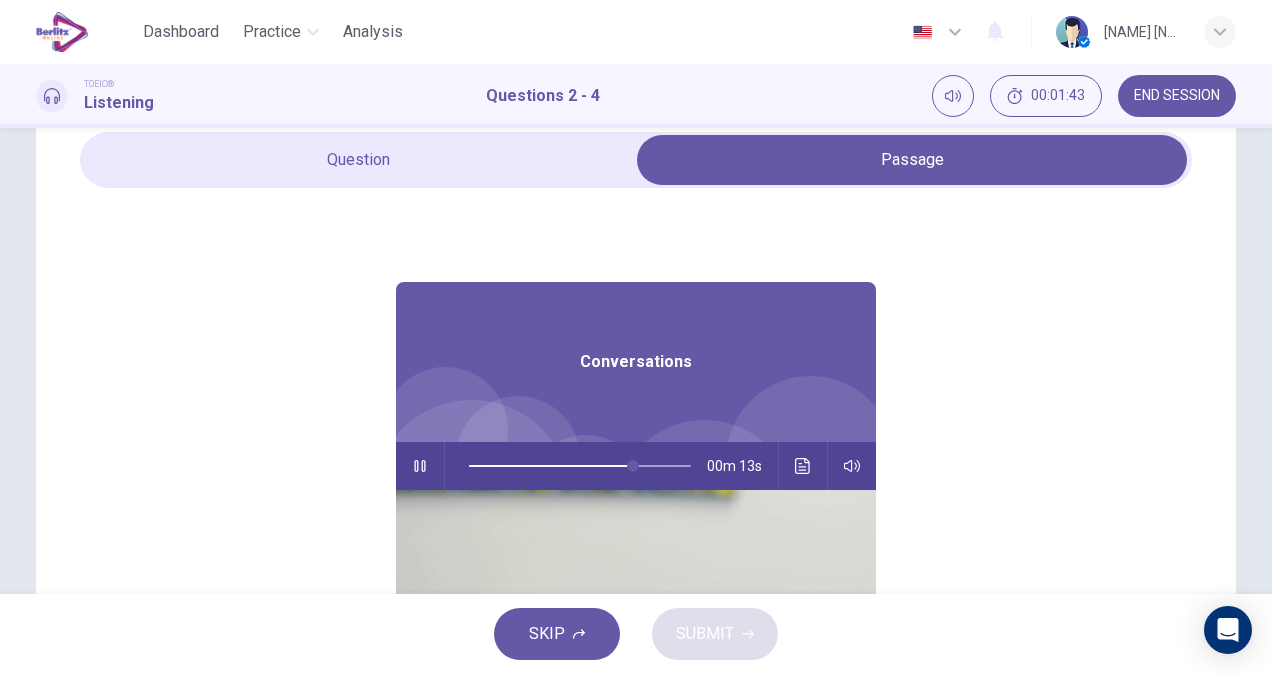 scroll, scrollTop: 43, scrollLeft: 0, axis: vertical 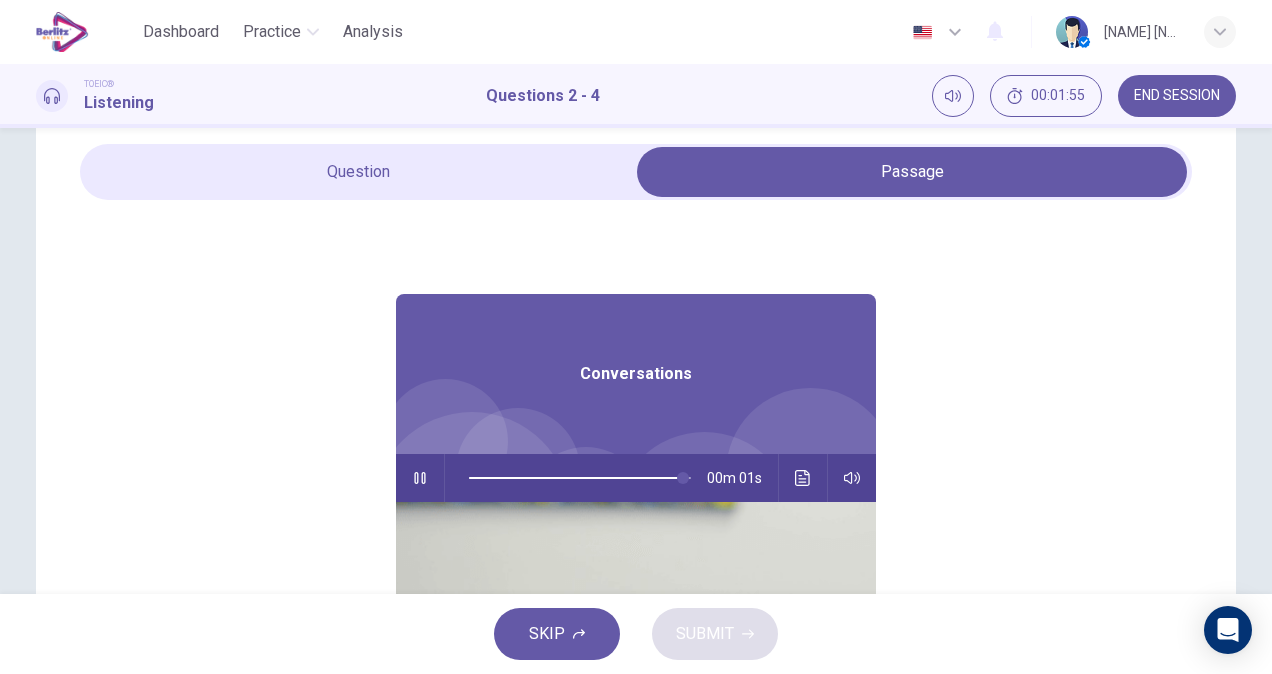 type on "**" 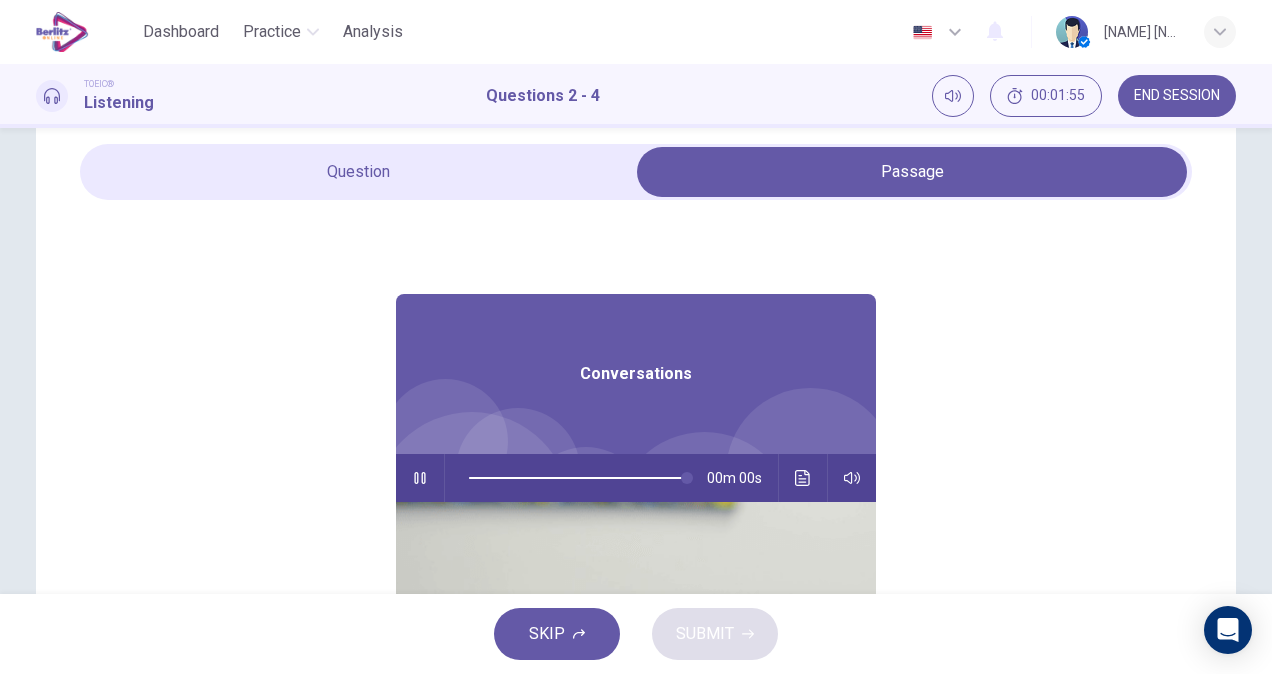 scroll, scrollTop: 59, scrollLeft: 0, axis: vertical 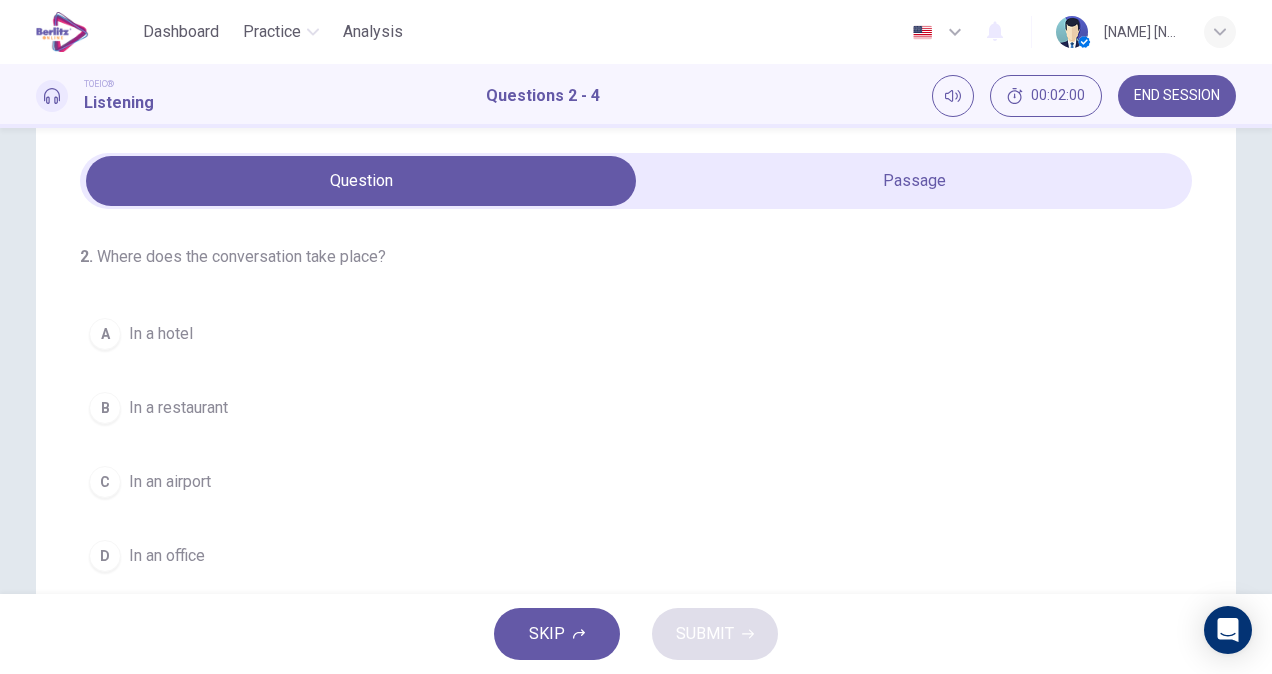 click on "C In an airport" at bounding box center (636, 482) 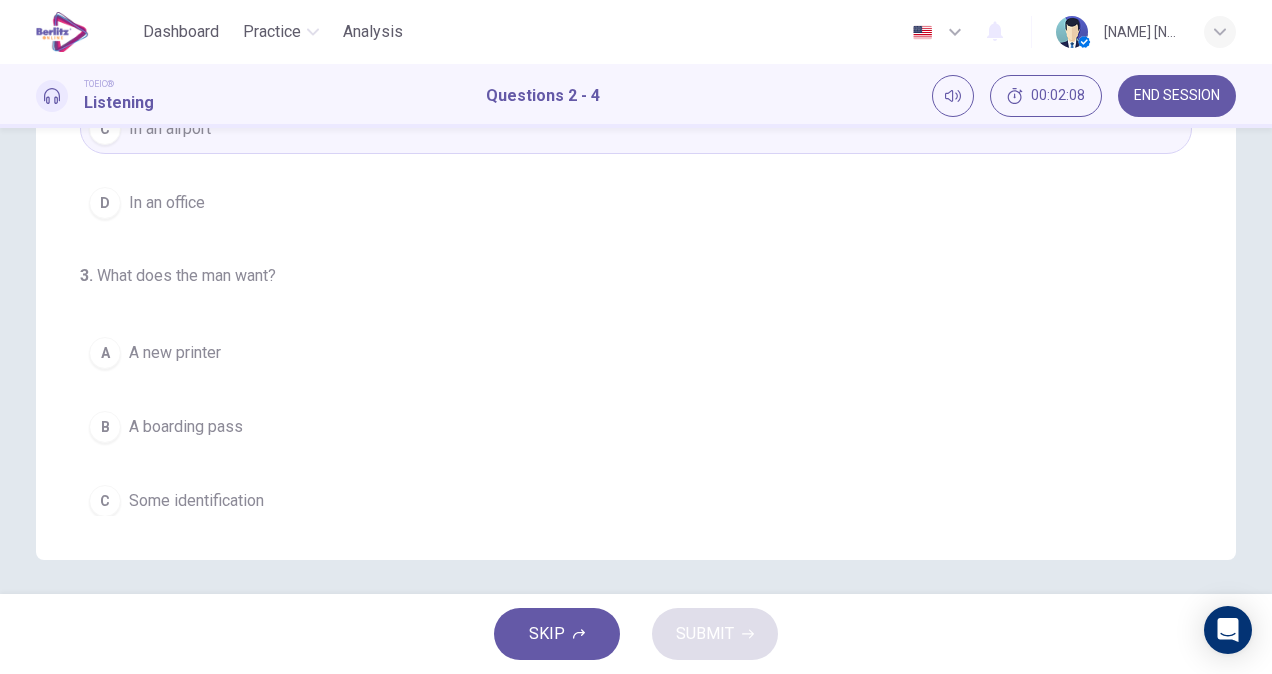 scroll, scrollTop: 418, scrollLeft: 0, axis: vertical 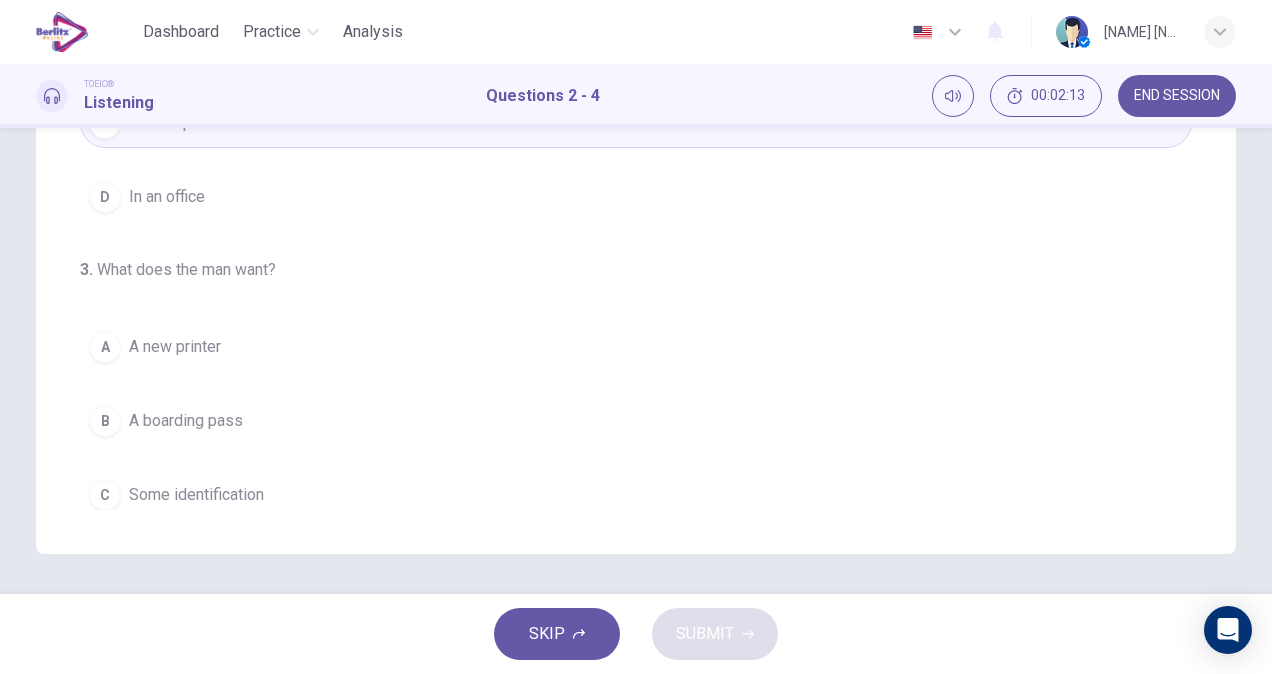 click on "A boarding pass" at bounding box center [186, 421] 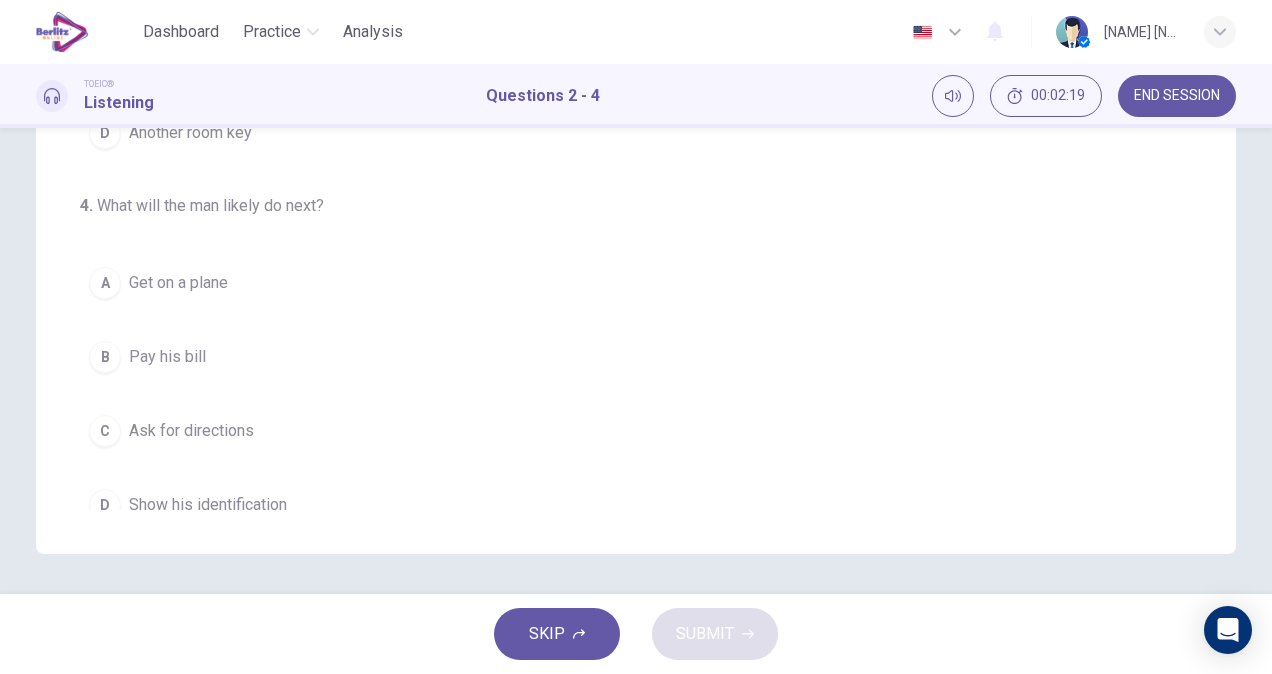 scroll, scrollTop: 448, scrollLeft: 0, axis: vertical 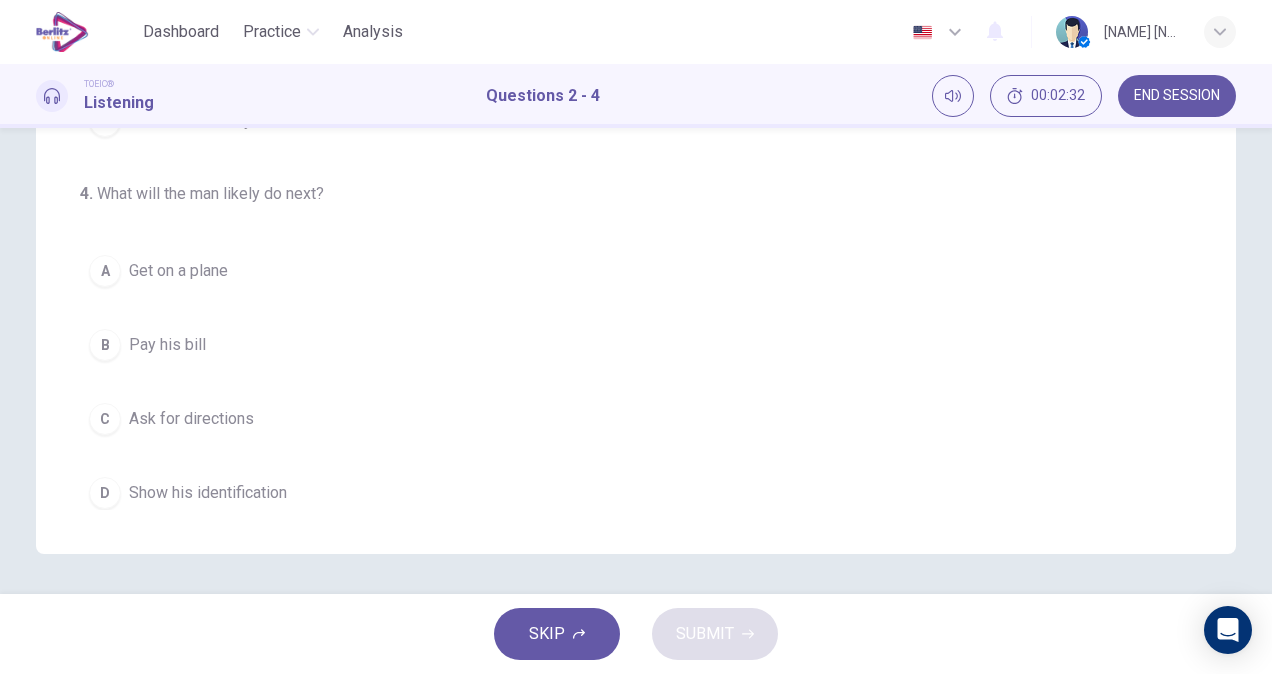 click on "A Get on a plane" at bounding box center [636, 271] 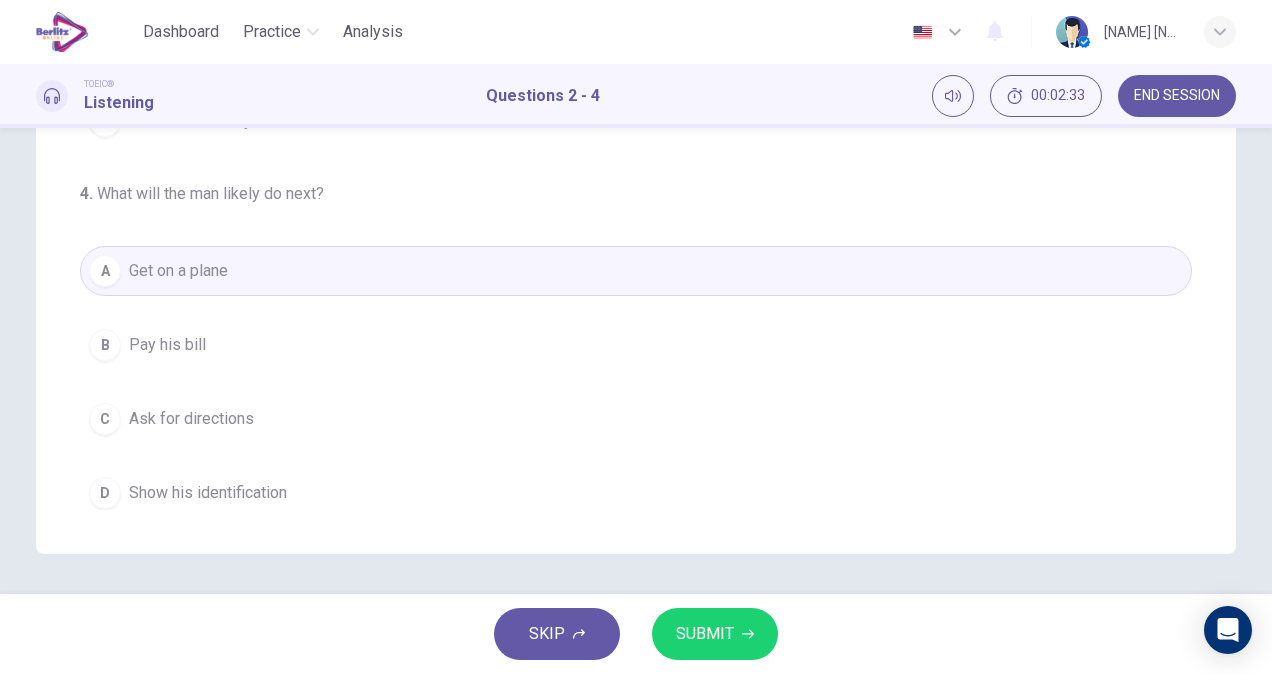 click on "SUBMIT" at bounding box center (715, 634) 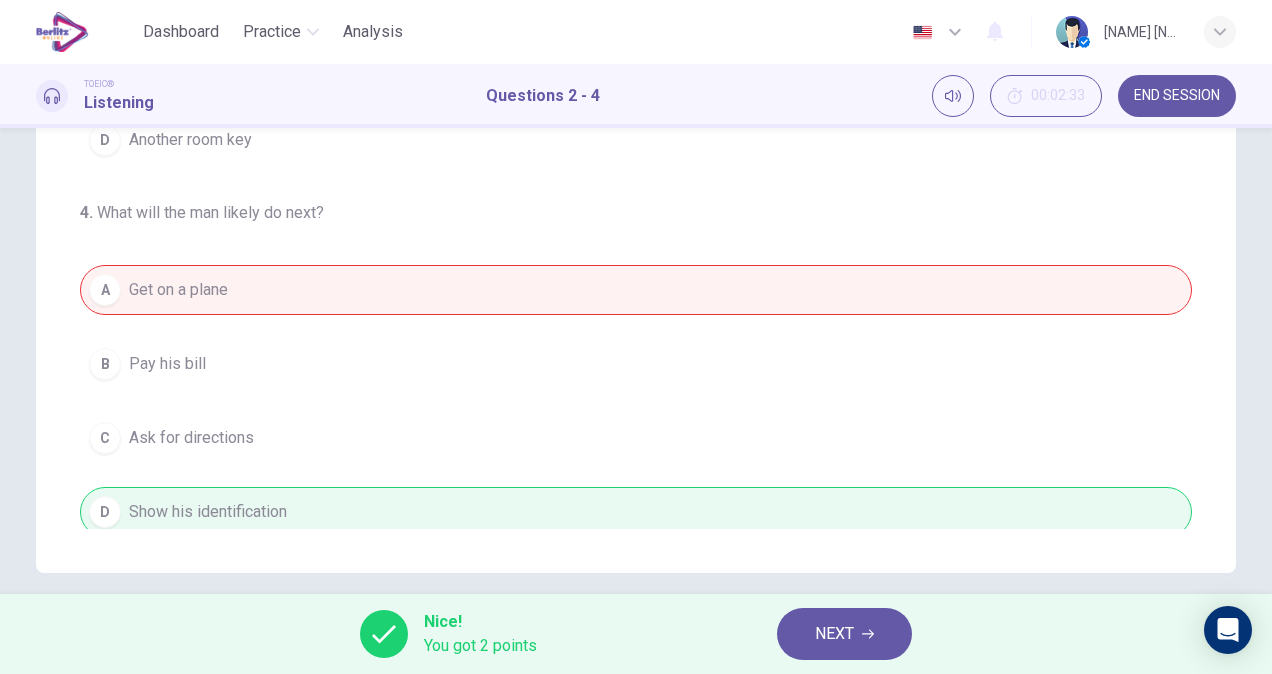 scroll, scrollTop: 418, scrollLeft: 0, axis: vertical 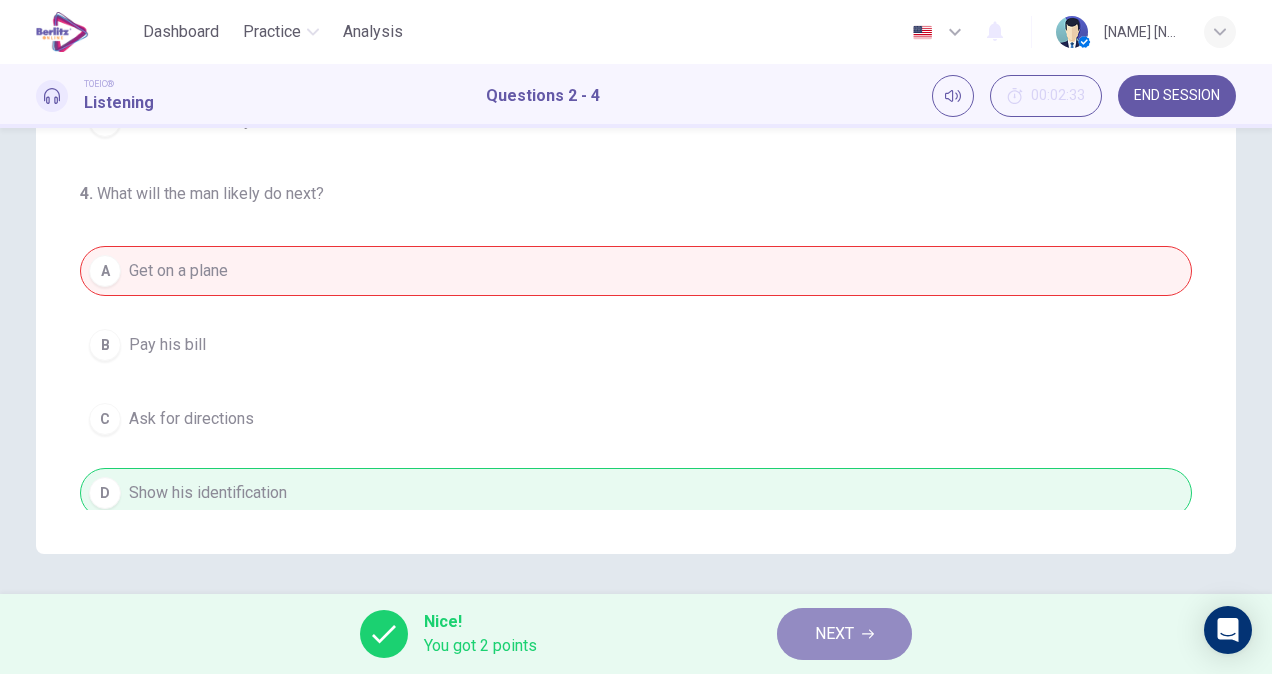 click on "NEXT" at bounding box center [834, 634] 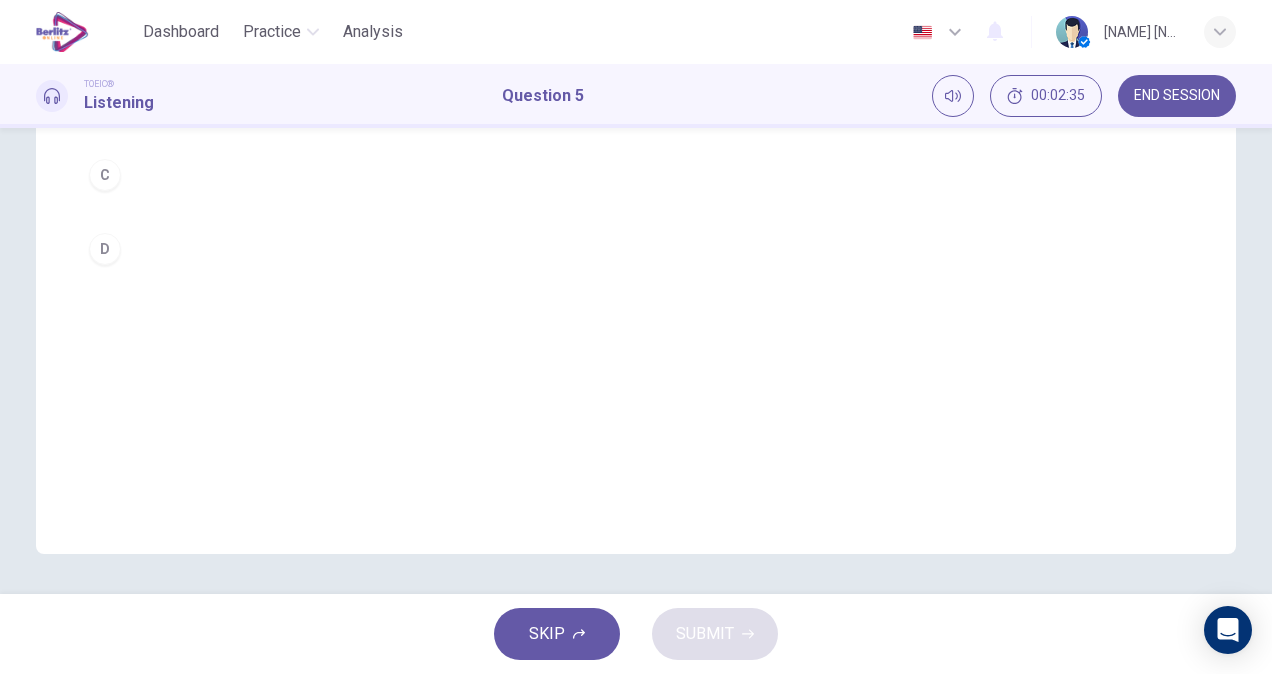 scroll, scrollTop: 0, scrollLeft: 0, axis: both 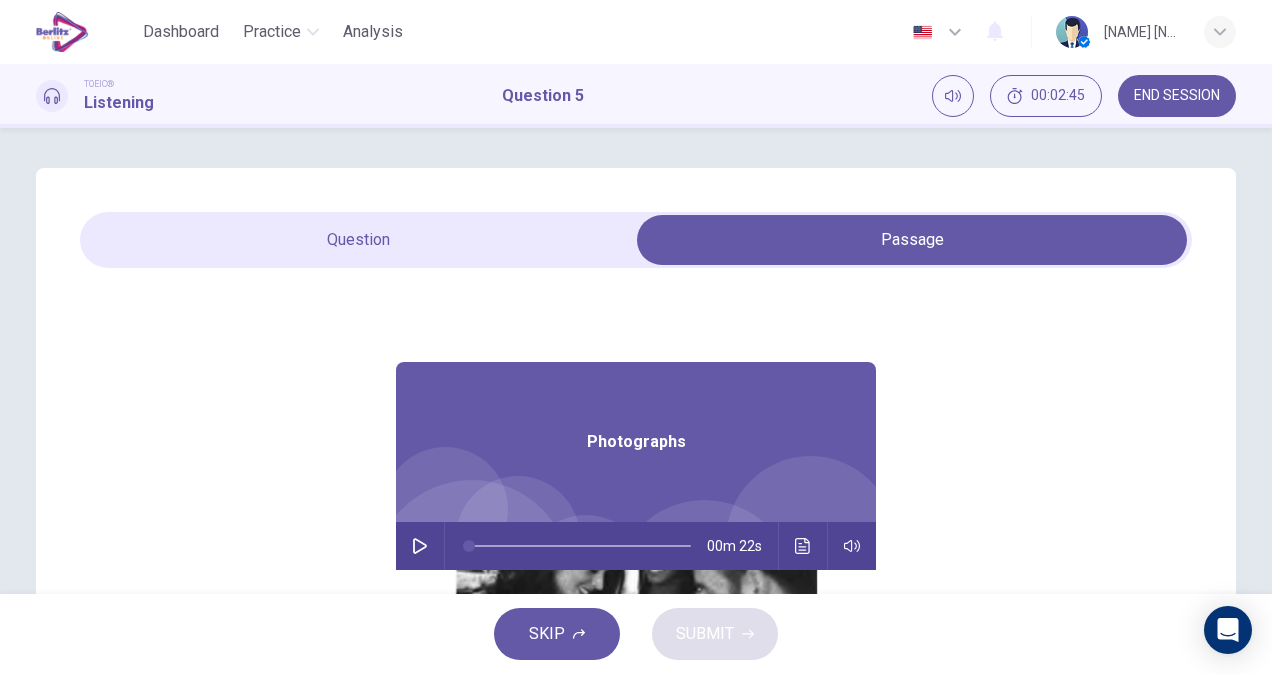 click at bounding box center [420, 546] 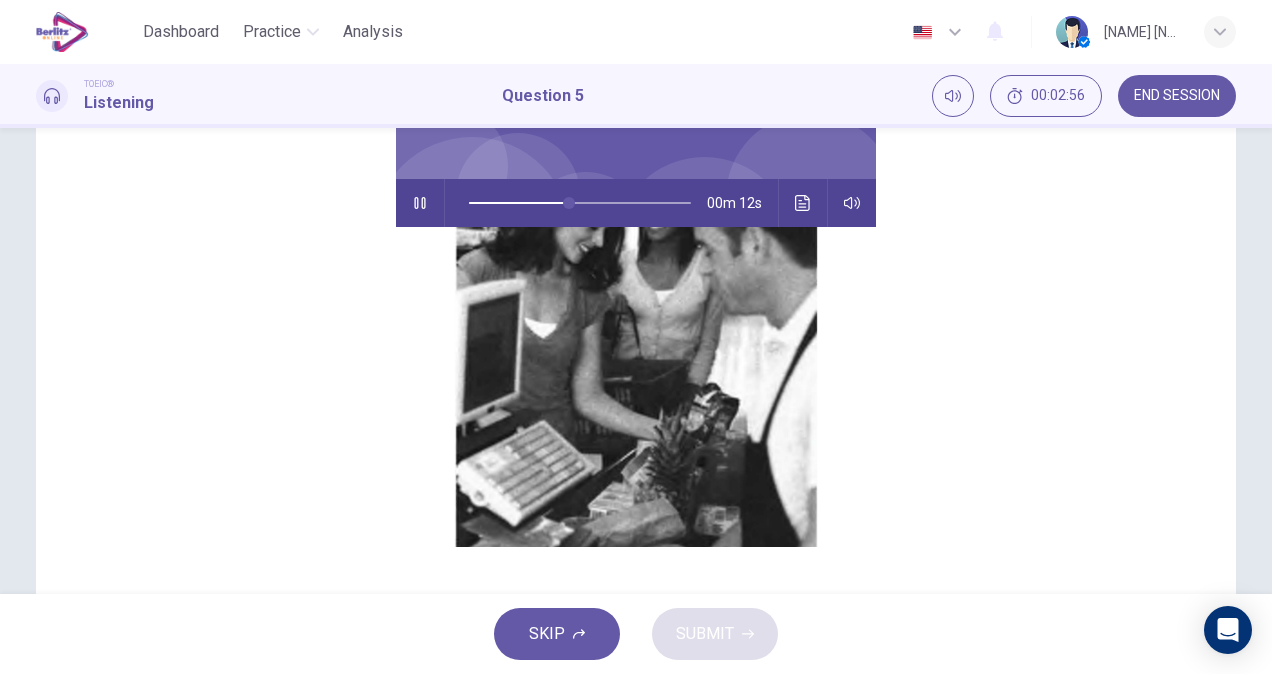 scroll, scrollTop: 350, scrollLeft: 0, axis: vertical 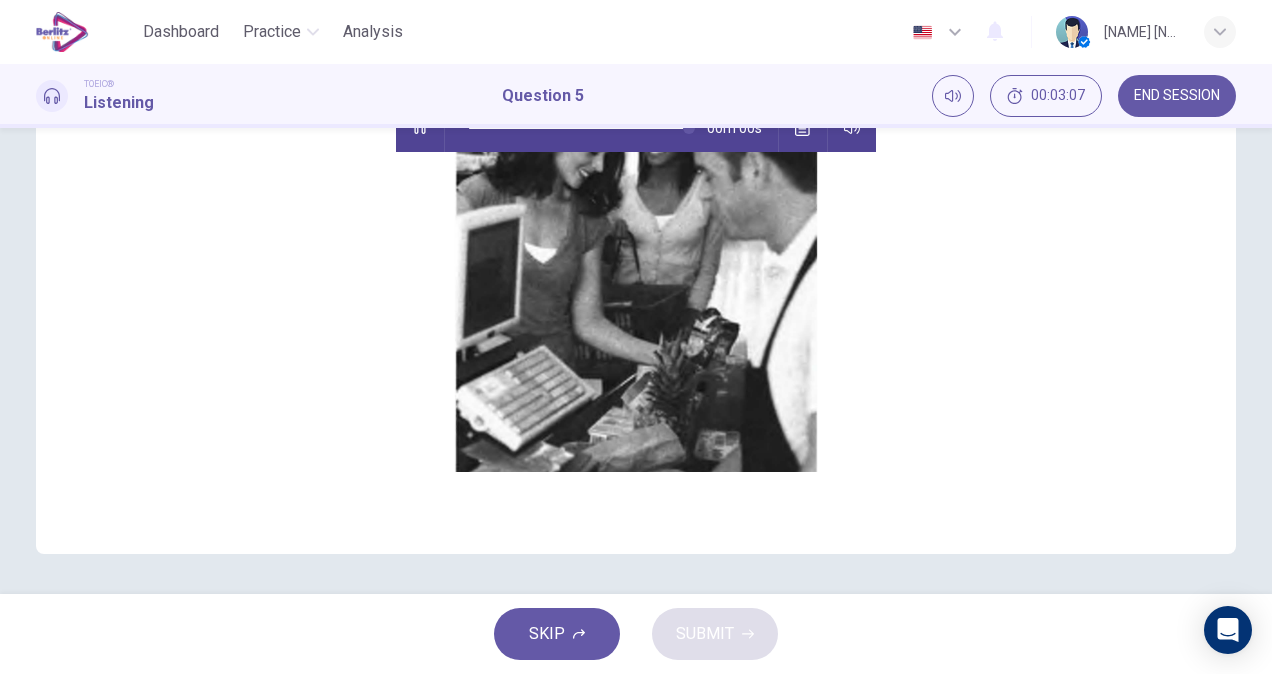 type on "*" 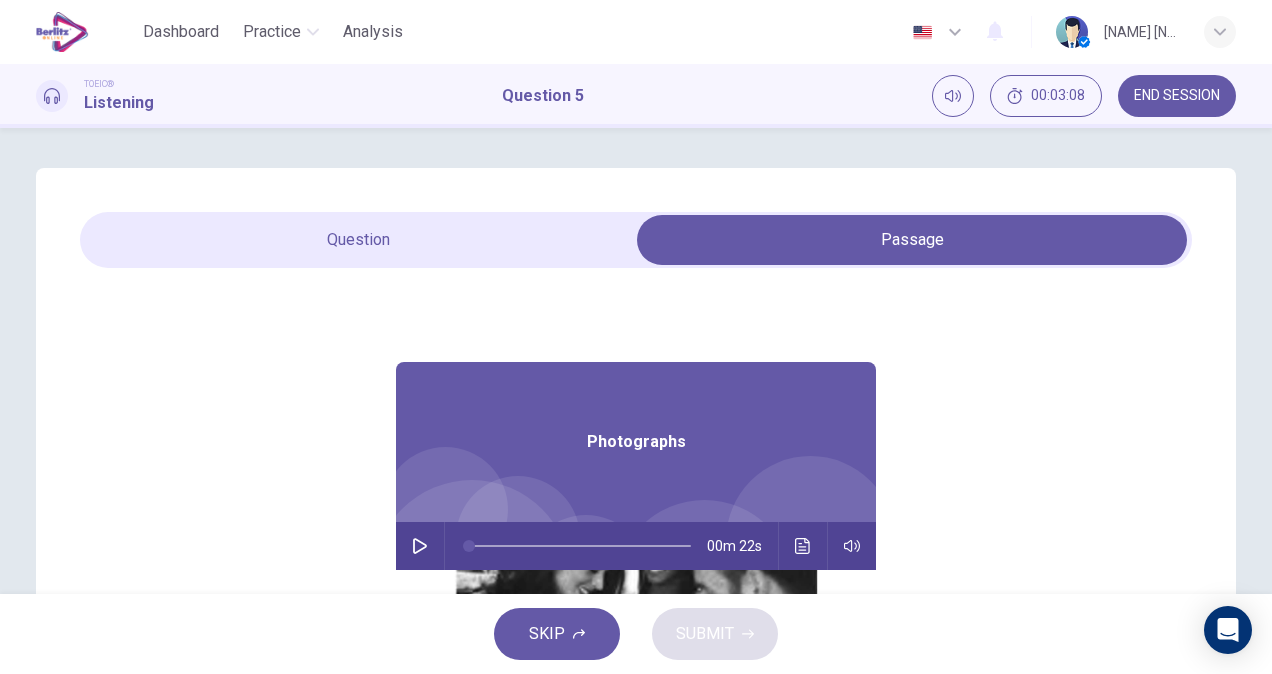 scroll, scrollTop: 12, scrollLeft: 0, axis: vertical 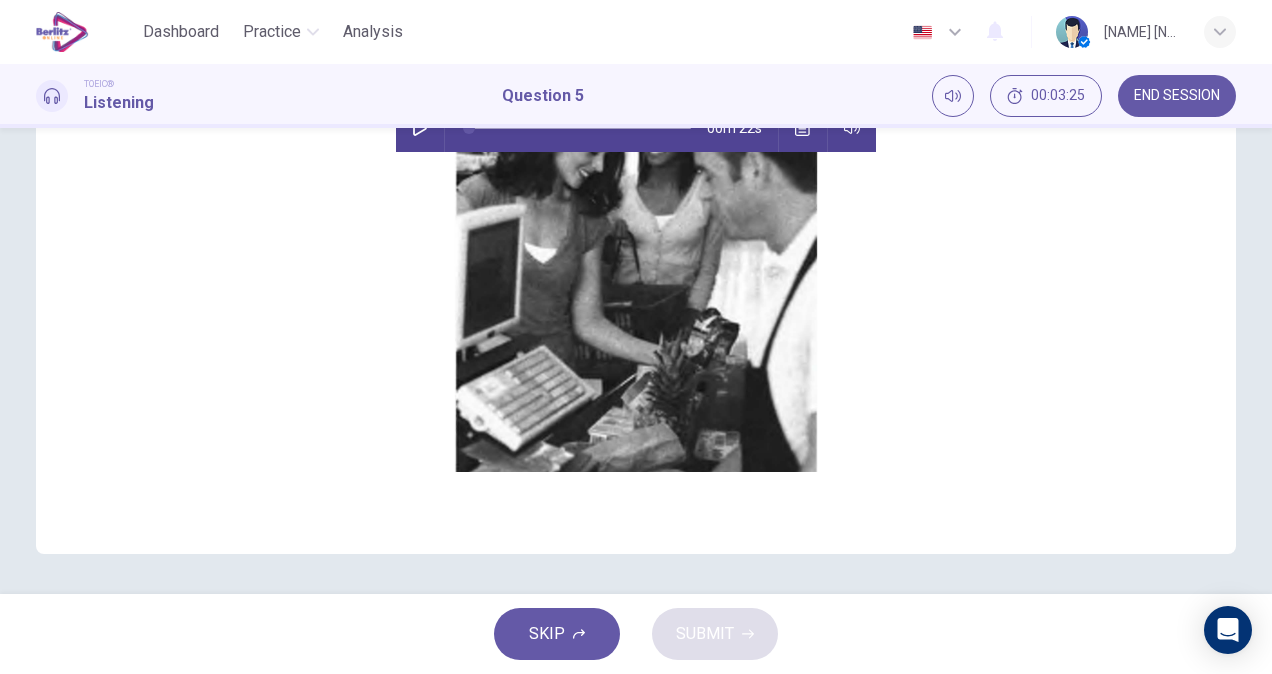 click on "5.  Listen to the audio clip, then mark your answer. Listen to the audio clip, then mark your answer. A B C D Photographs 00m 22s" at bounding box center [636, 152] 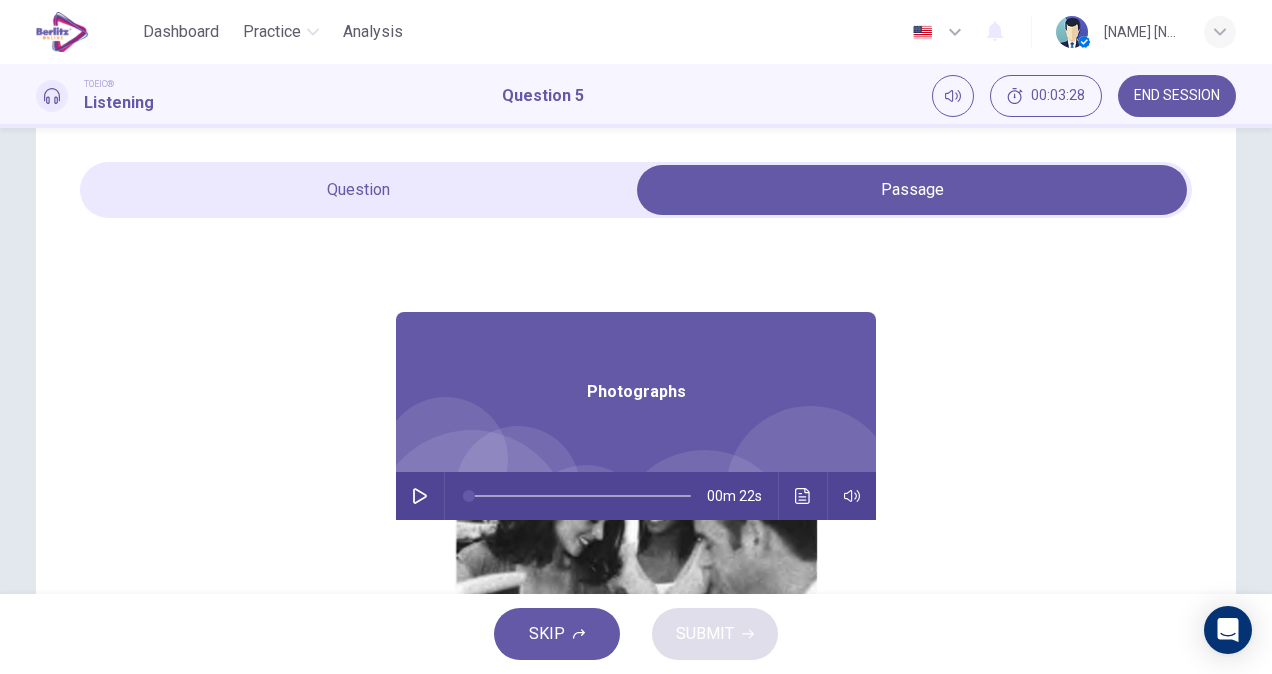scroll, scrollTop: 10, scrollLeft: 0, axis: vertical 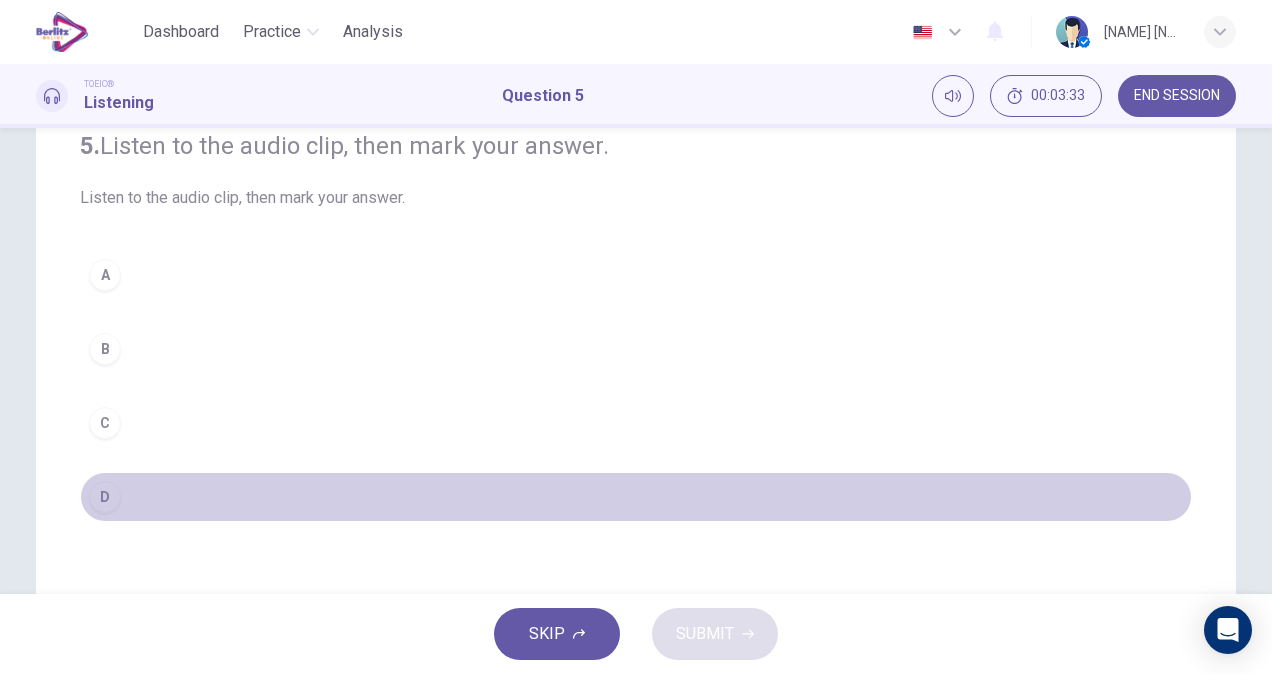click on "D" at bounding box center [636, 497] 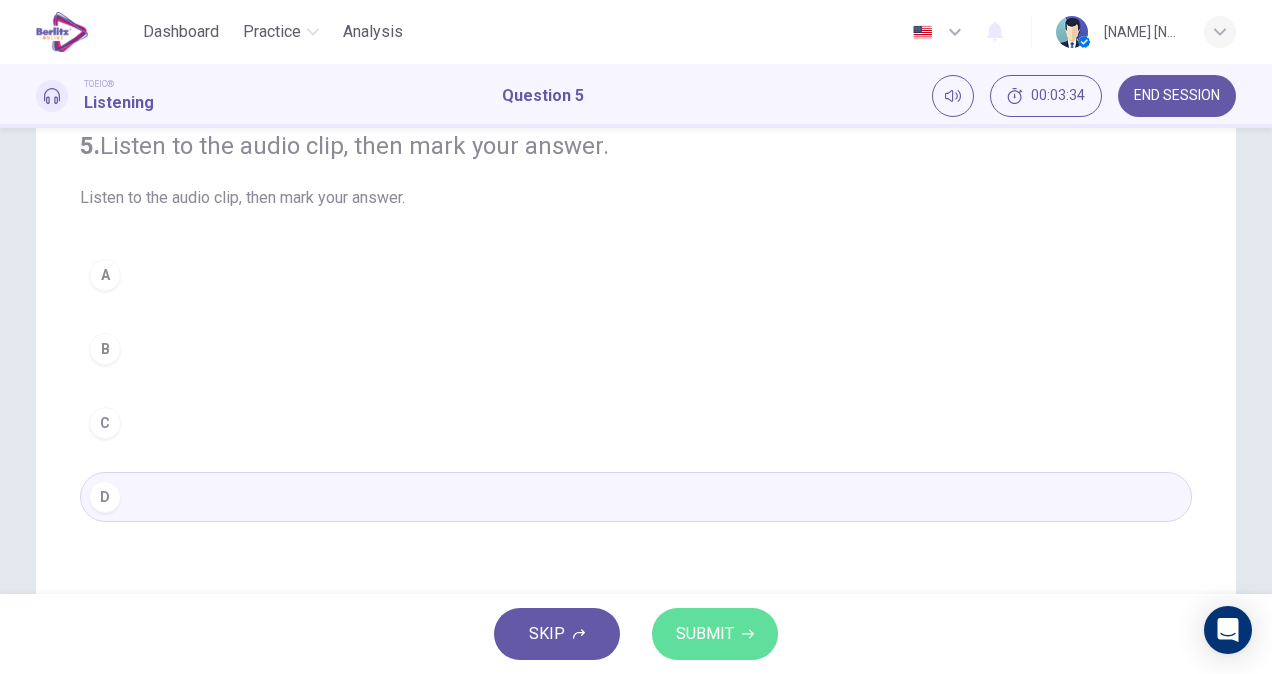 click on "SUBMIT" at bounding box center (715, 634) 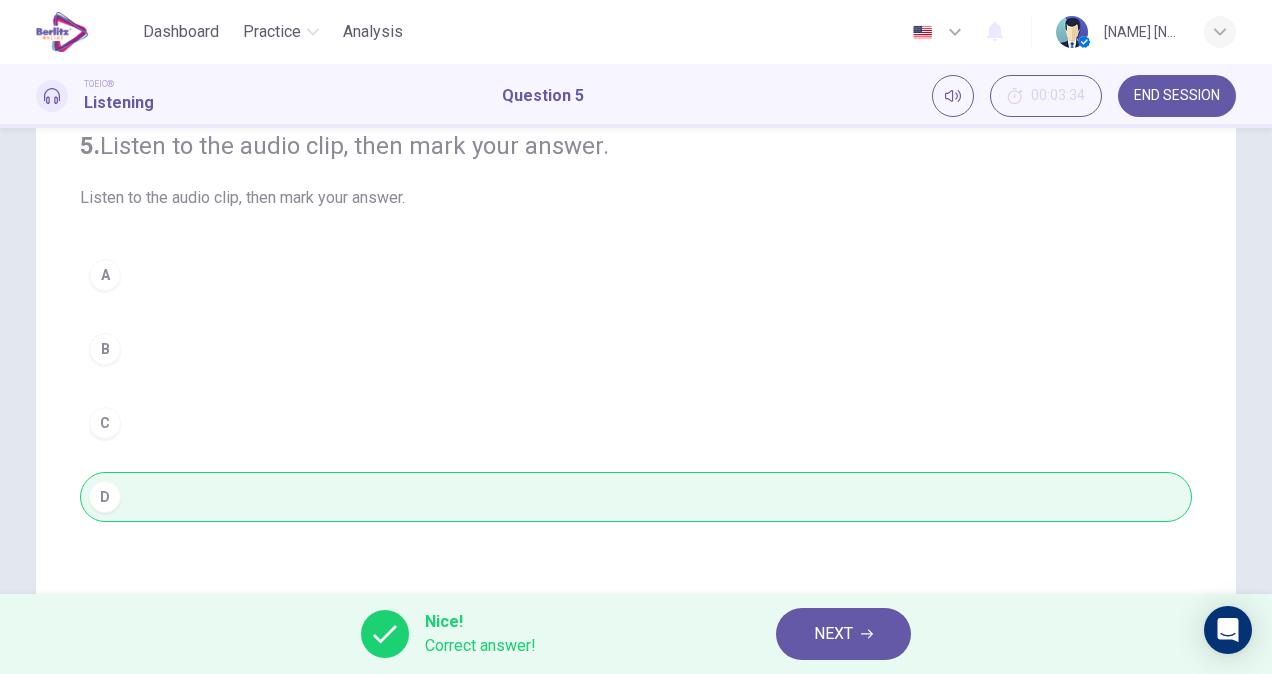 drag, startPoint x: 1260, startPoint y: 334, endPoint x: 1231, endPoint y: 236, distance: 102.20078 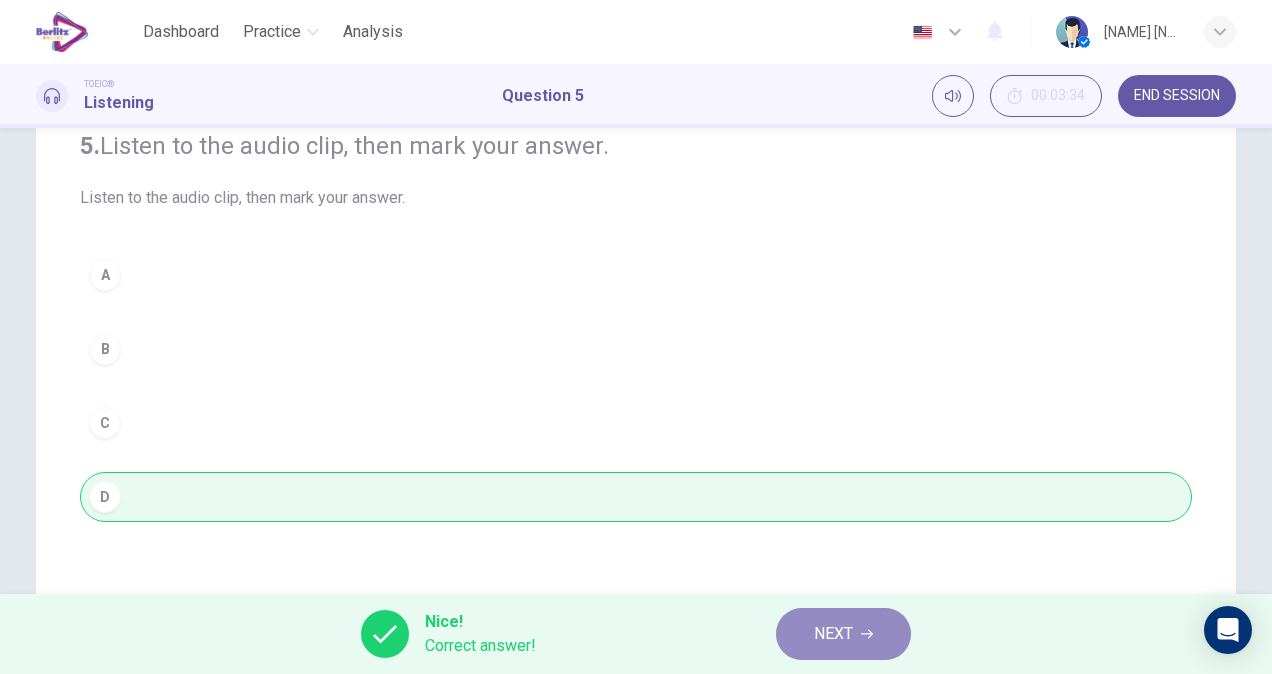 click on "NEXT" at bounding box center [833, 634] 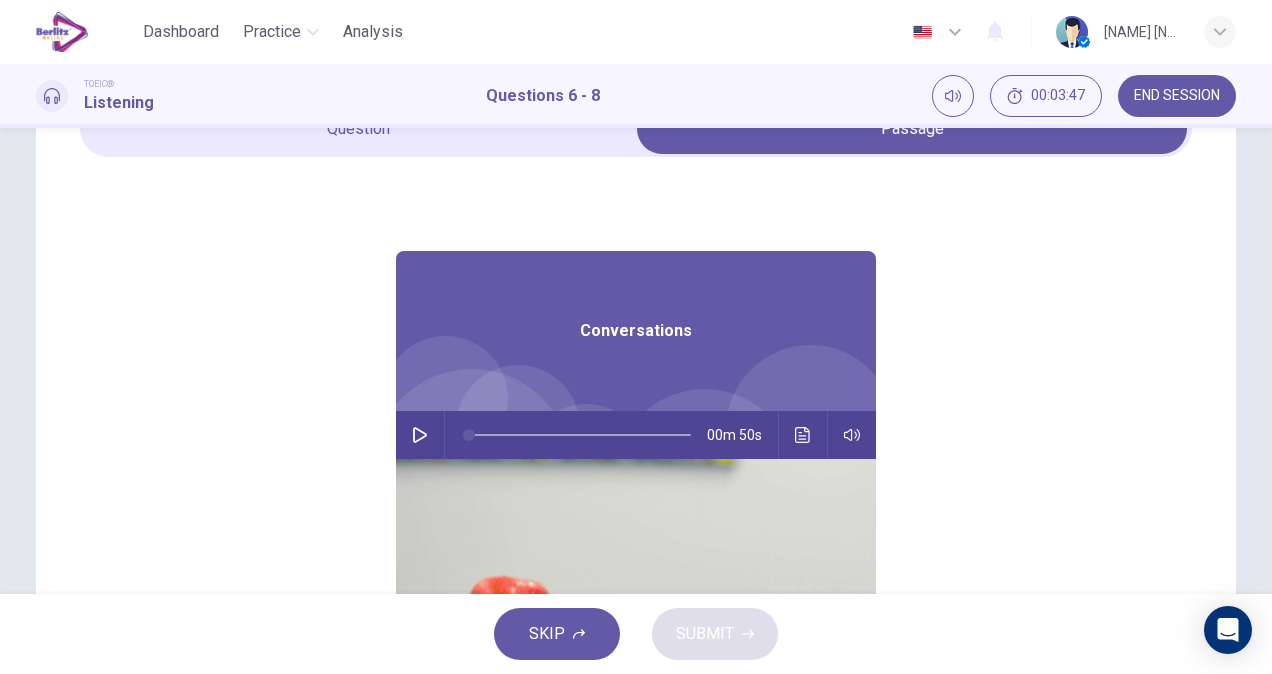 scroll, scrollTop: 0, scrollLeft: 0, axis: both 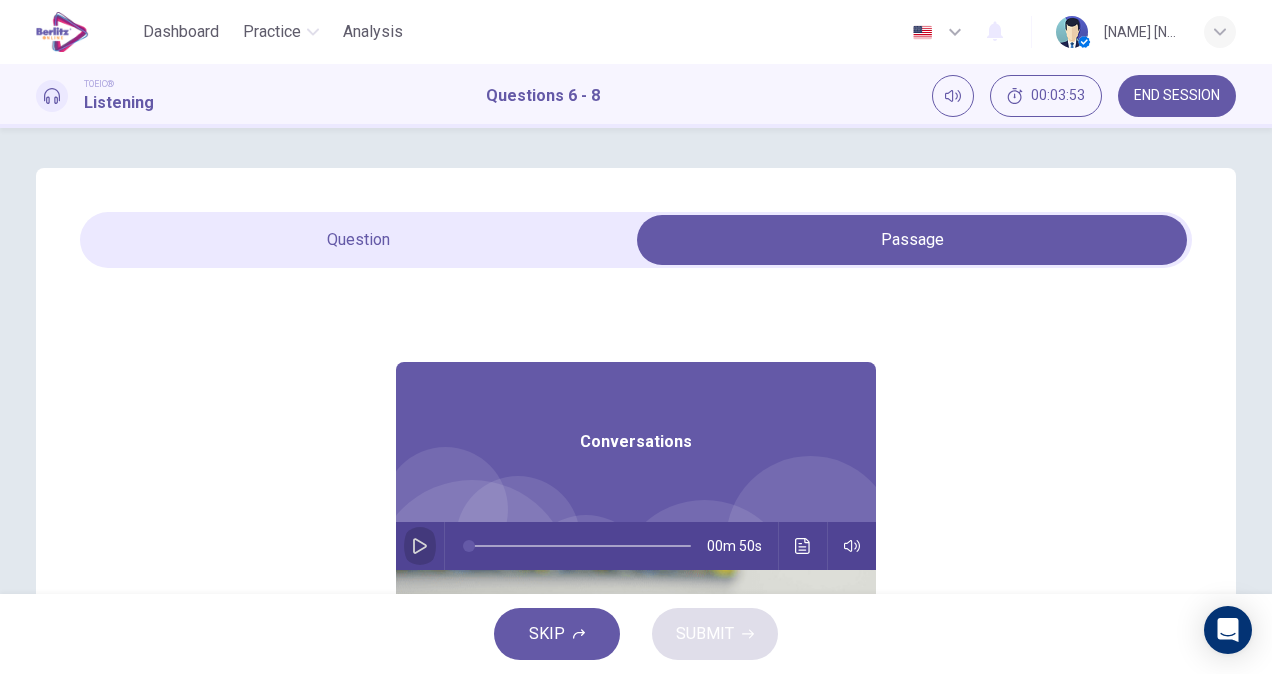 click 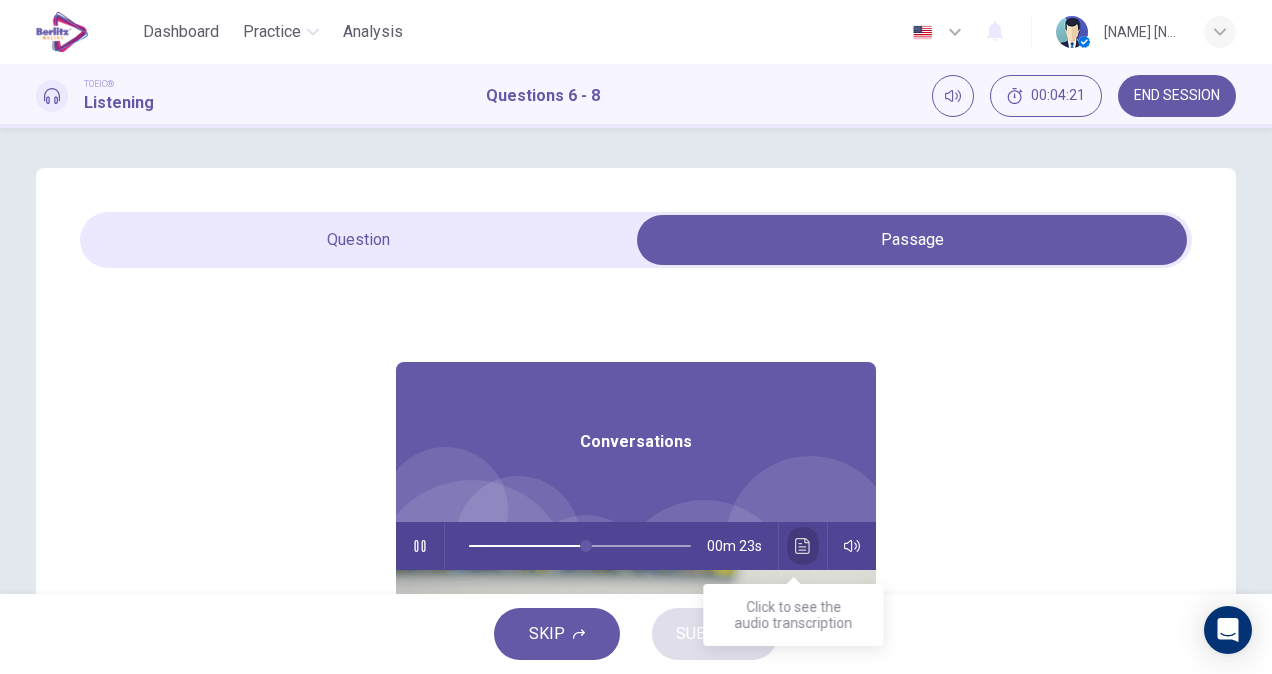 click at bounding box center [803, 546] 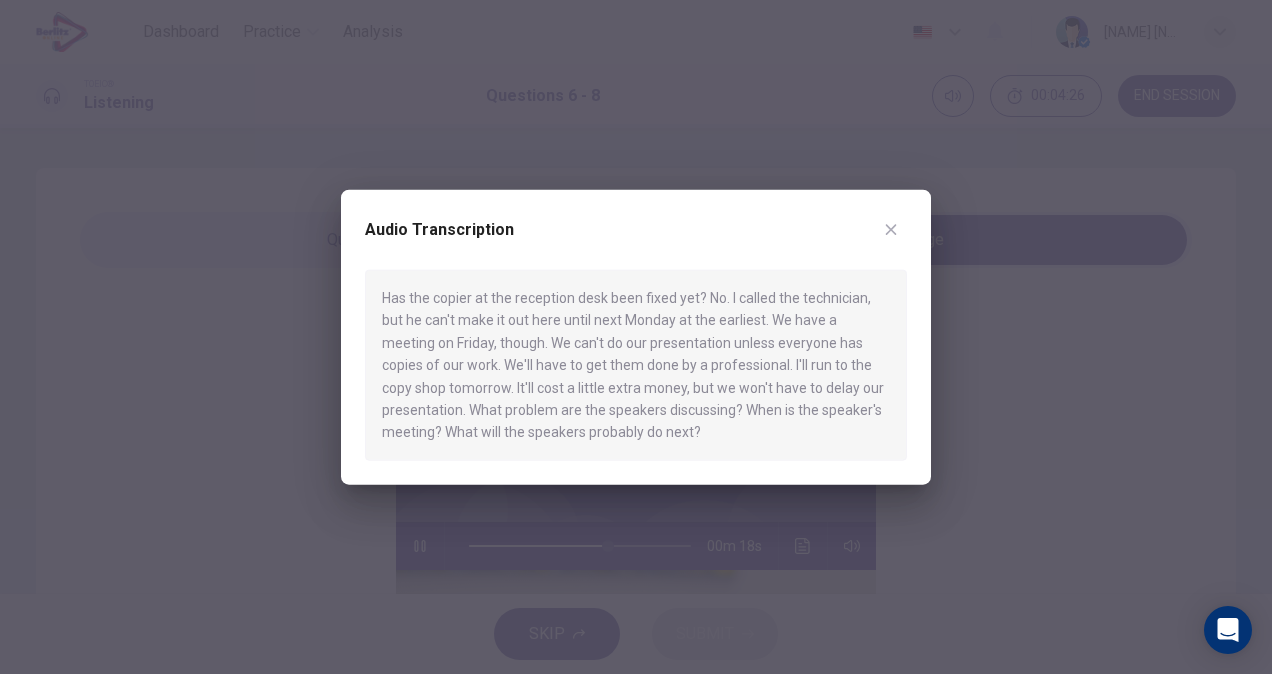 drag, startPoint x: 390, startPoint y: 300, endPoint x: 584, endPoint y: 308, distance: 194.16487 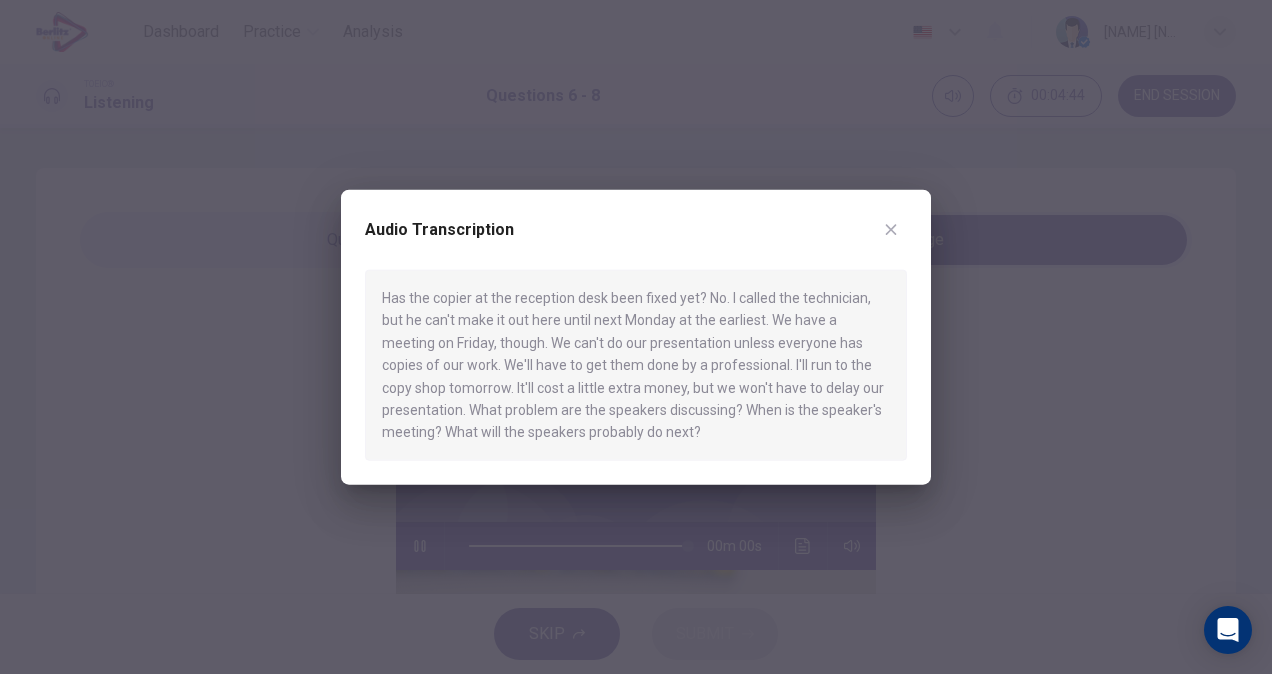 type on "*" 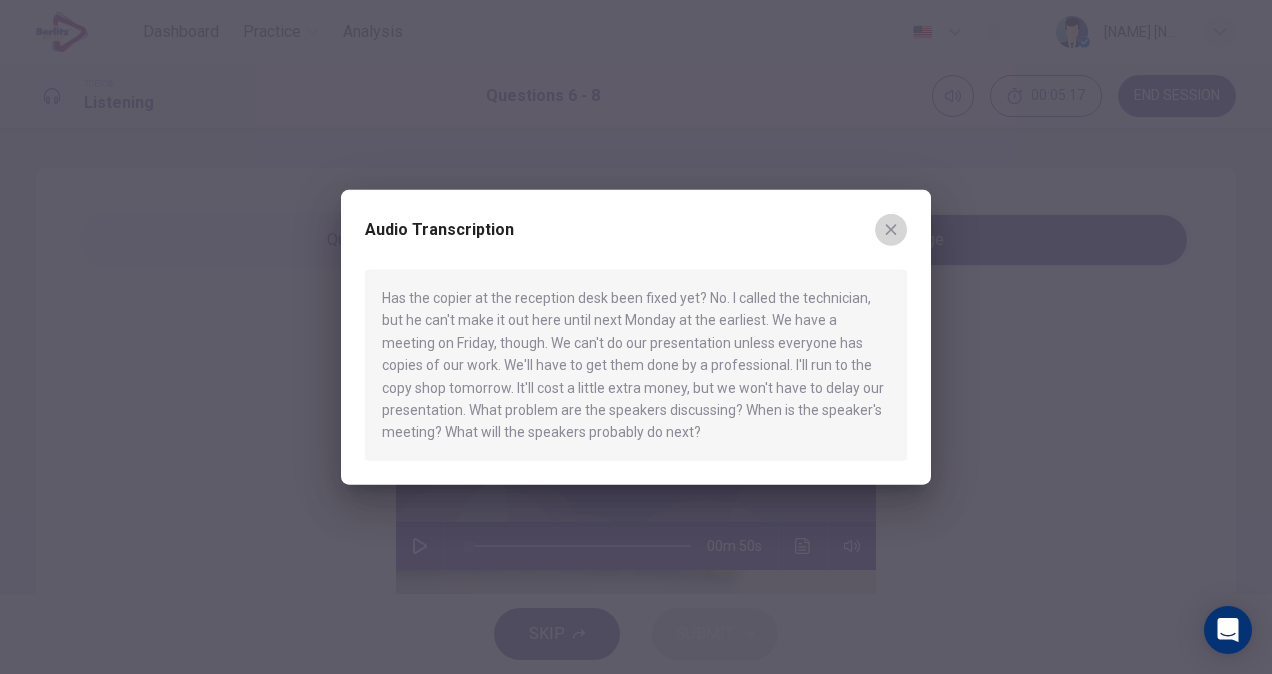 click at bounding box center (891, 230) 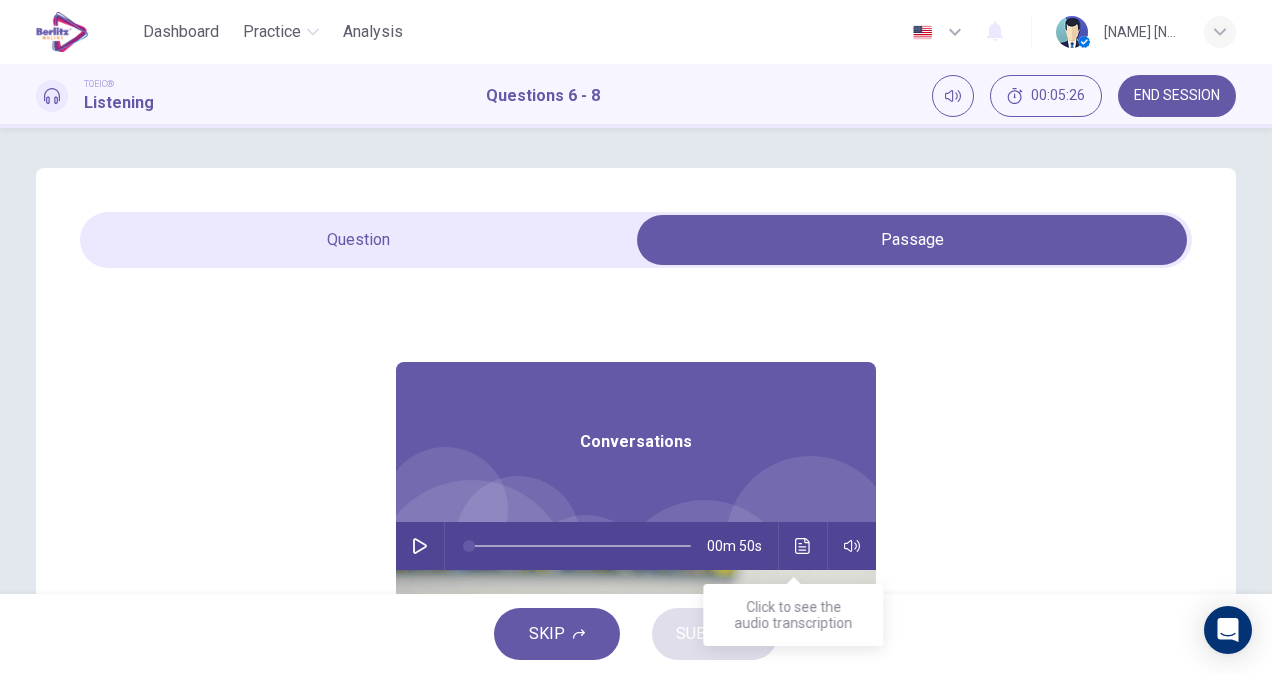 click 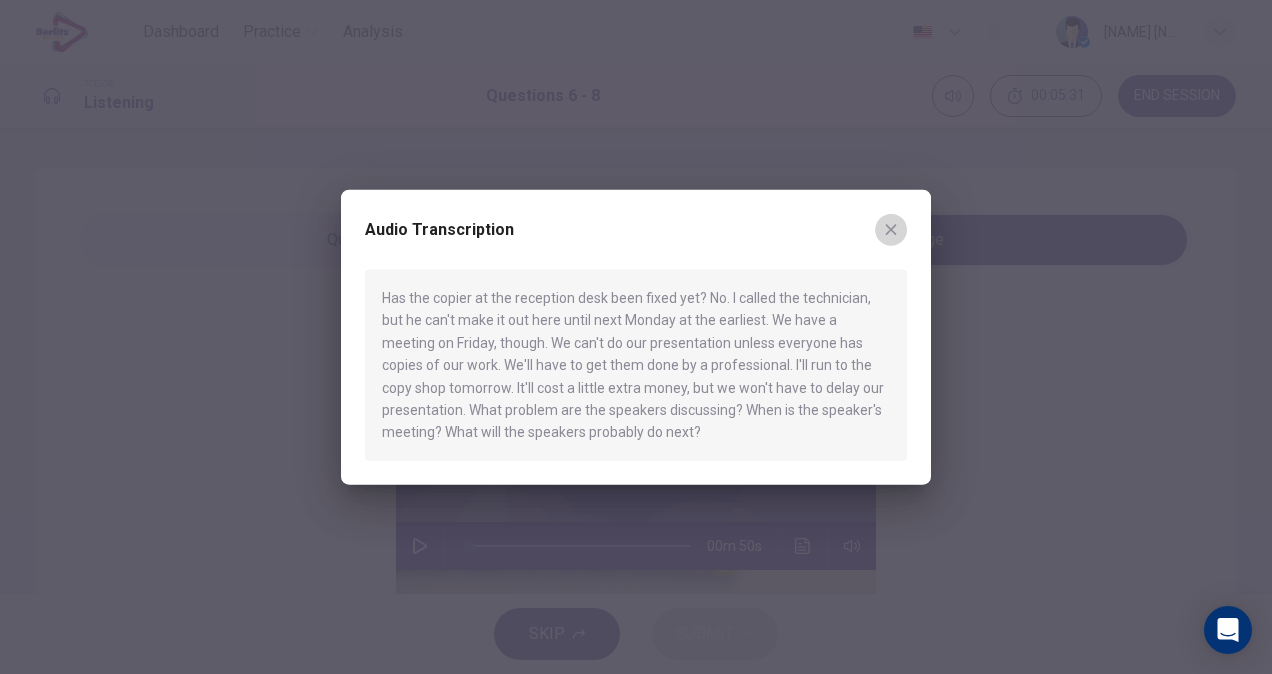click 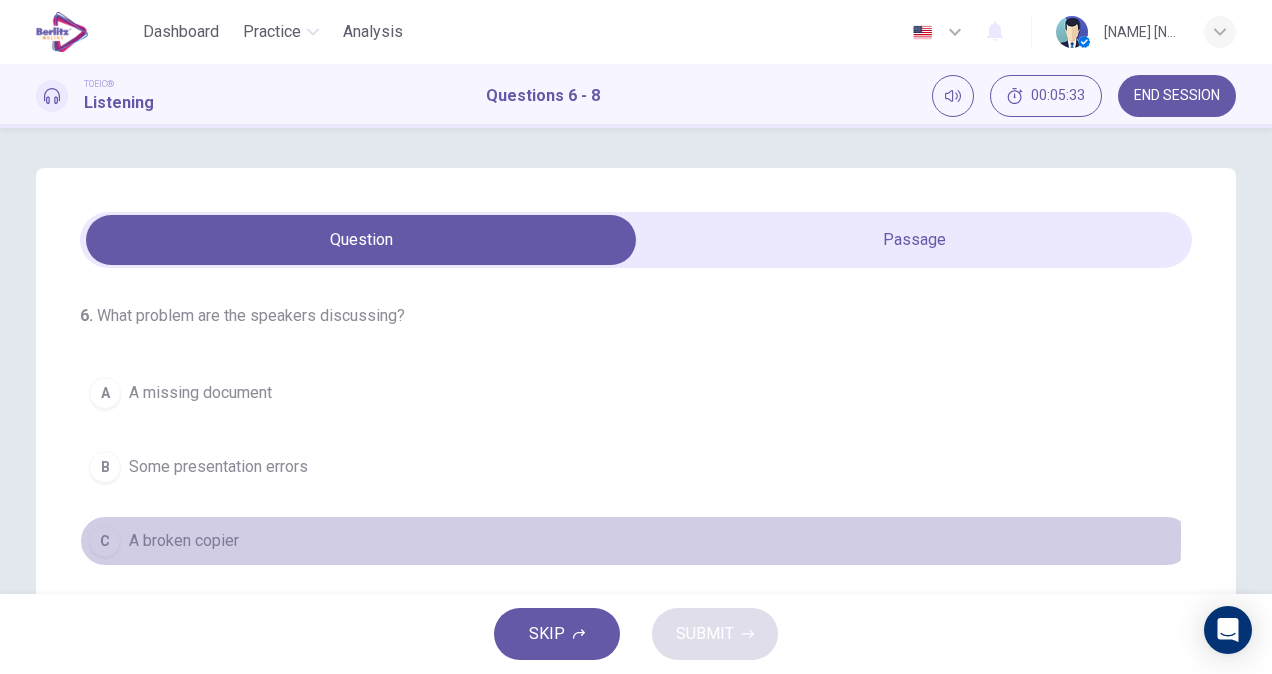 click on "A broken copier" at bounding box center (184, 541) 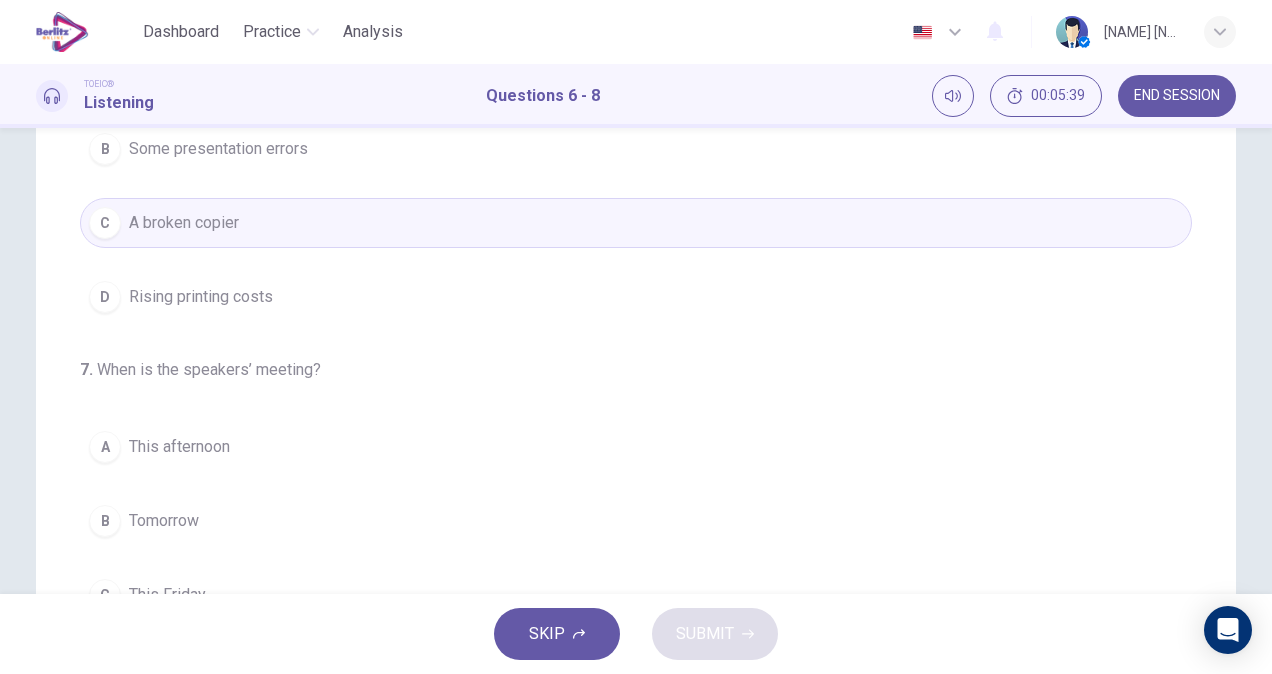 scroll, scrollTop: 418, scrollLeft: 0, axis: vertical 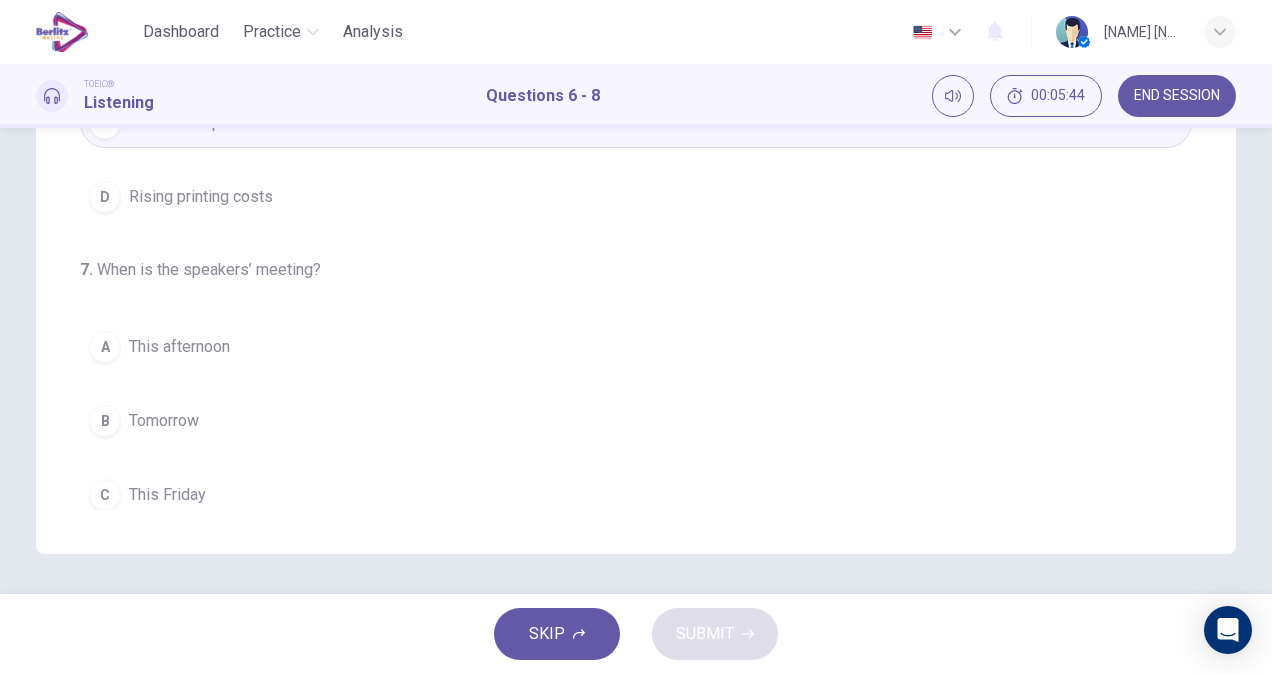 click on "This Friday" at bounding box center (167, 495) 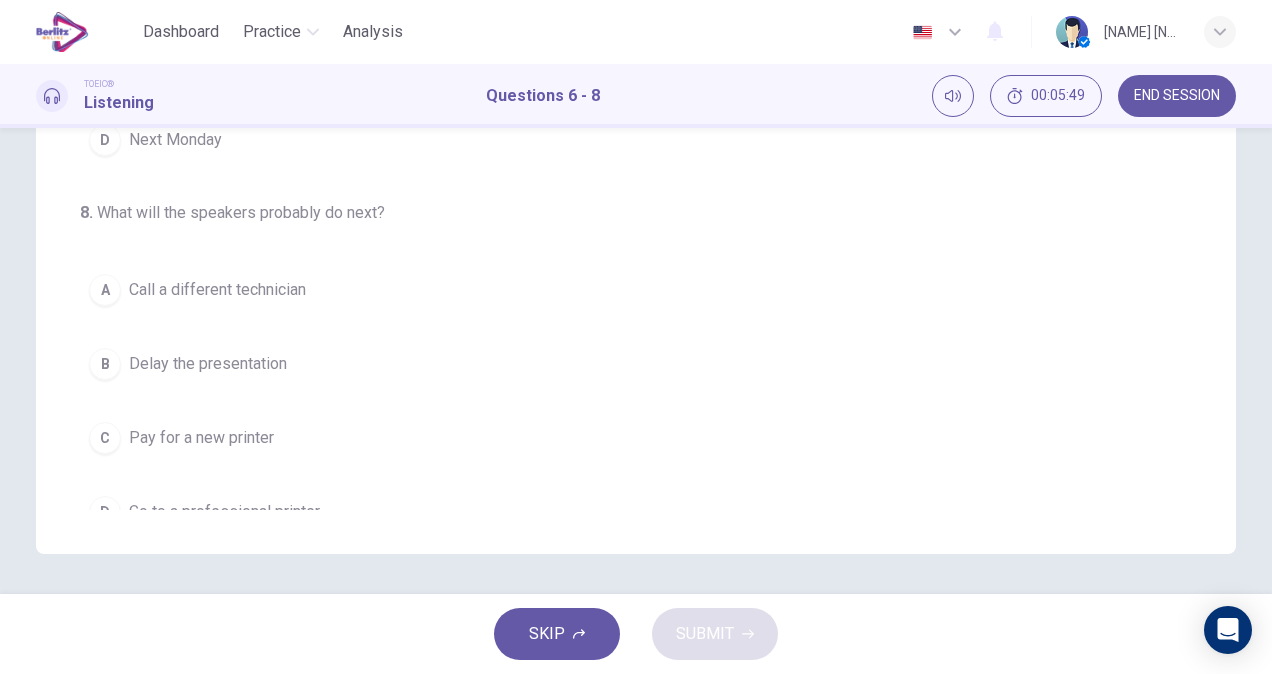 scroll, scrollTop: 448, scrollLeft: 0, axis: vertical 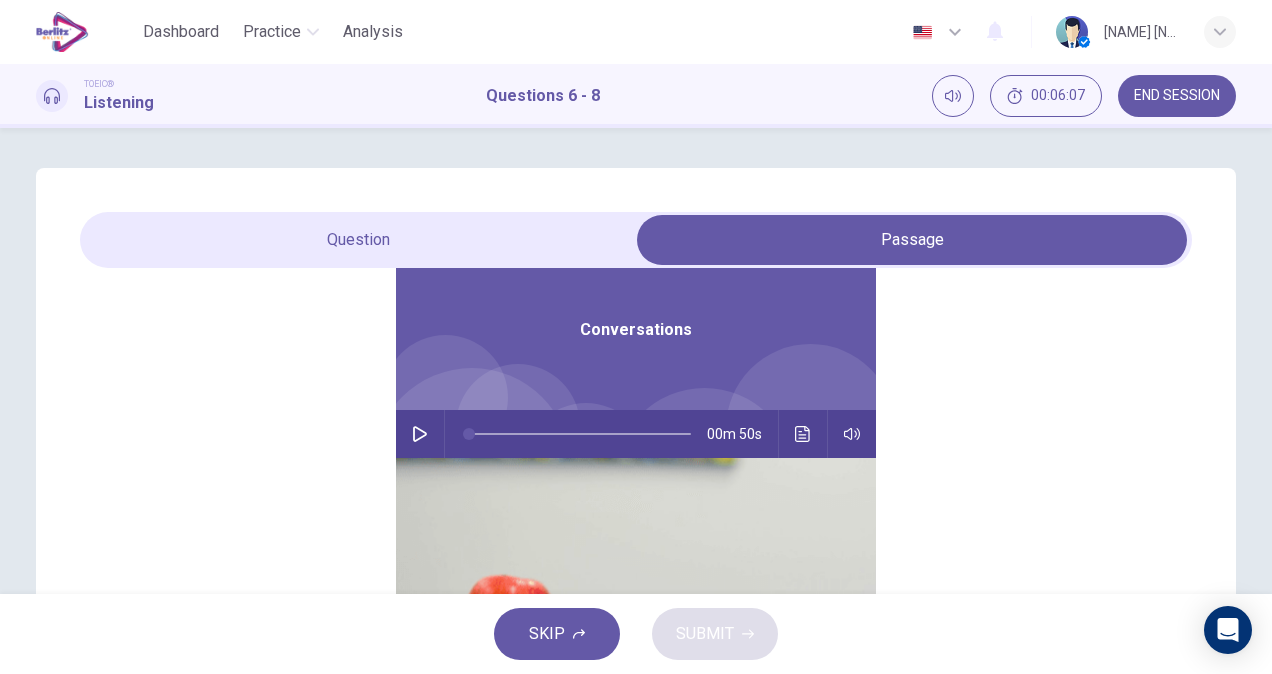 click 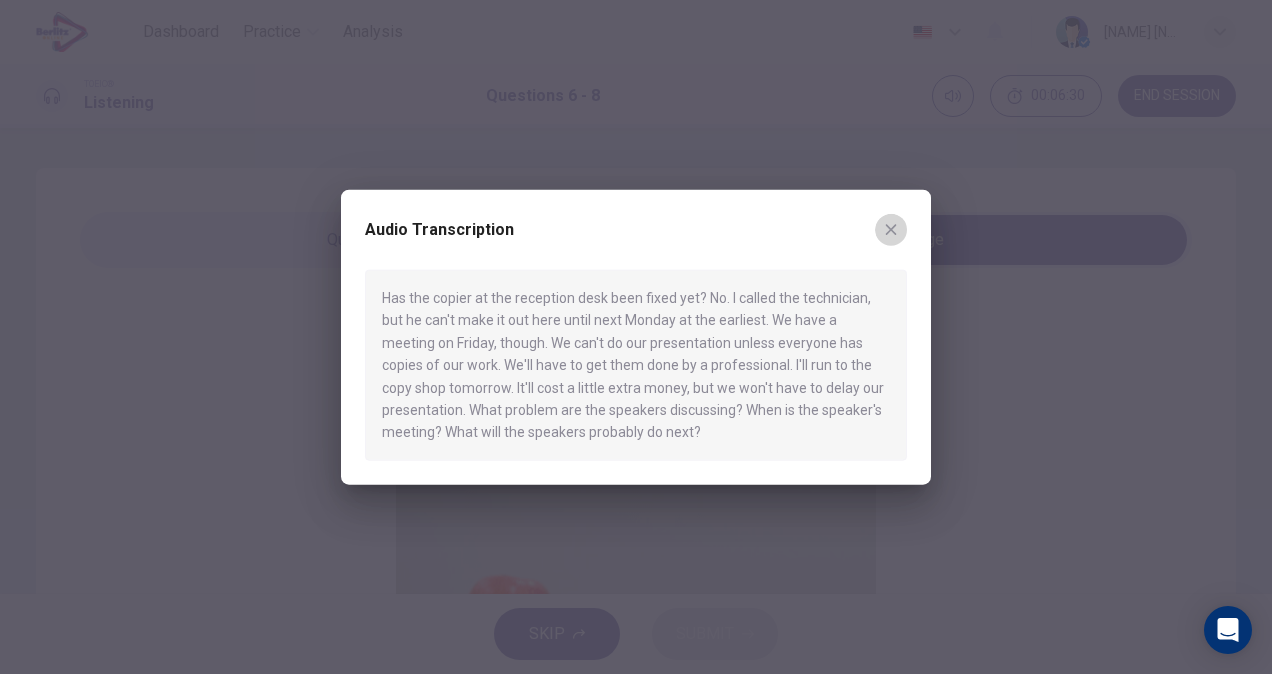 click 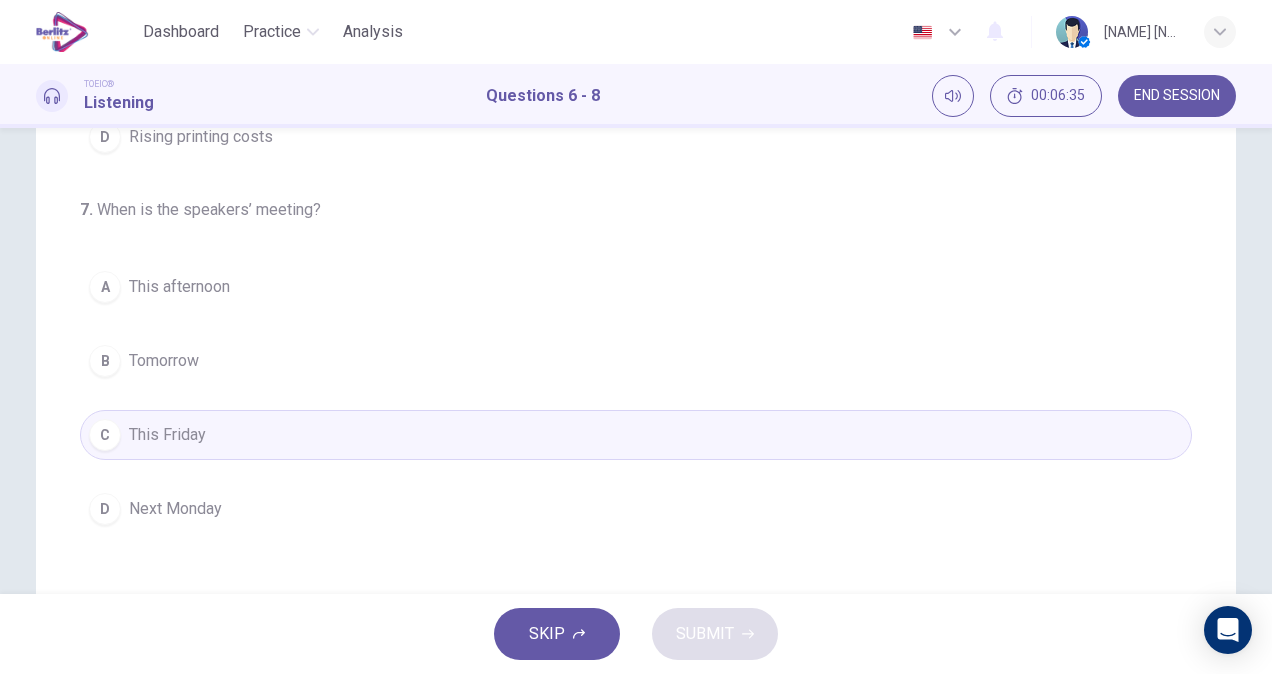 scroll, scrollTop: 368, scrollLeft: 0, axis: vertical 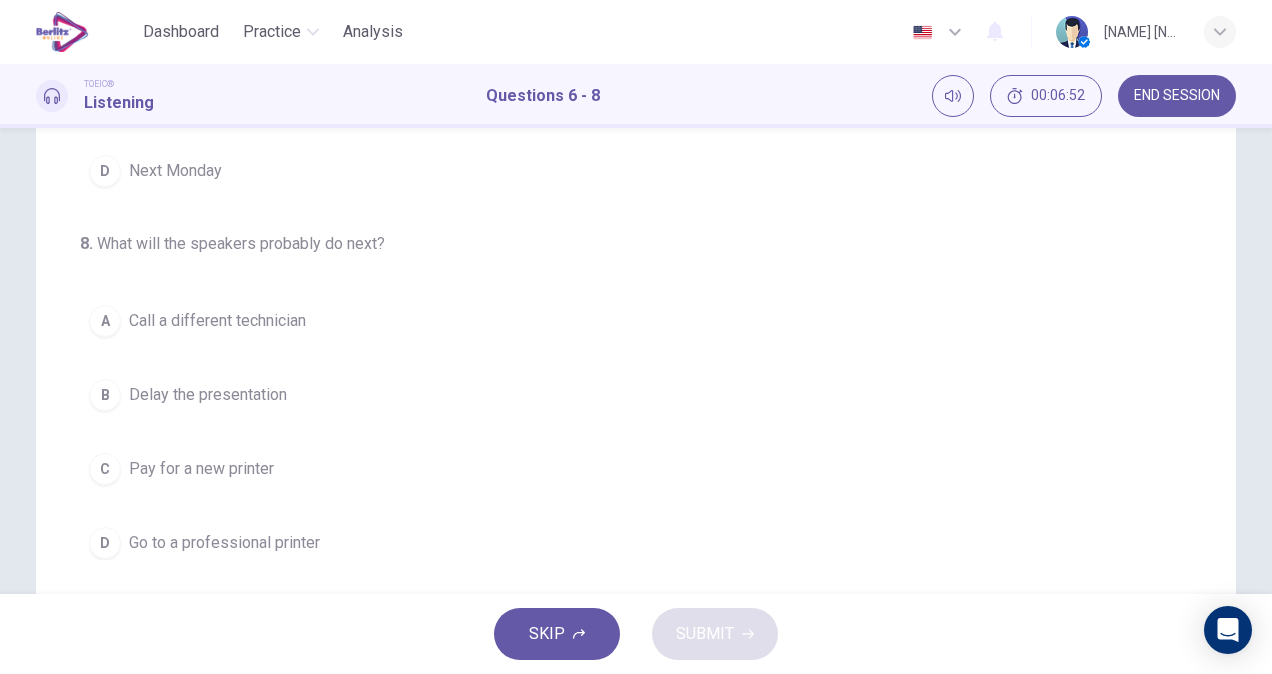 click on "D Go to a professional printer" at bounding box center (636, 543) 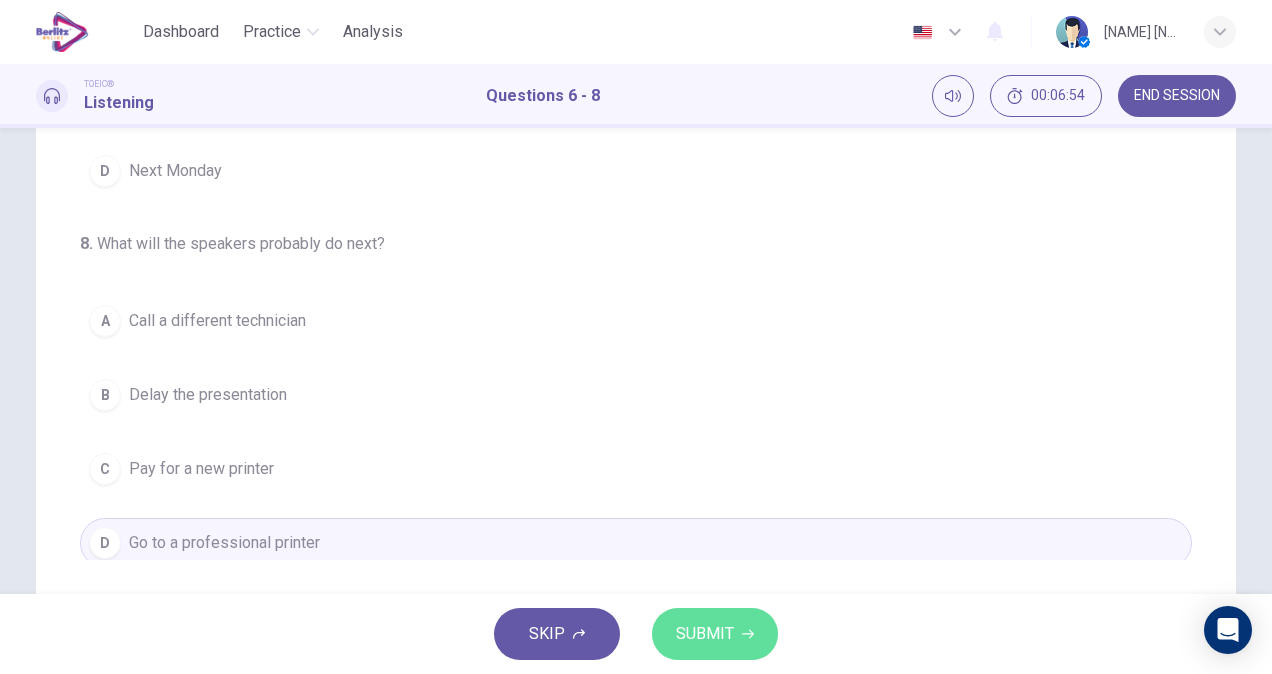 click on "SUBMIT" at bounding box center (705, 634) 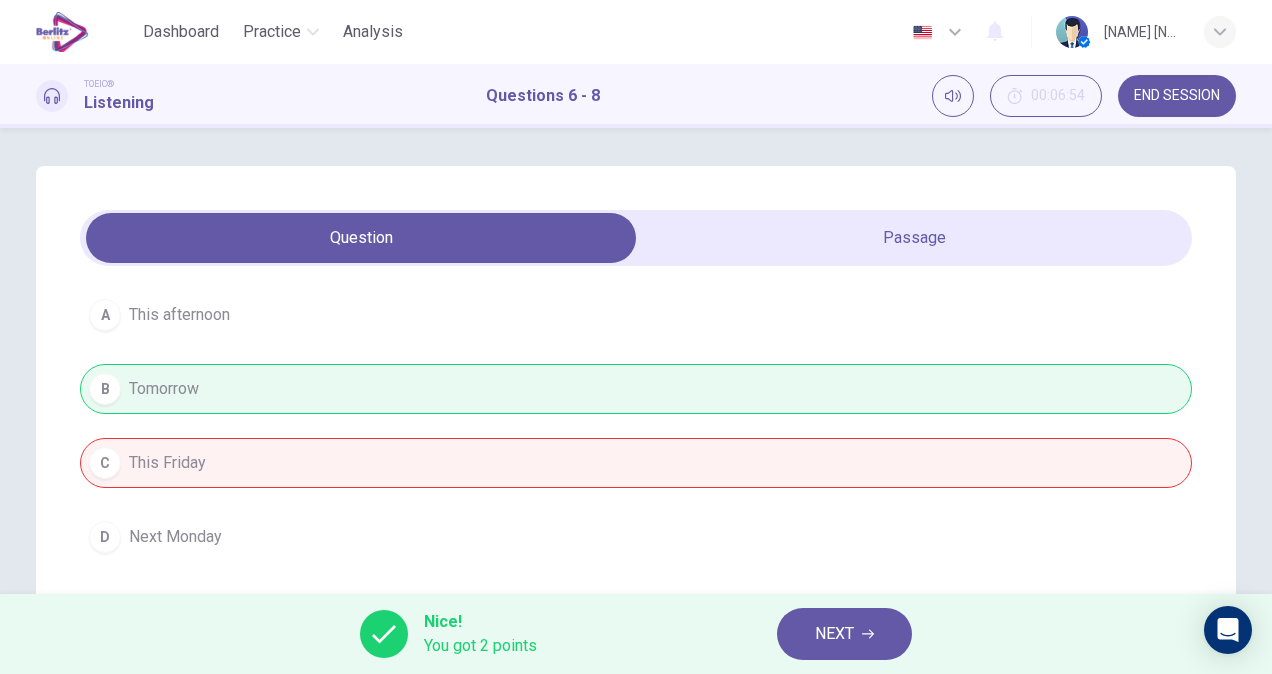 scroll, scrollTop: 0, scrollLeft: 0, axis: both 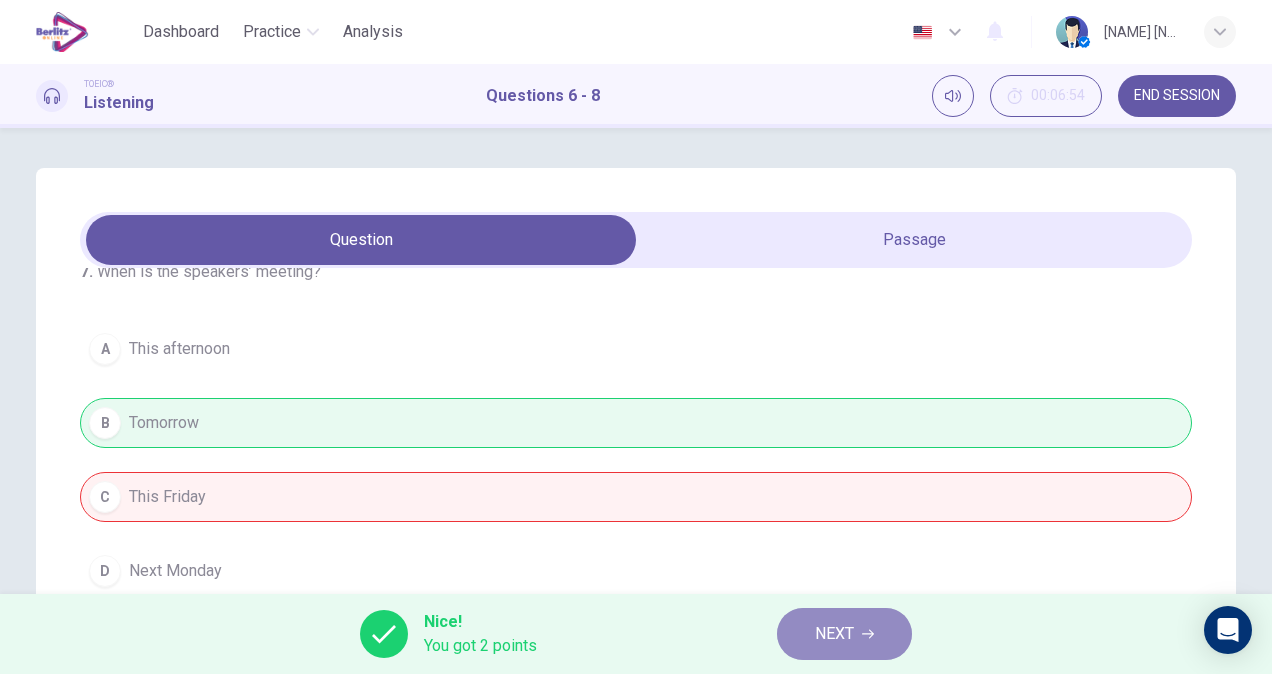 click on "NEXT" at bounding box center [844, 634] 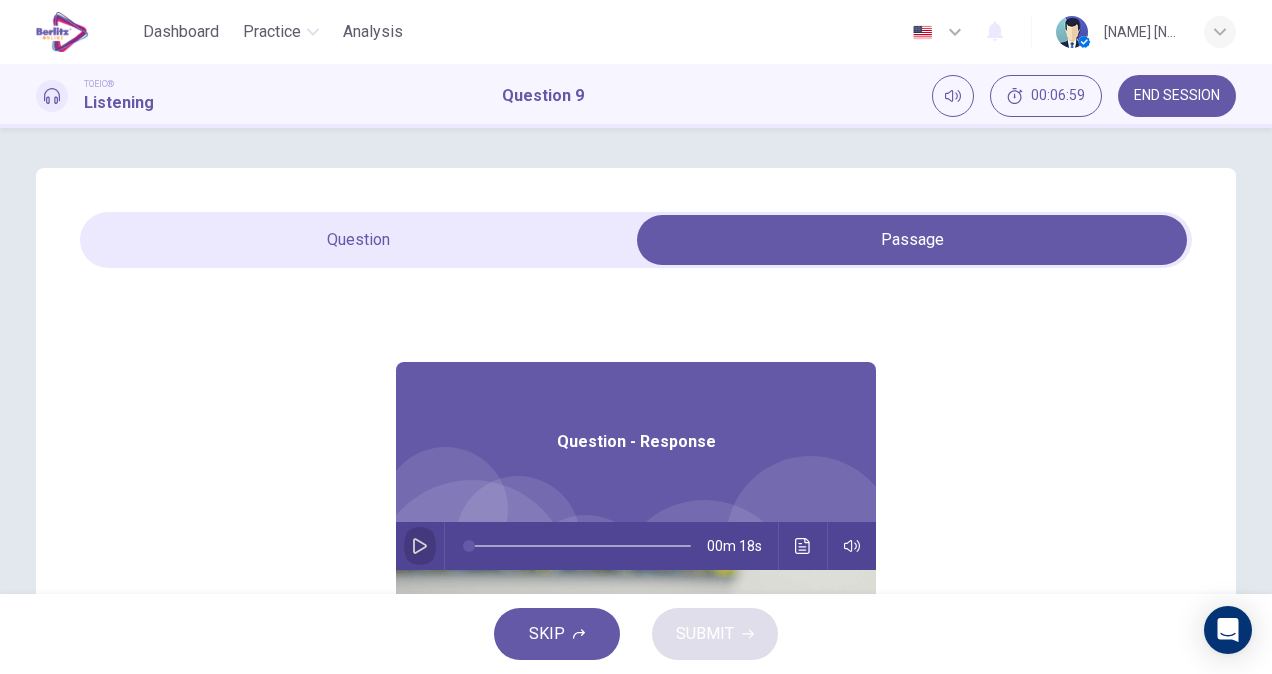 click 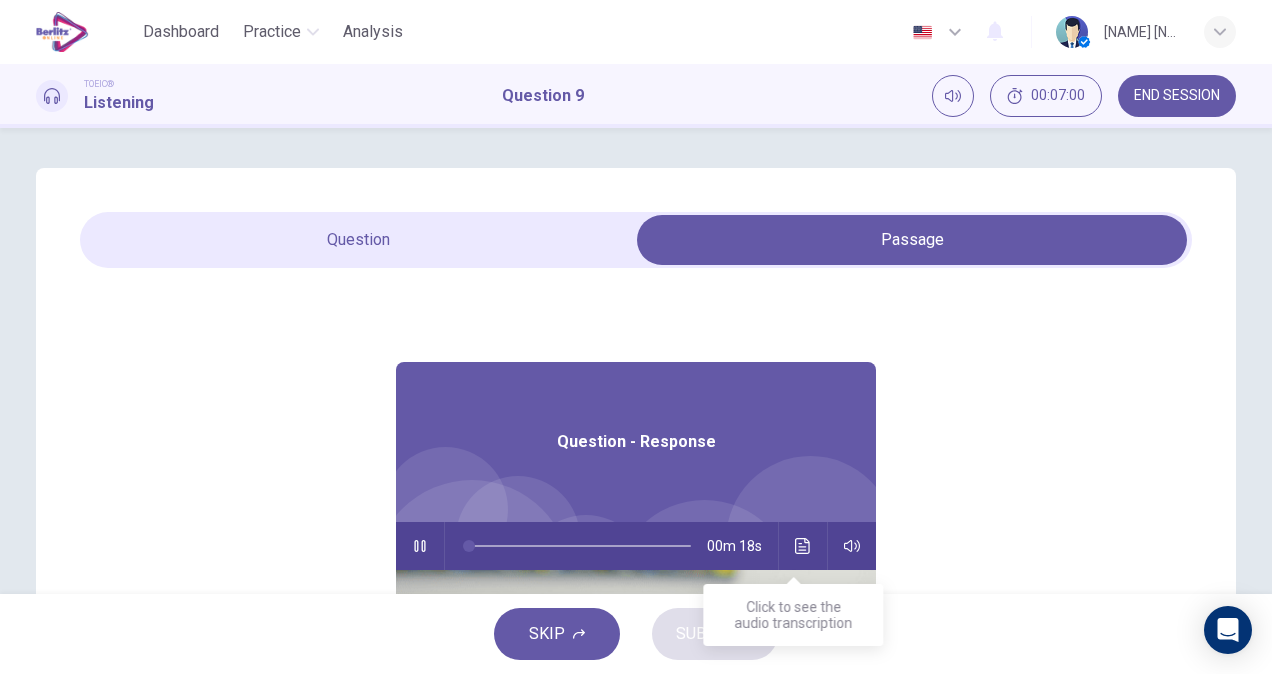 click 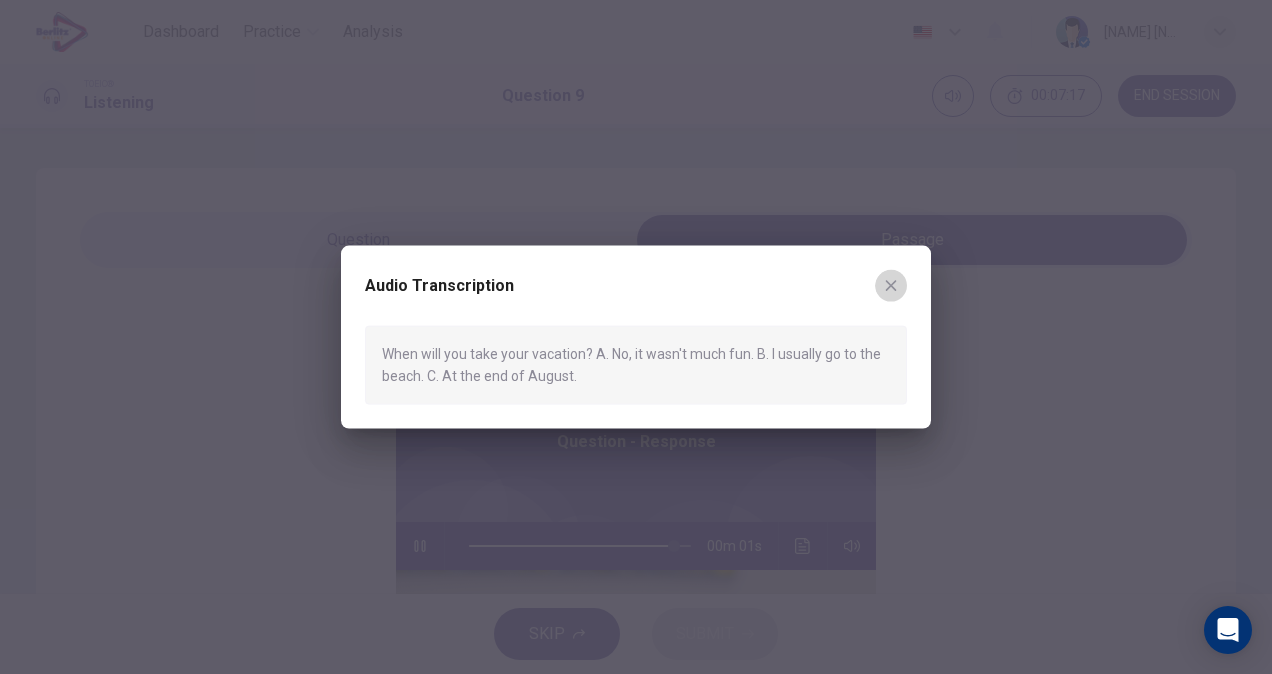 click 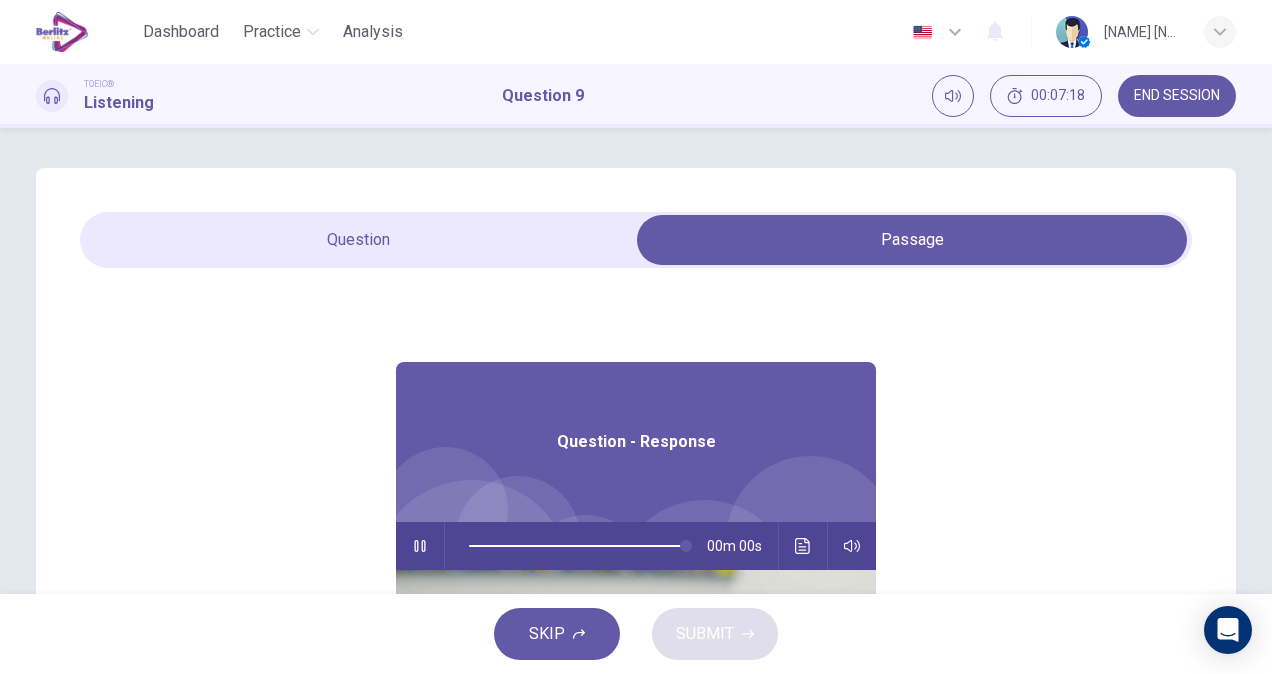 type on "*" 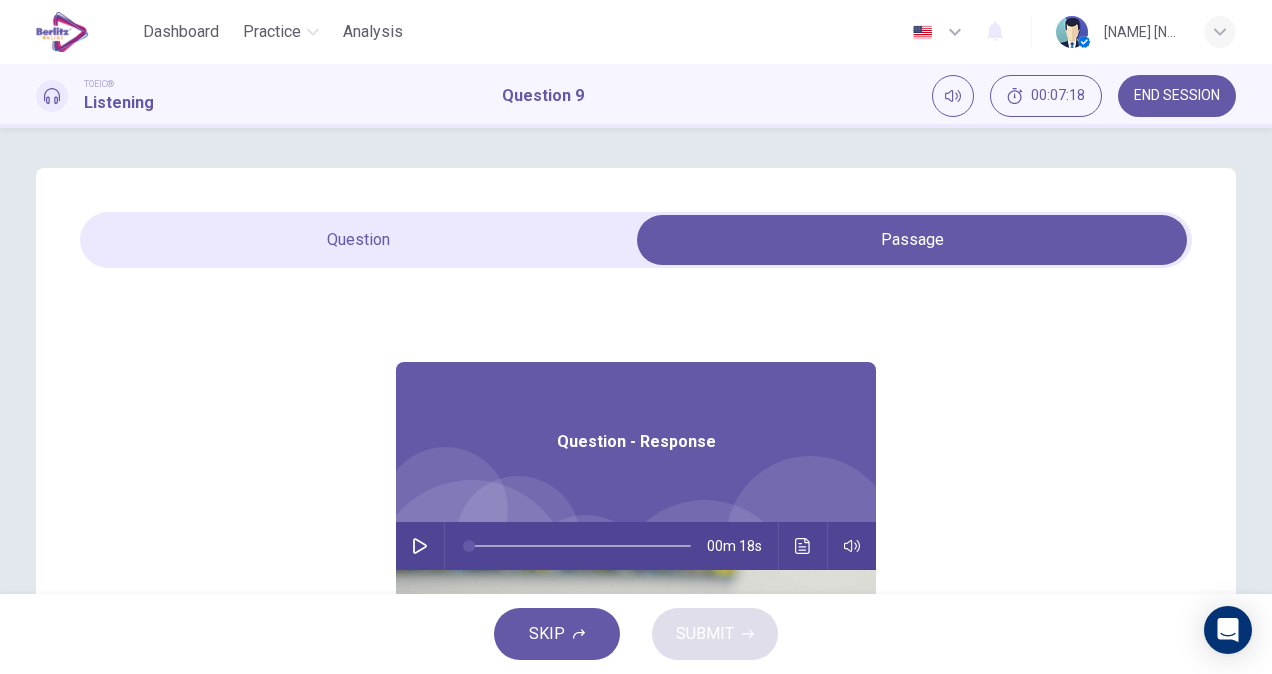 click on "Question - Response 00m 18s" at bounding box center (636, 654) 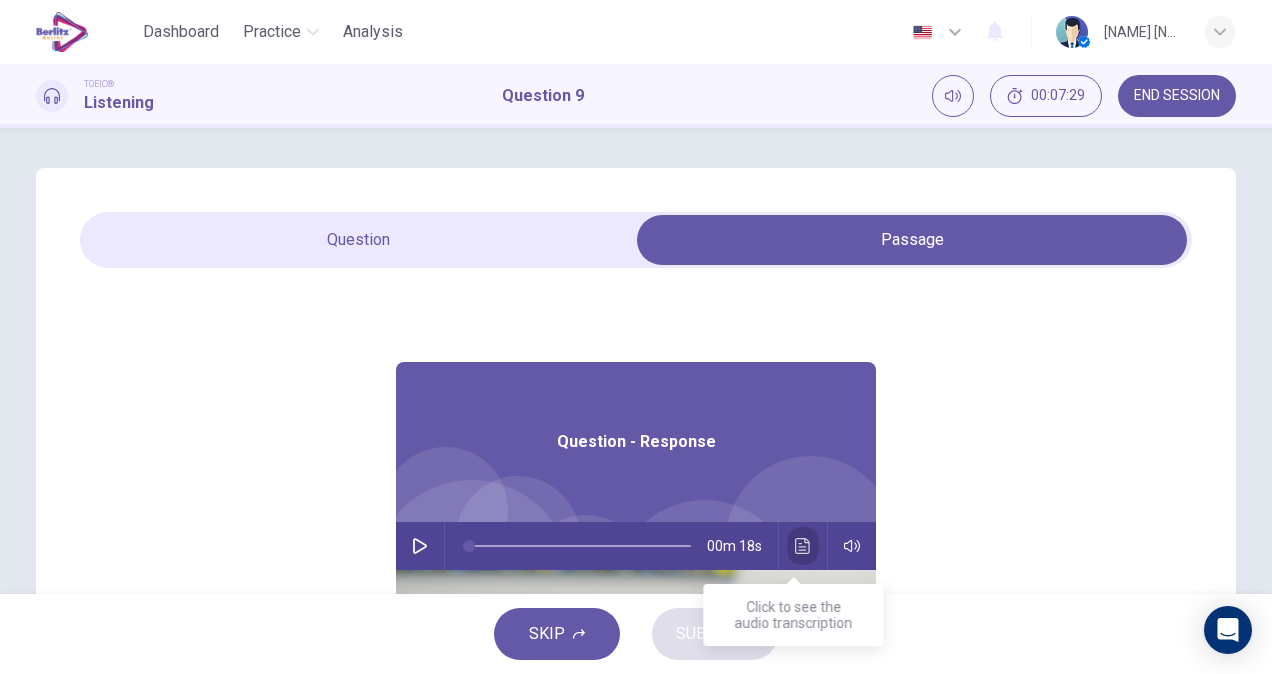 click 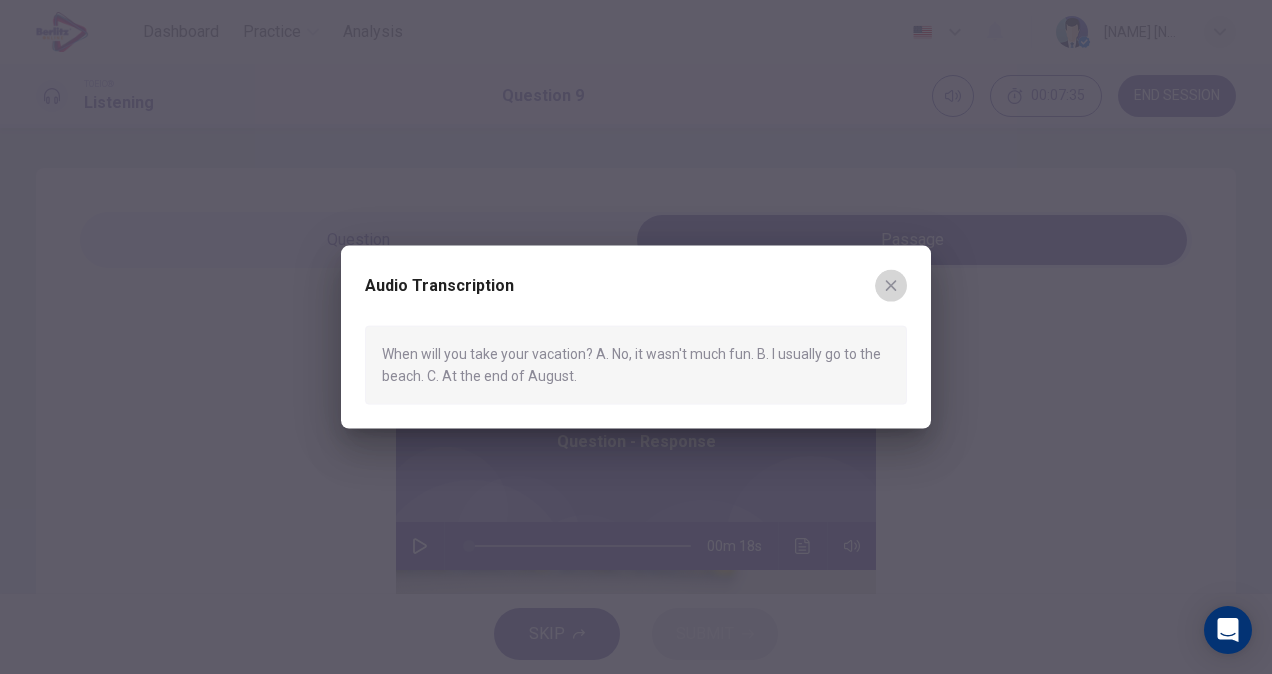 click 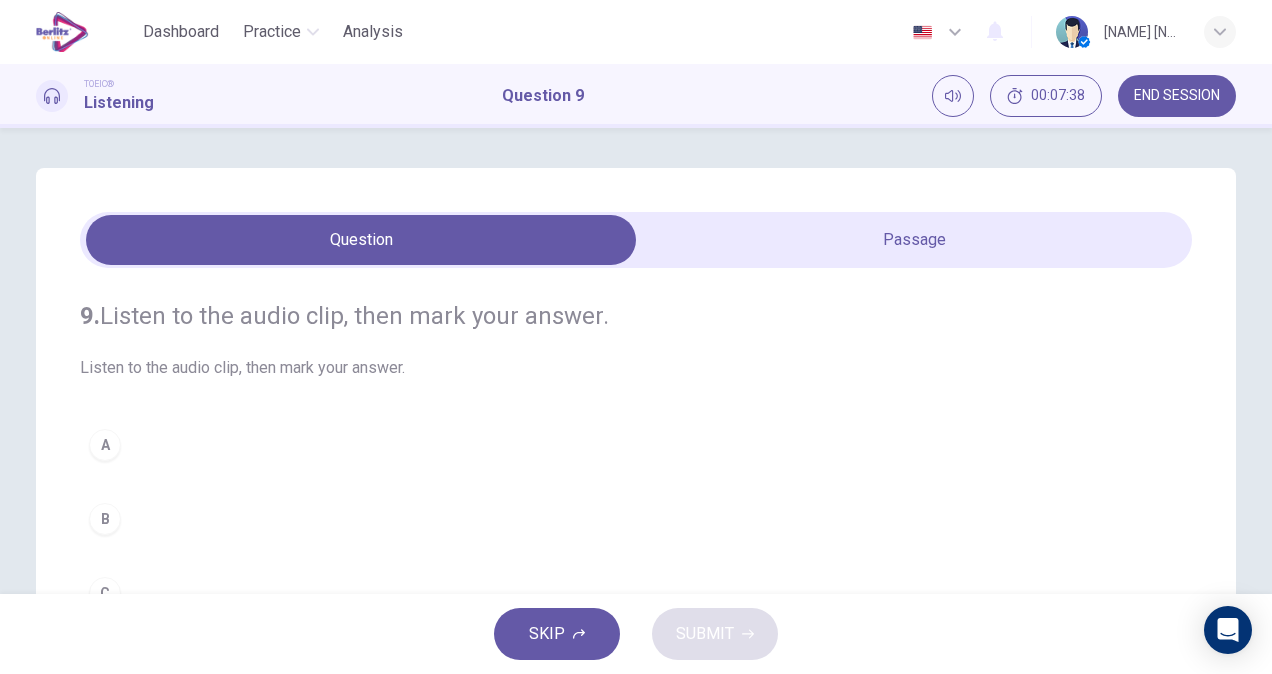 click on "C" at bounding box center (636, 593) 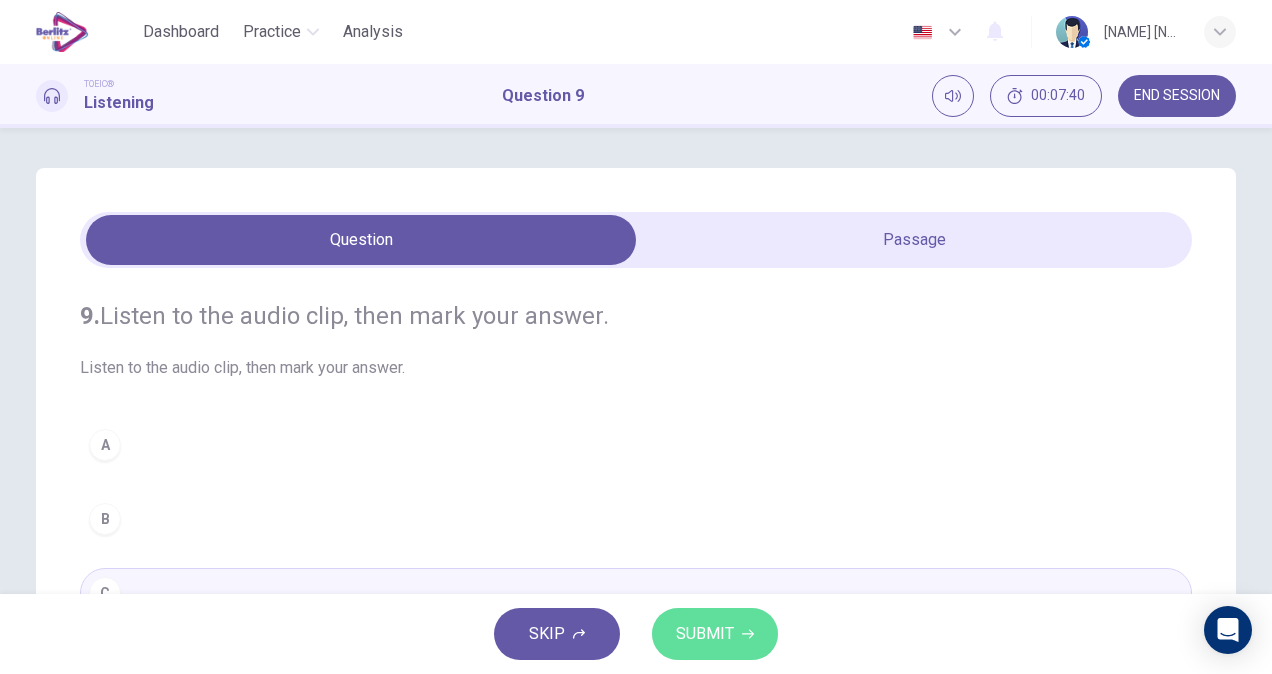 click on "SUBMIT" at bounding box center [715, 634] 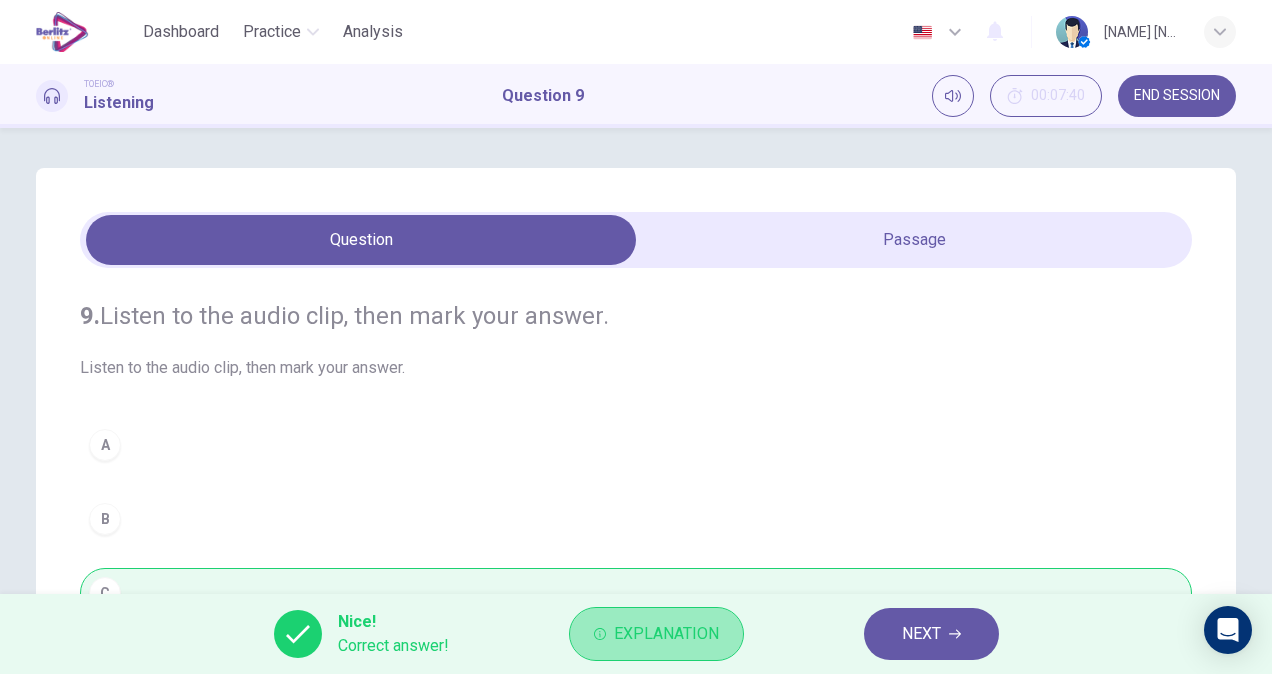 click on "Explanation" at bounding box center (666, 634) 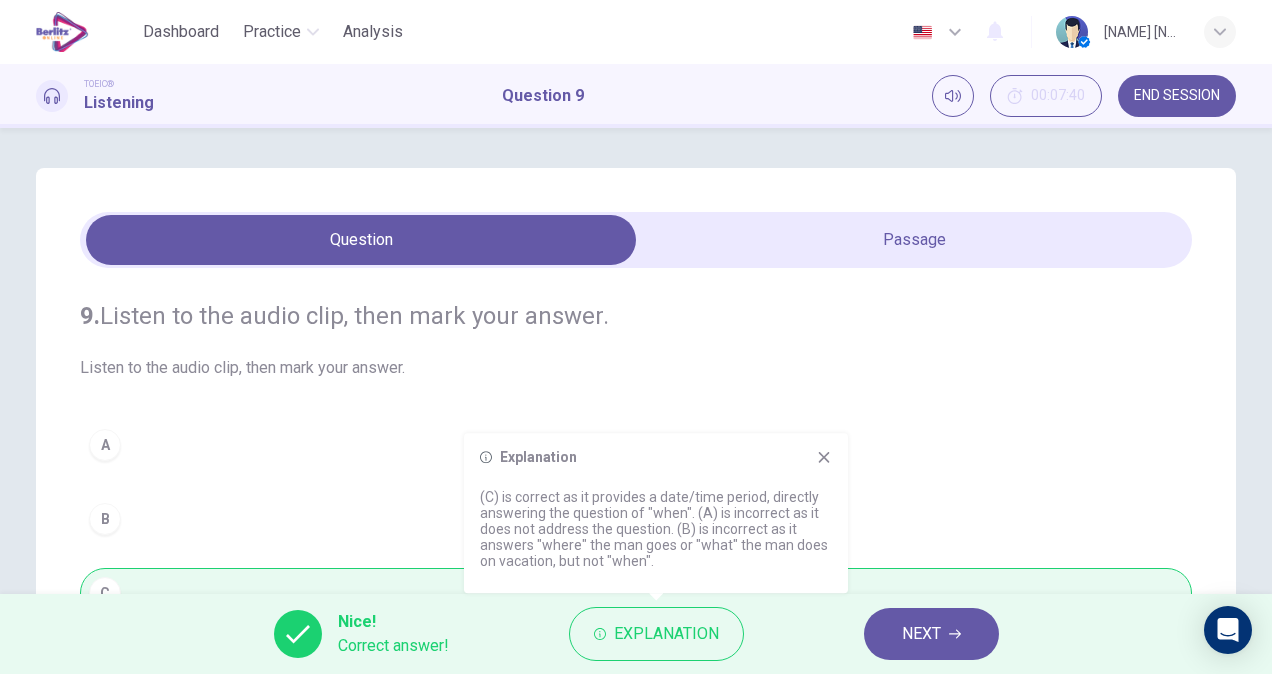 click 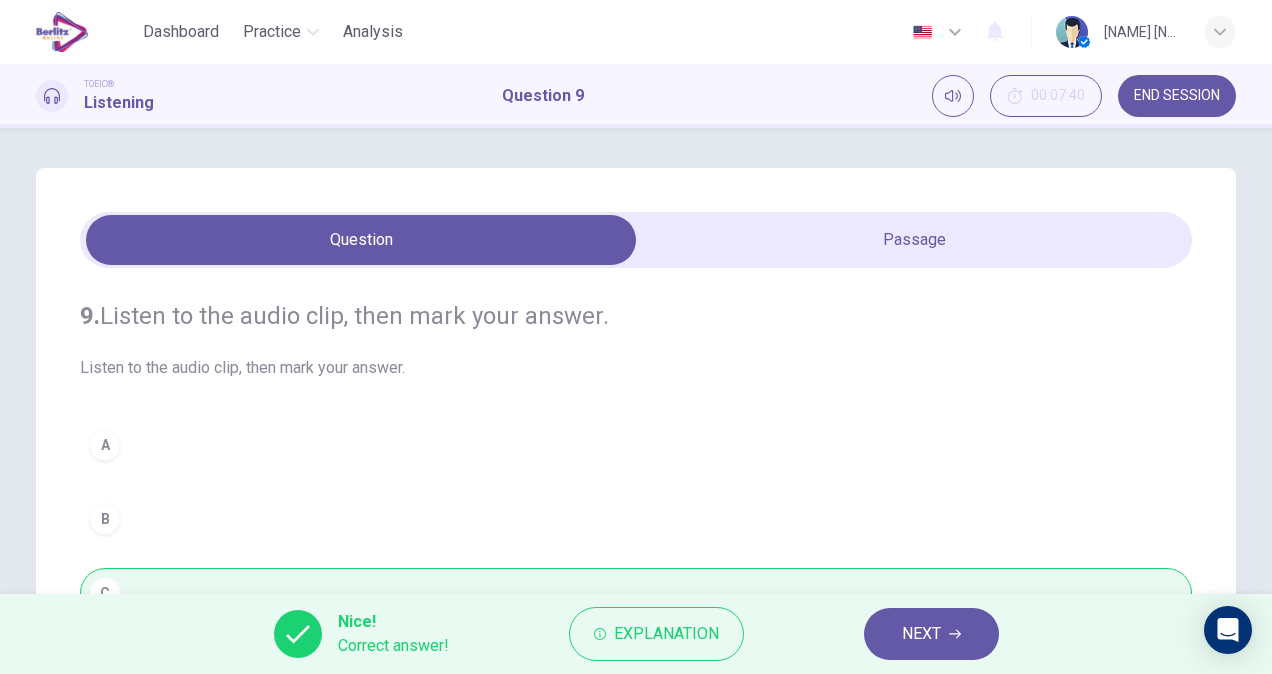 click on "NEXT" at bounding box center (931, 634) 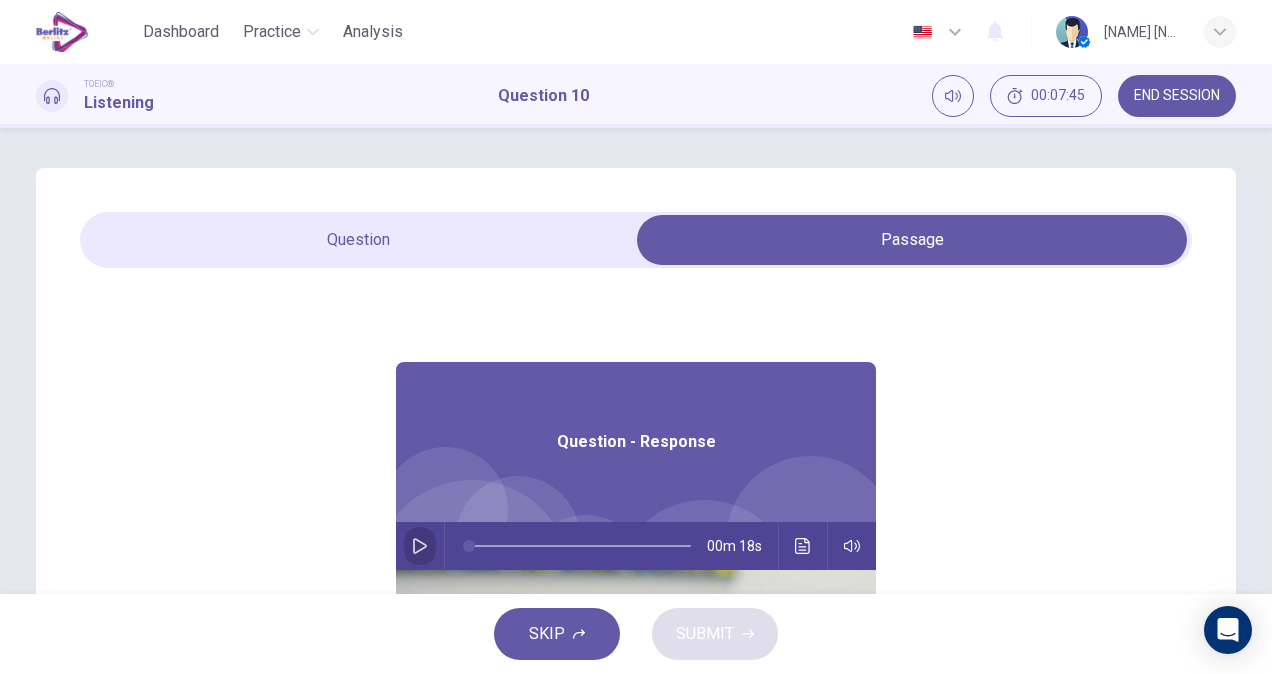 click 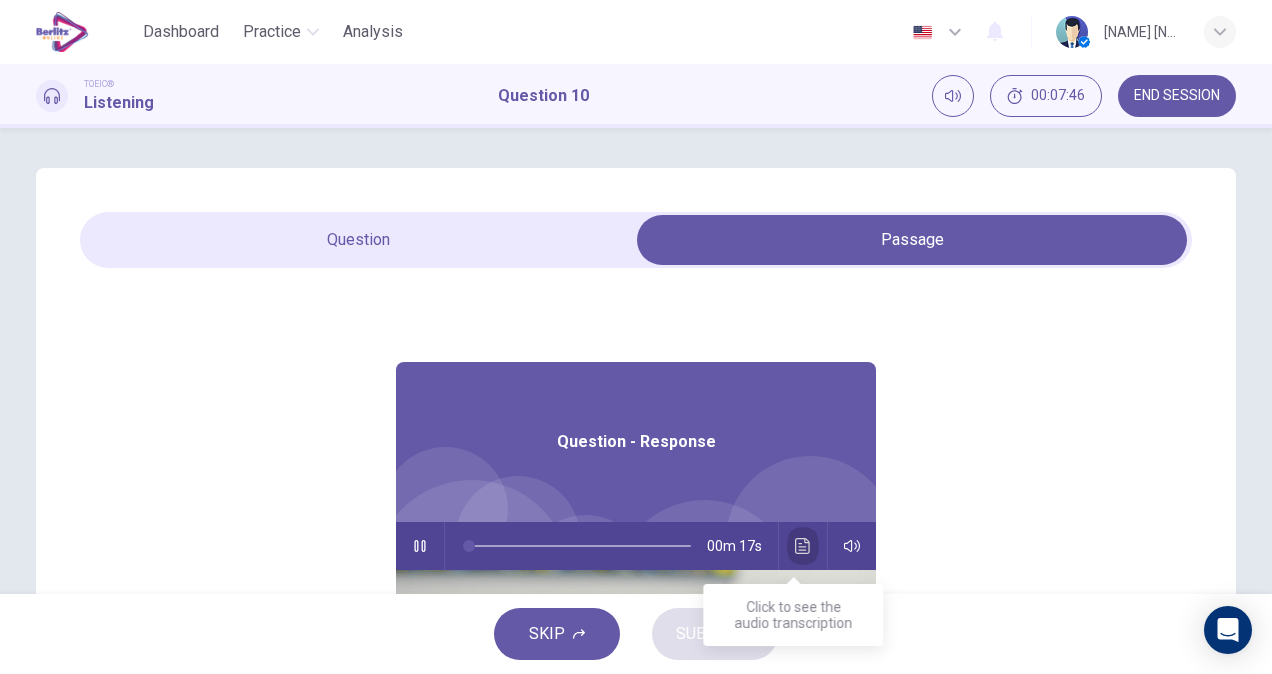 click 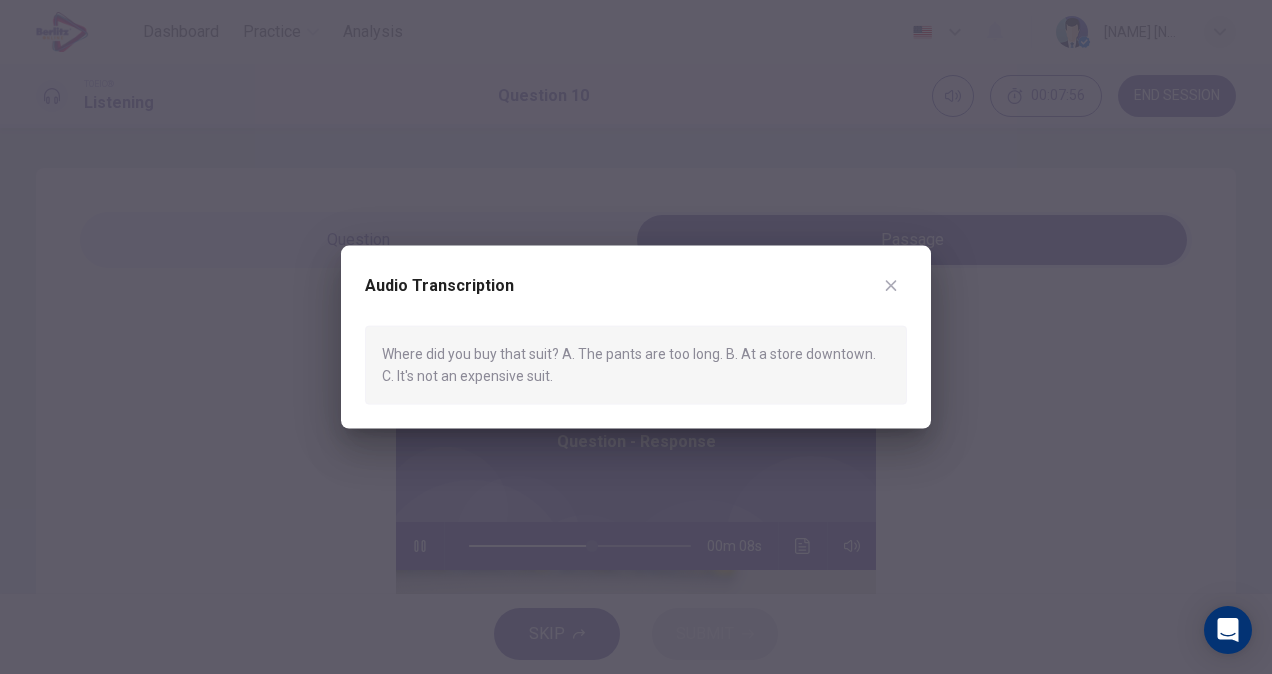 click 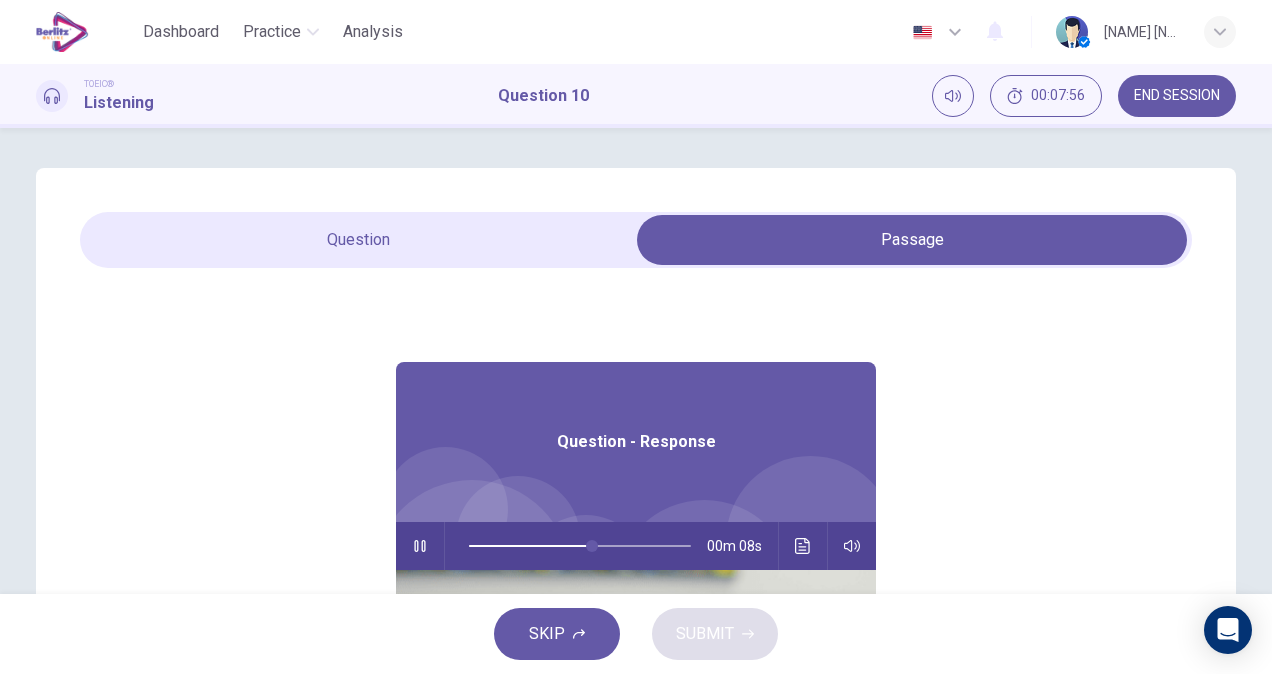 type on "**" 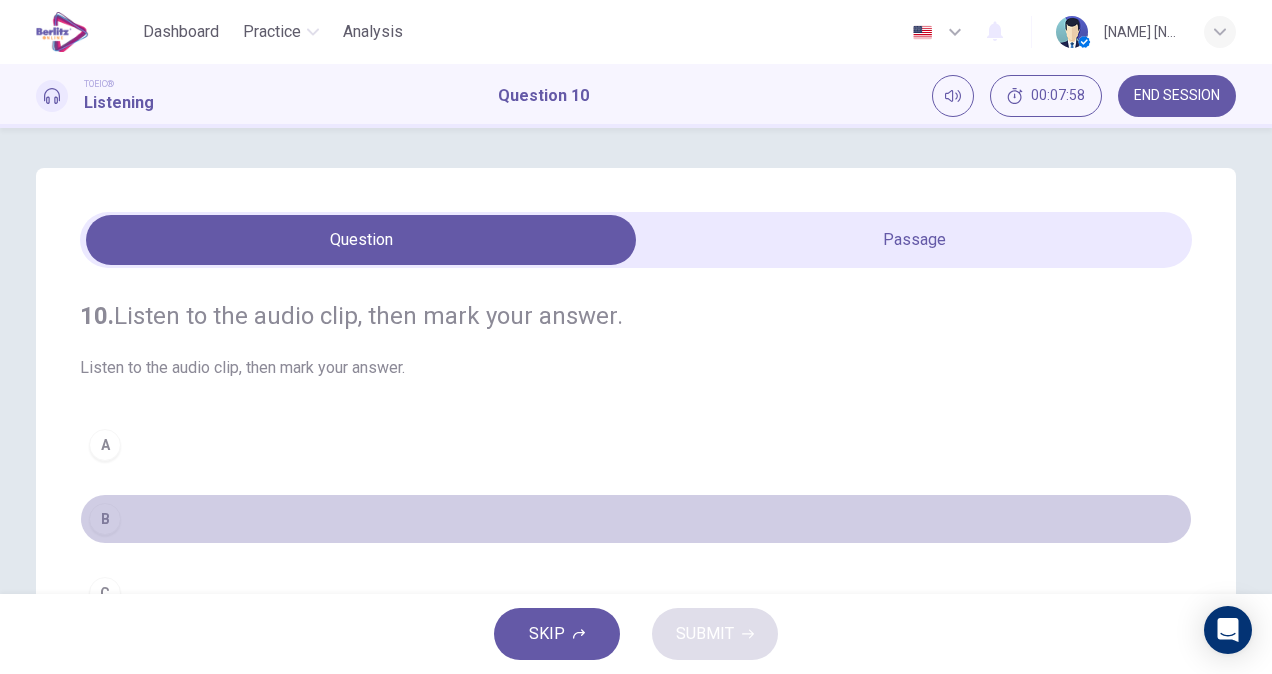 click on "B" at bounding box center [636, 519] 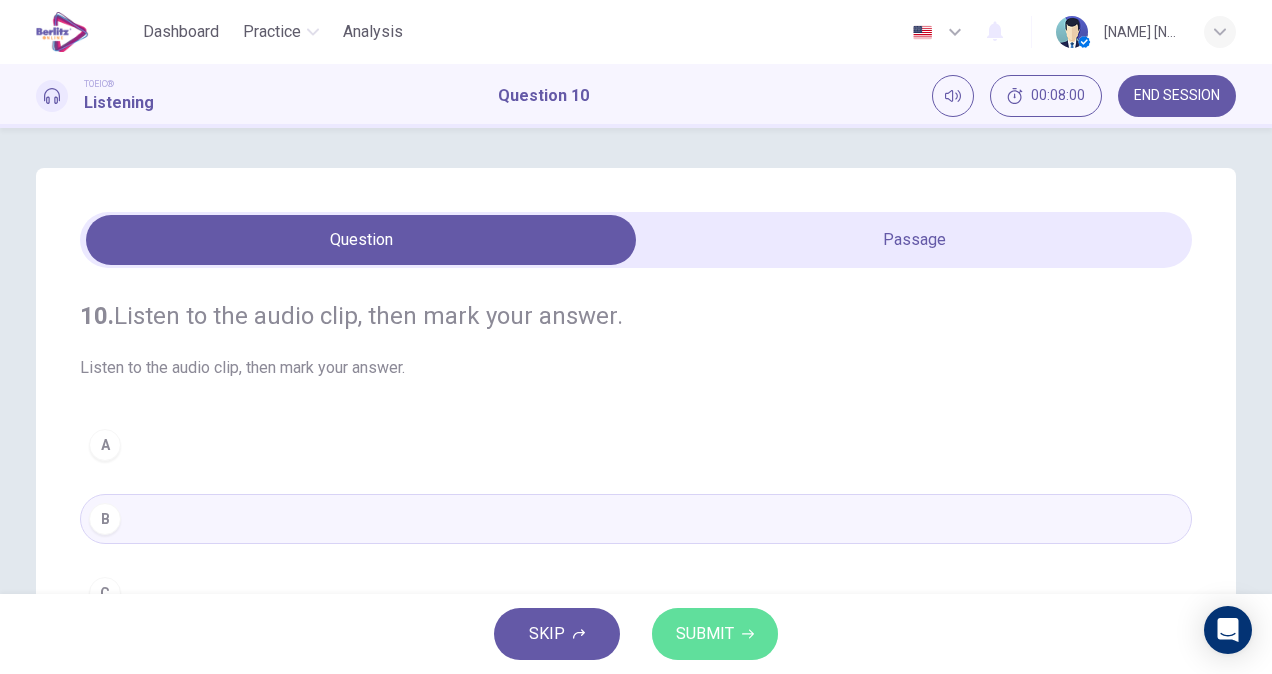 click on "SUBMIT" at bounding box center (705, 634) 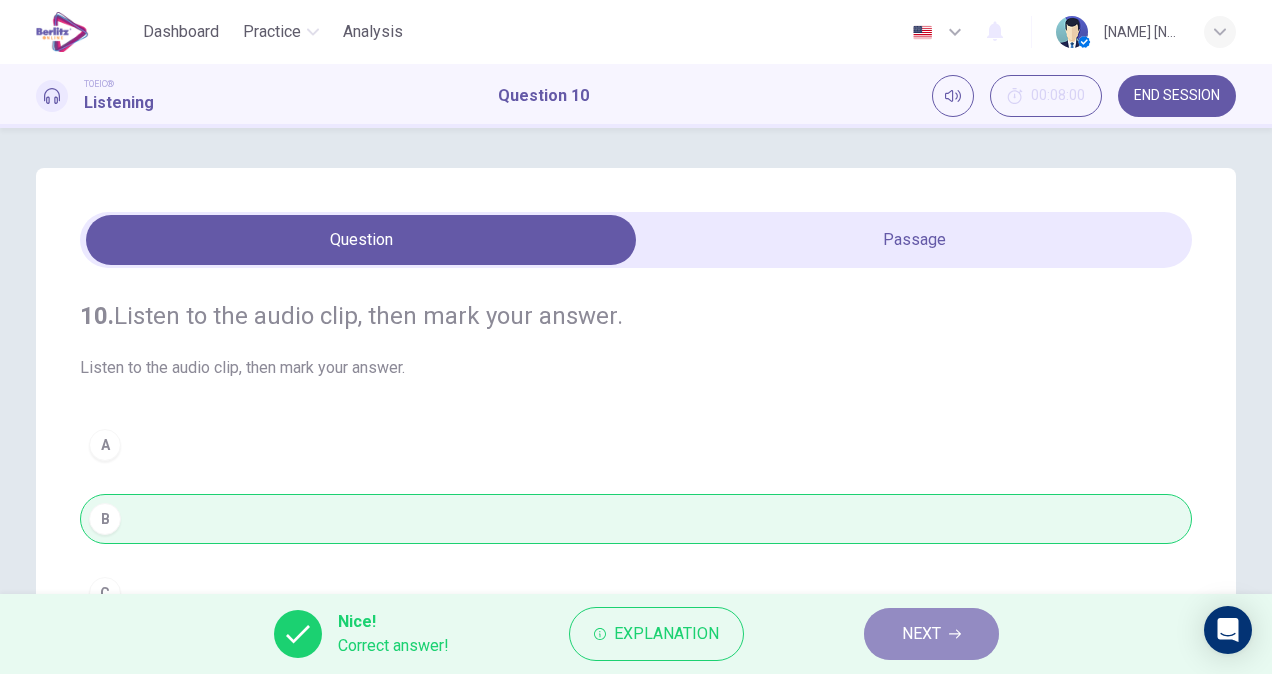 click on "NEXT" at bounding box center (921, 634) 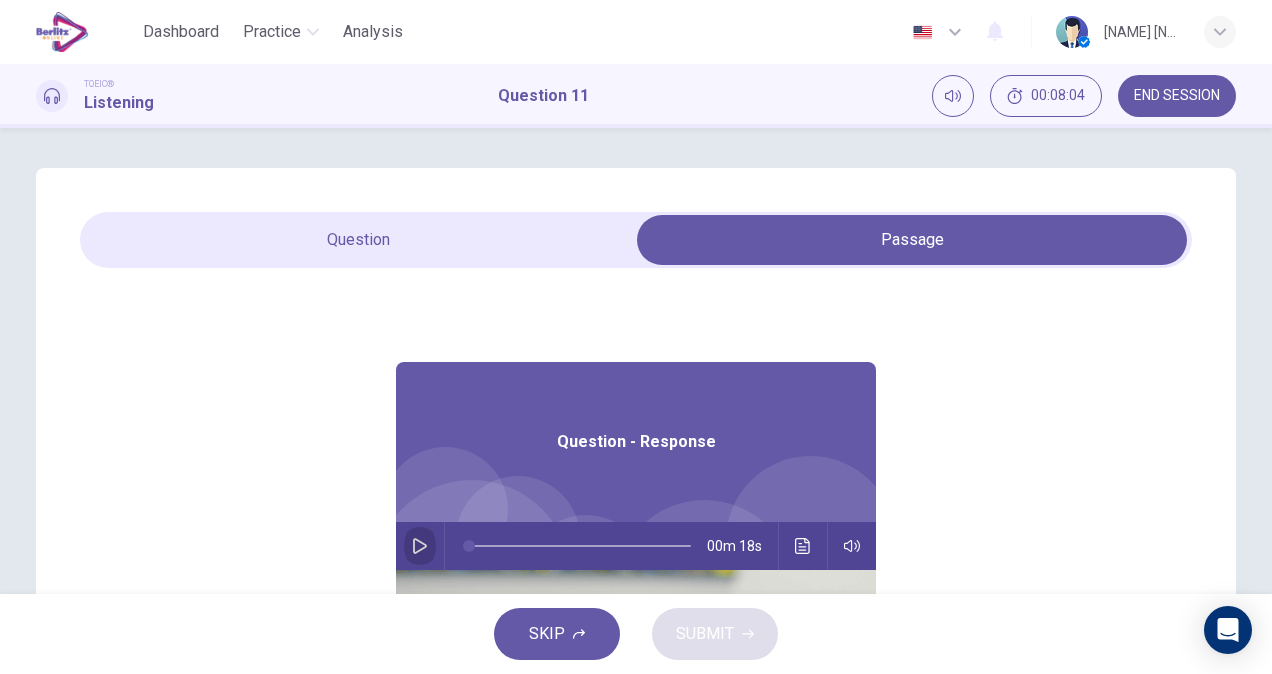 click 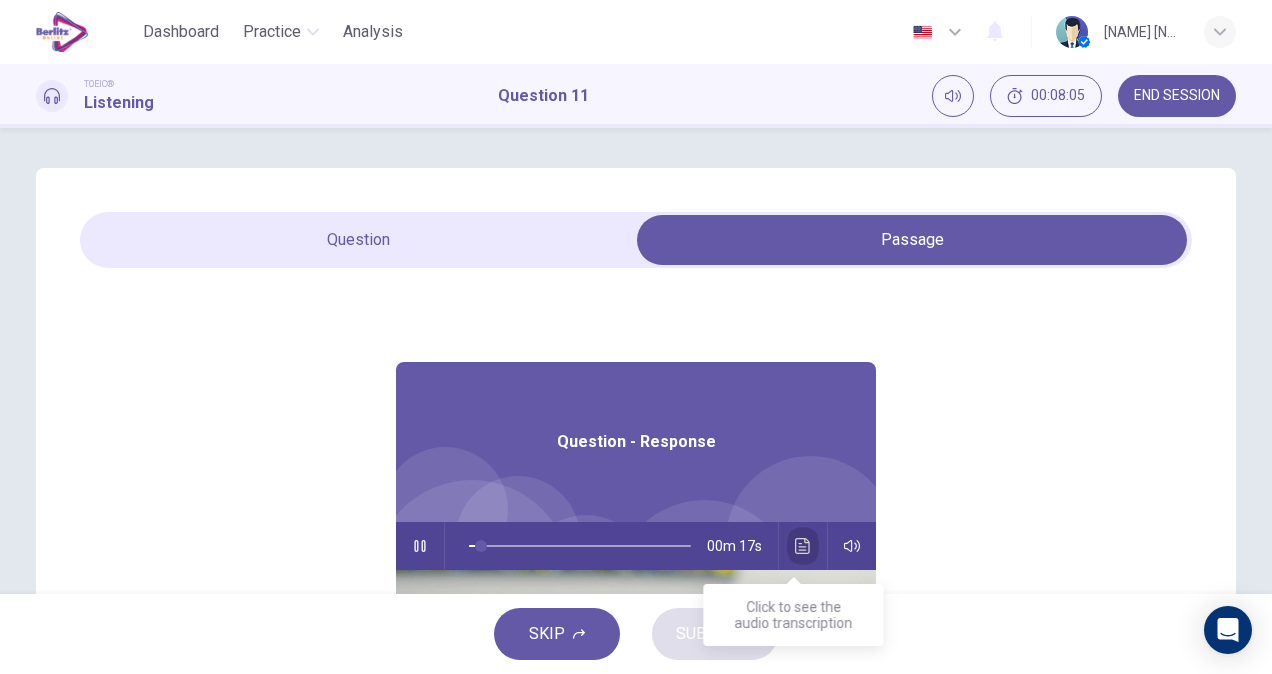 click 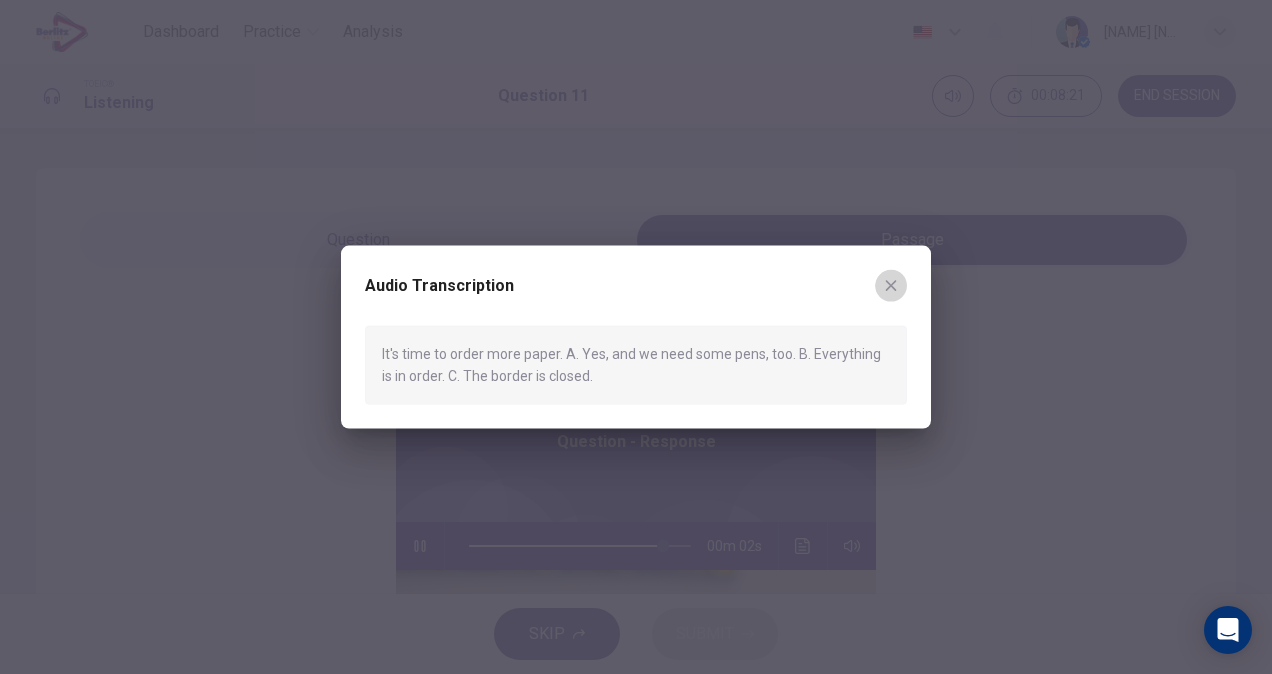 click at bounding box center (891, 286) 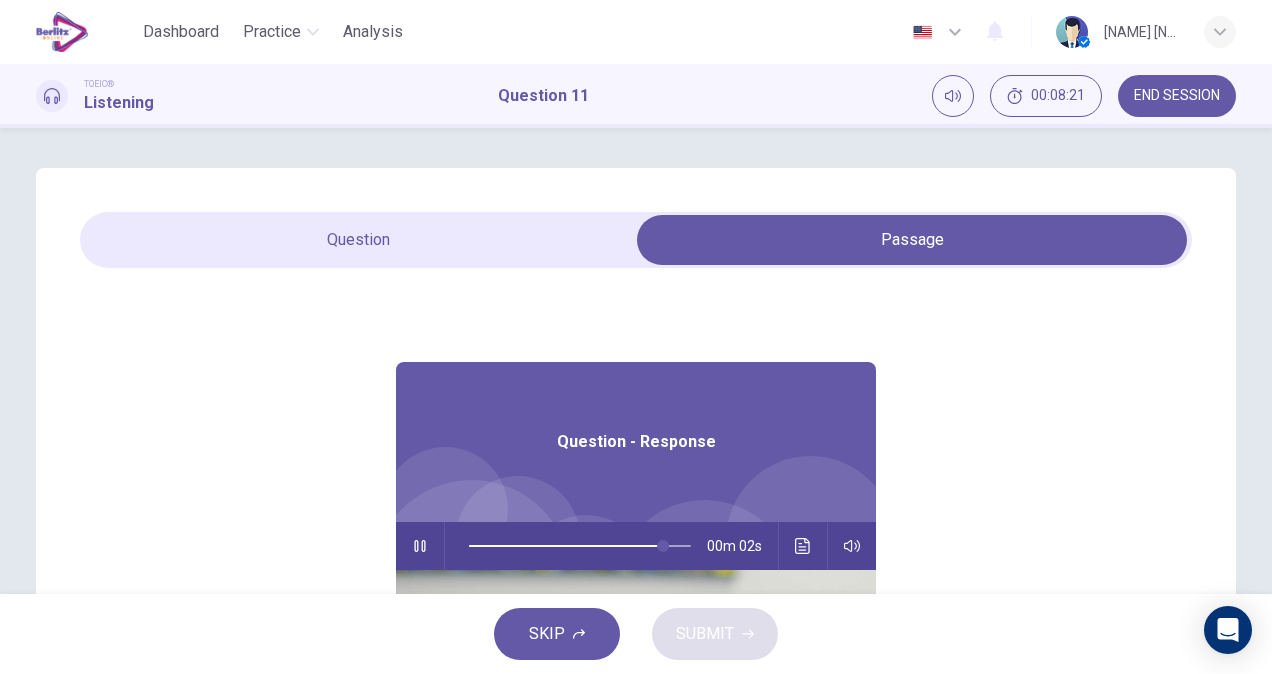 type on "**" 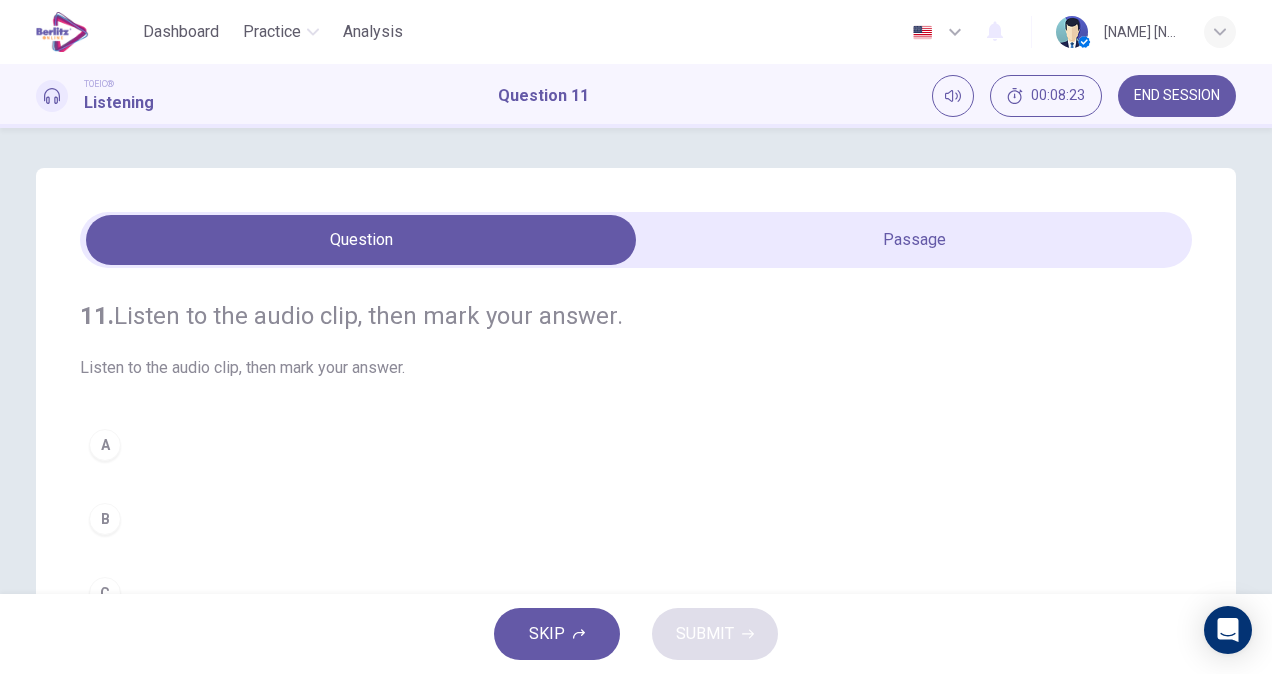 click on "A" at bounding box center [636, 445] 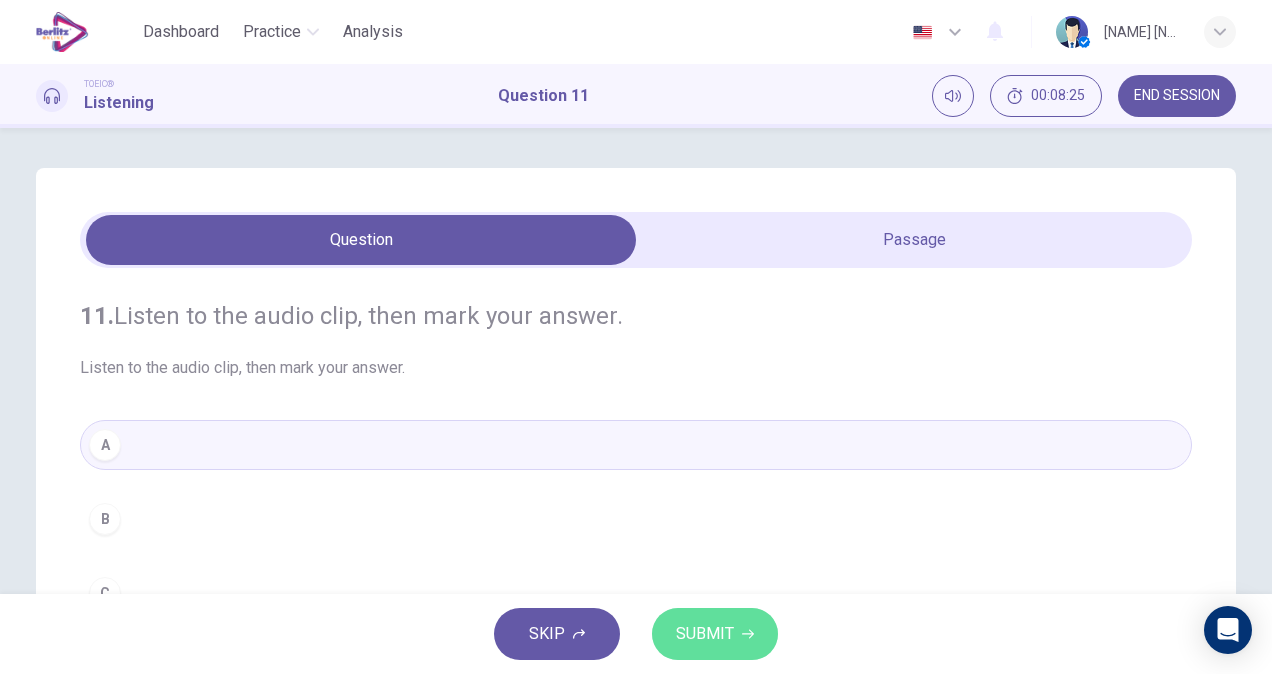 click on "SUBMIT" at bounding box center (705, 634) 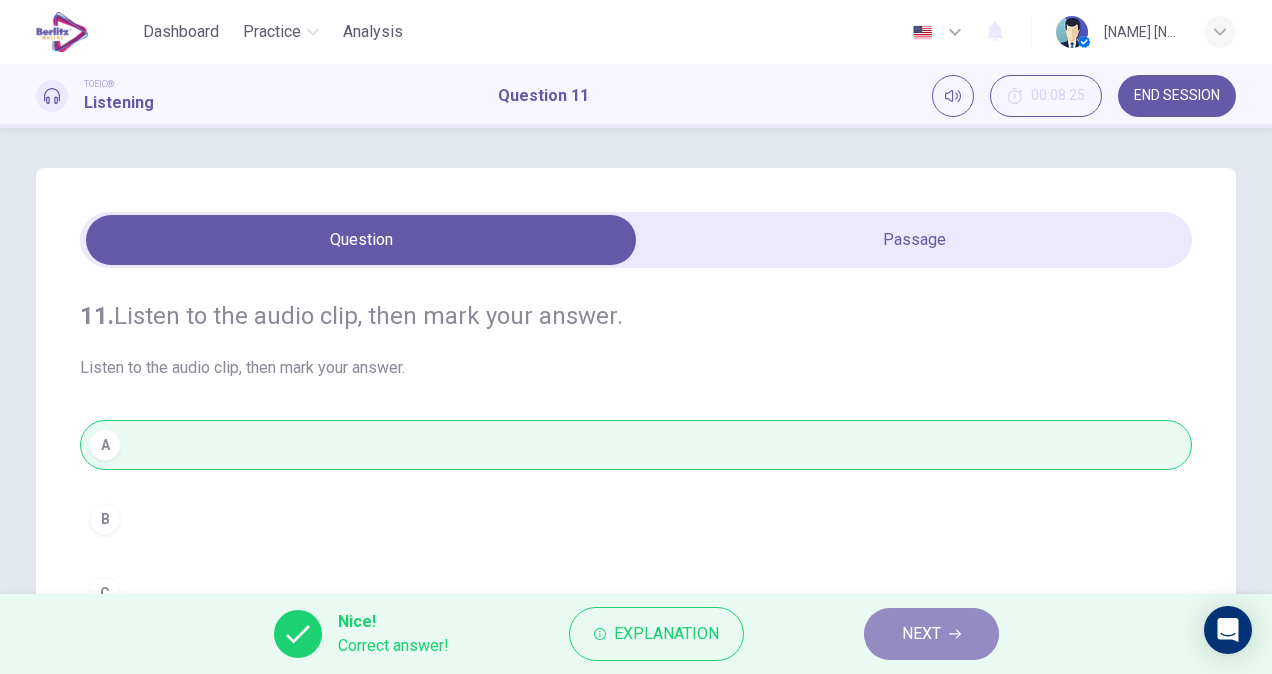 click on "NEXT" at bounding box center (931, 634) 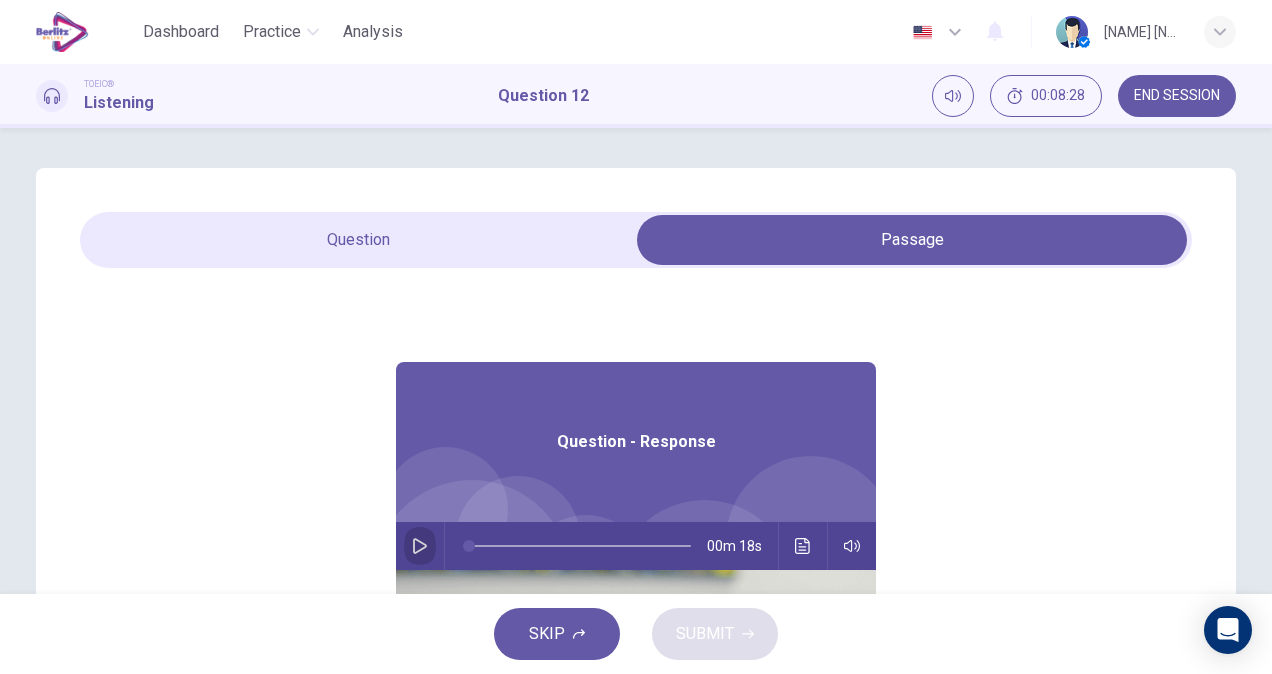 click 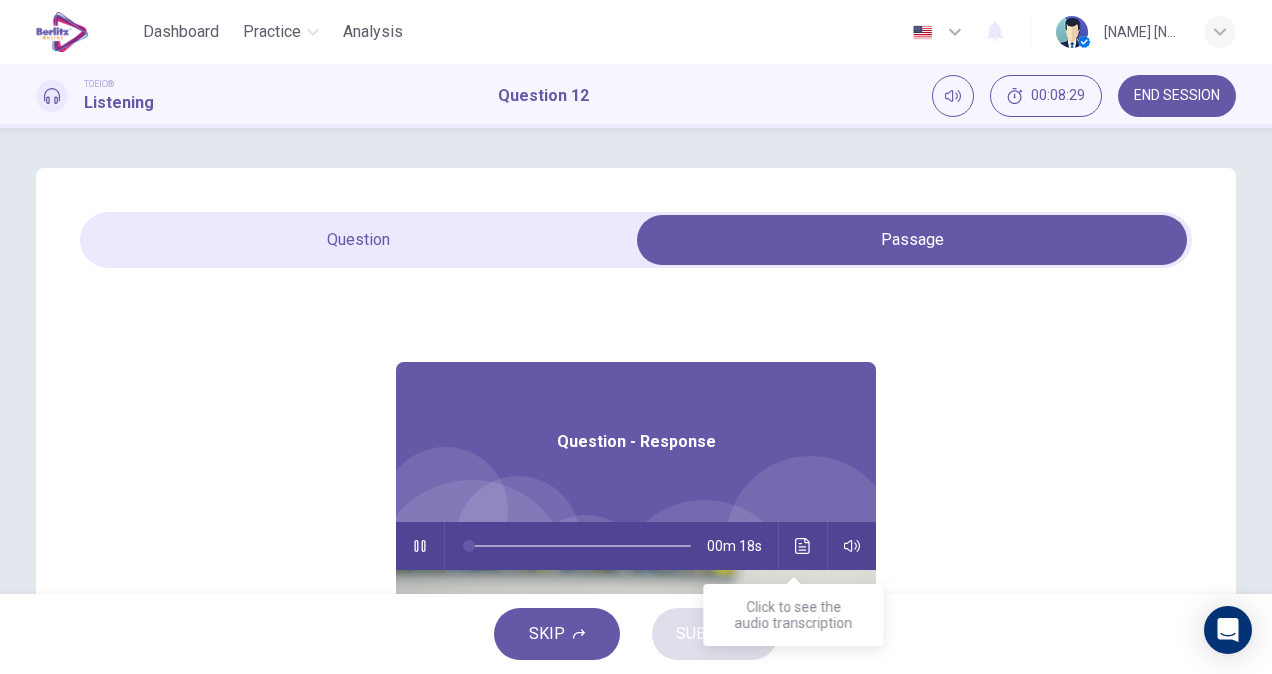 click 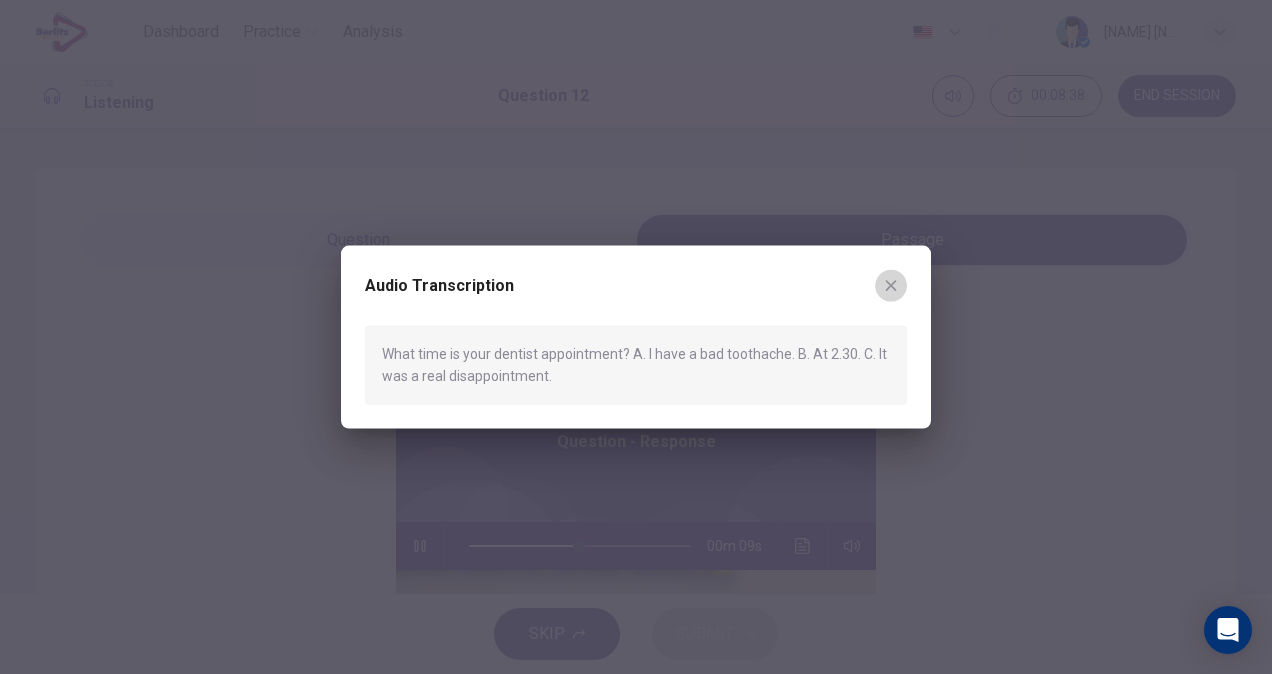 click 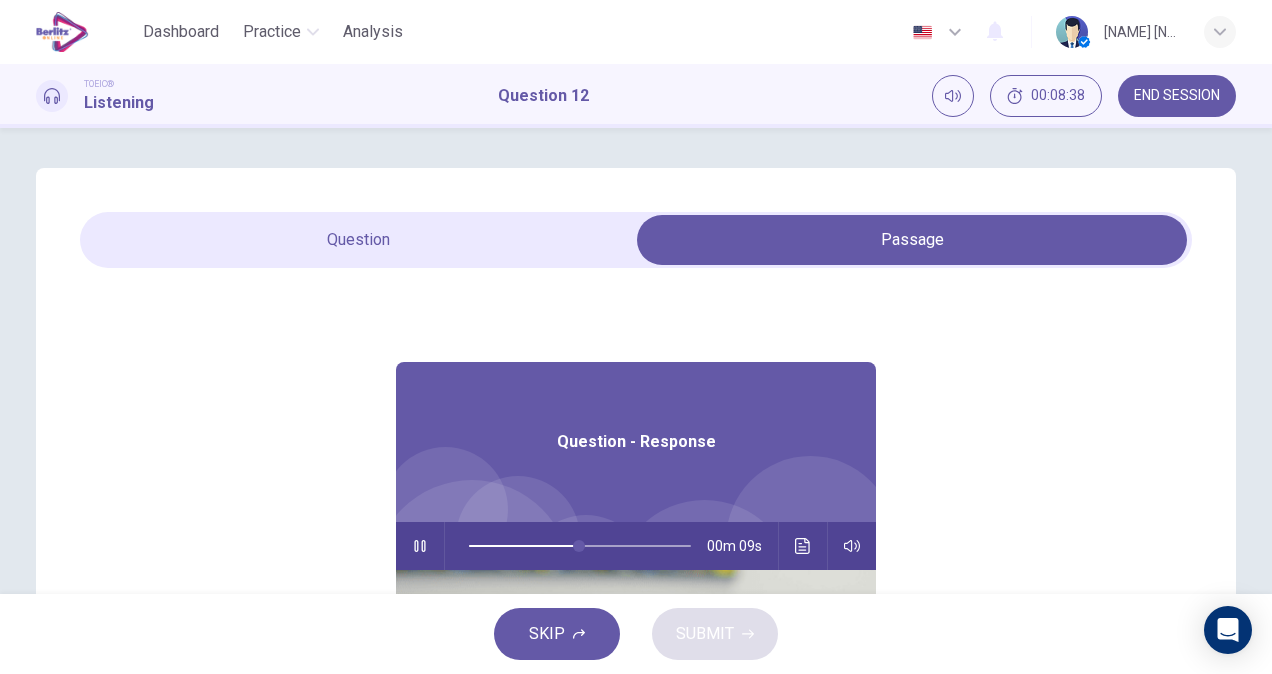 type on "**" 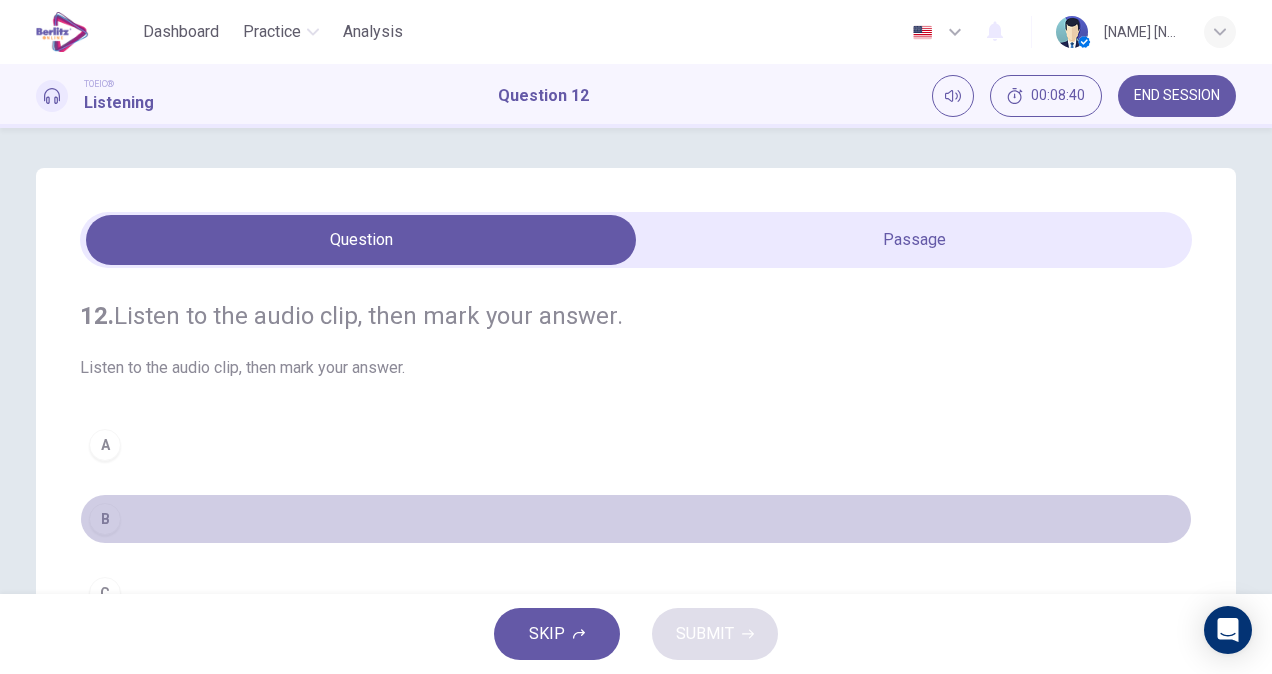 click on "B" at bounding box center [636, 519] 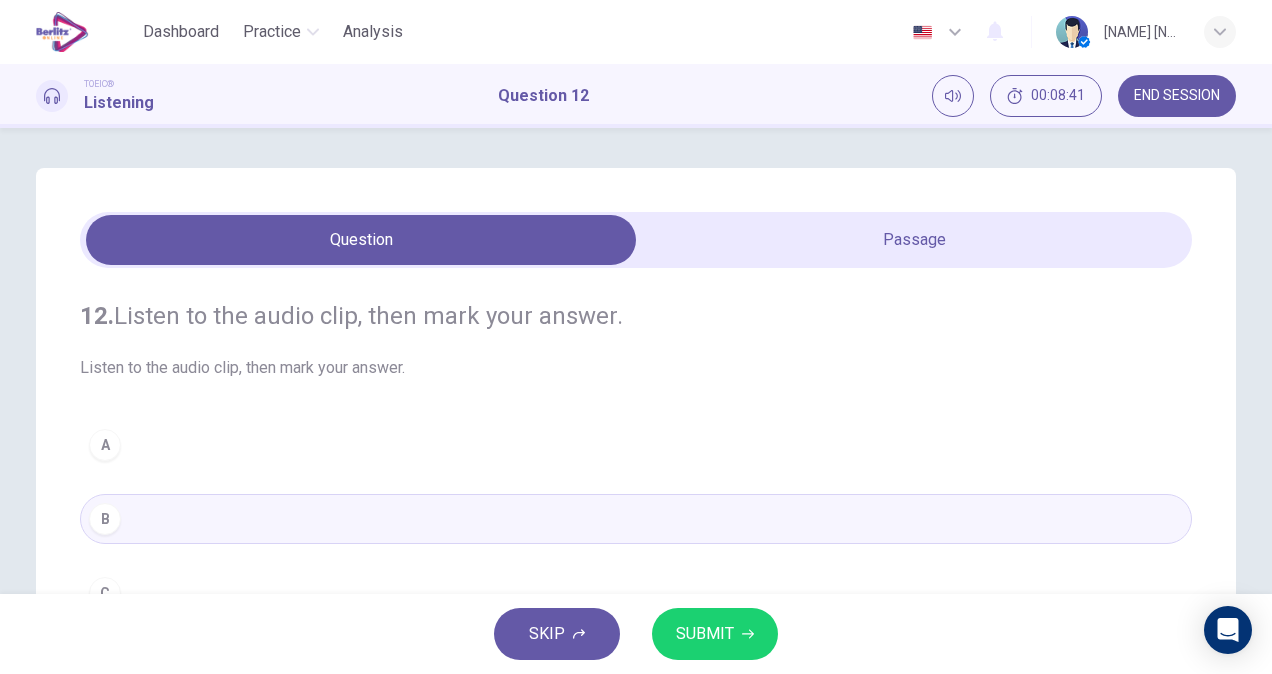 click on "SUBMIT" at bounding box center (705, 634) 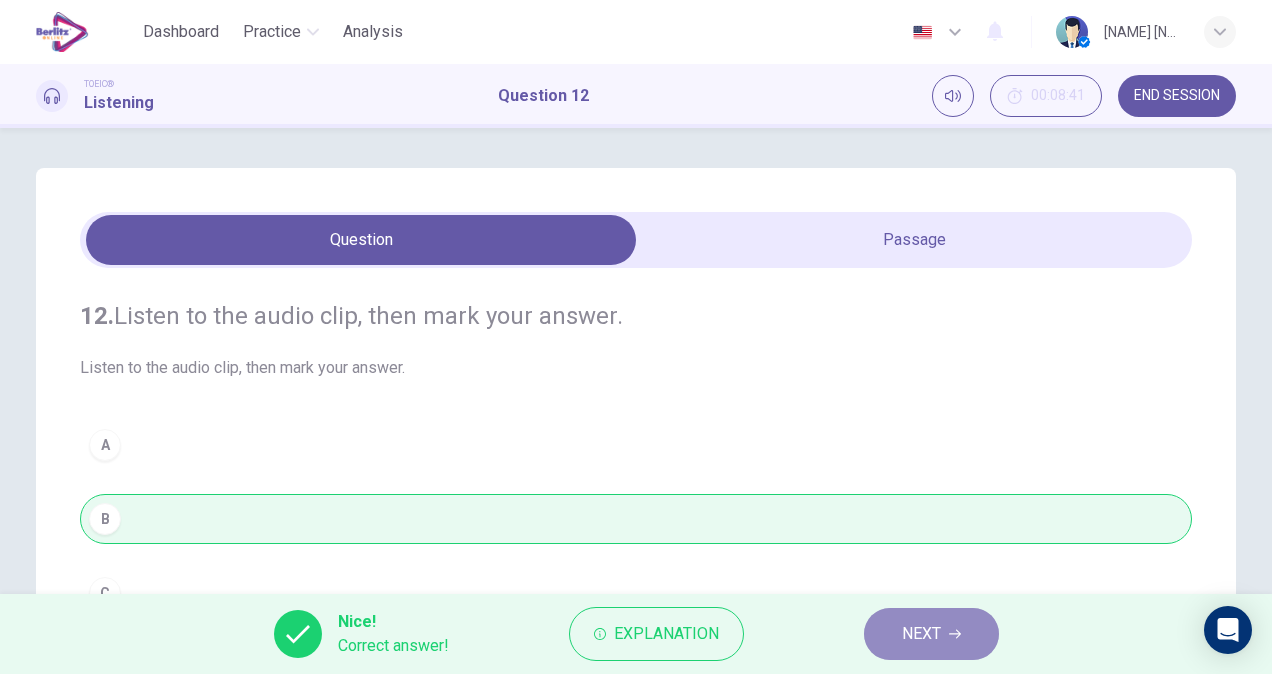 click 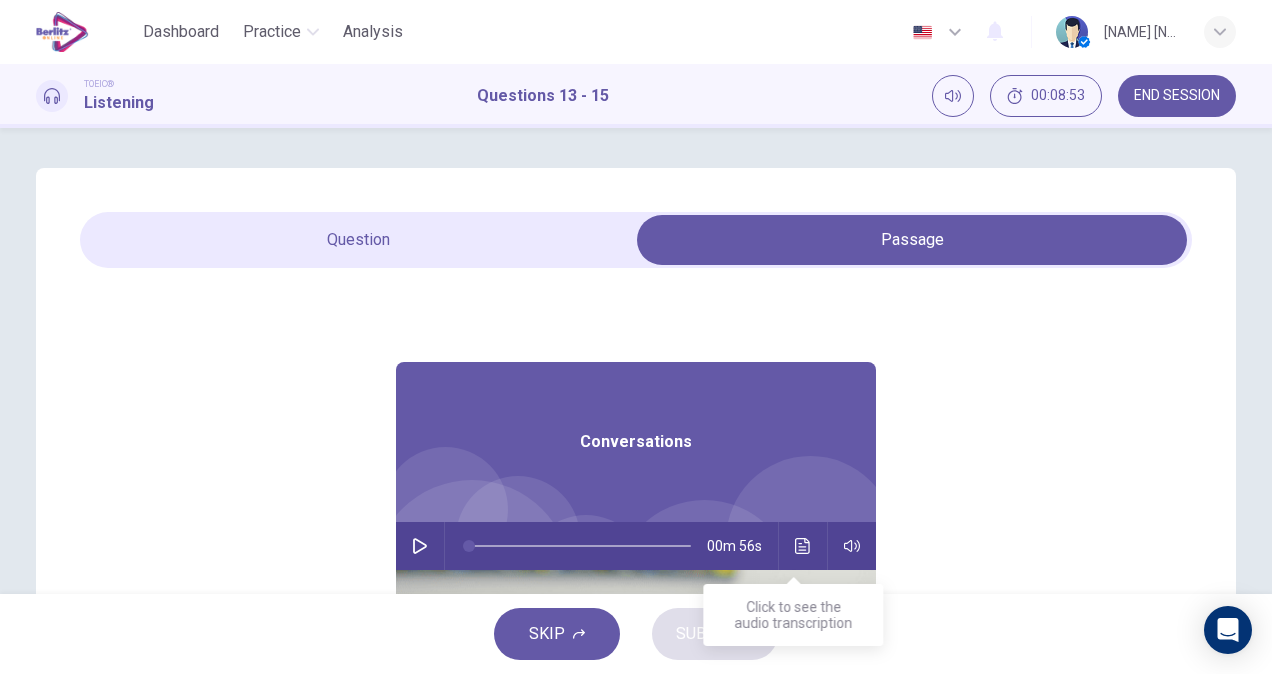 click 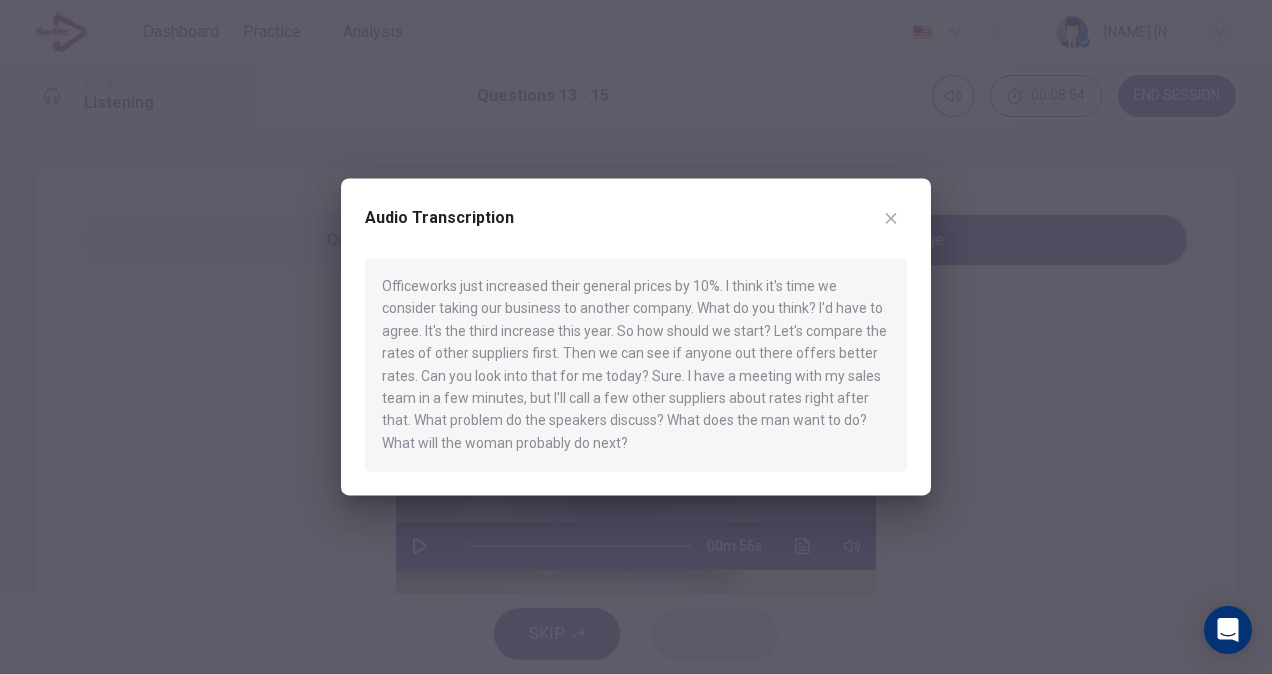 click at bounding box center (636, 337) 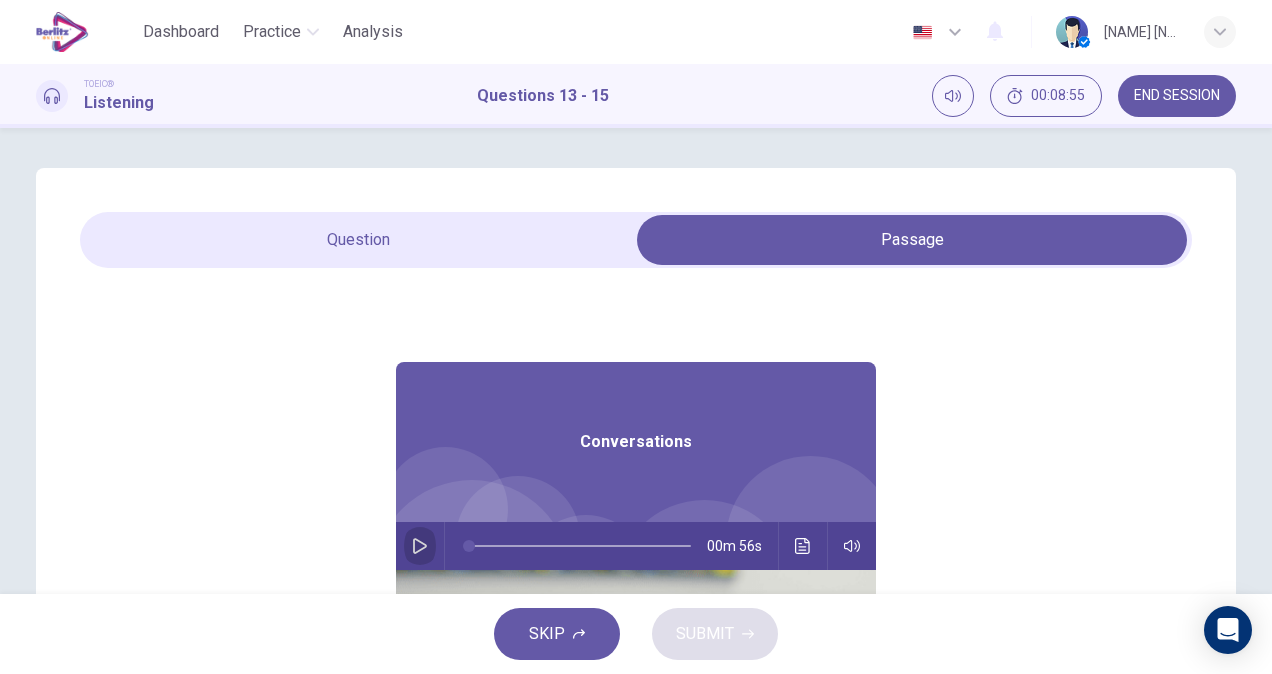 click 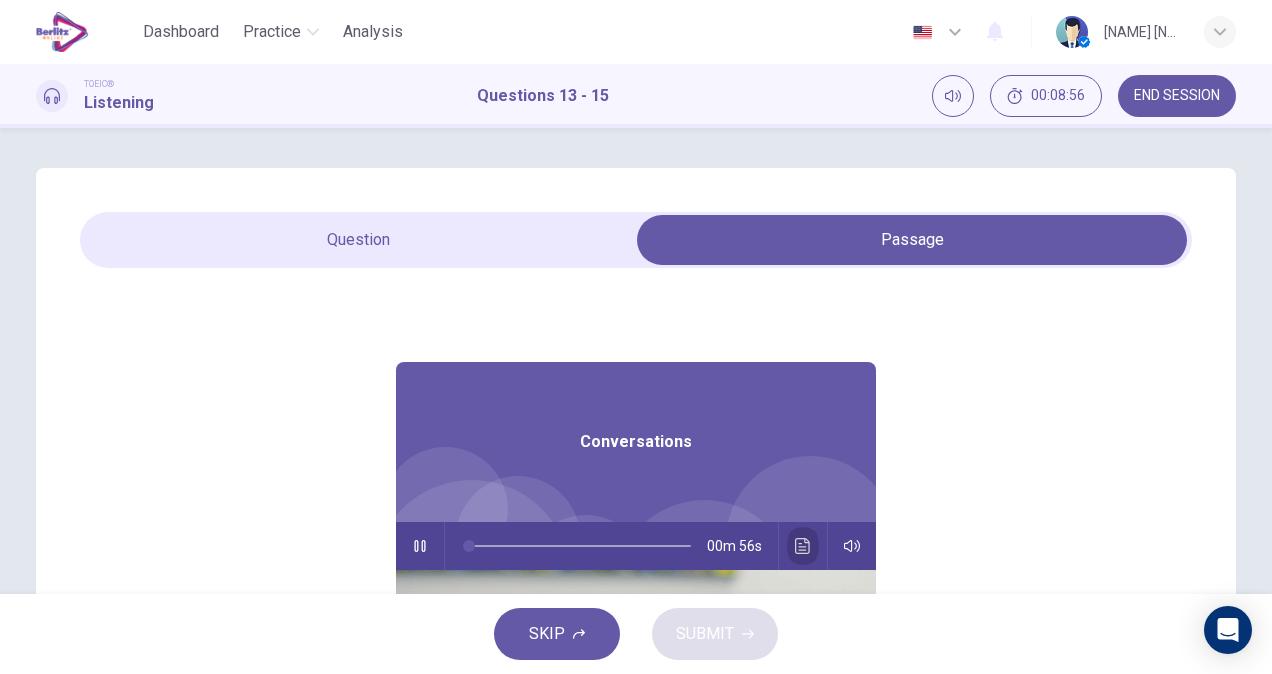 click at bounding box center (803, 546) 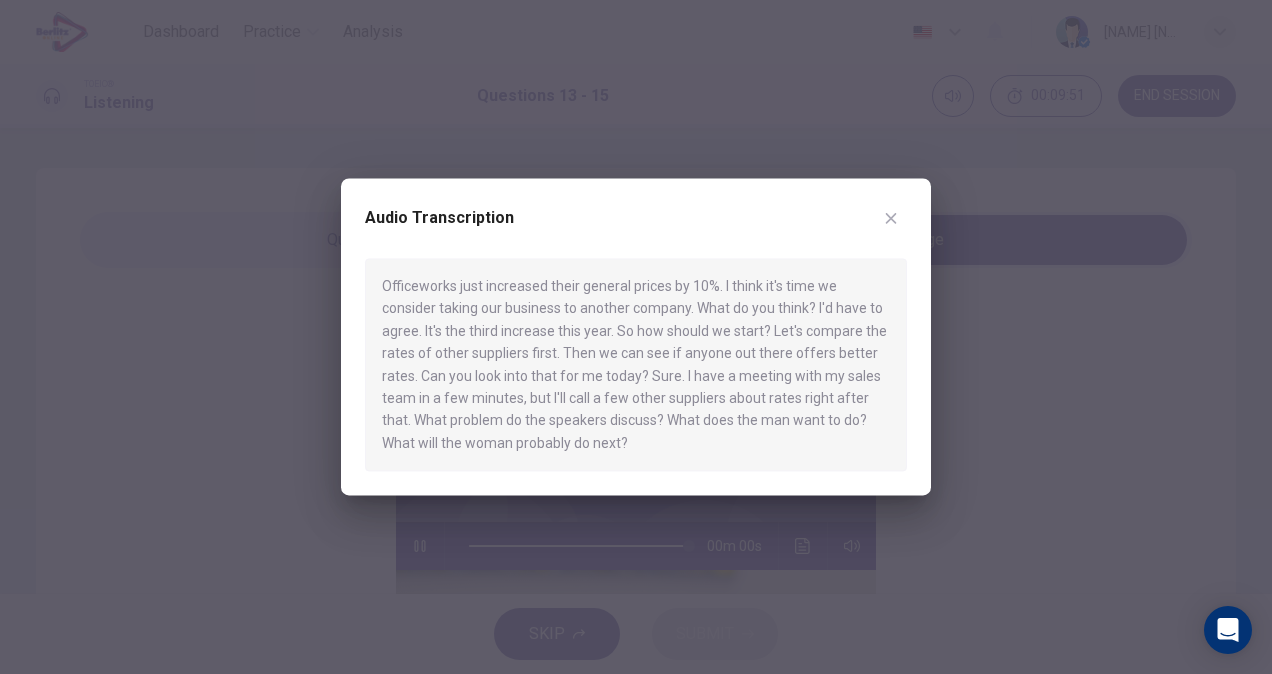 type on "*" 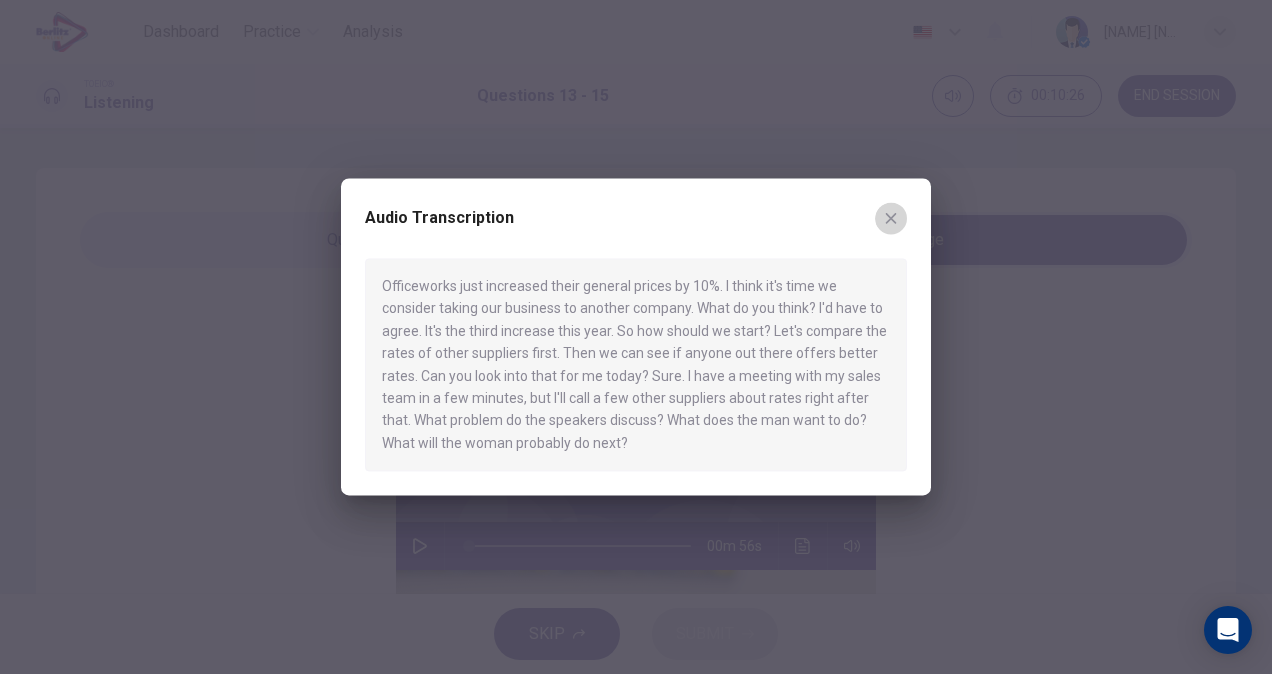click at bounding box center (891, 218) 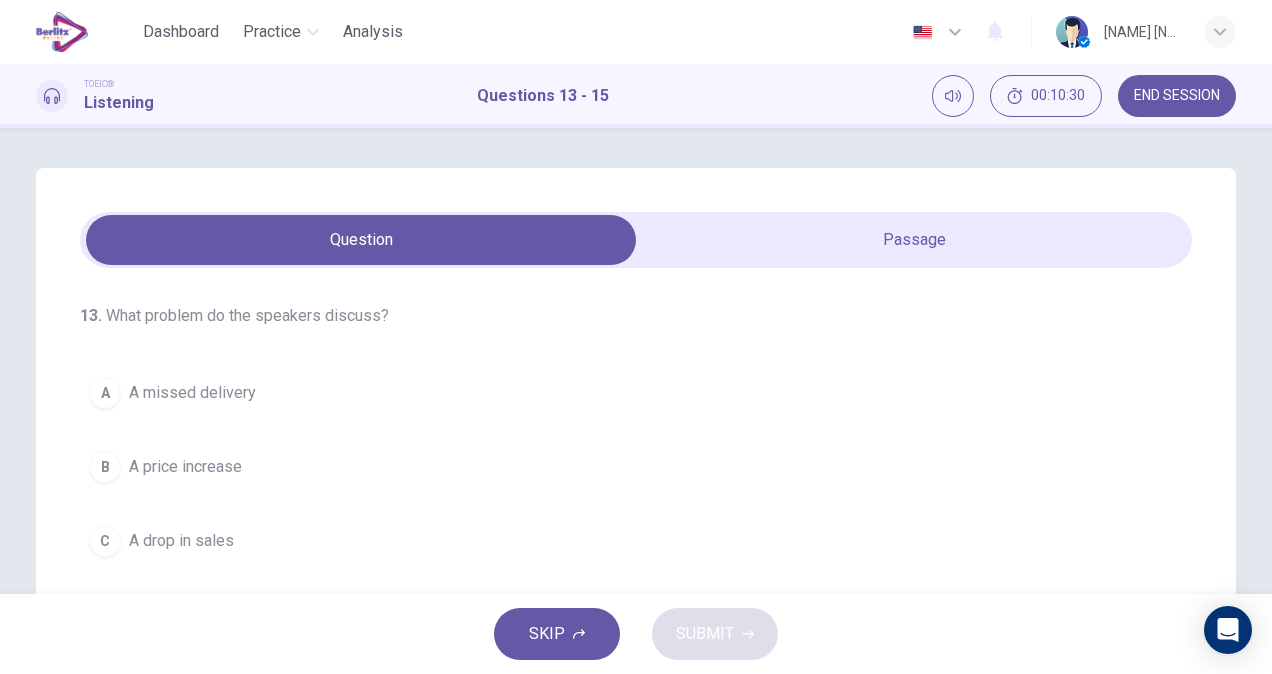 click on "A price increase" at bounding box center (185, 467) 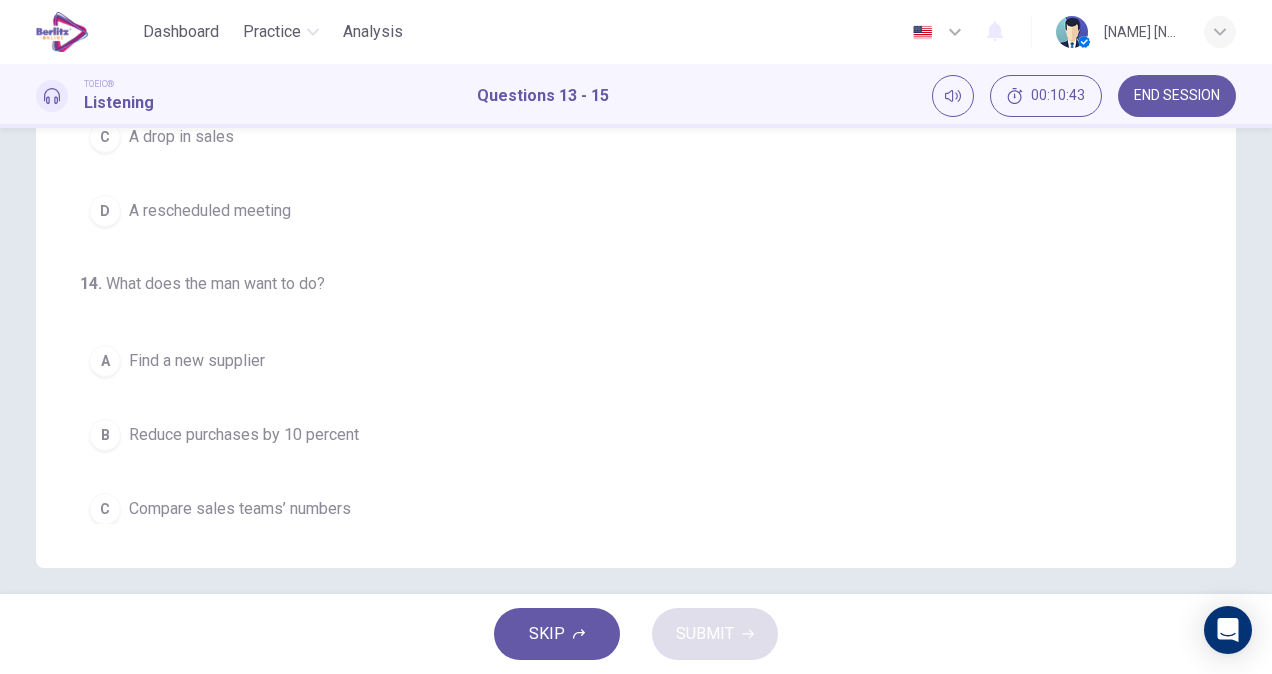 scroll, scrollTop: 418, scrollLeft: 0, axis: vertical 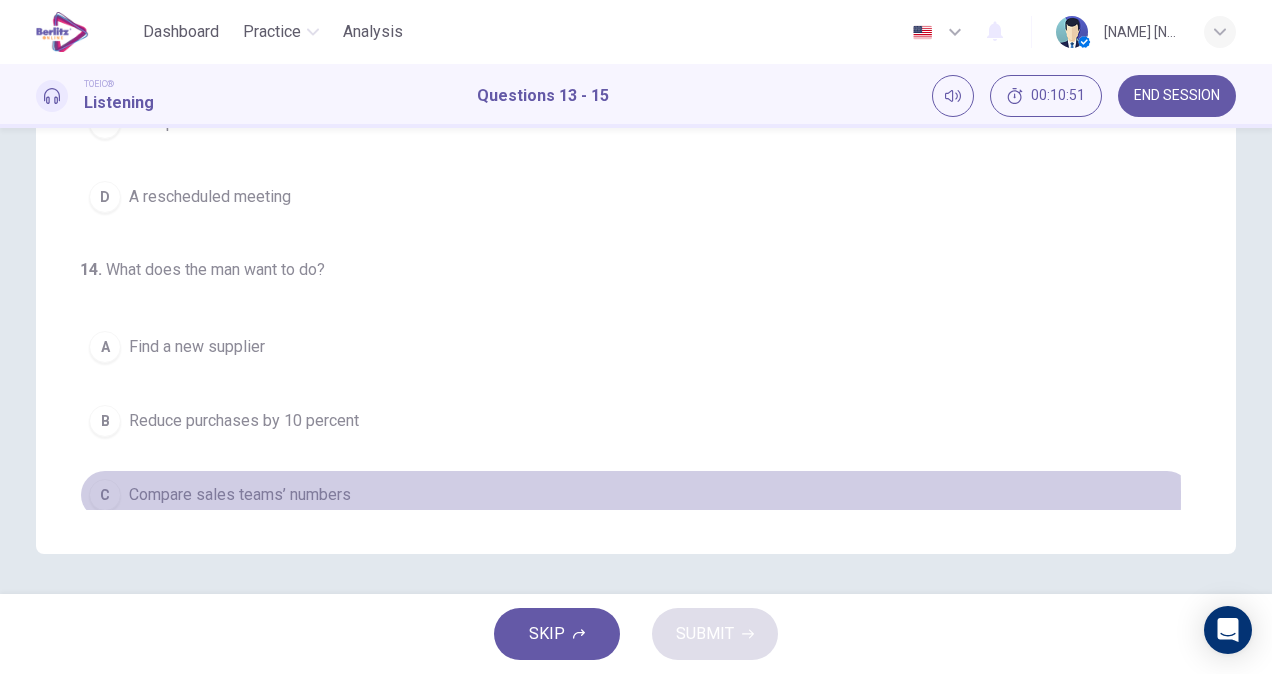 click on "Compare sales teams’ numbers" at bounding box center (240, 495) 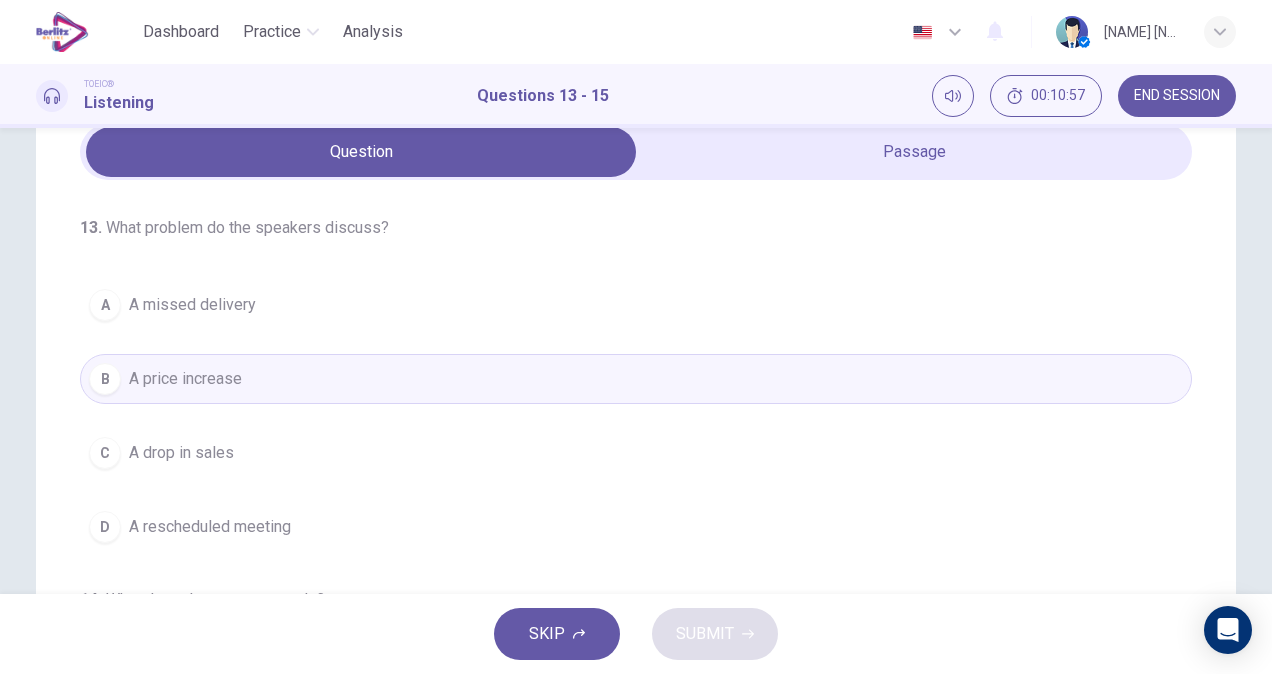 scroll, scrollTop: 80, scrollLeft: 0, axis: vertical 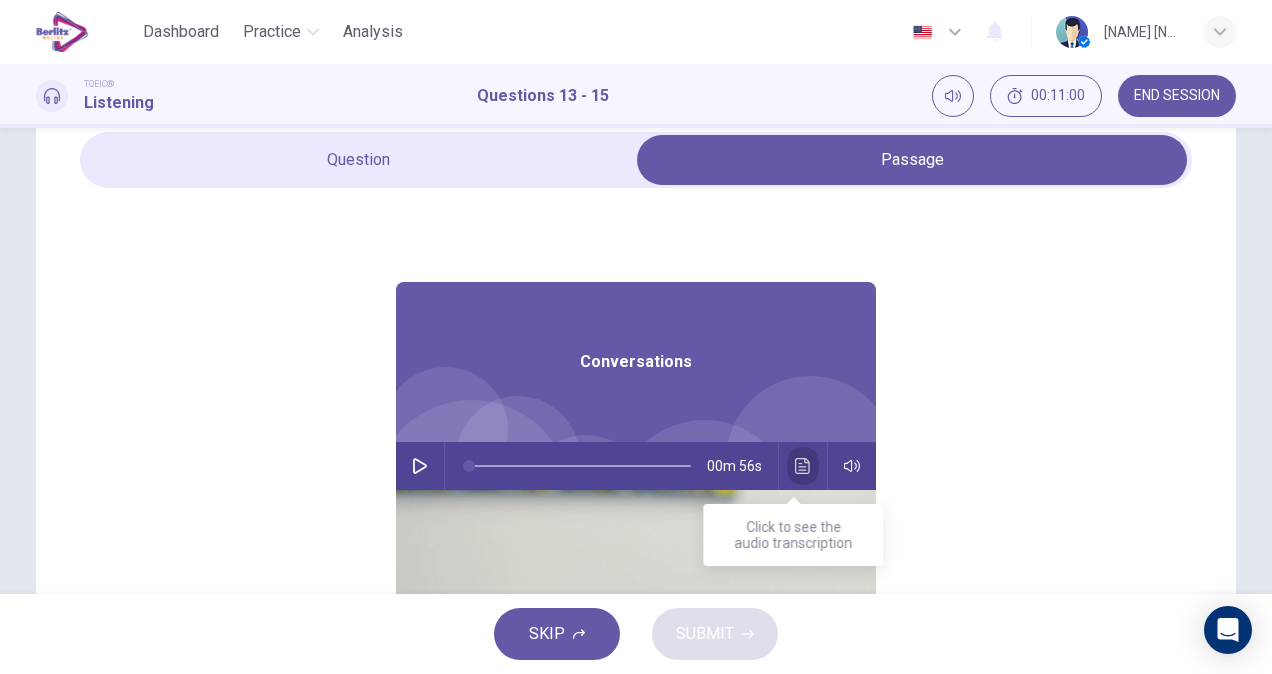 click at bounding box center [803, 466] 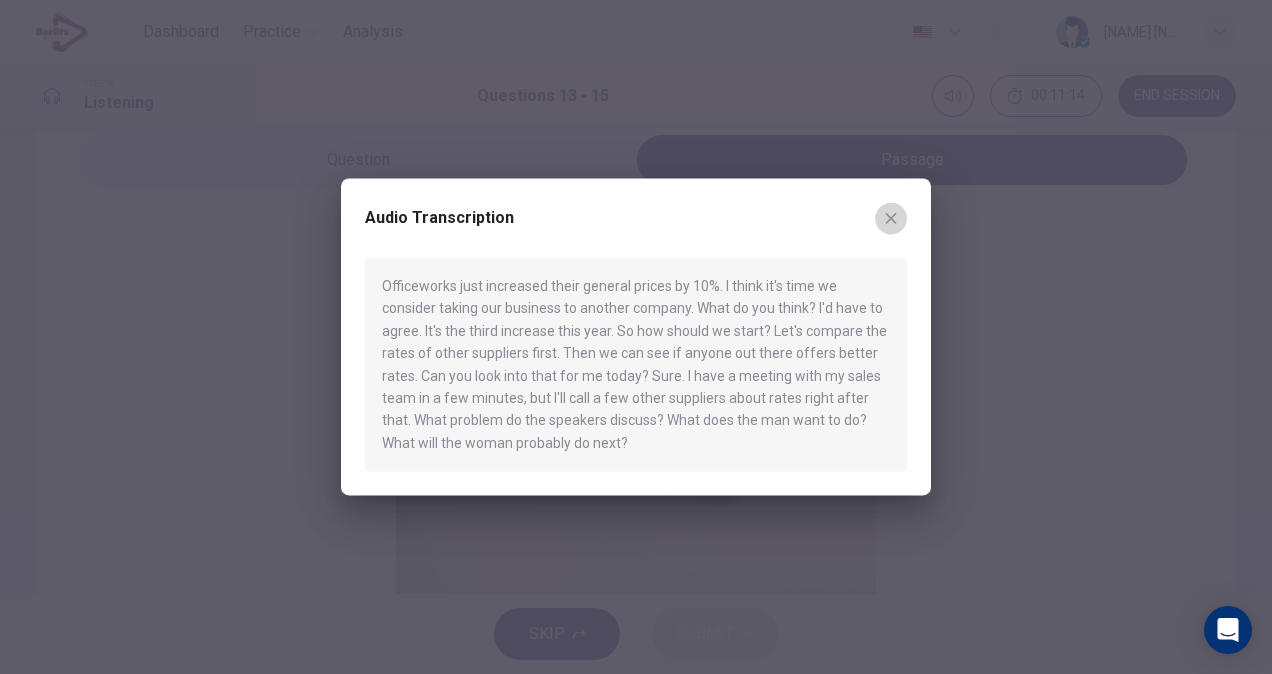 click at bounding box center [891, 218] 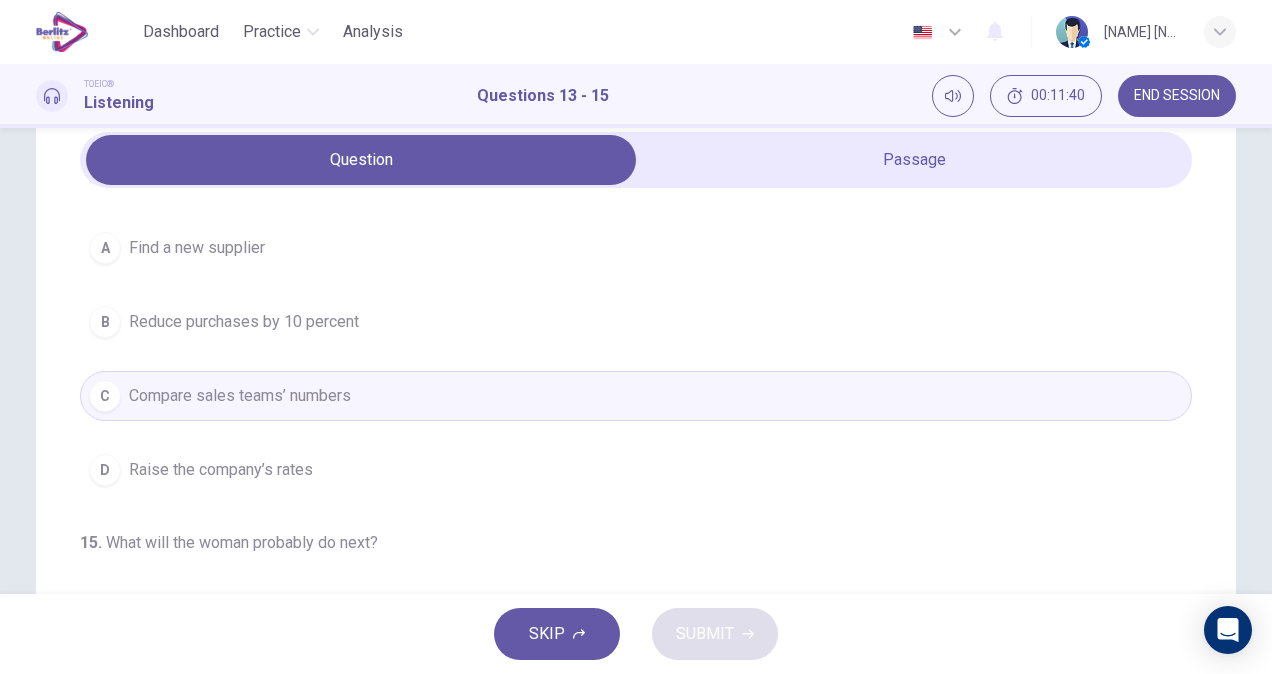 scroll, scrollTop: 440, scrollLeft: 0, axis: vertical 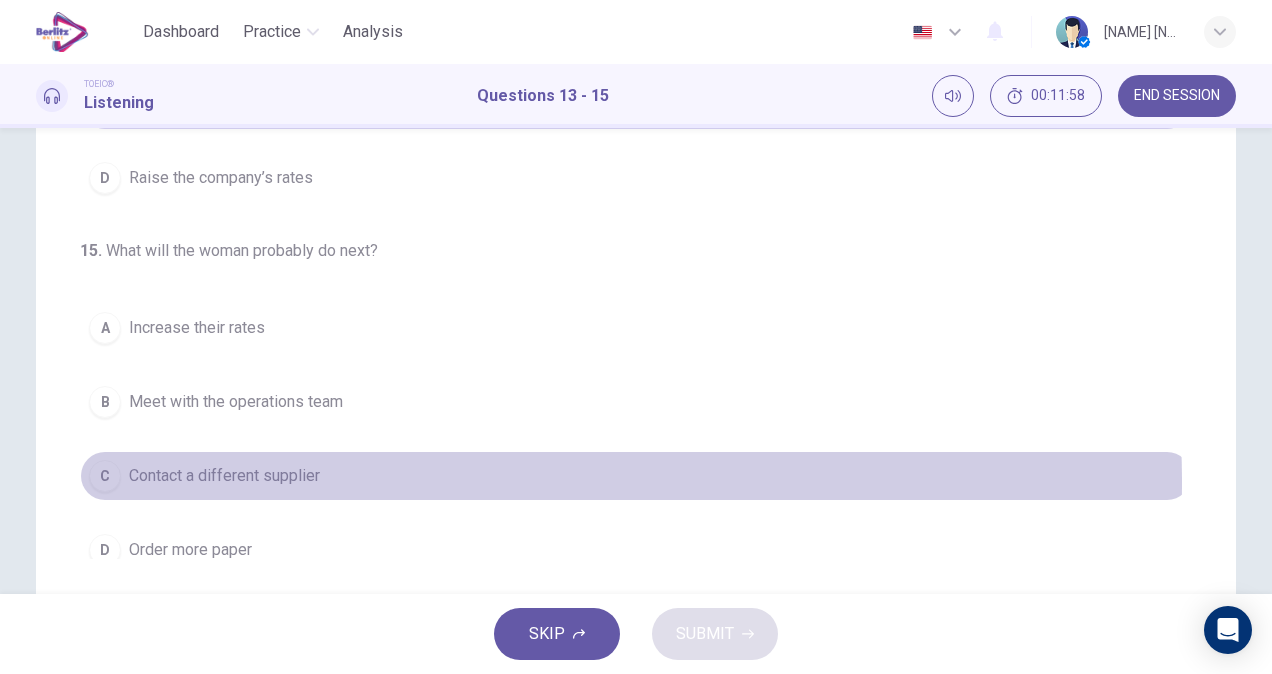 click on "Contact a different supplier" at bounding box center (224, 476) 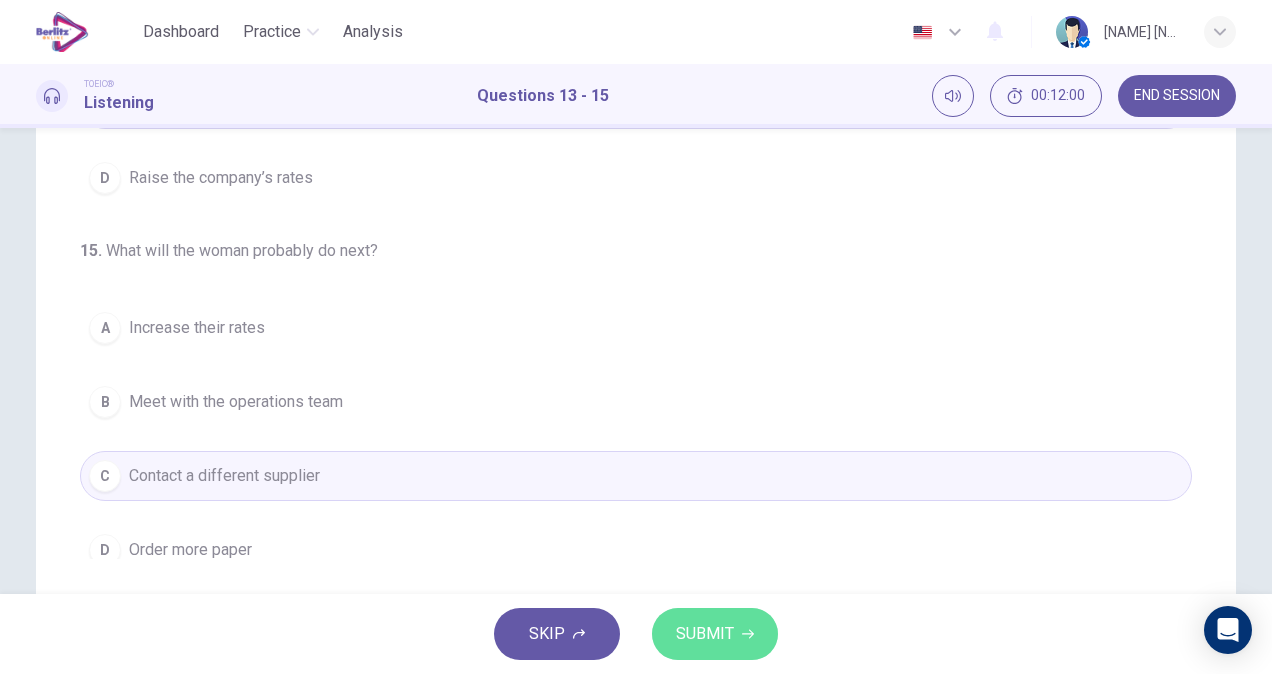 click on "SUBMIT" at bounding box center (705, 634) 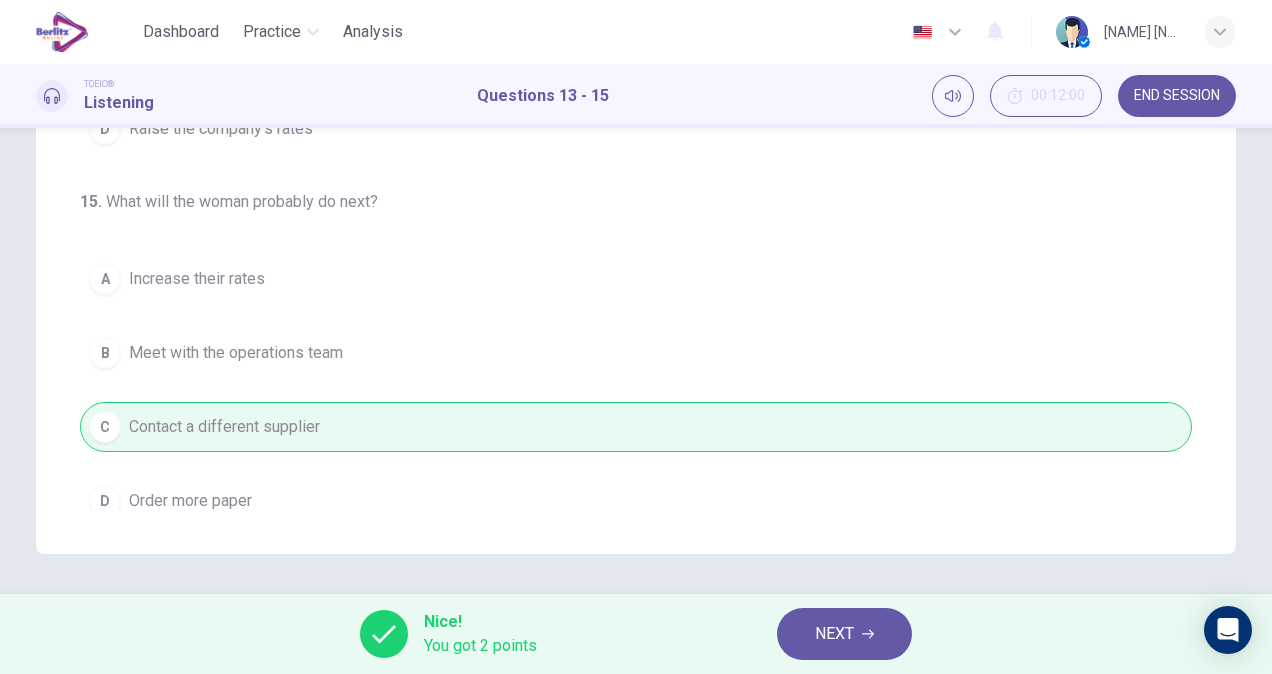 scroll, scrollTop: 369, scrollLeft: 0, axis: vertical 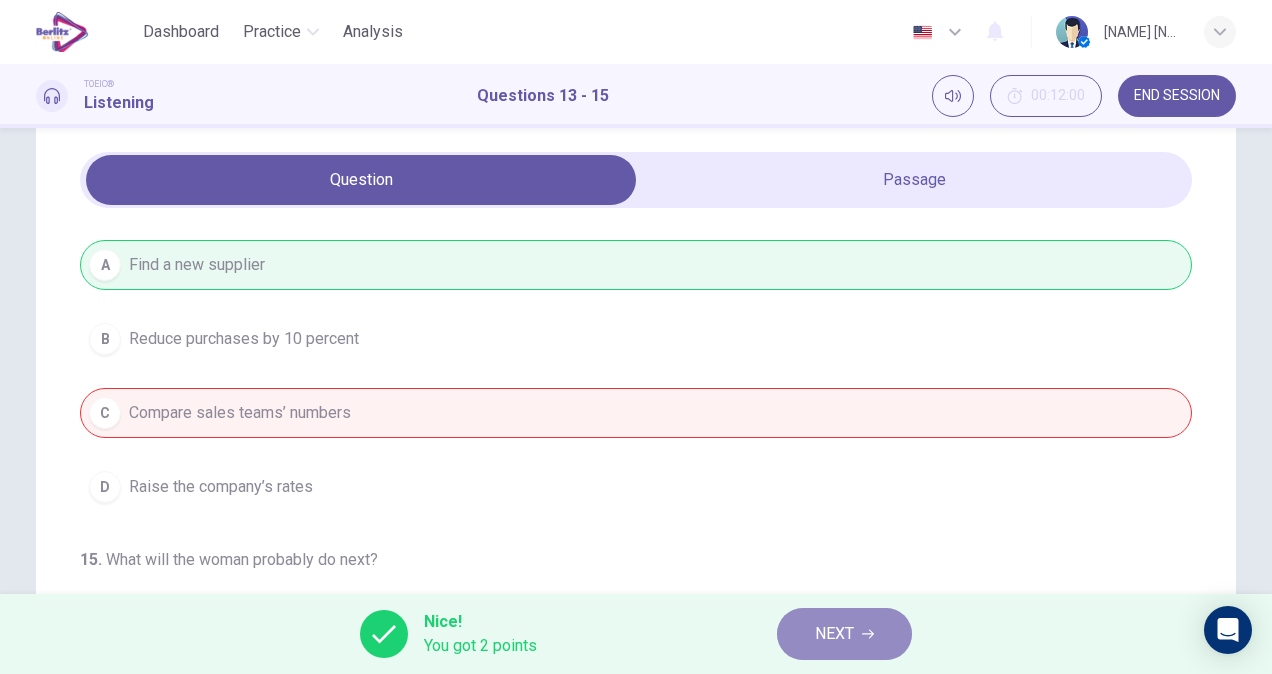 click on "NEXT" at bounding box center [834, 634] 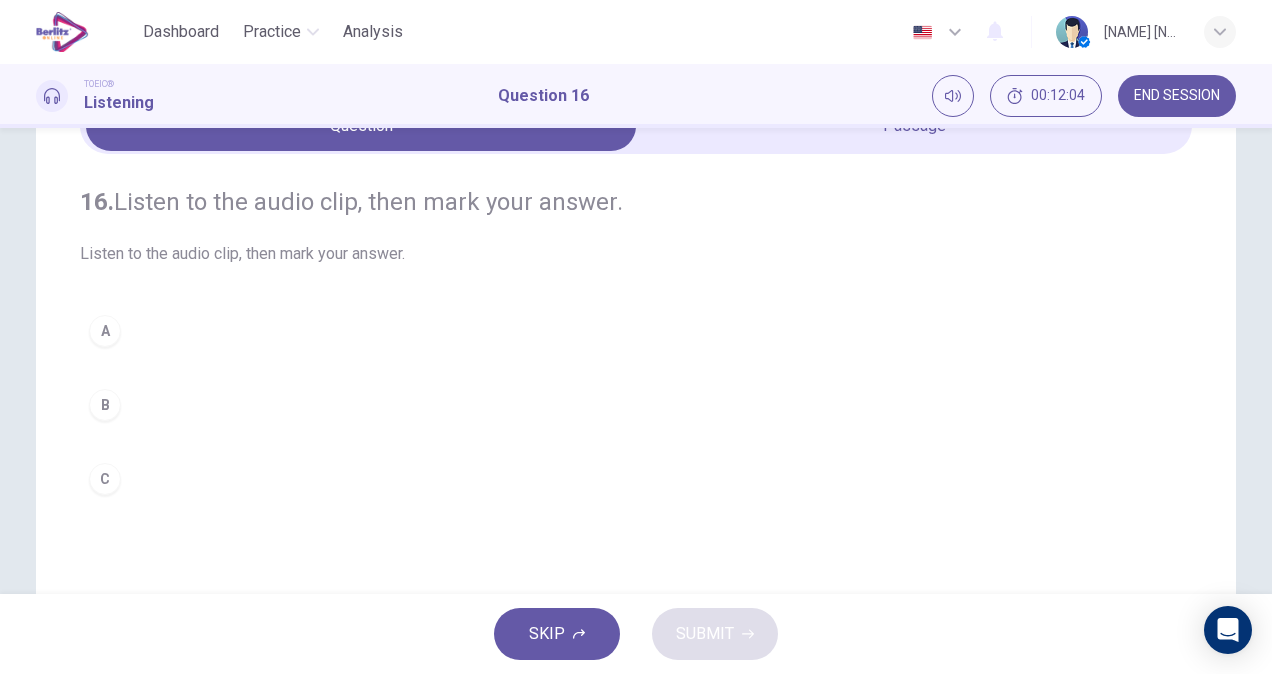 scroll, scrollTop: 9, scrollLeft: 0, axis: vertical 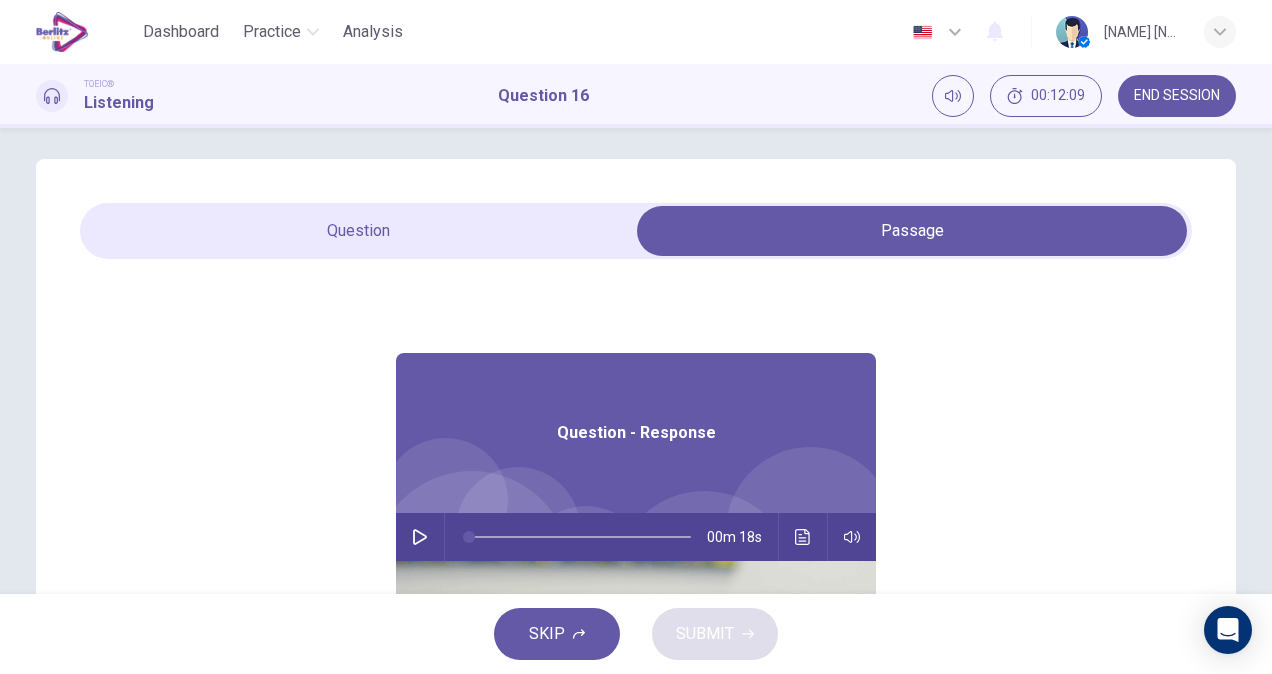 click 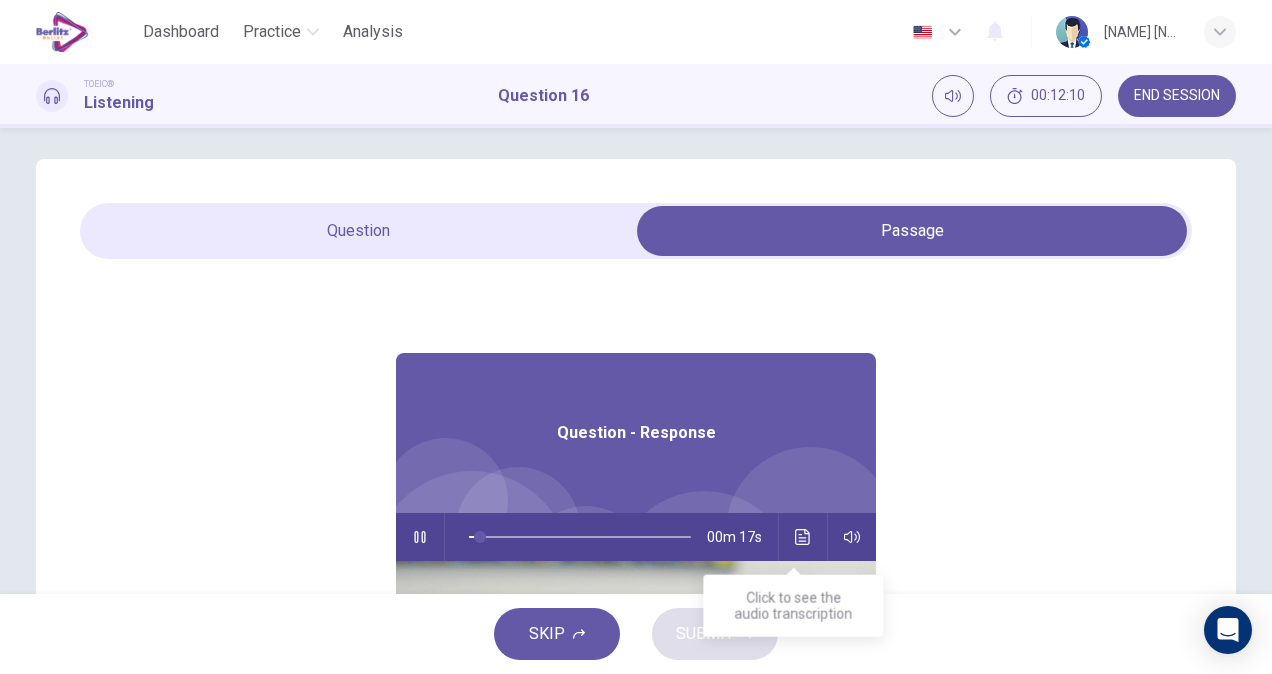 click 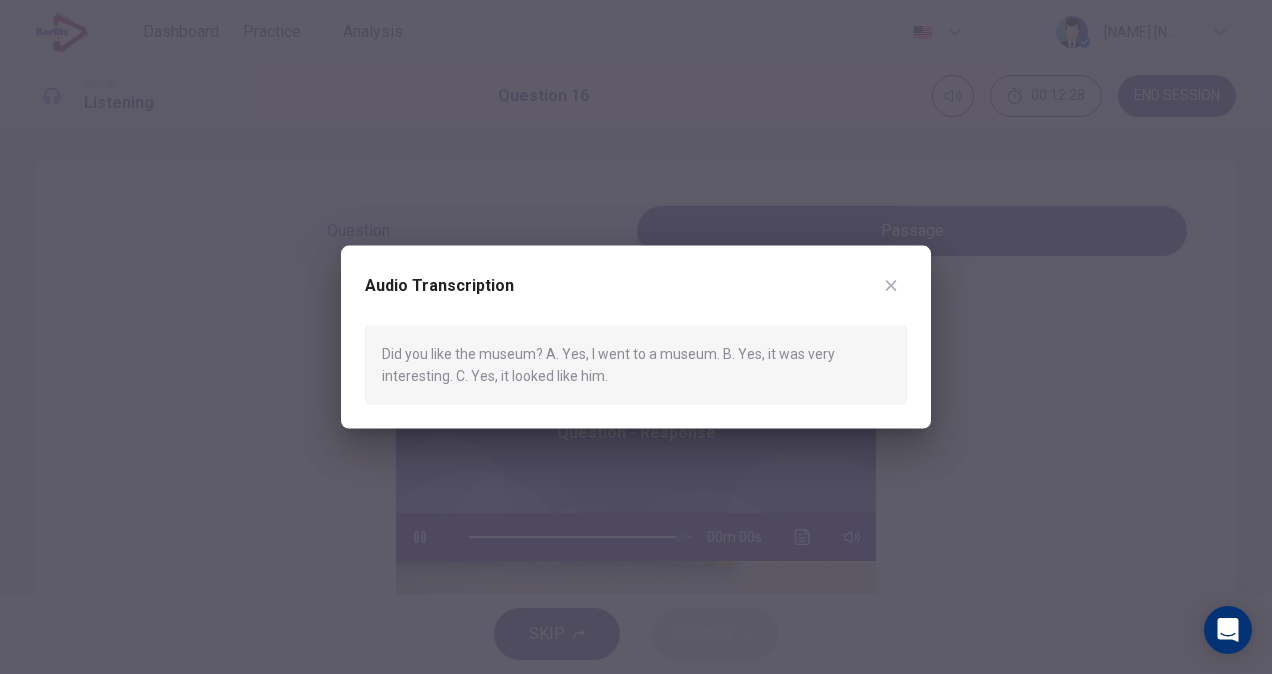 type on "*" 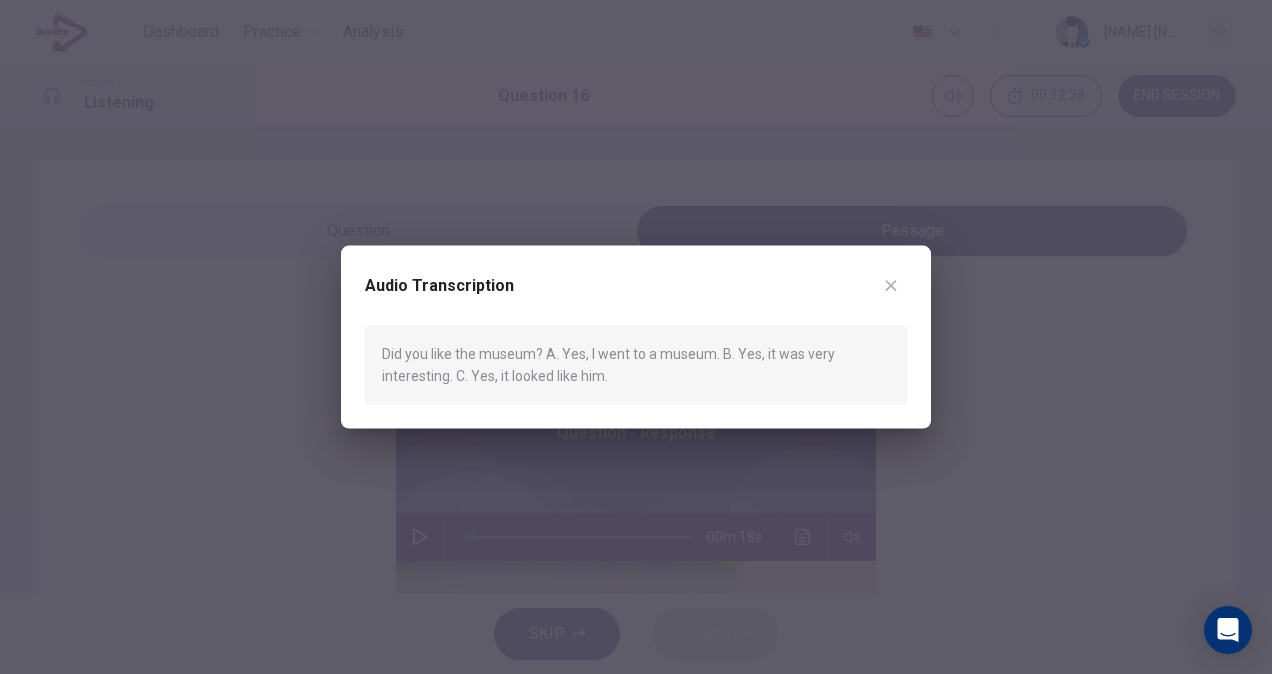 click 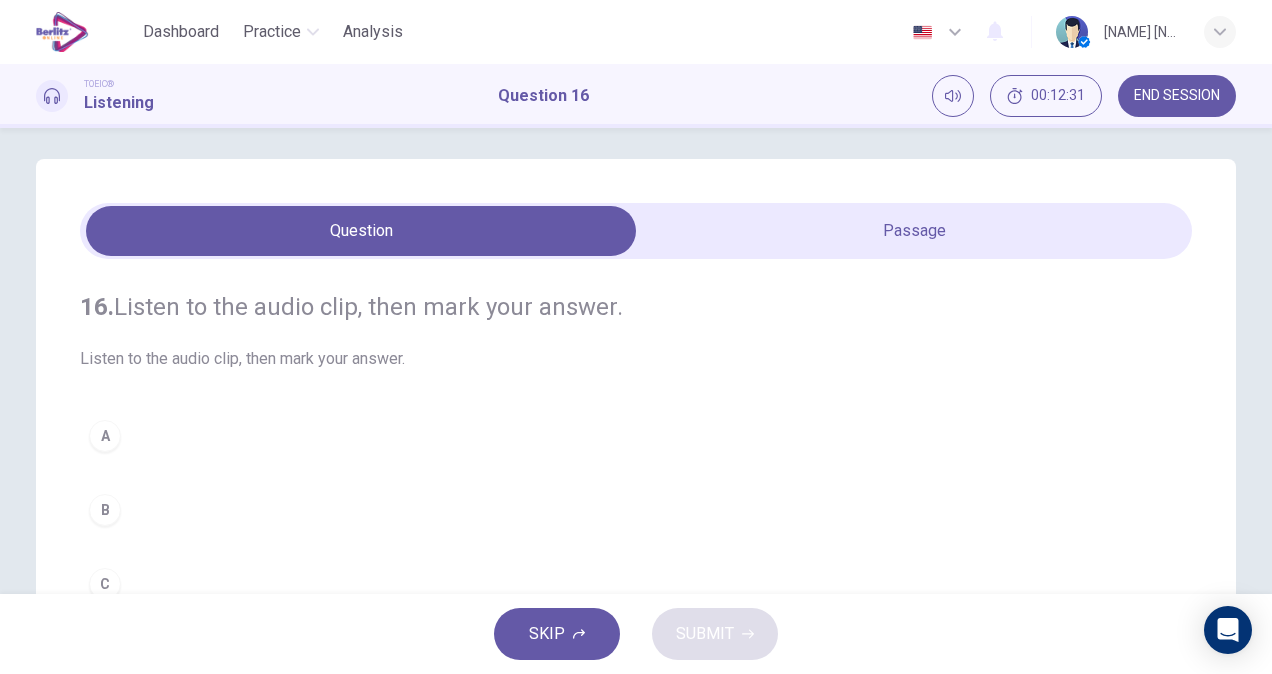 click on "B" at bounding box center [636, 510] 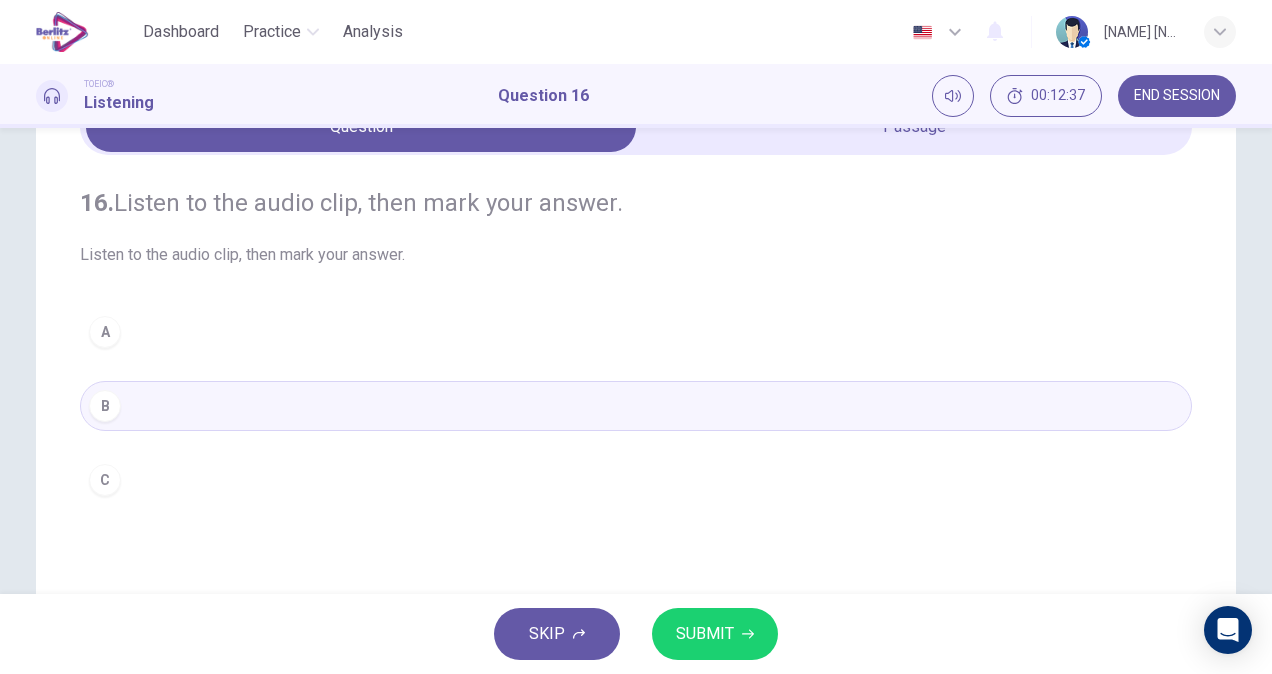scroll, scrollTop: 9, scrollLeft: 0, axis: vertical 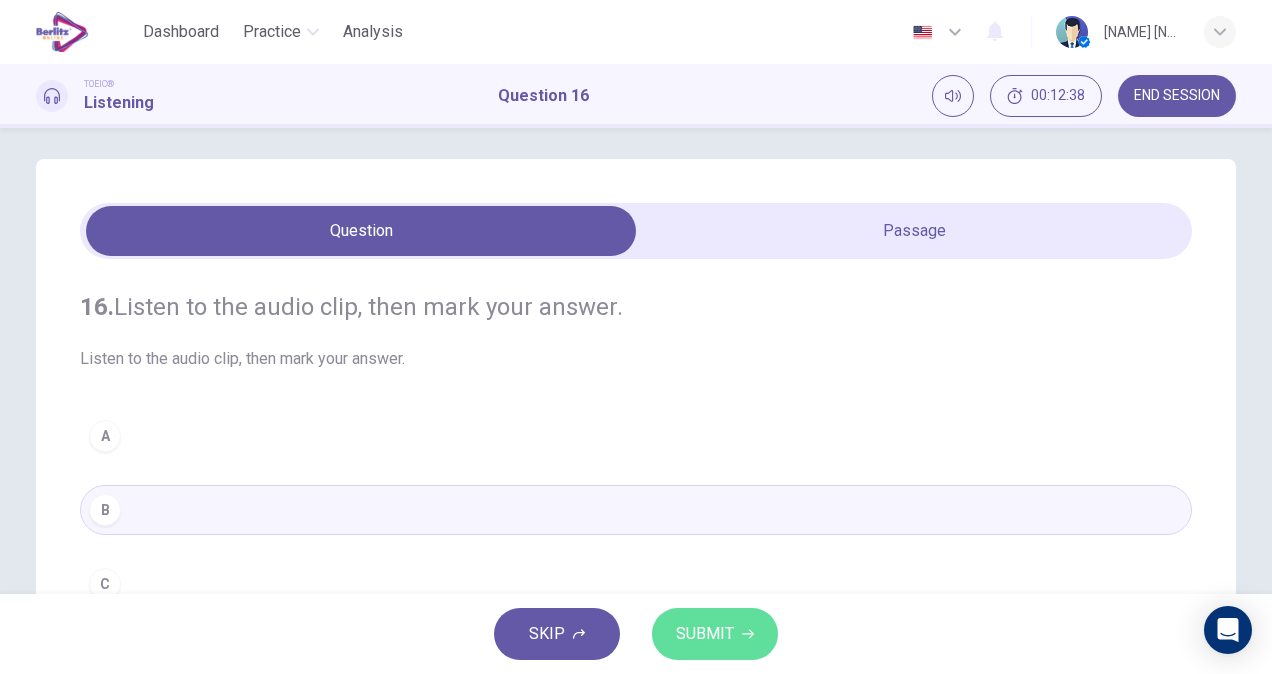 click on "SUBMIT" at bounding box center [705, 634] 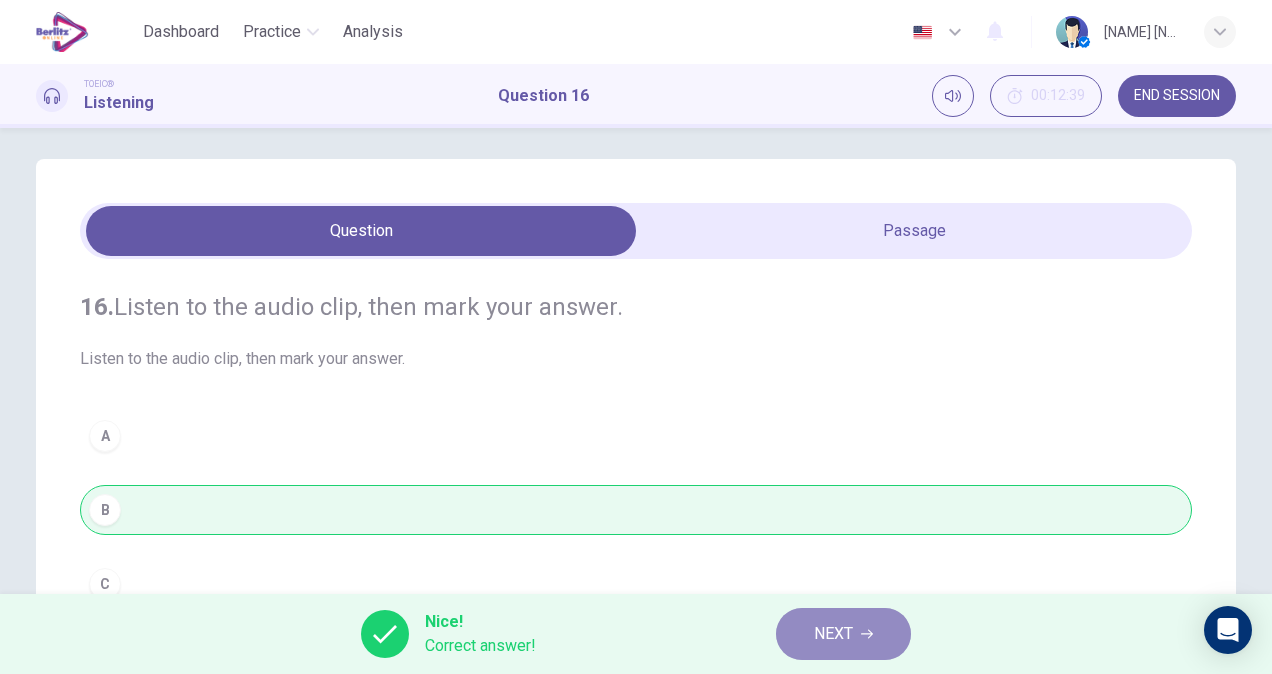 click on "NEXT" at bounding box center [833, 634] 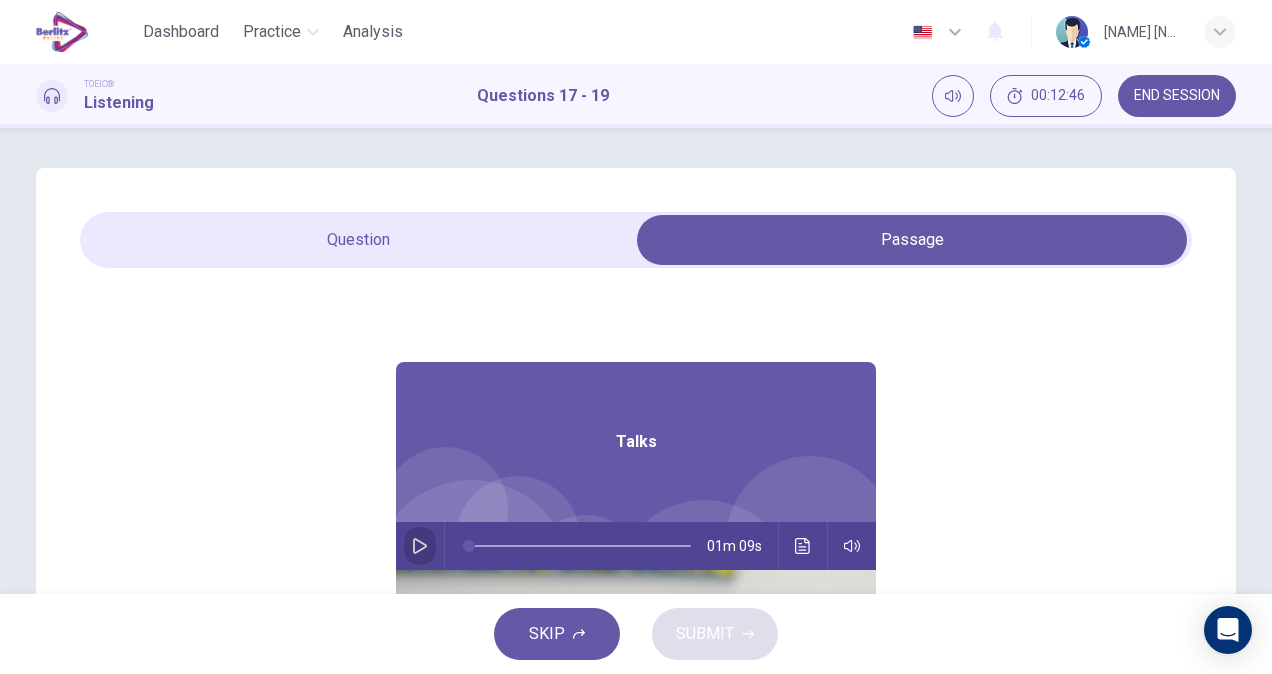 click 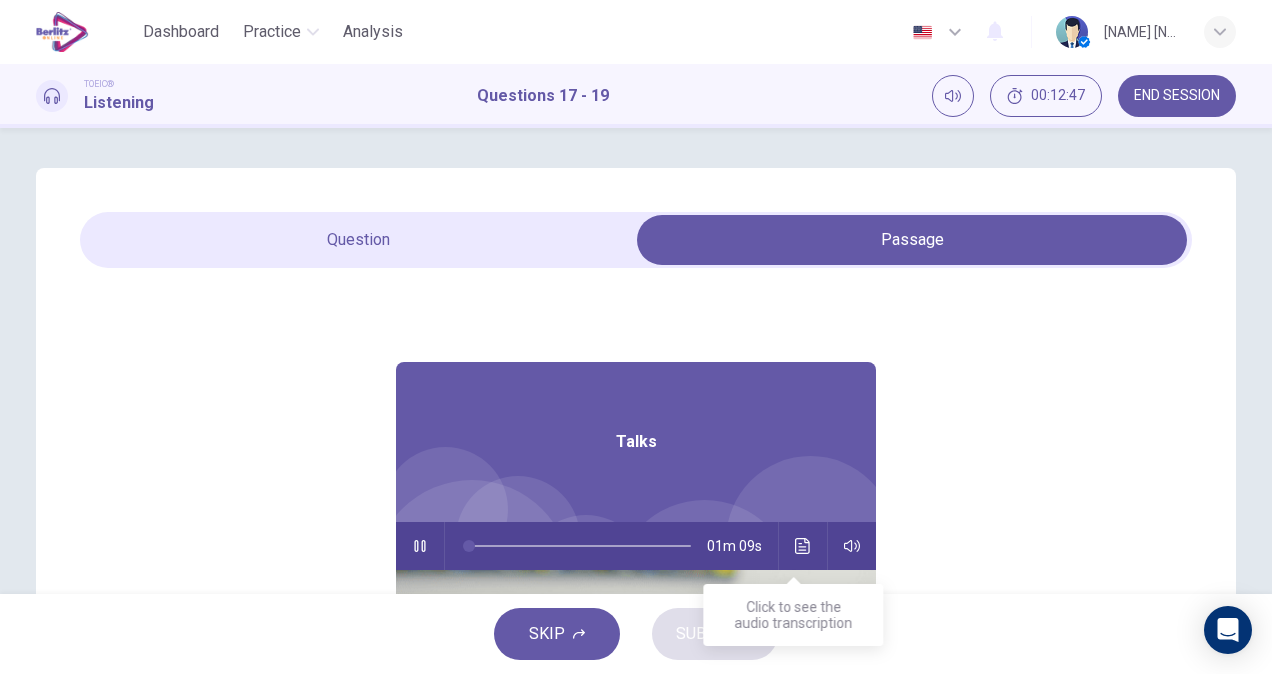 click at bounding box center [803, 546] 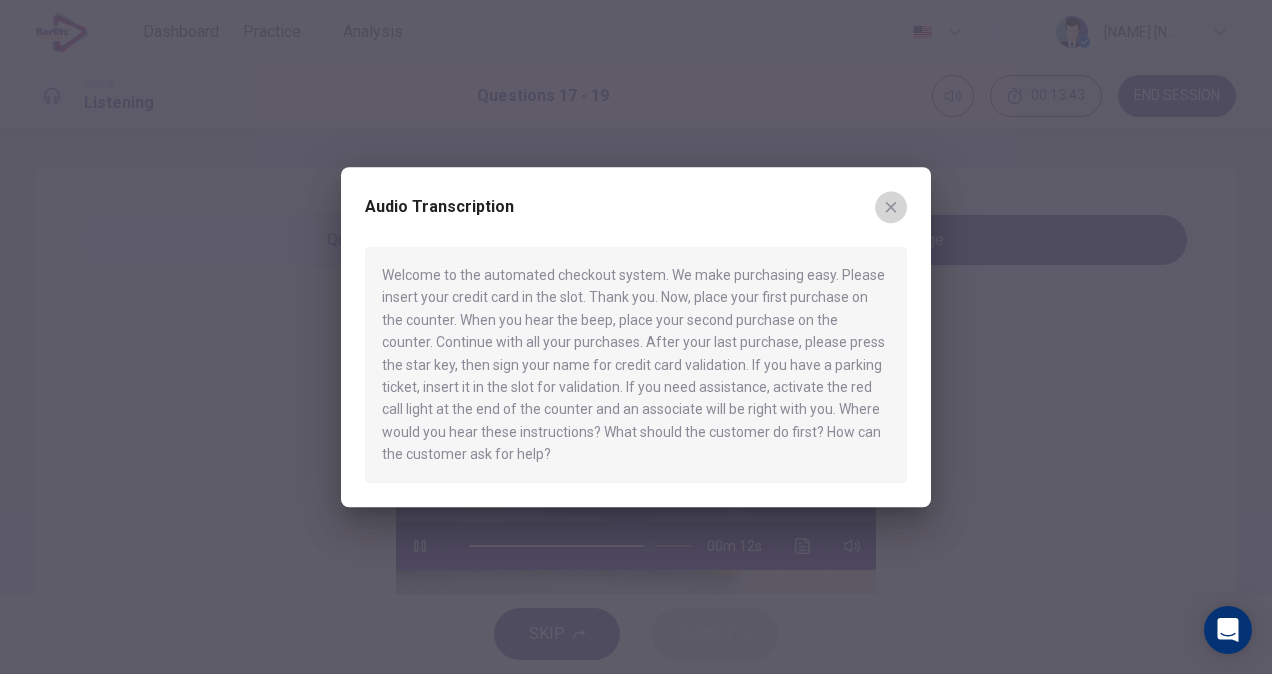 click 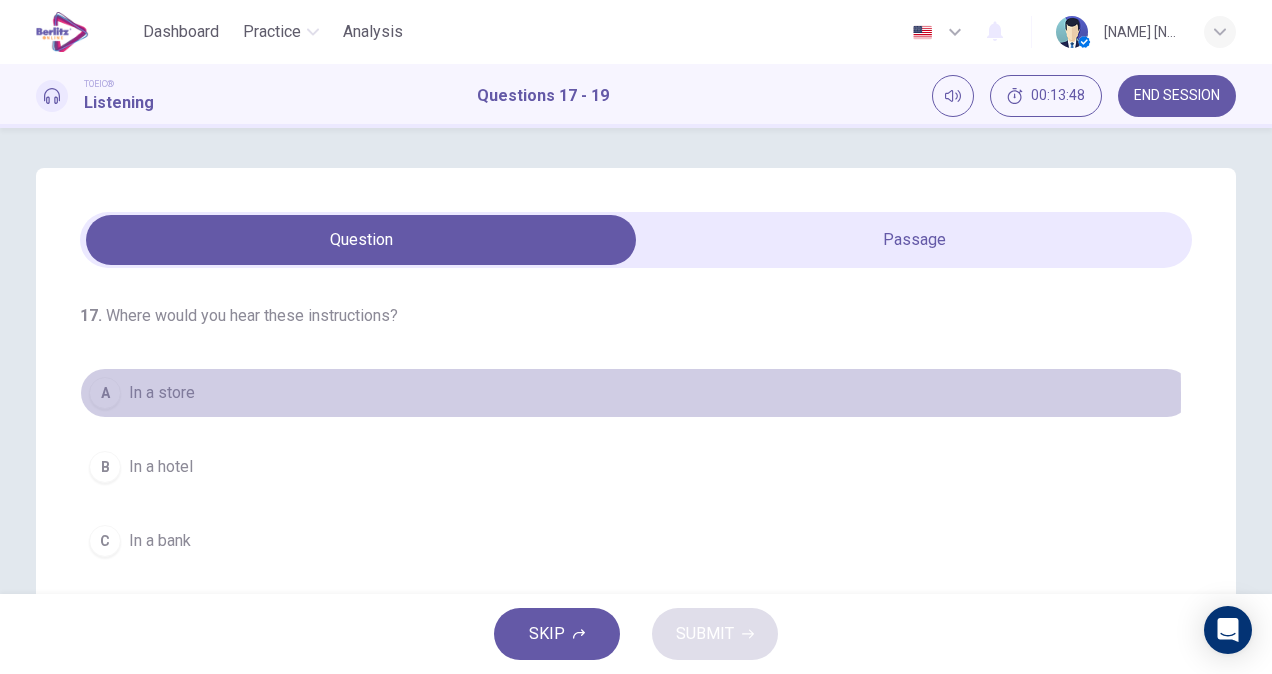 click on "A" at bounding box center (105, 393) 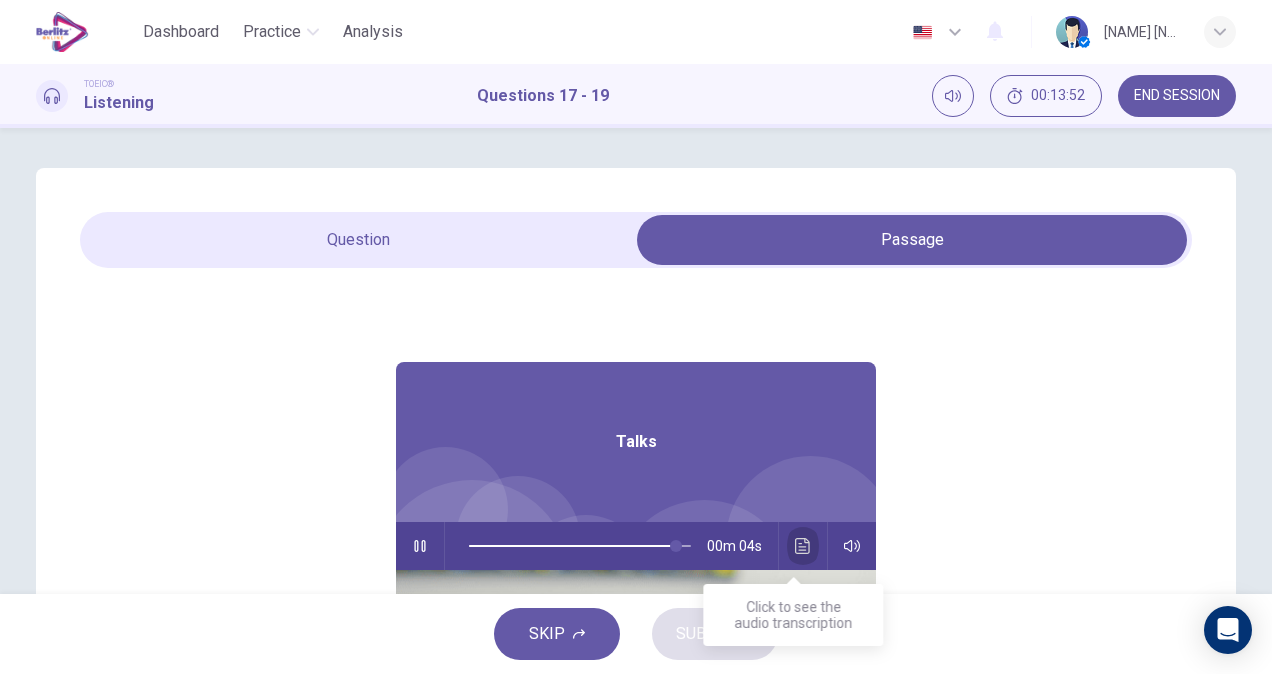 click 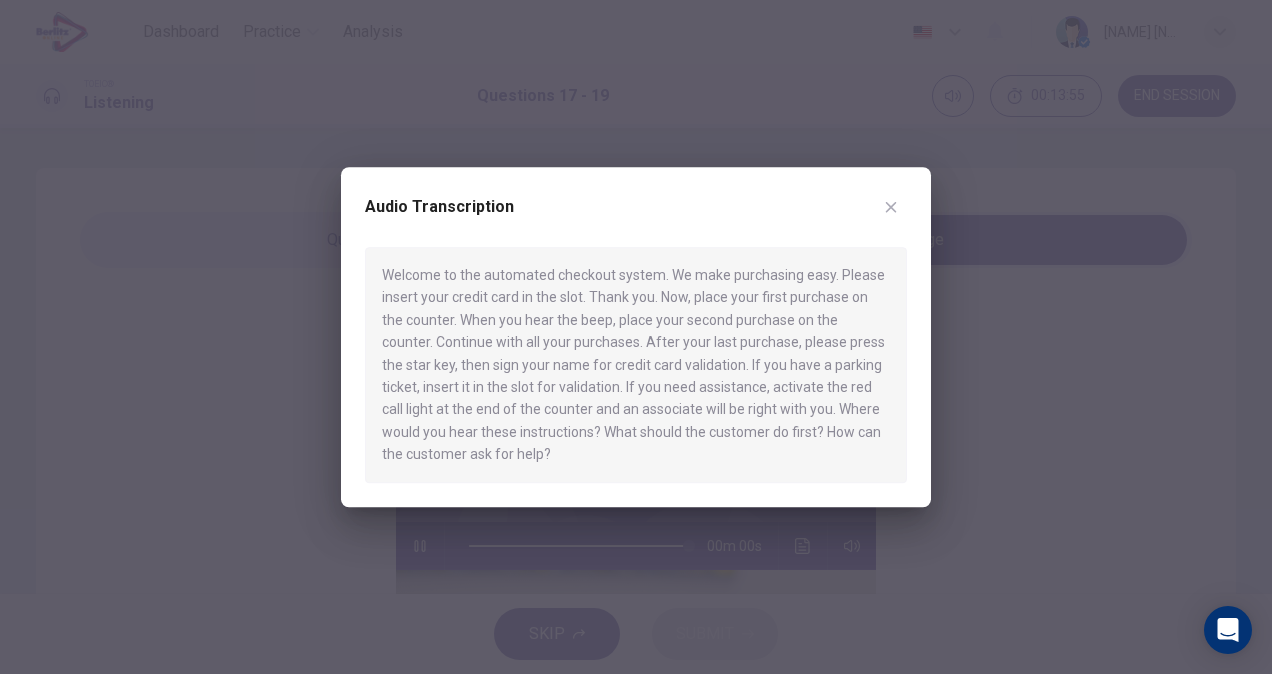type on "*" 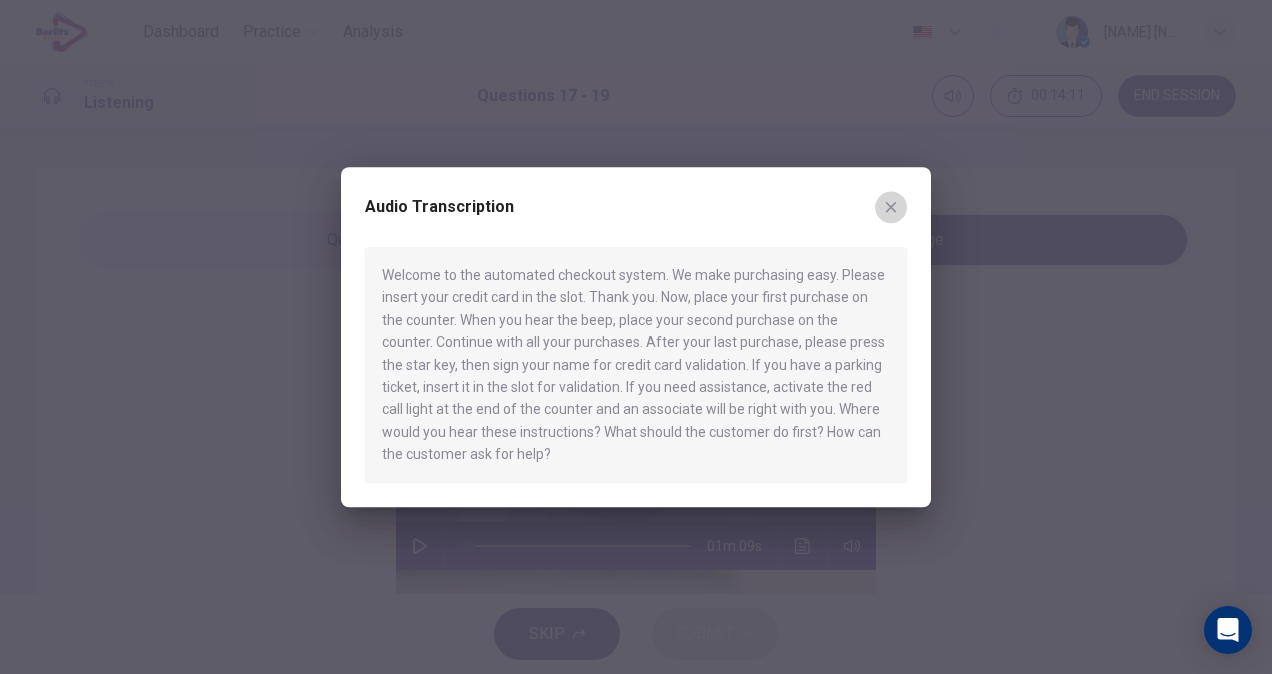 click 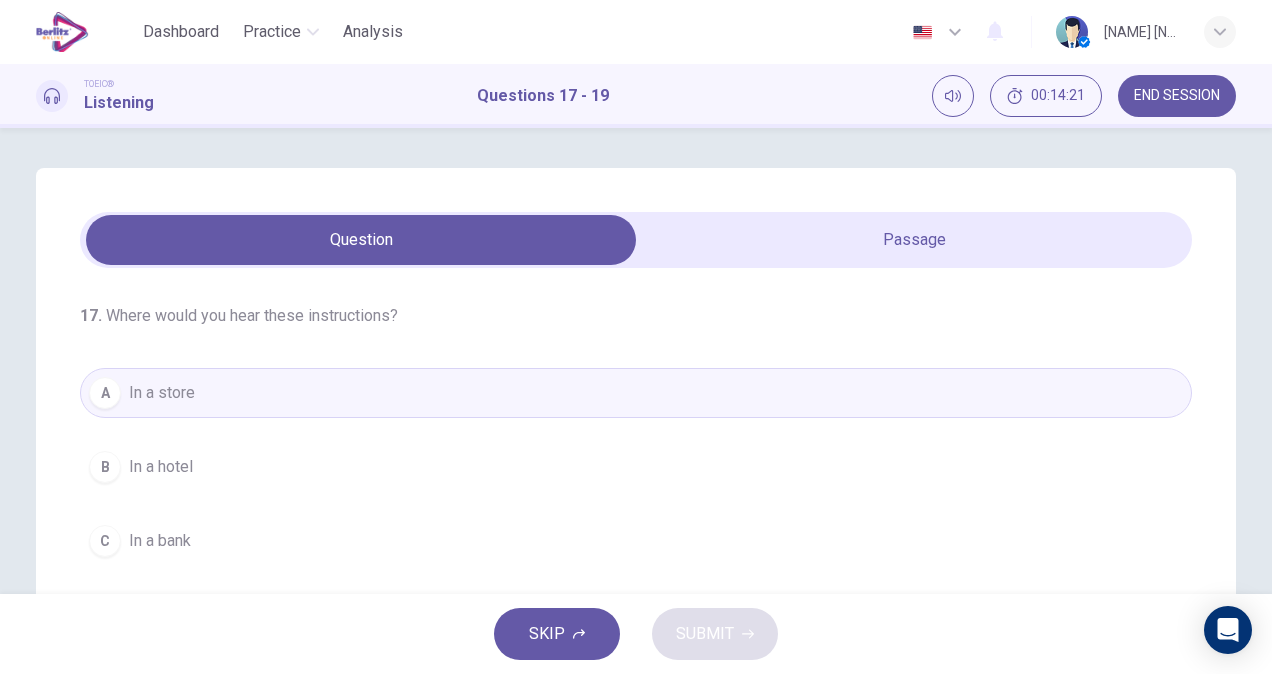 drag, startPoint x: 1259, startPoint y: 272, endPoint x: 1254, endPoint y: 288, distance: 16.763054 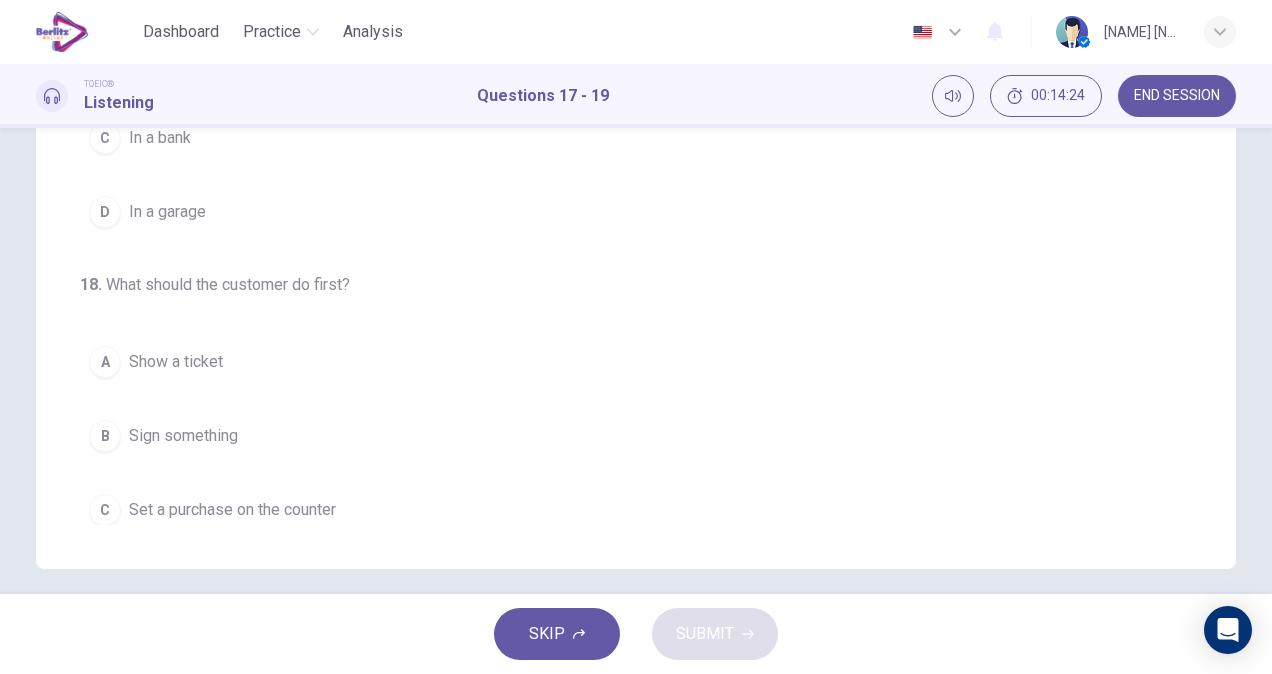 scroll, scrollTop: 407, scrollLeft: 0, axis: vertical 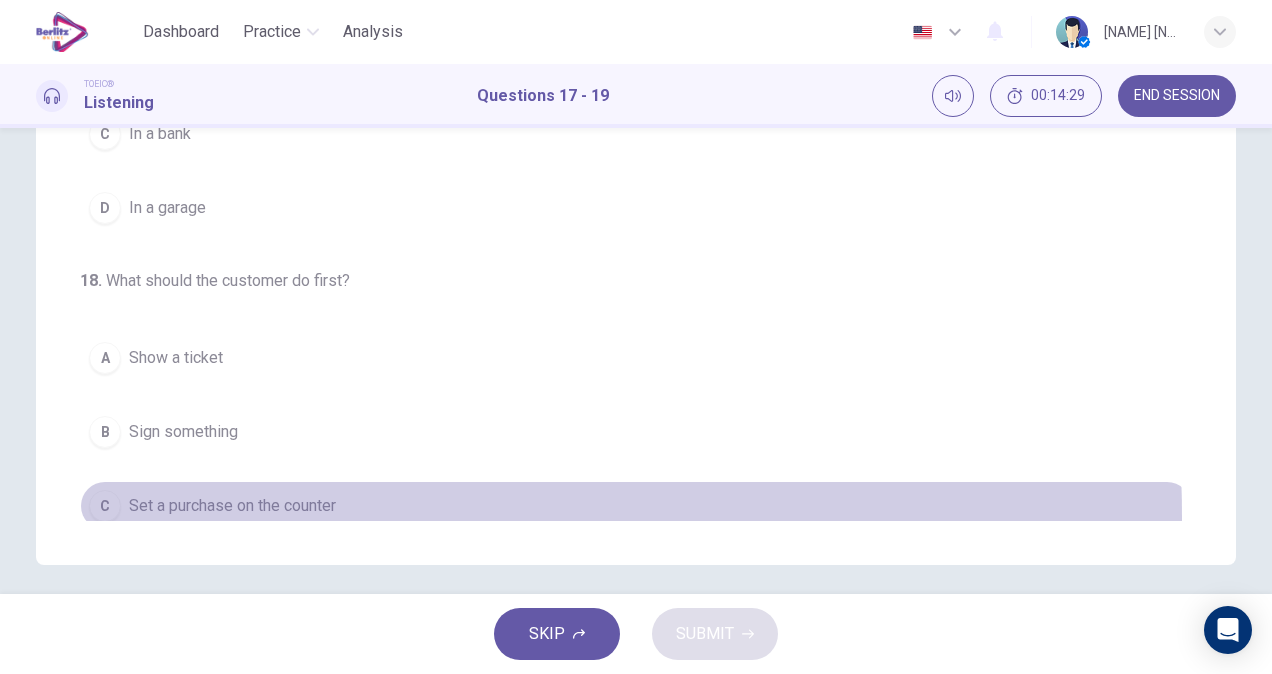 click on "Set a purchase on the counter" at bounding box center (232, 506) 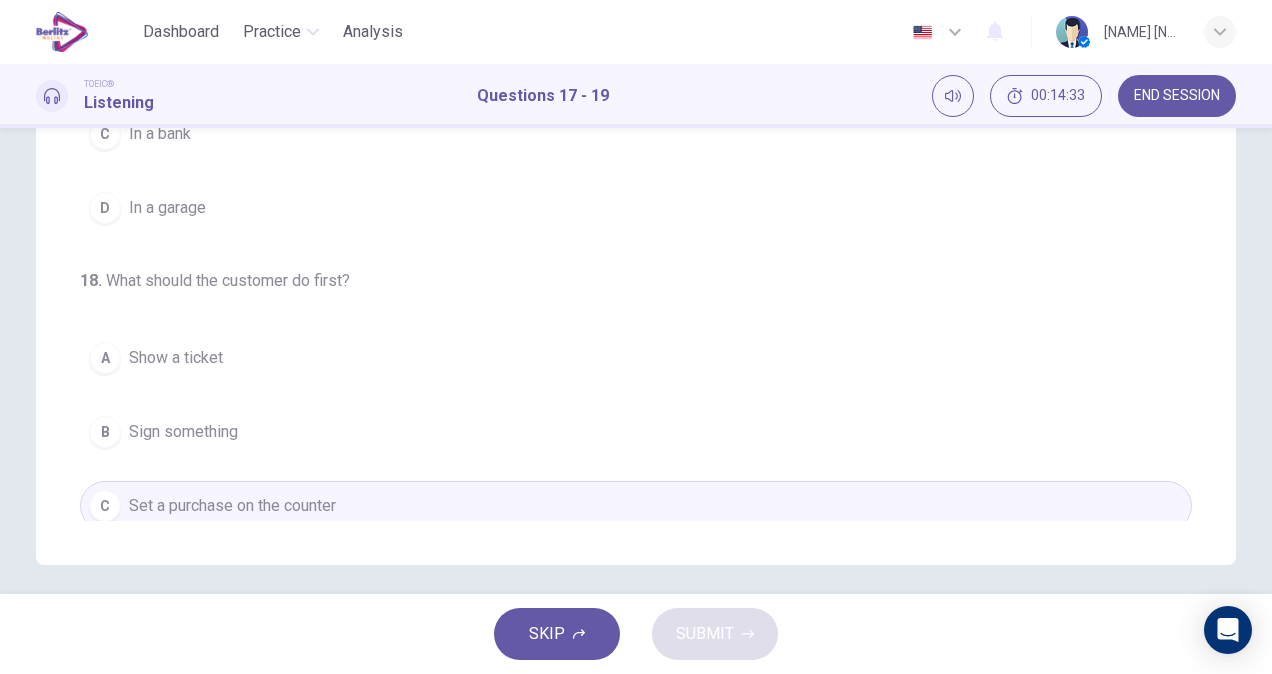 scroll, scrollTop: 0, scrollLeft: 0, axis: both 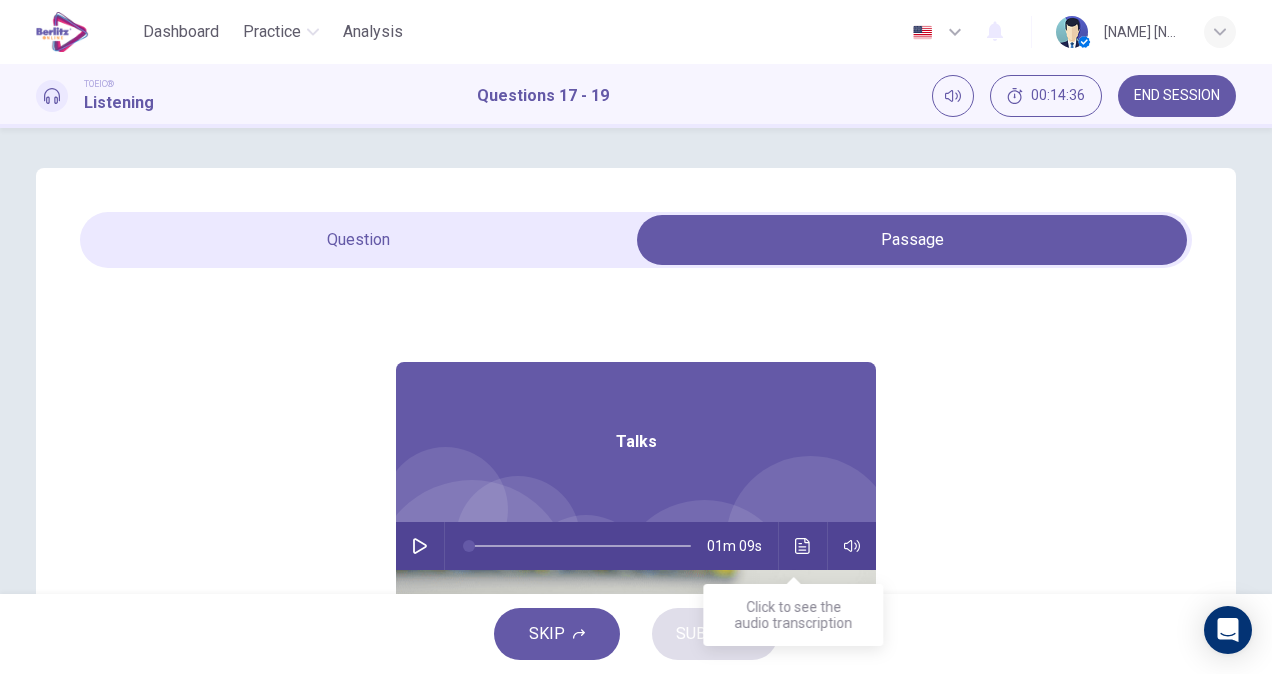 click 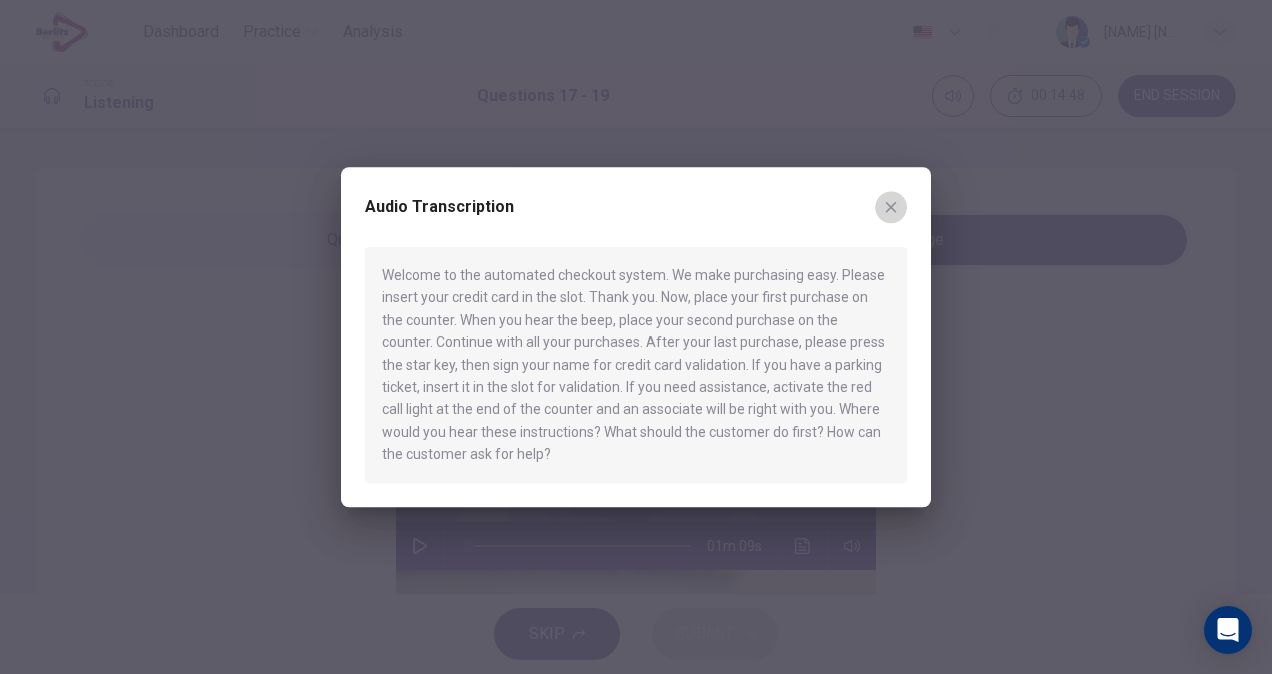 click 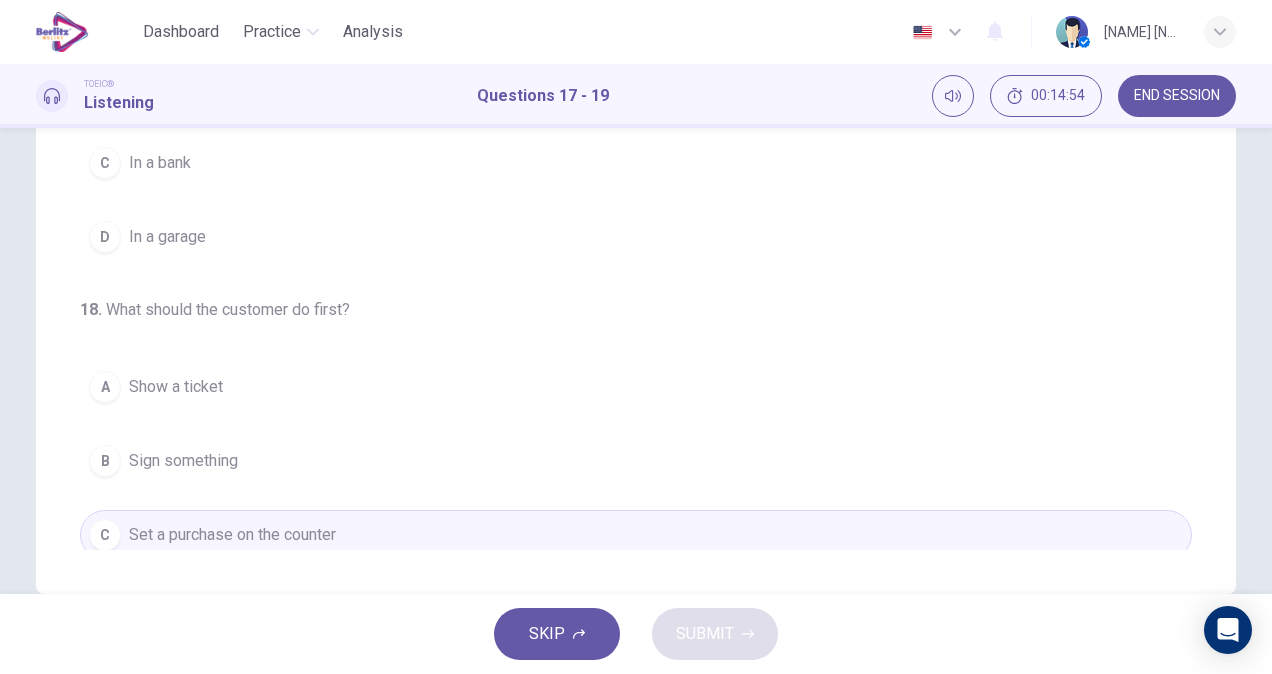 scroll, scrollTop: 418, scrollLeft: 0, axis: vertical 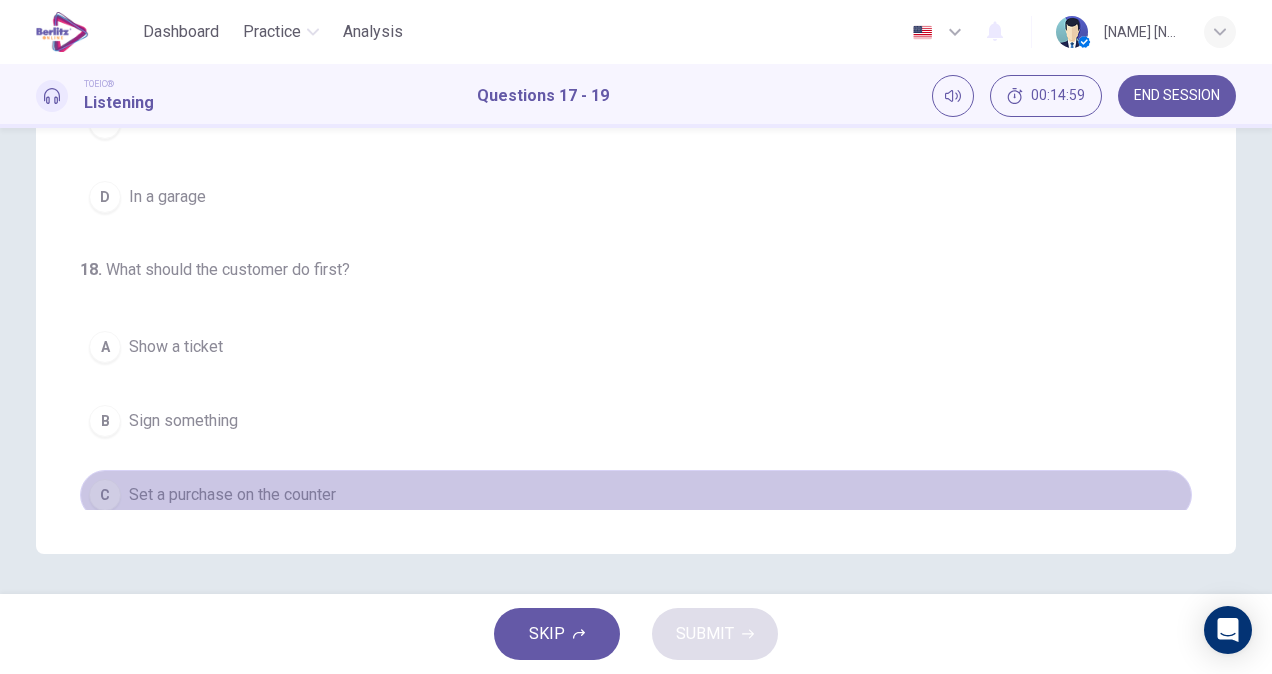 click on "C Set a purchase on the counter" at bounding box center [636, 495] 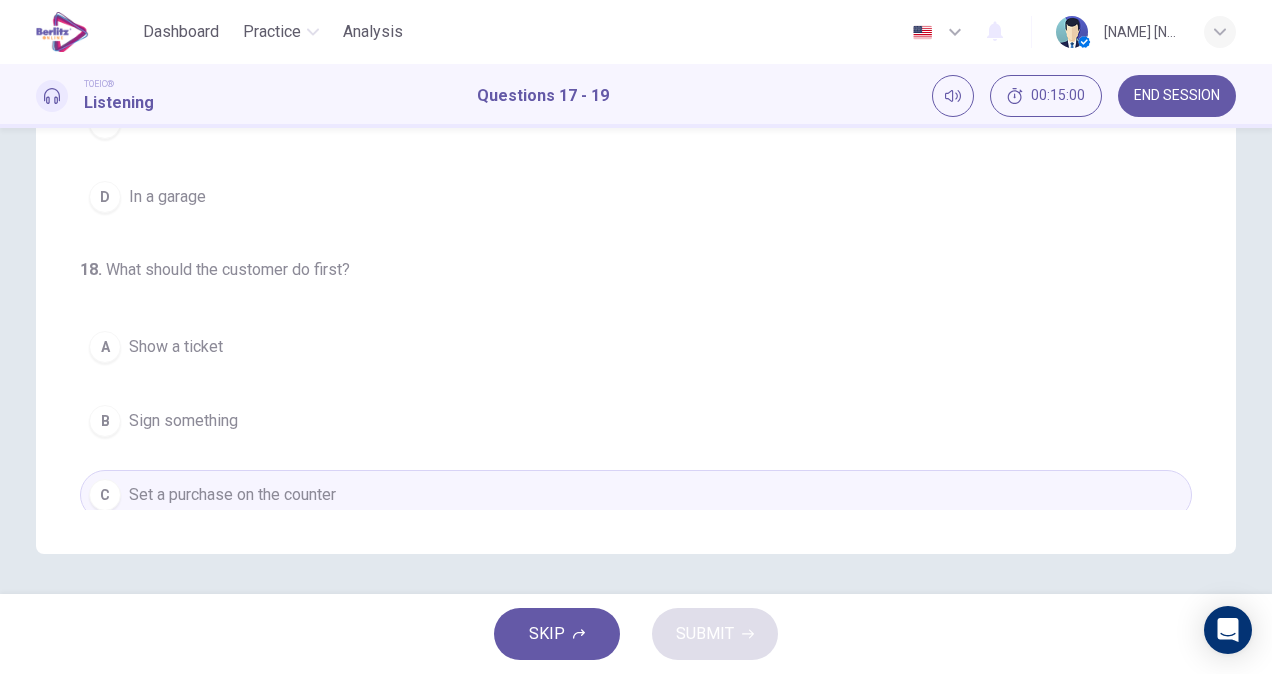 click on "C Set a purchase on the counter" at bounding box center [636, 495] 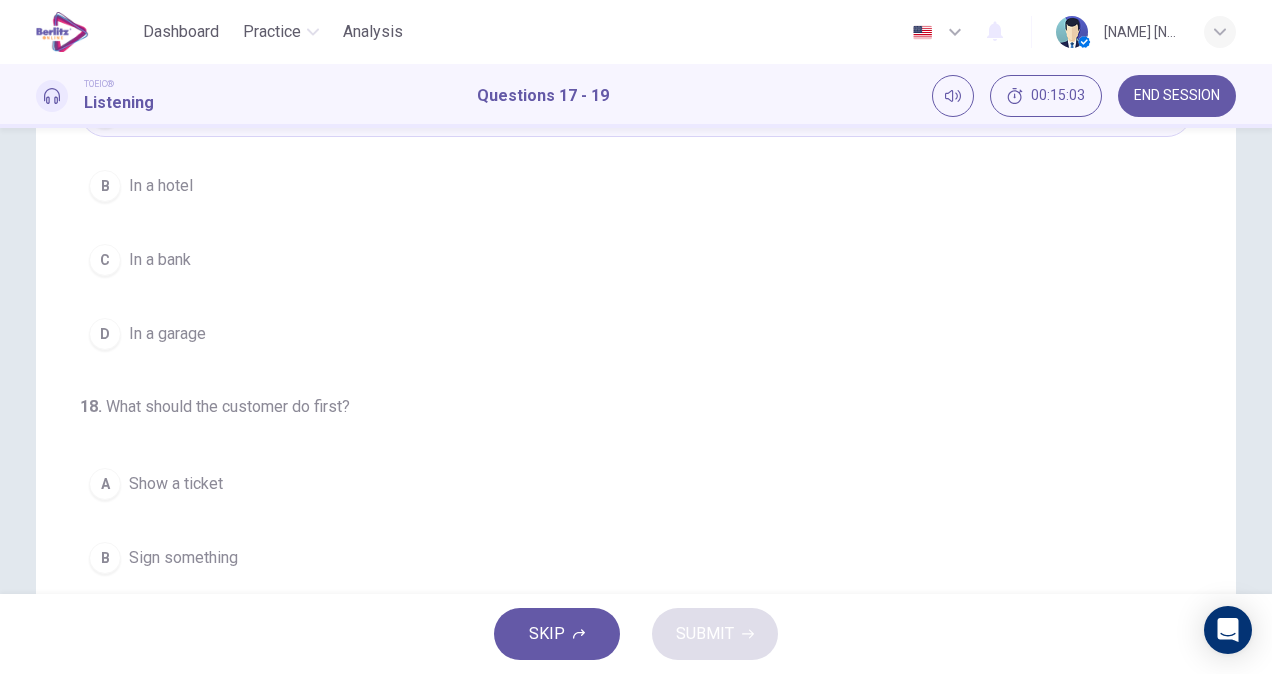 scroll, scrollTop: 418, scrollLeft: 0, axis: vertical 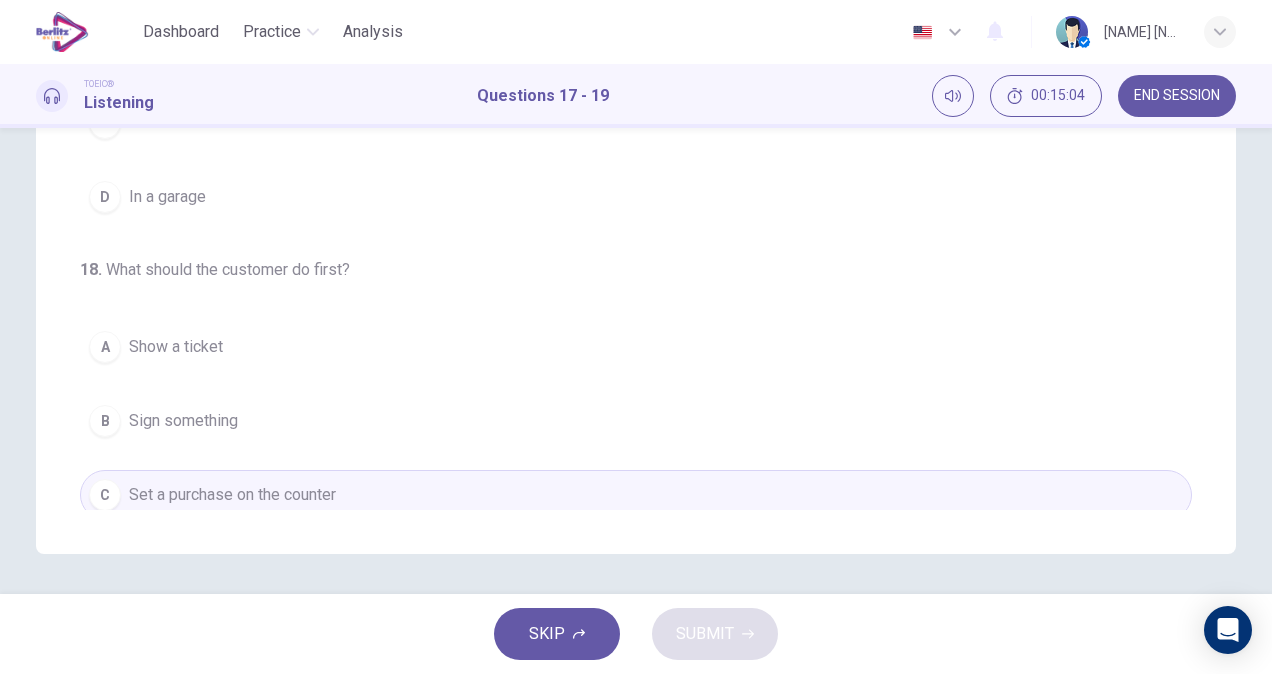 click on "17 .   Where would you hear these instructions? A In a store B In a hotel C In a bank D In a garage 18 .   What should the customer do first? A Show a ticket B Sign something C Set a purchase on the counter D Put a credit card in the machine 19 .   How can the customer ask for help? A Use the star key B Insert a card C Press the beeper D Turn on a light Talks 01m 09s" at bounding box center [636, 152] 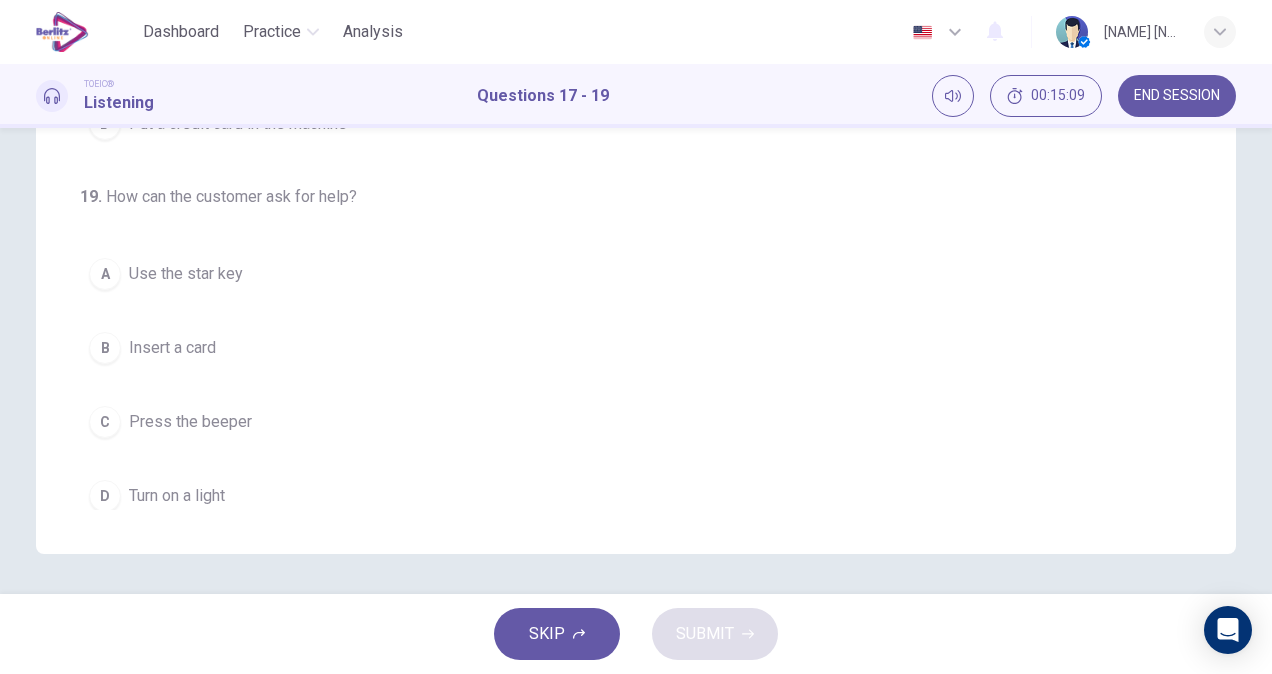 scroll, scrollTop: 448, scrollLeft: 0, axis: vertical 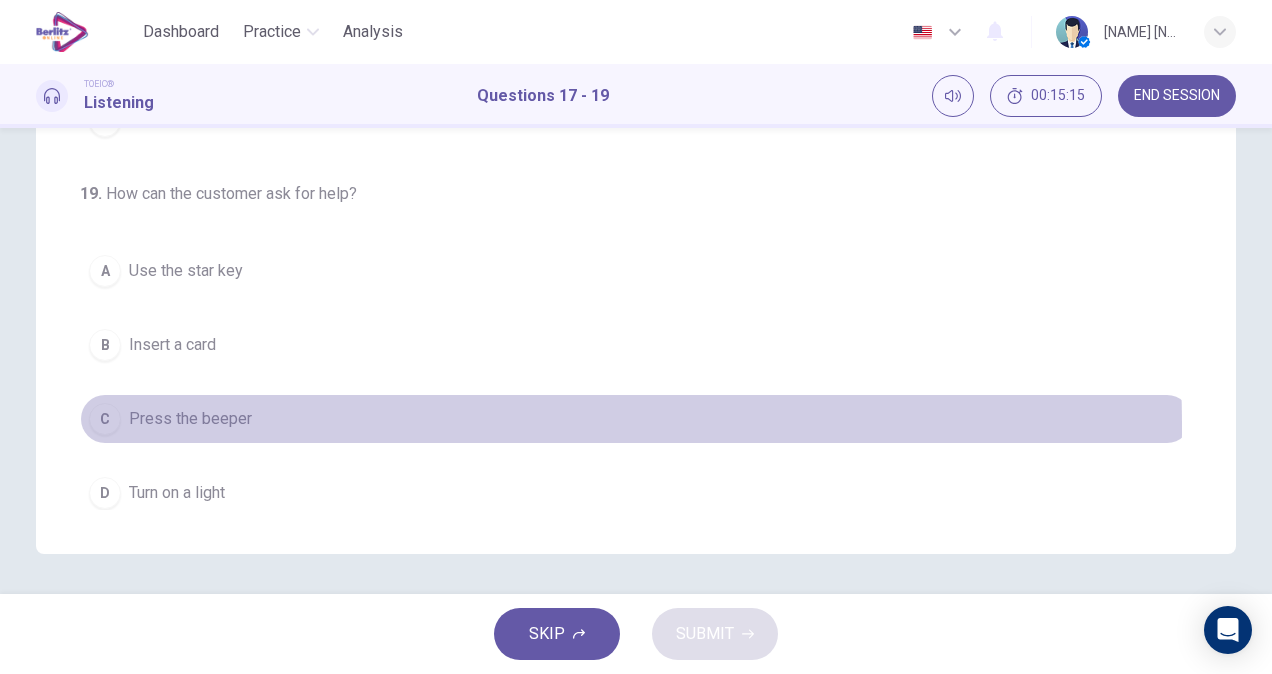 click on "Press the beeper" at bounding box center [190, 419] 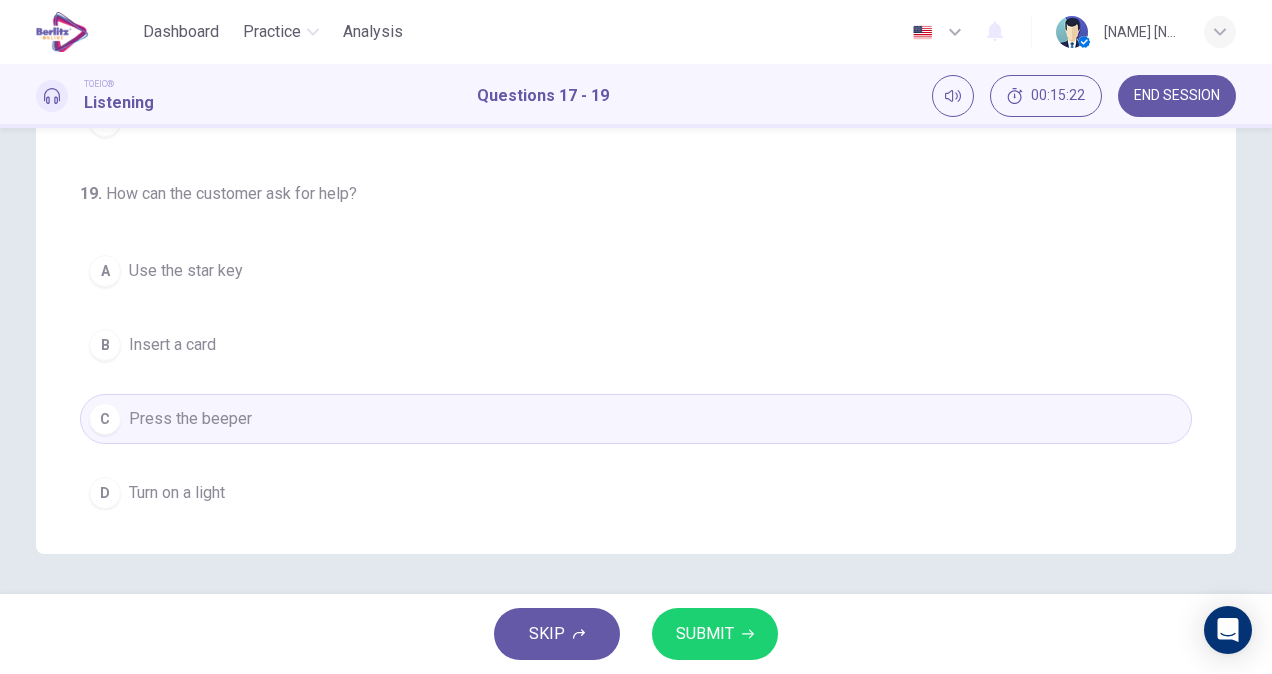 click on "17 .   Where would you hear these instructions? A In a store B In a hotel C In a bank D In a garage 18 .   What should the customer do first? A Show a ticket B Sign something C Set a purchase on the counter D Put a credit card in the machine 19 .   How can the customer ask for help? A Use the star key B Insert a card C Press the beeper D Turn on a light Talks 01m 09s" at bounding box center [636, 152] 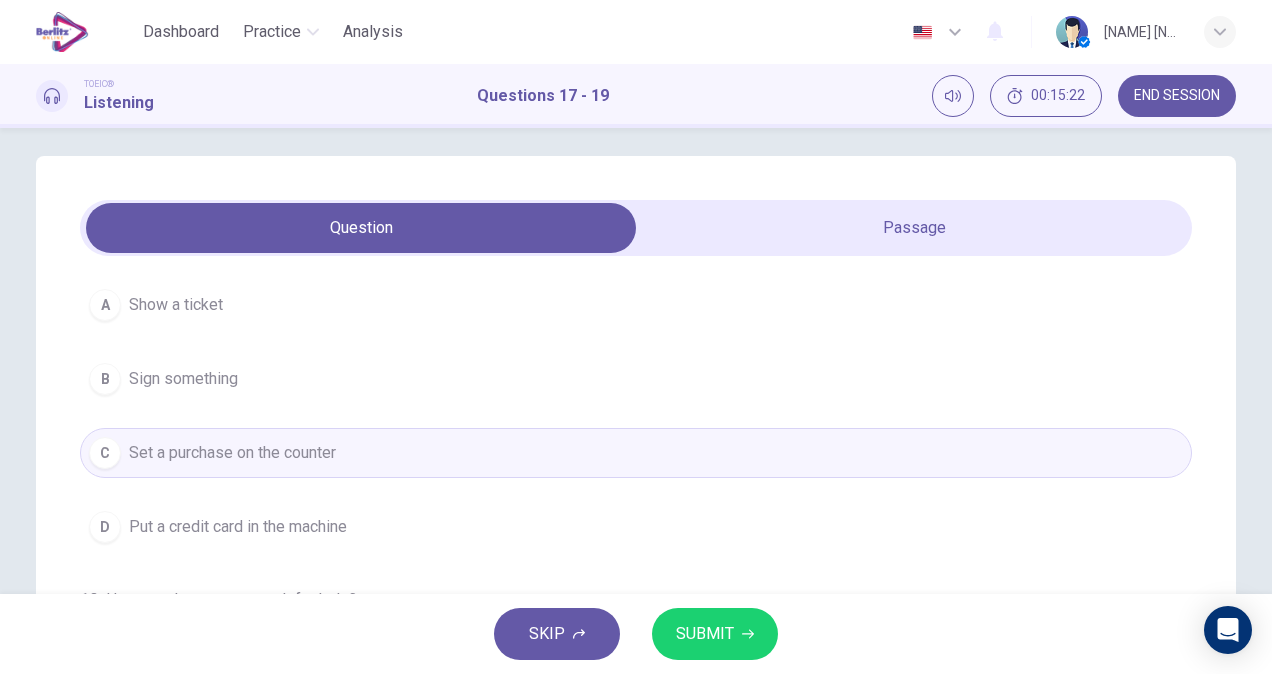 scroll, scrollTop: 10, scrollLeft: 0, axis: vertical 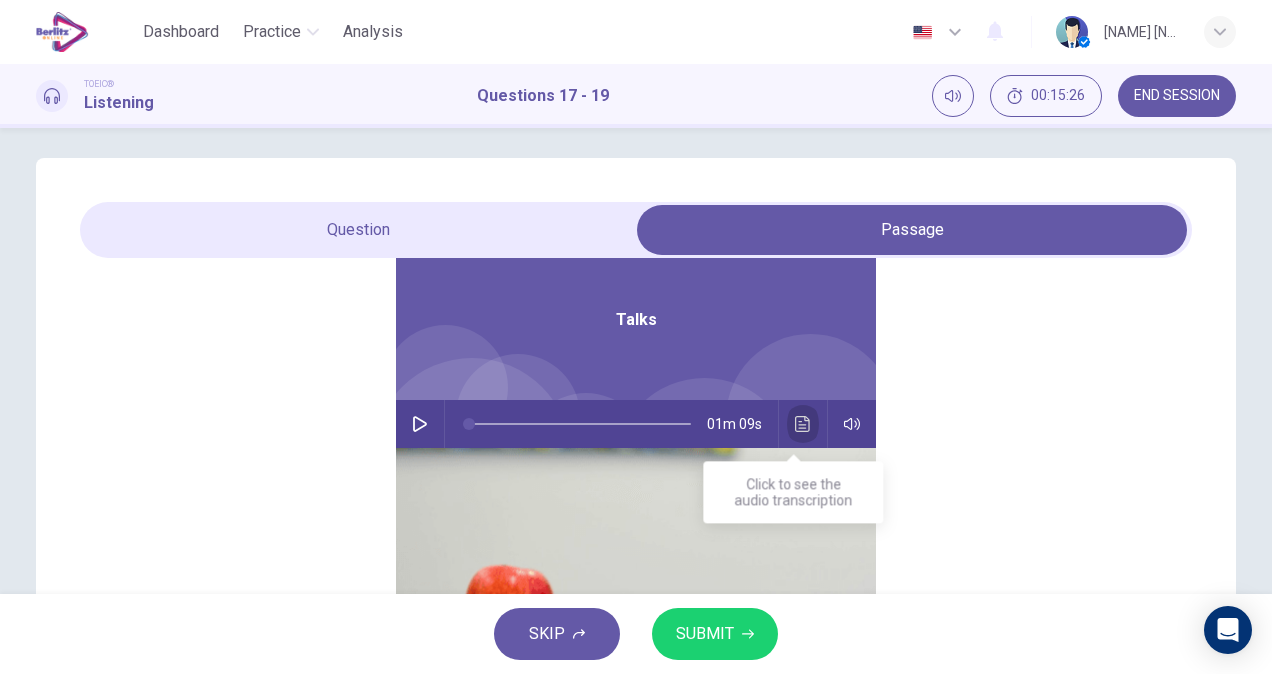 click at bounding box center [803, 424] 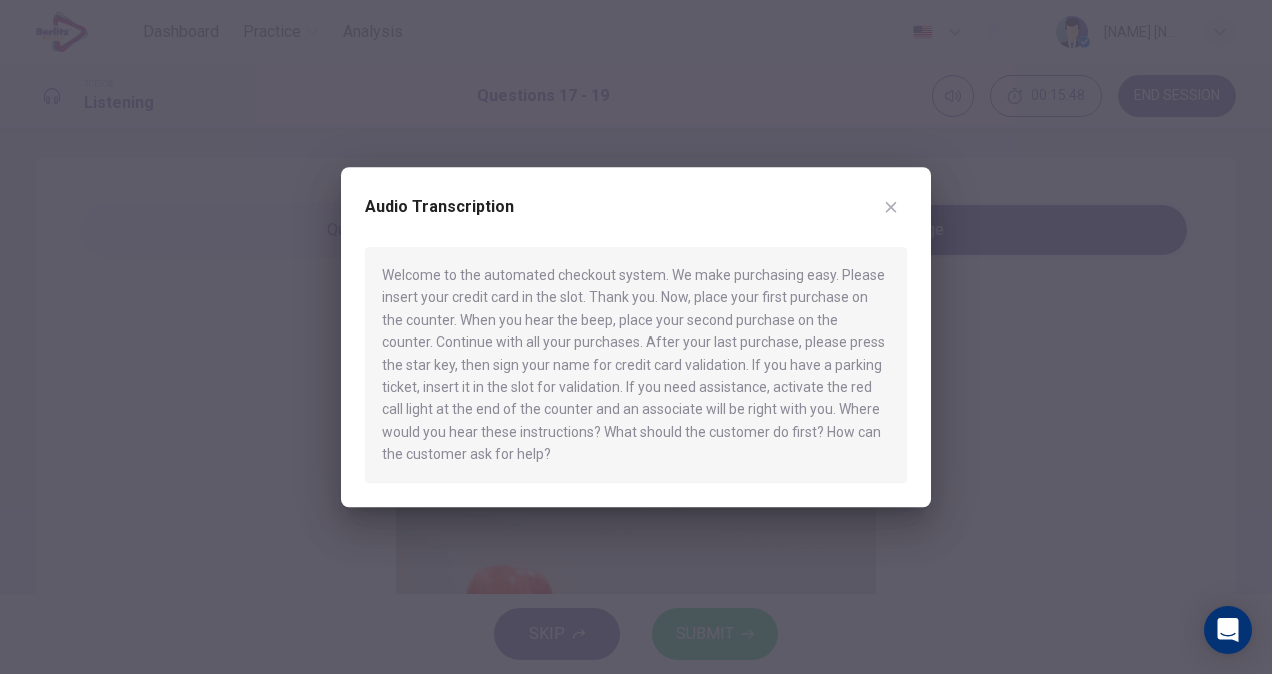 click 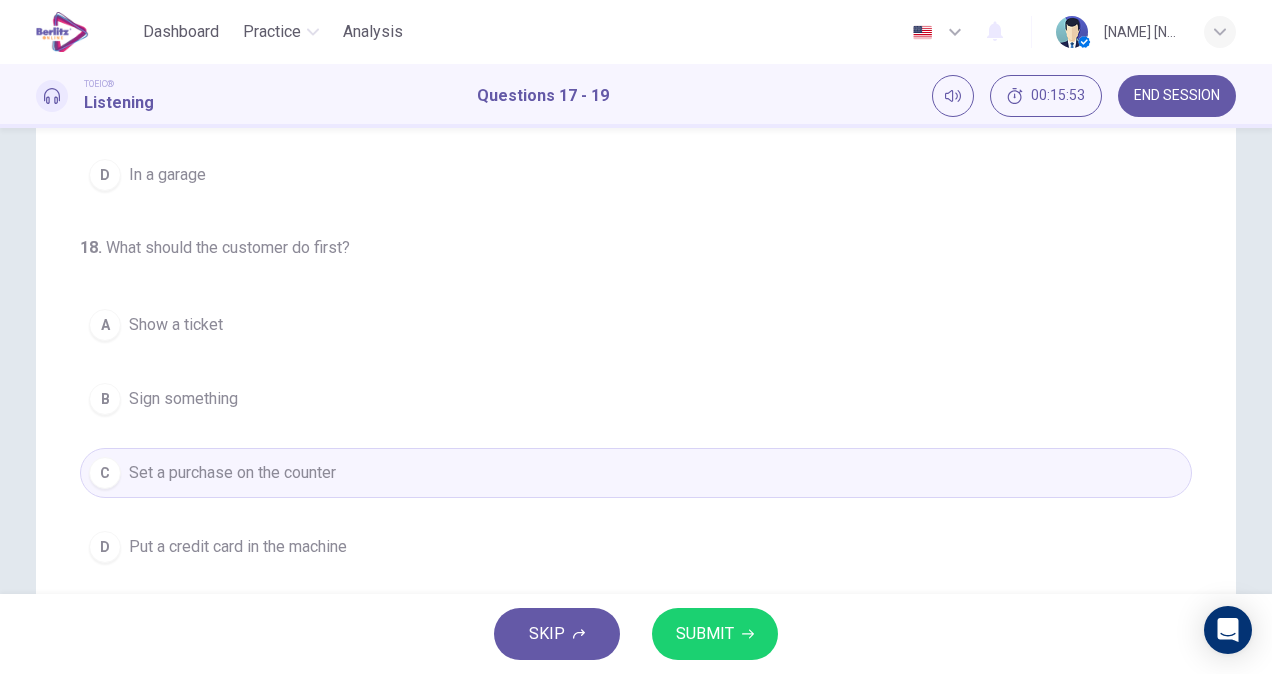 scroll, scrollTop: 418, scrollLeft: 0, axis: vertical 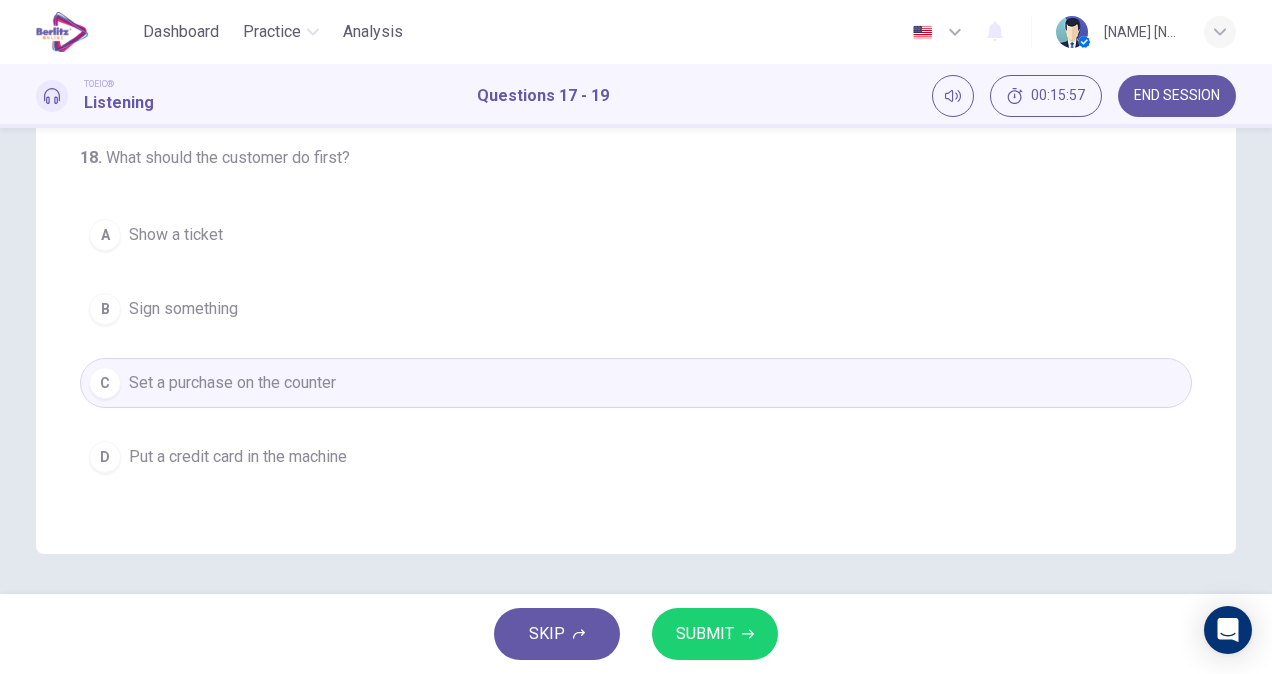 drag, startPoint x: 1173, startPoint y: 220, endPoint x: 1176, endPoint y: 298, distance: 78.05767 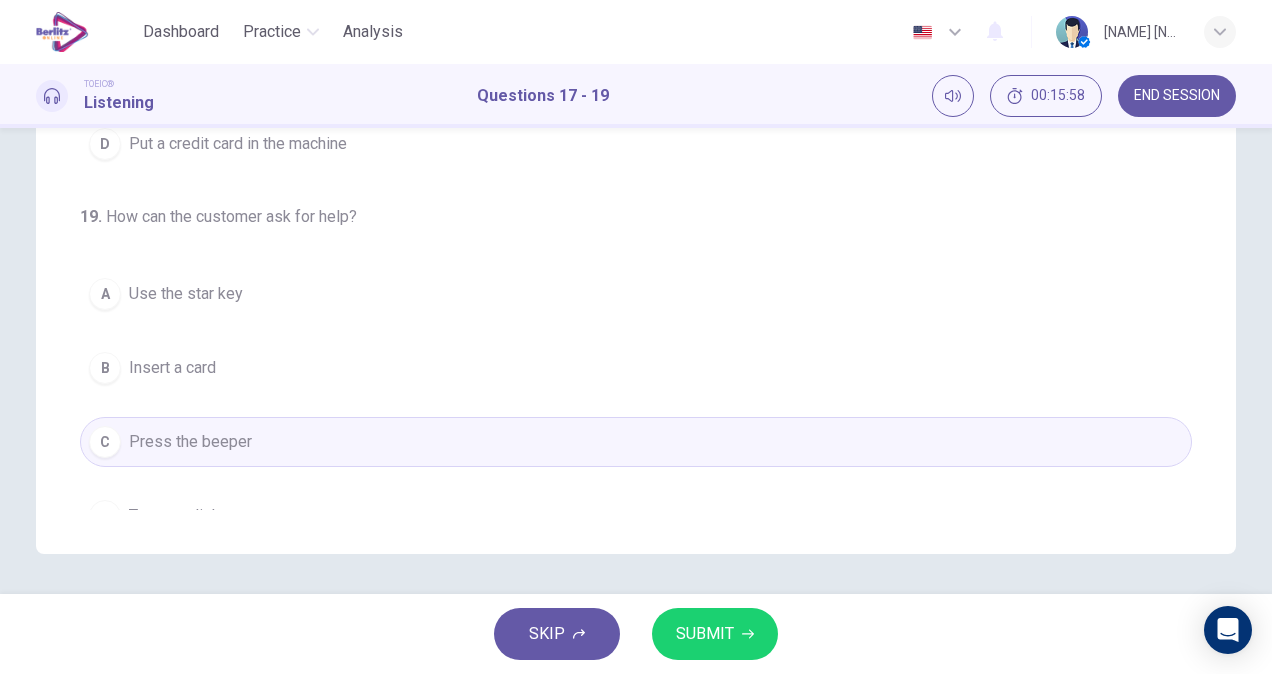 scroll, scrollTop: 448, scrollLeft: 0, axis: vertical 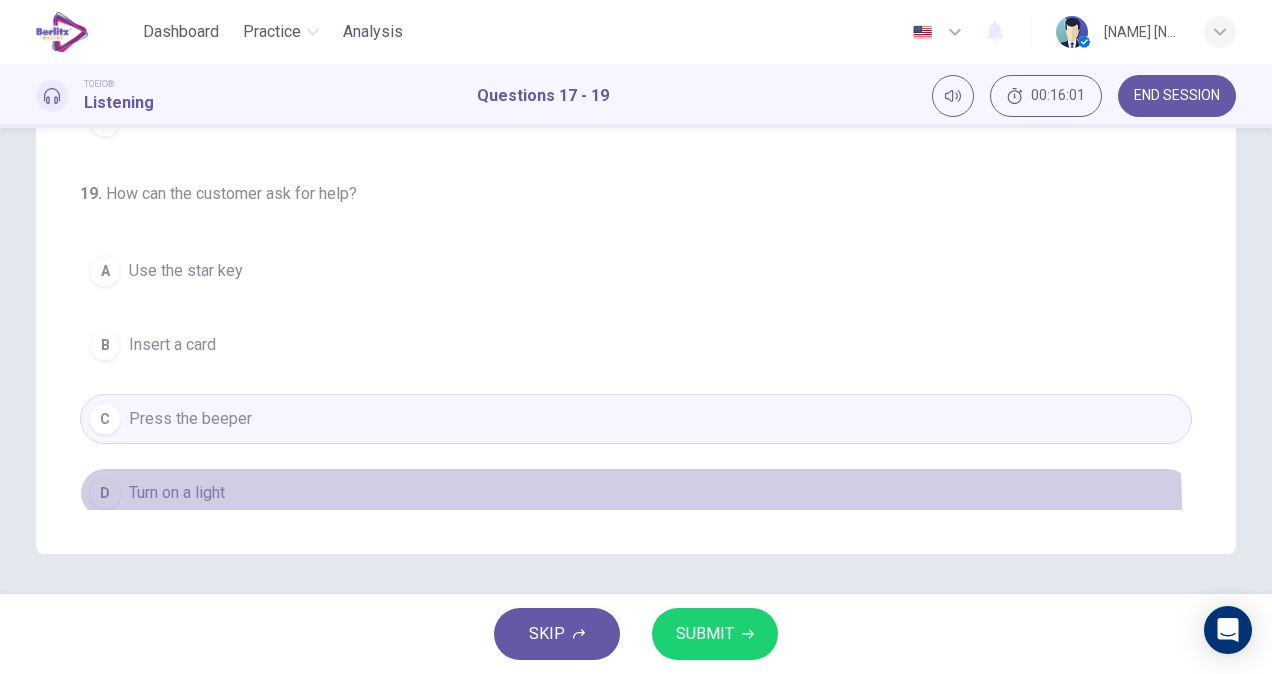 click on "D Turn on a light" at bounding box center [636, 493] 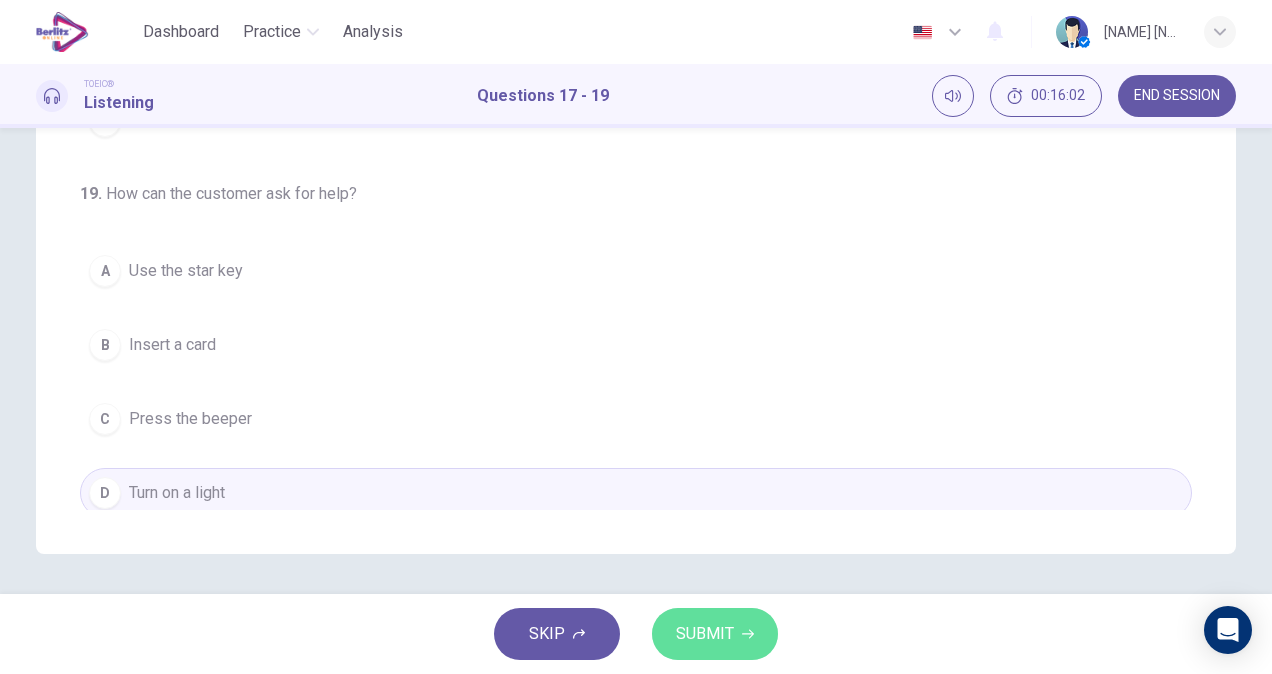 click on "SUBMIT" at bounding box center (705, 634) 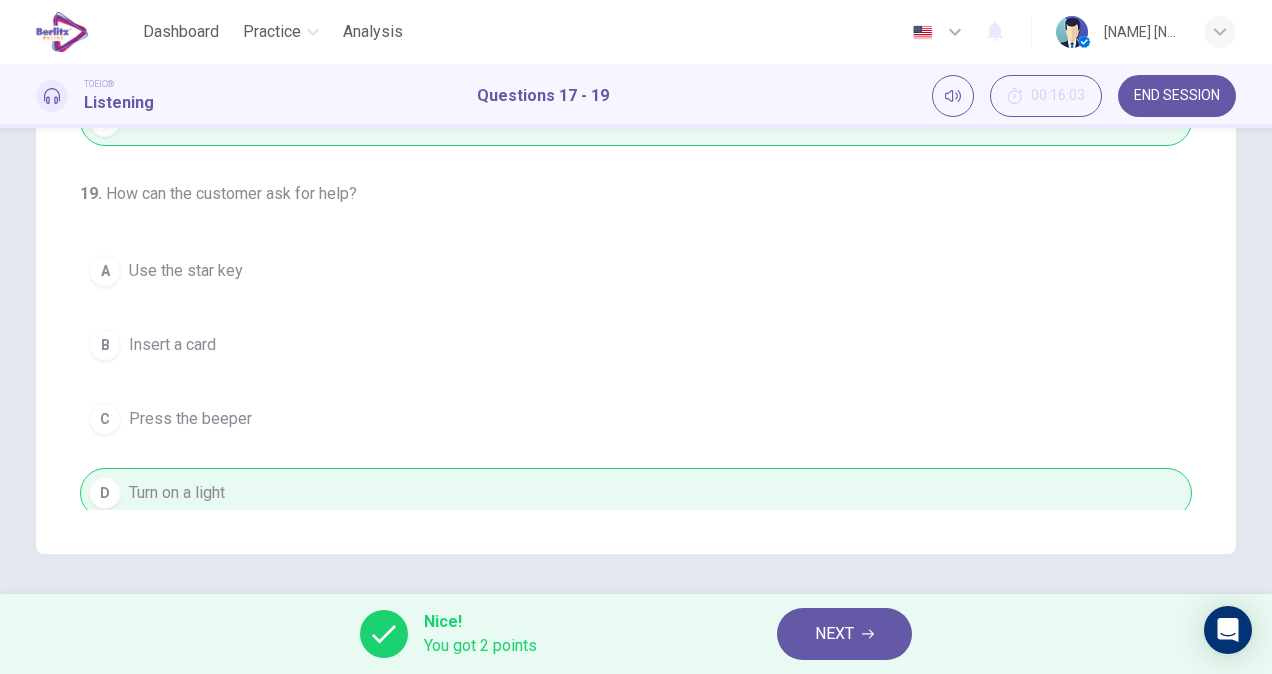 click on "NEXT" at bounding box center [834, 634] 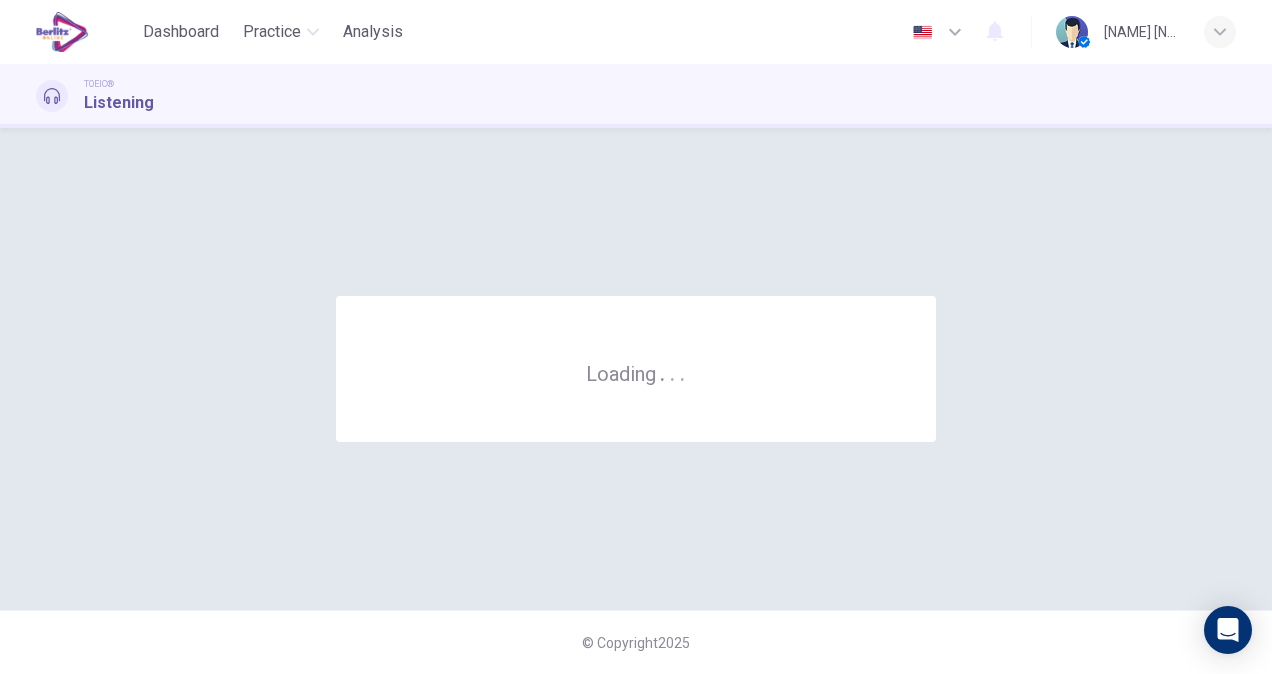scroll, scrollTop: 0, scrollLeft: 0, axis: both 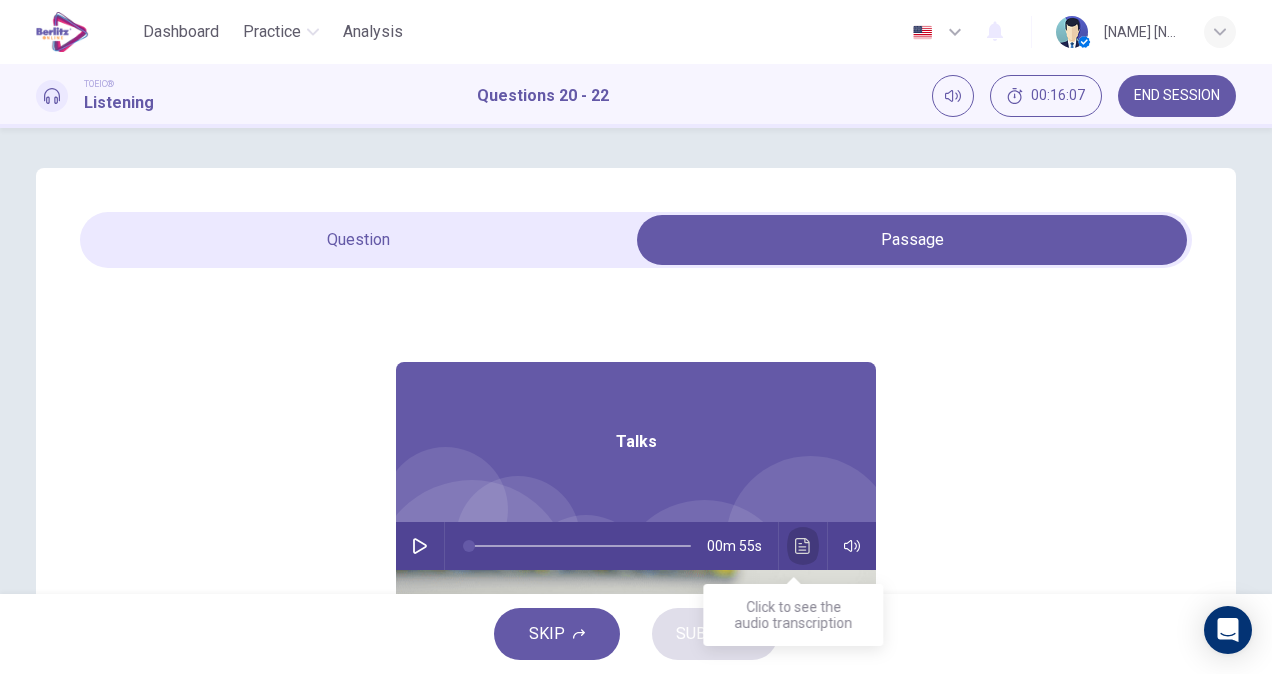 click 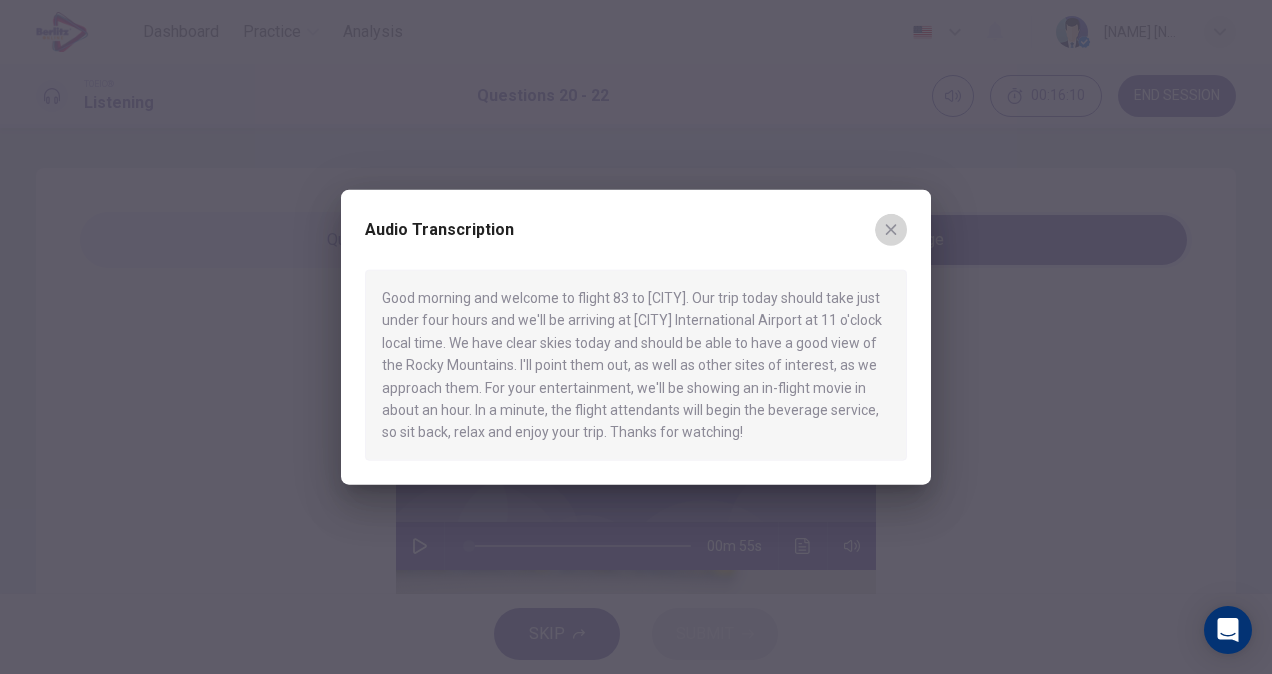 click at bounding box center [891, 230] 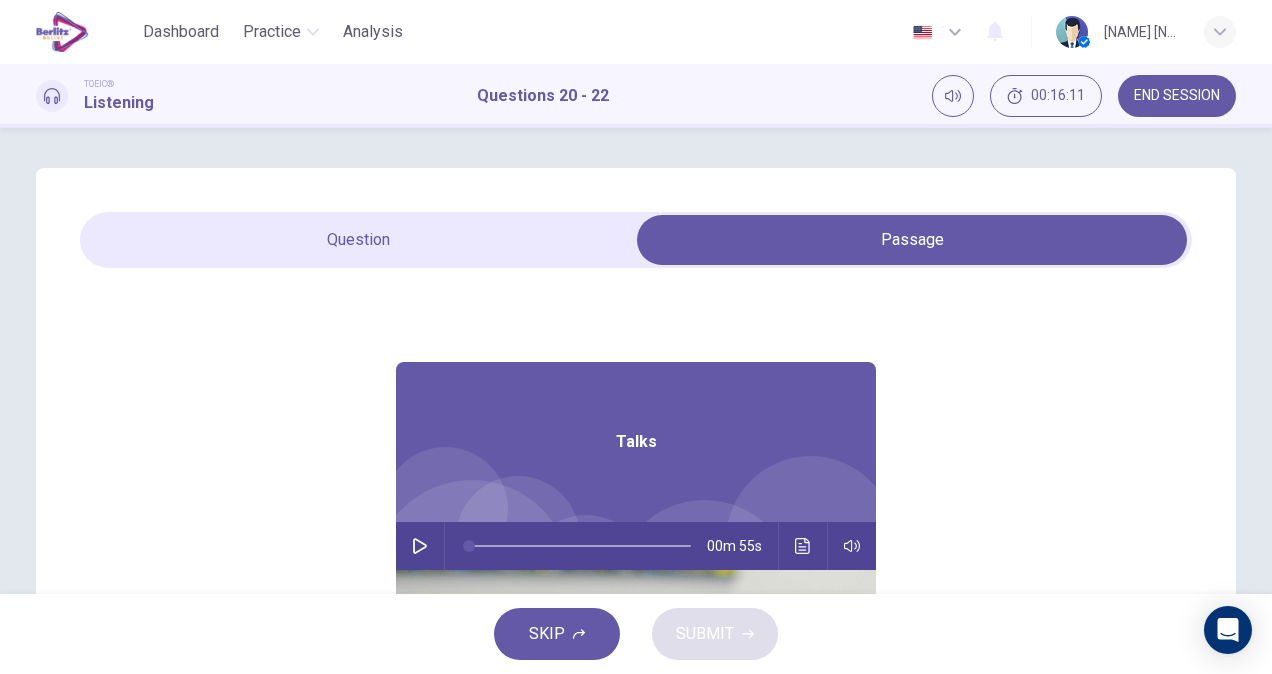 click 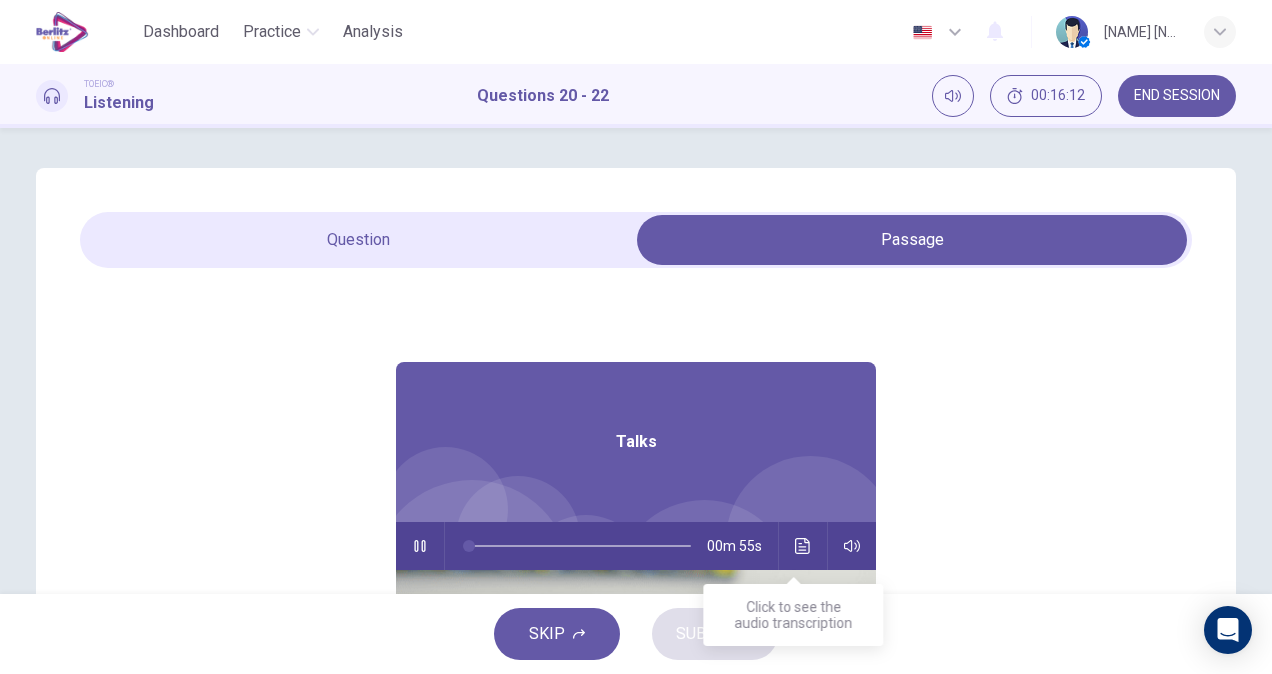click 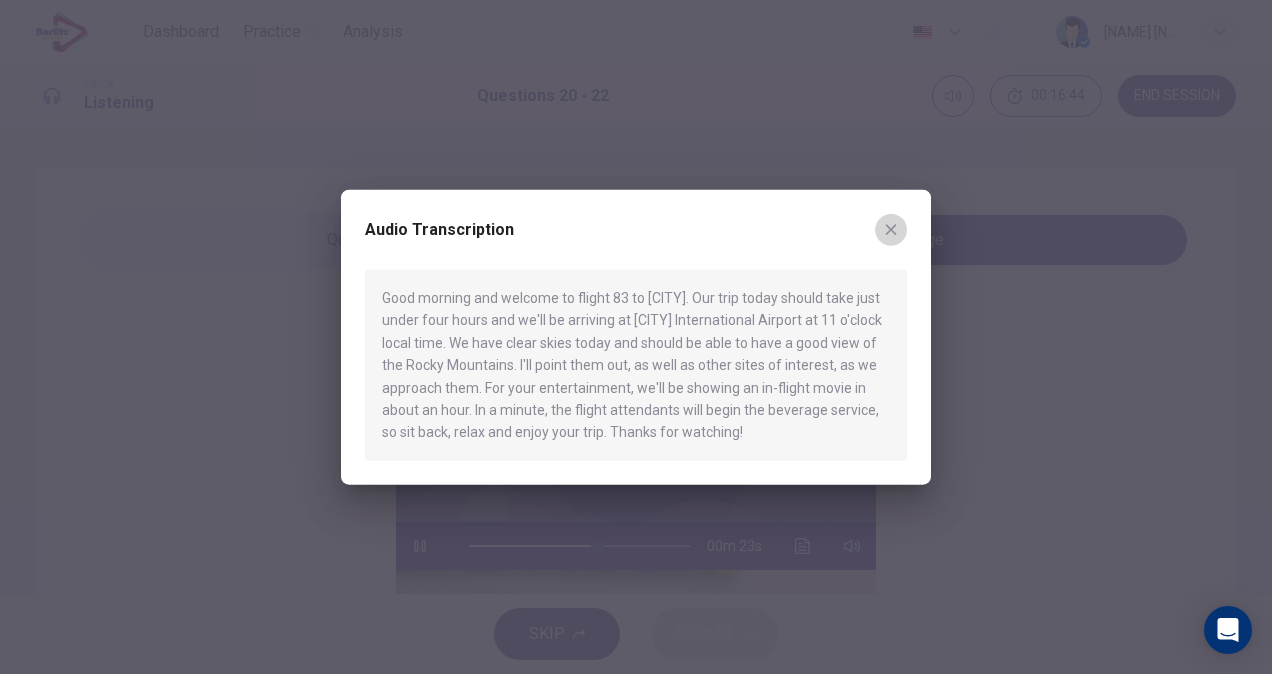 click 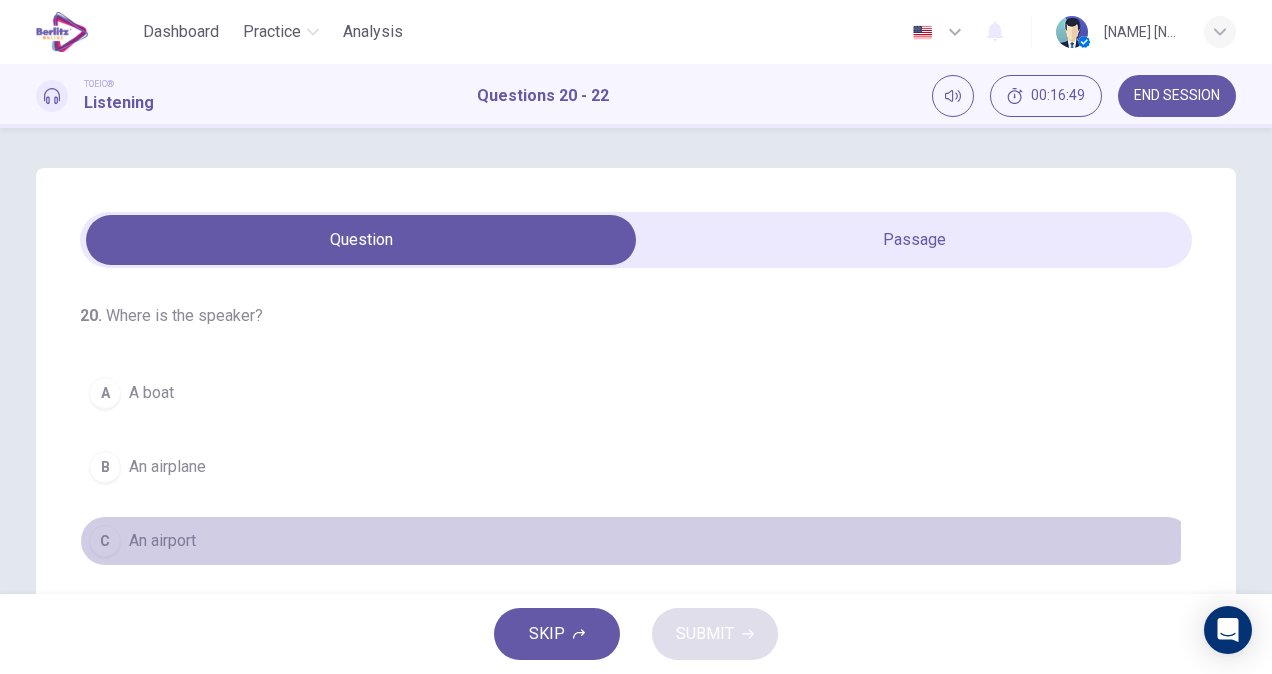 click on "An airport" at bounding box center [162, 541] 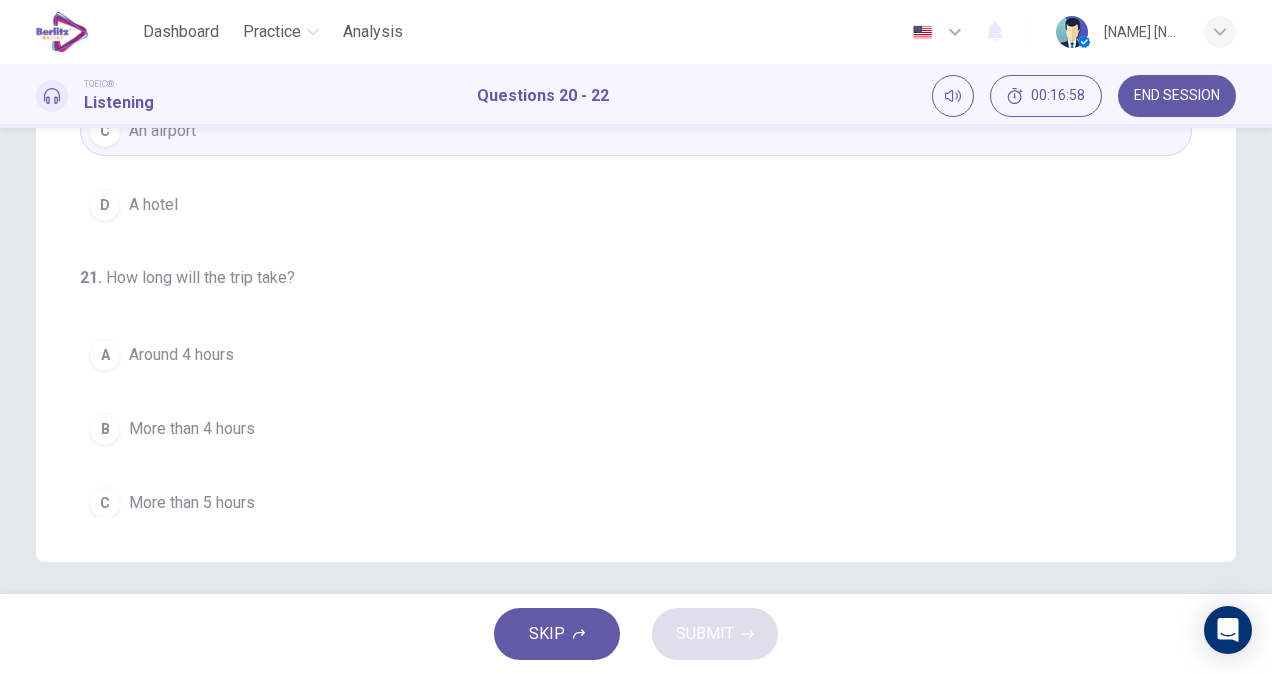 scroll, scrollTop: 418, scrollLeft: 0, axis: vertical 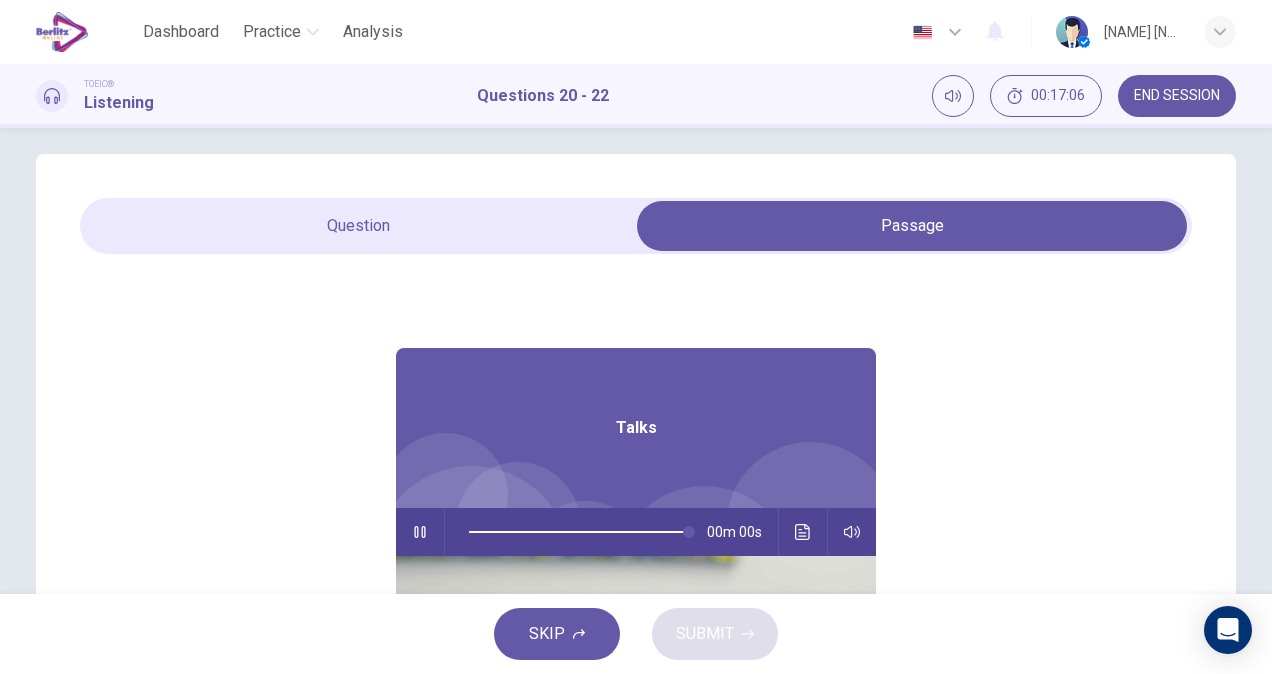 type on "*" 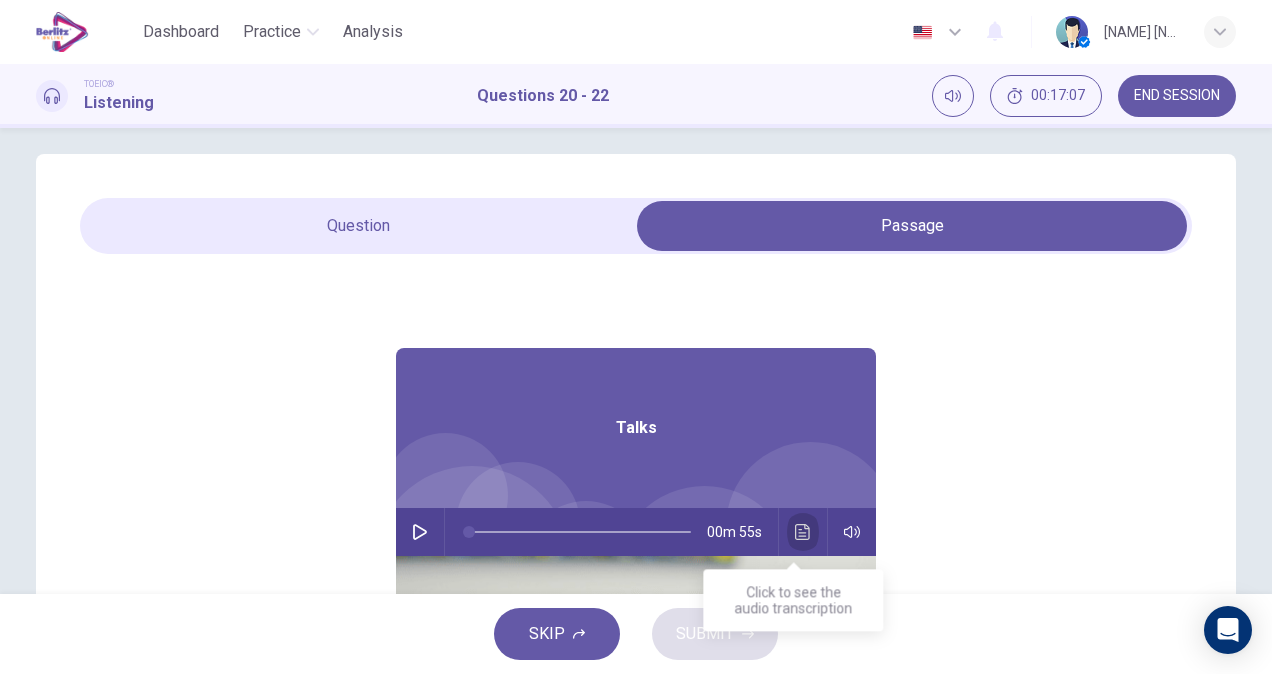 click at bounding box center [803, 532] 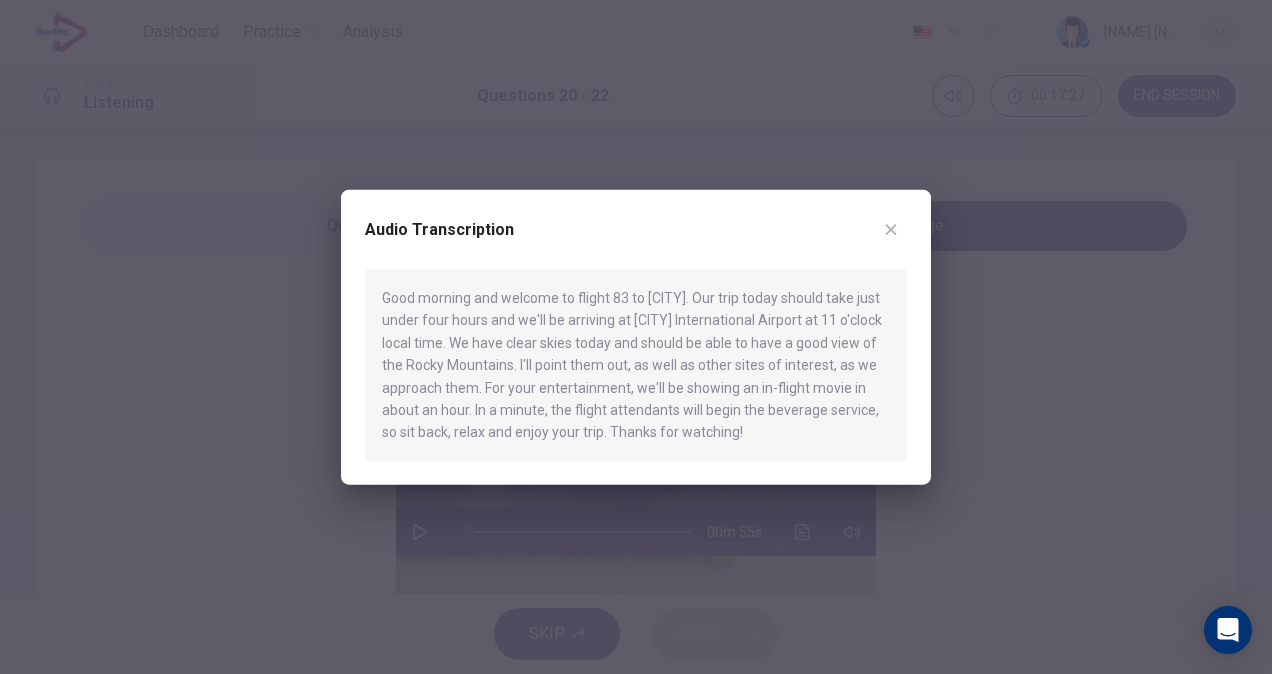 click at bounding box center (636, 337) 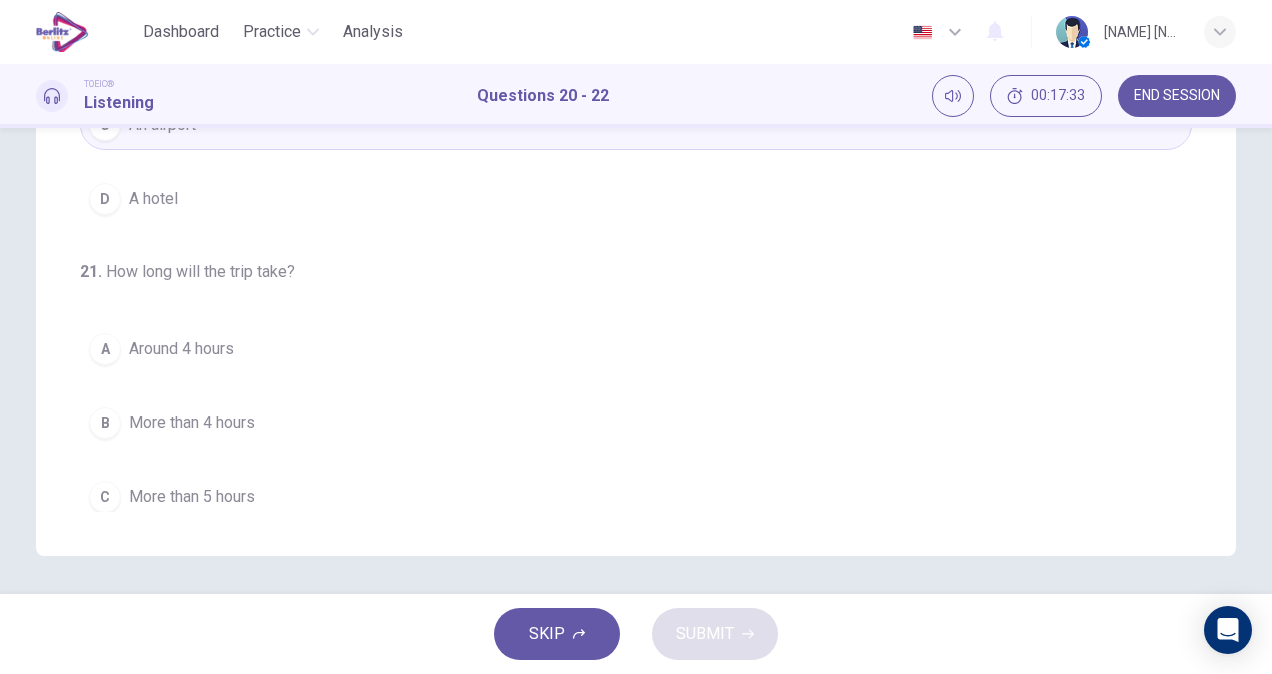scroll, scrollTop: 418, scrollLeft: 0, axis: vertical 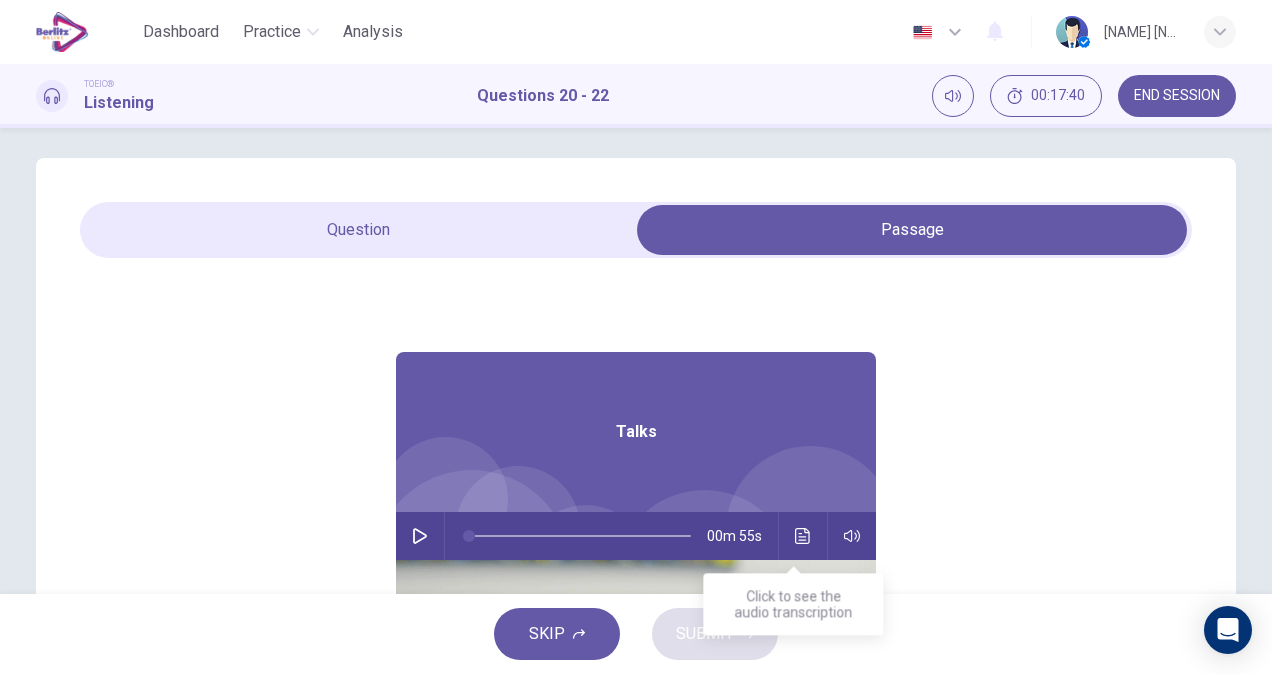 click 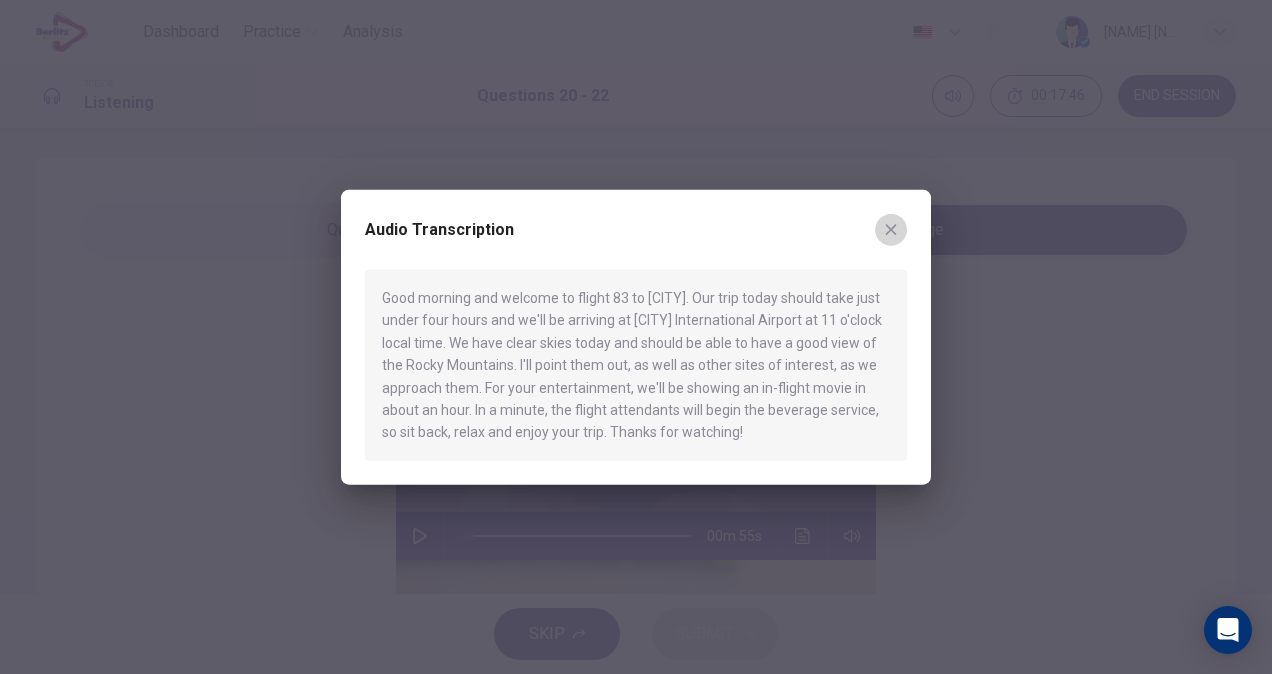 click 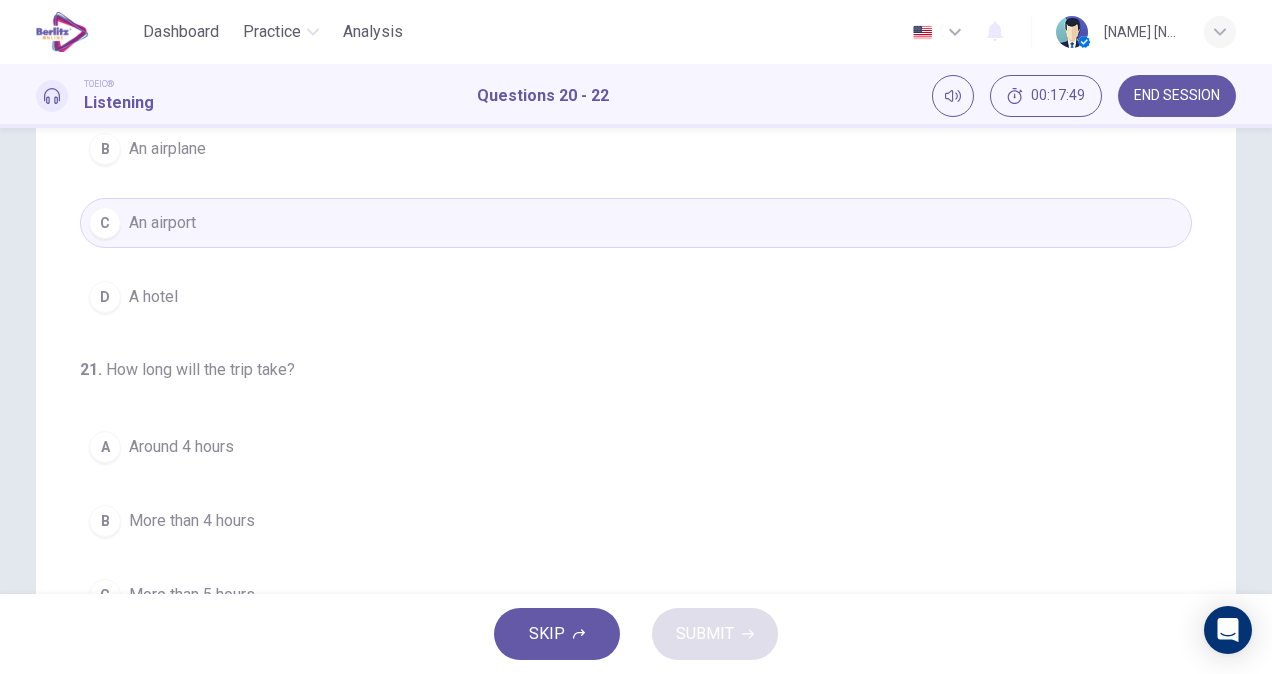 scroll, scrollTop: 418, scrollLeft: 0, axis: vertical 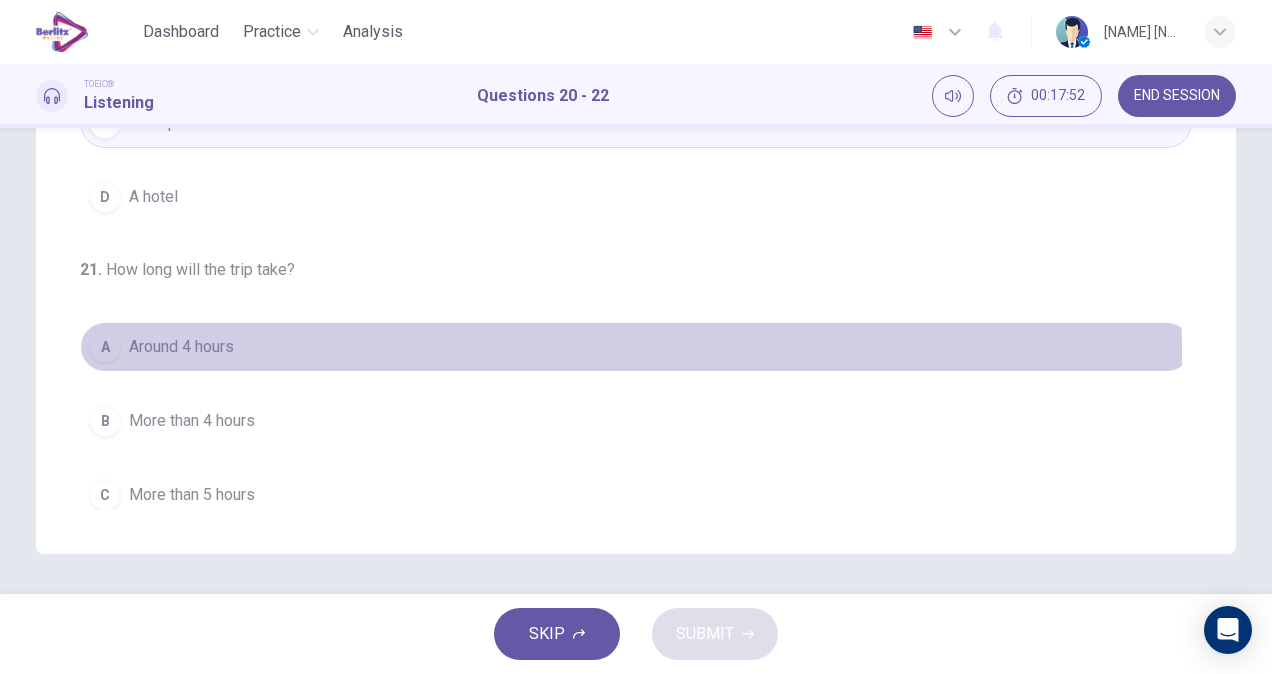 click on "Around 4 hours" at bounding box center (181, 347) 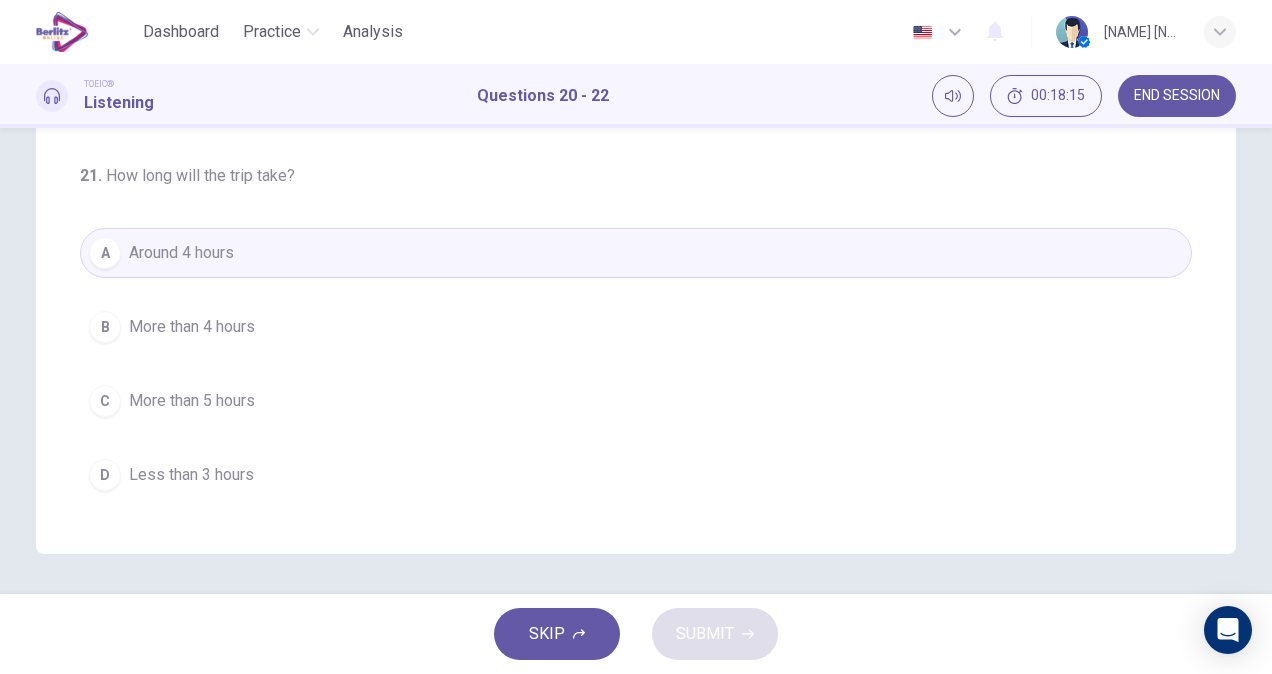 scroll, scrollTop: 0, scrollLeft: 0, axis: both 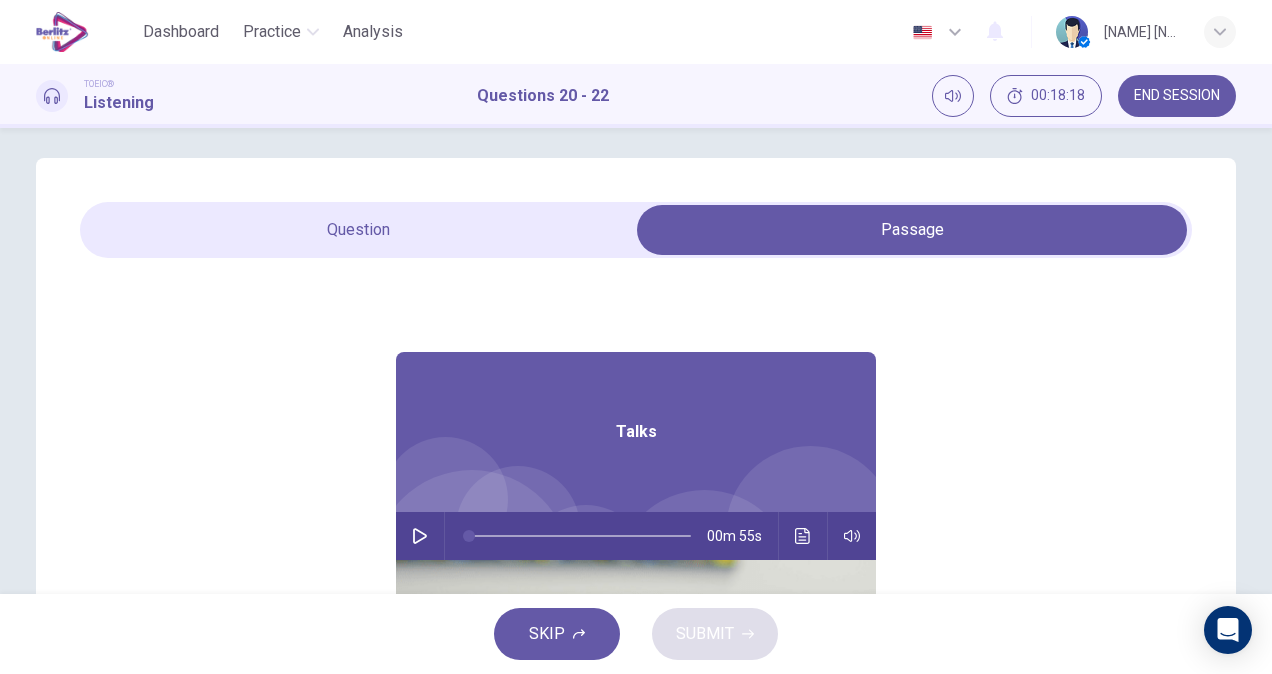 click at bounding box center (803, 536) 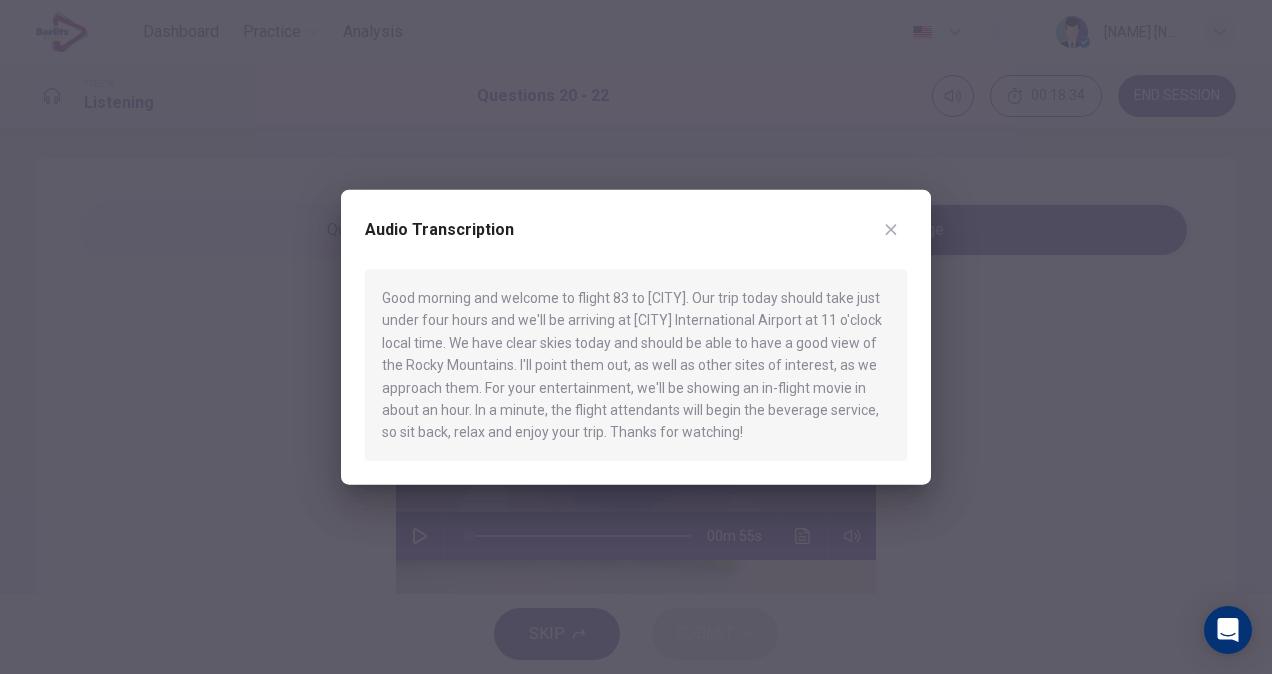 click 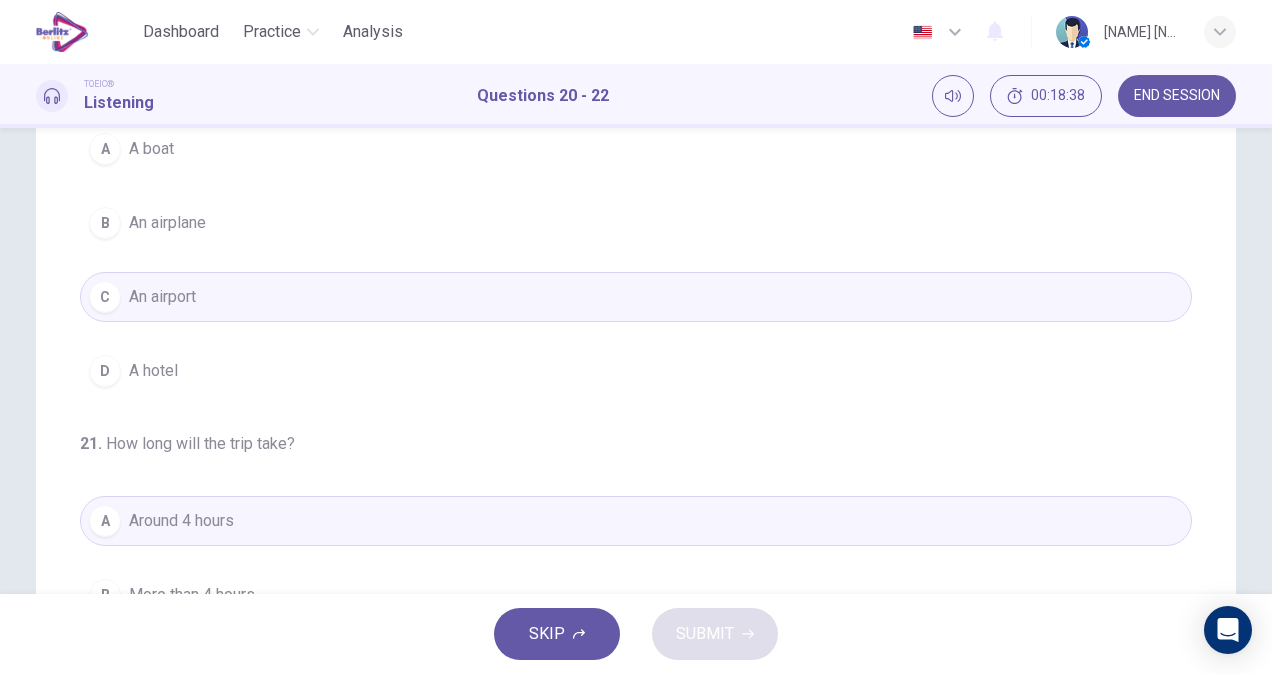 scroll, scrollTop: 418, scrollLeft: 0, axis: vertical 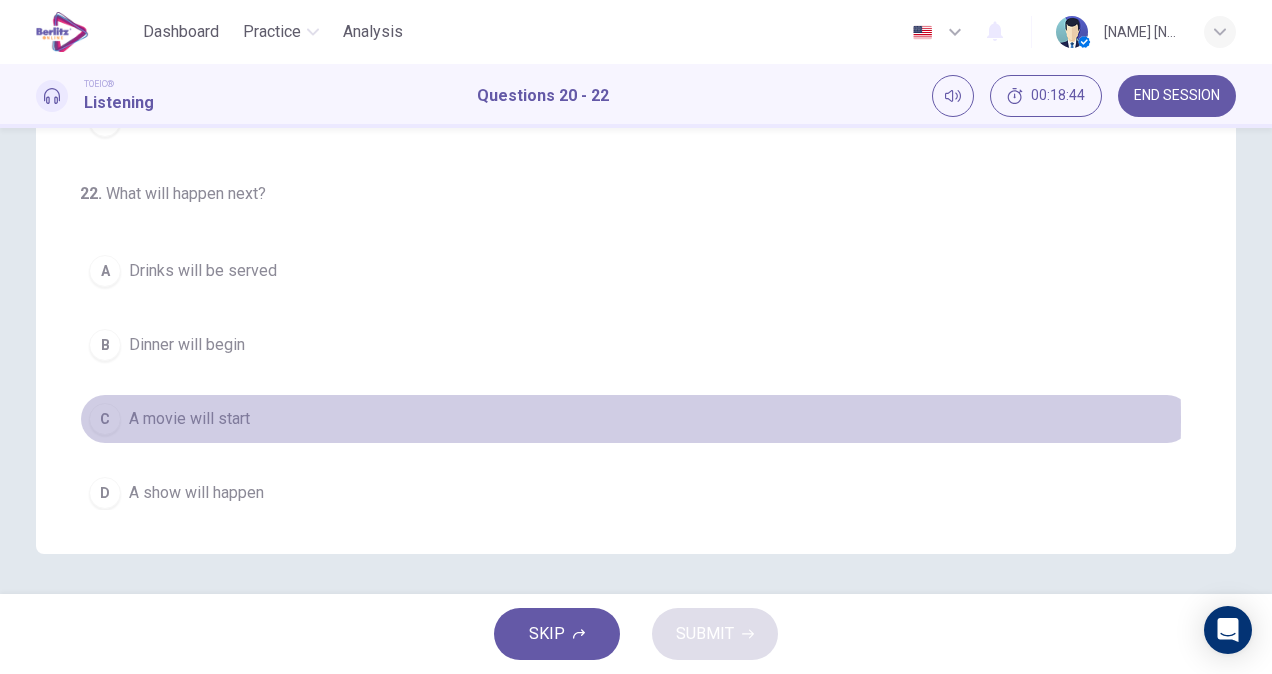 click on "A movie will start" at bounding box center [189, 419] 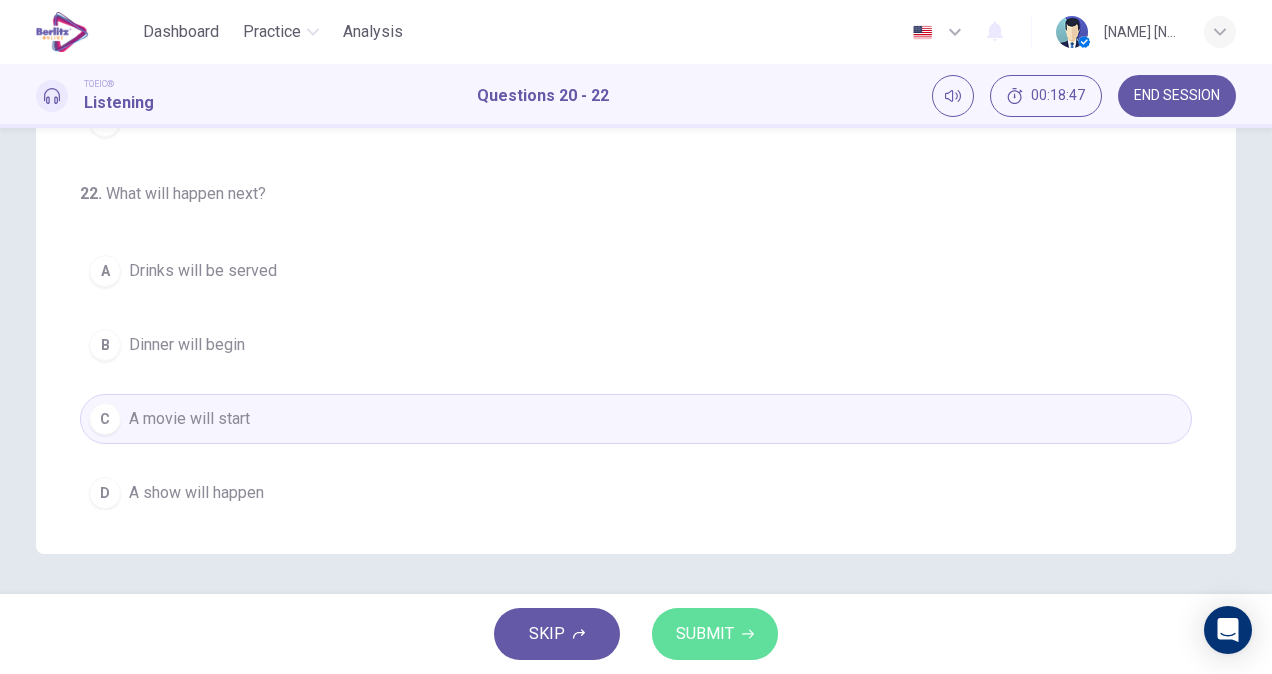 click on "SUBMIT" at bounding box center (705, 634) 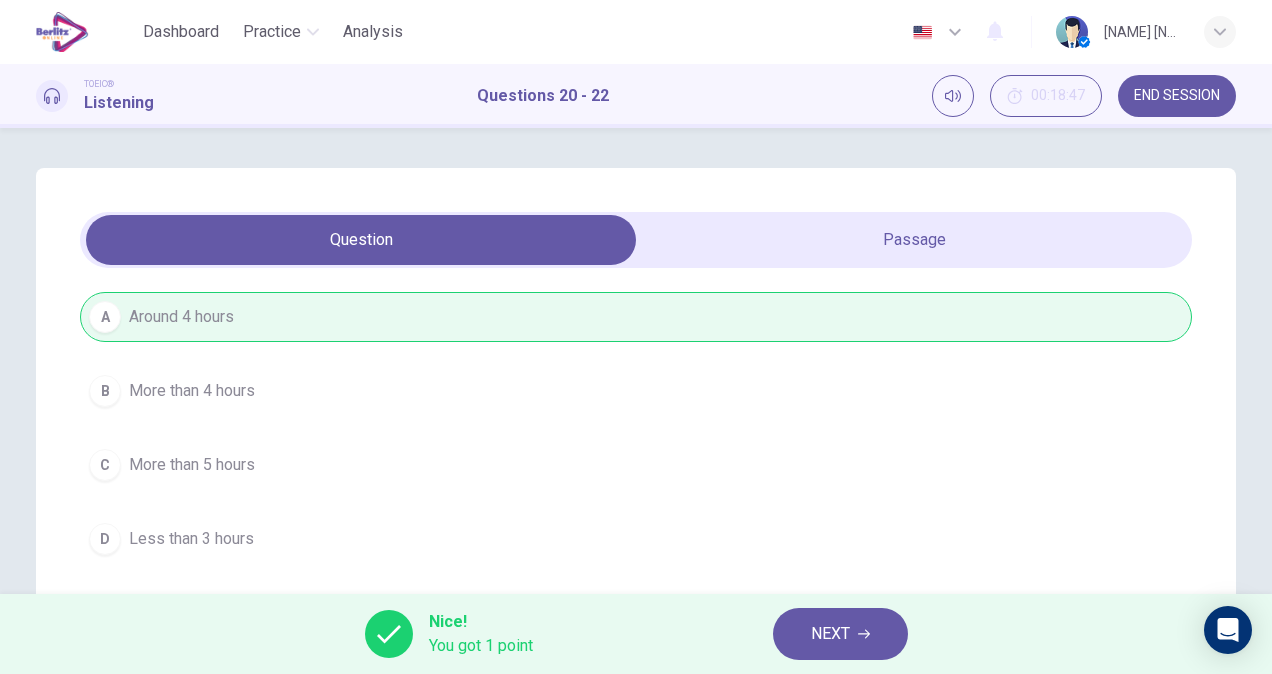 scroll, scrollTop: 21, scrollLeft: 0, axis: vertical 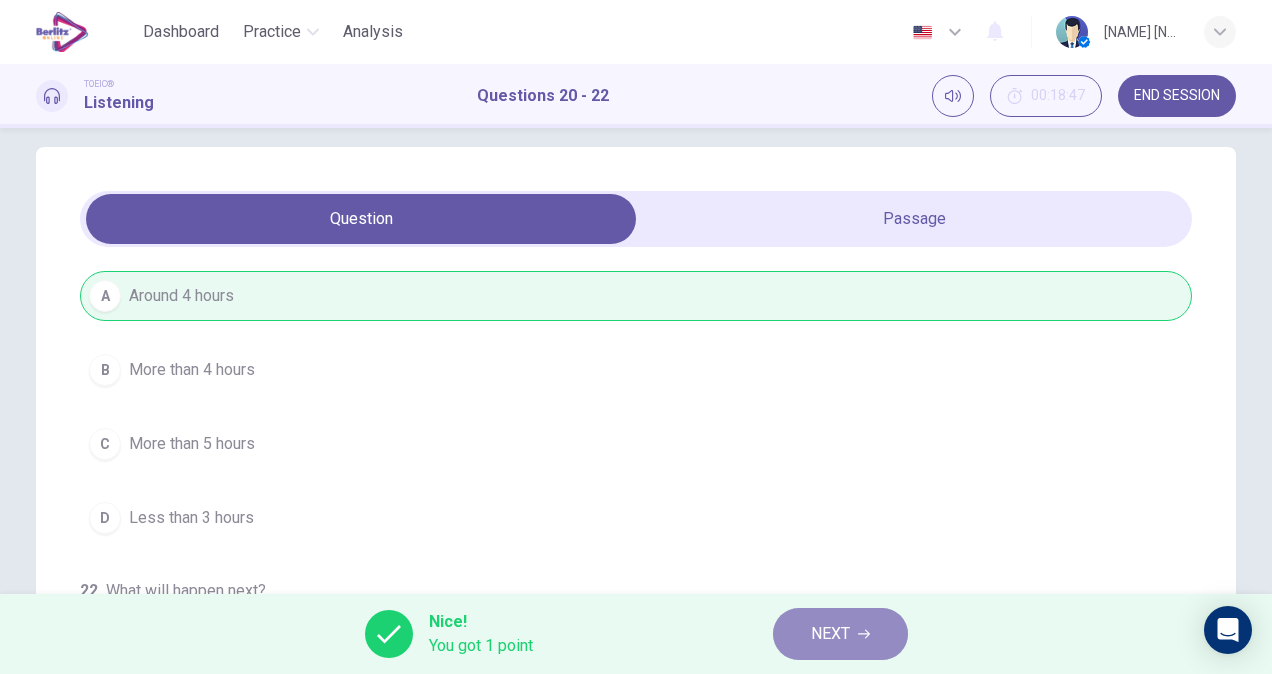 click on "NEXT" at bounding box center [830, 634] 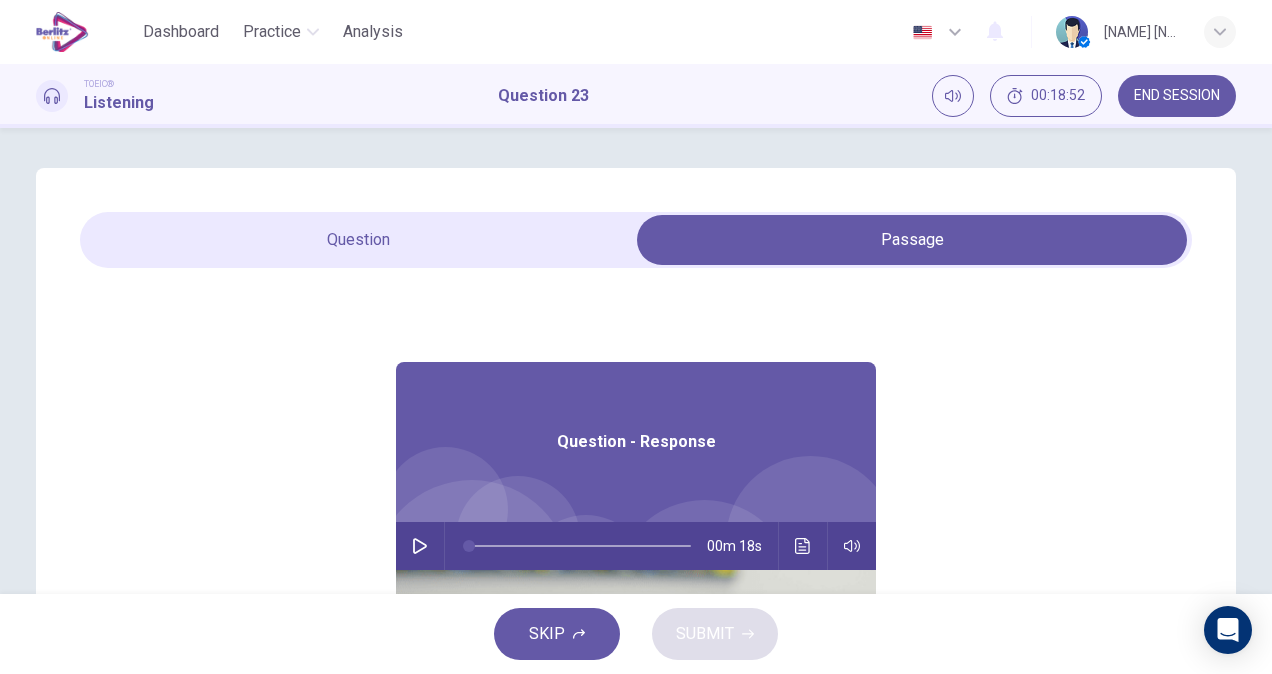 click at bounding box center [803, 546] 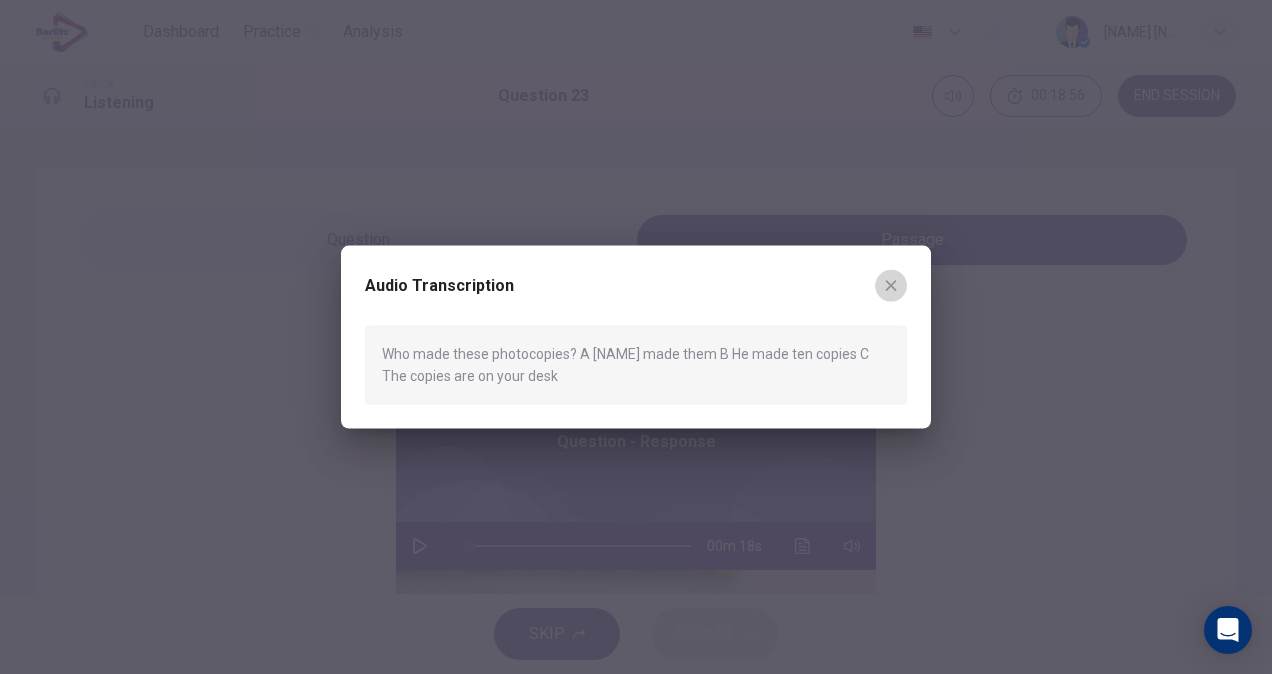 click 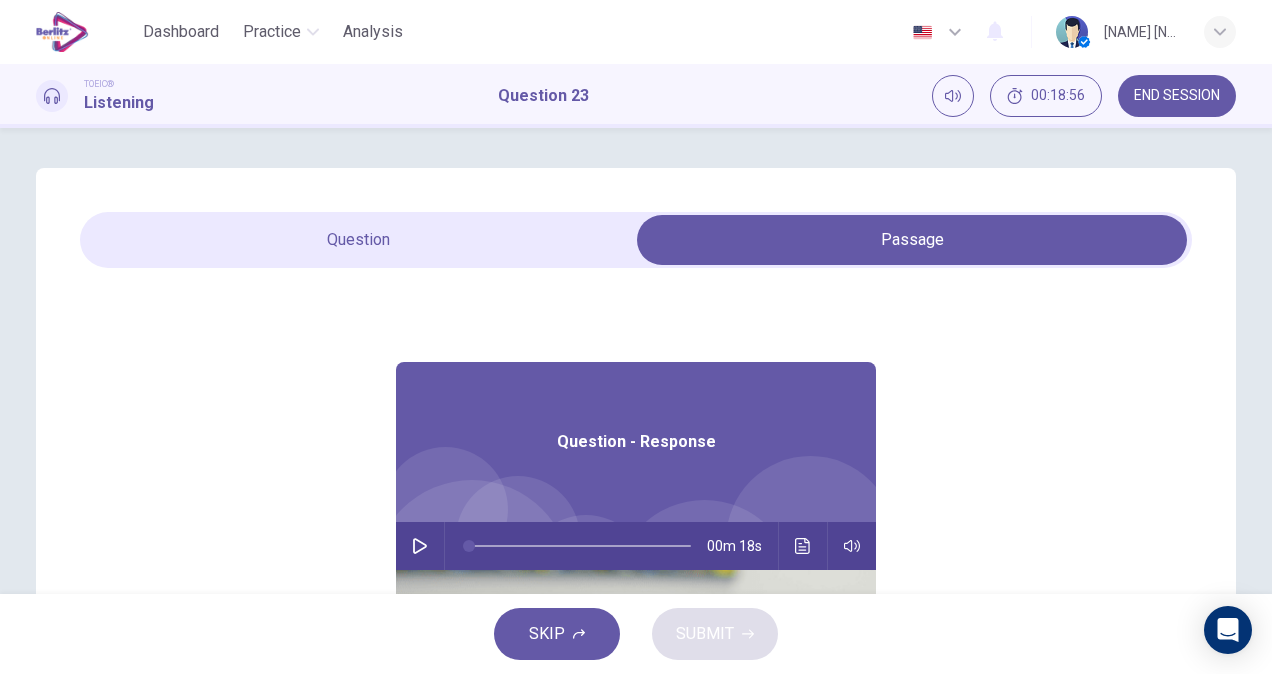 click 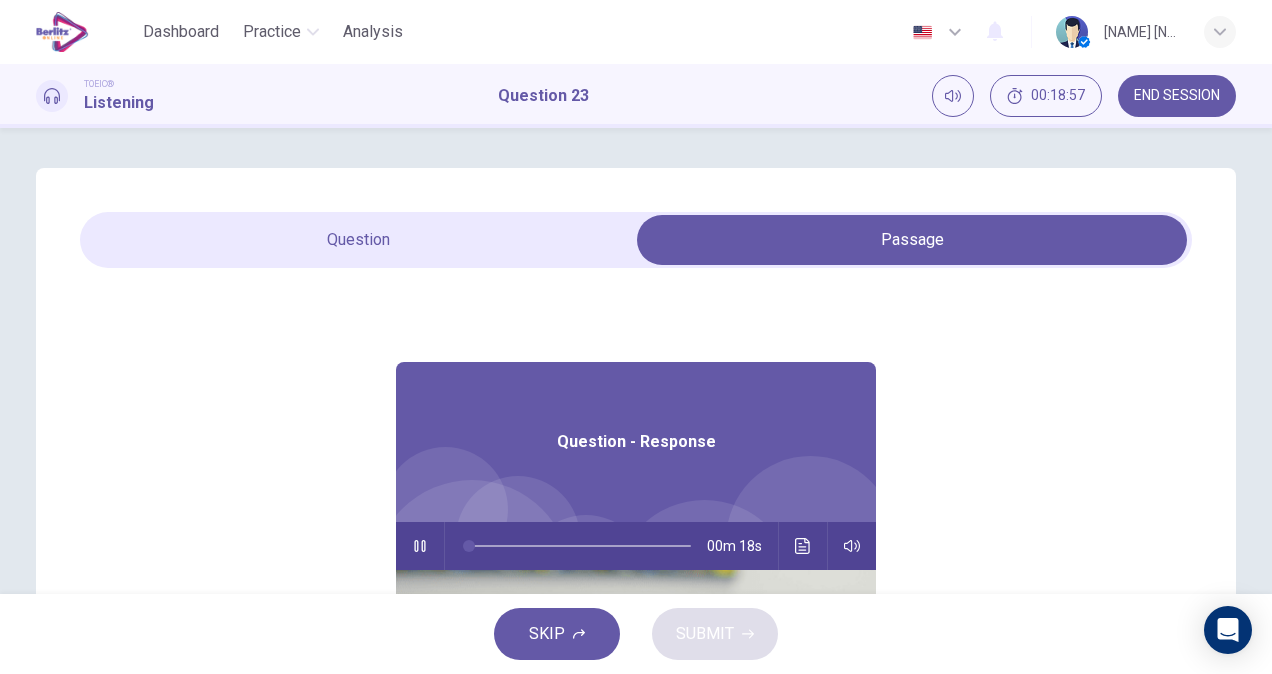 click 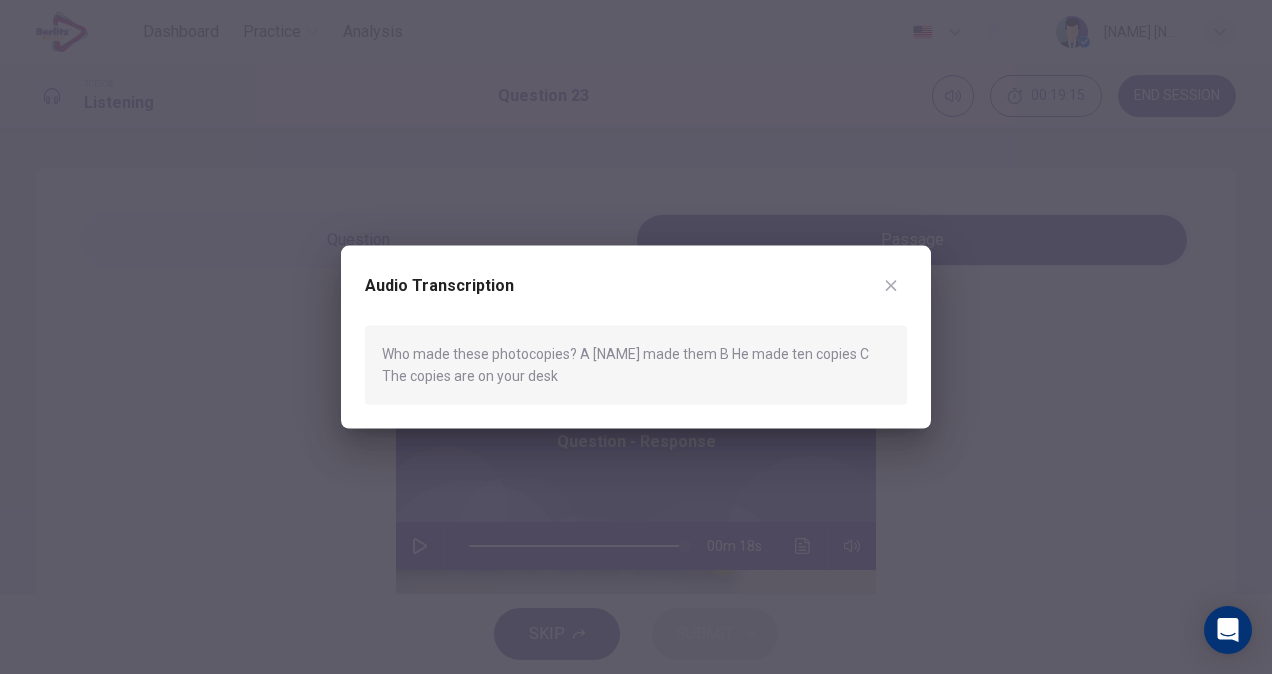 type on "*" 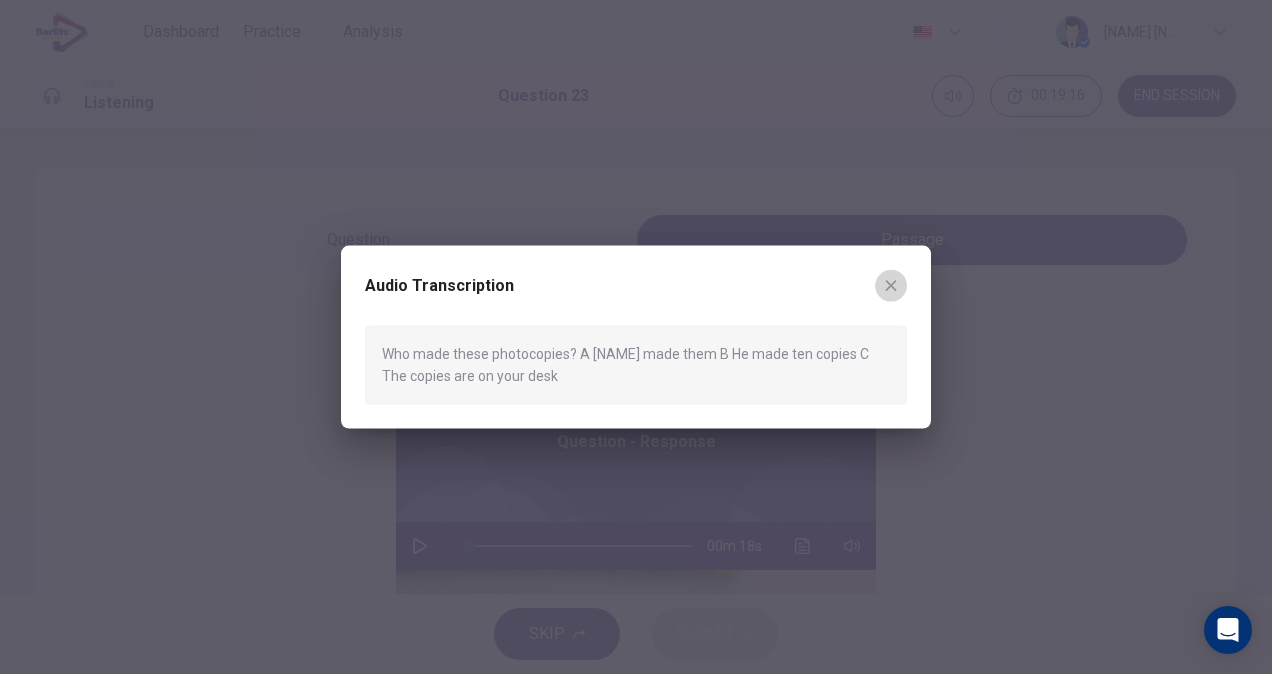 click 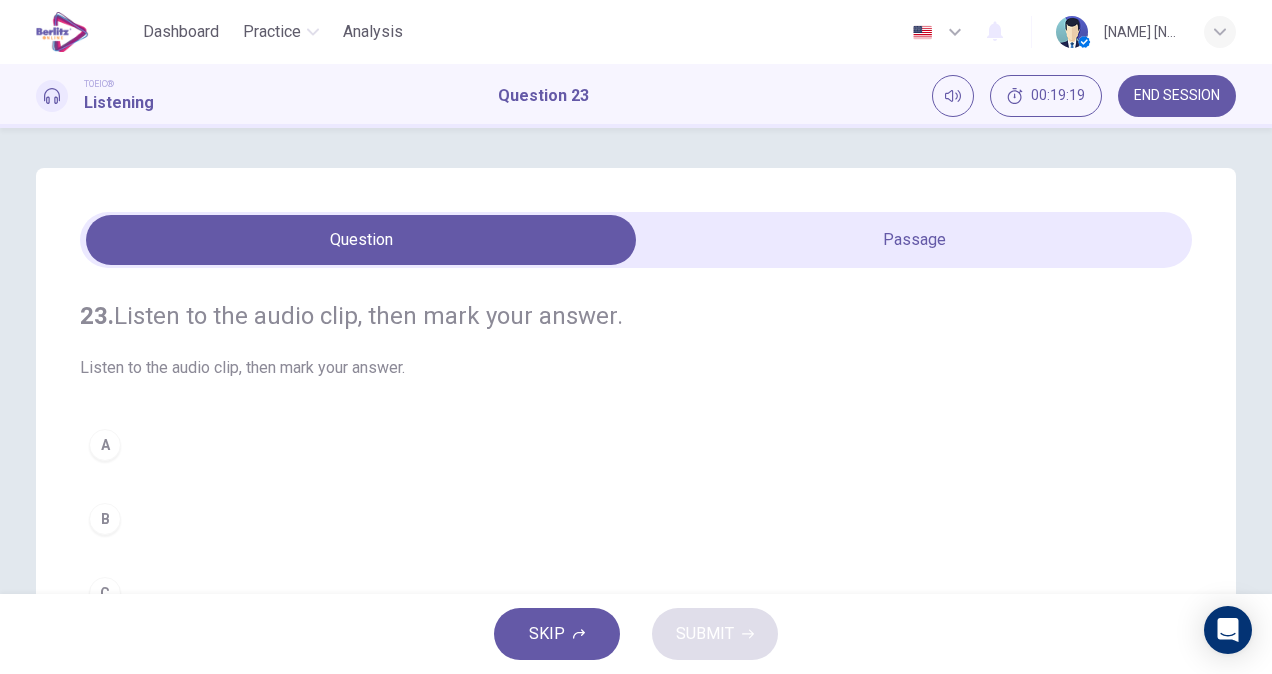 click on "23.  Listen to the audio clip, then mark your answer. Listen to the audio clip, then mark your answer. A B C" at bounding box center (636, 459) 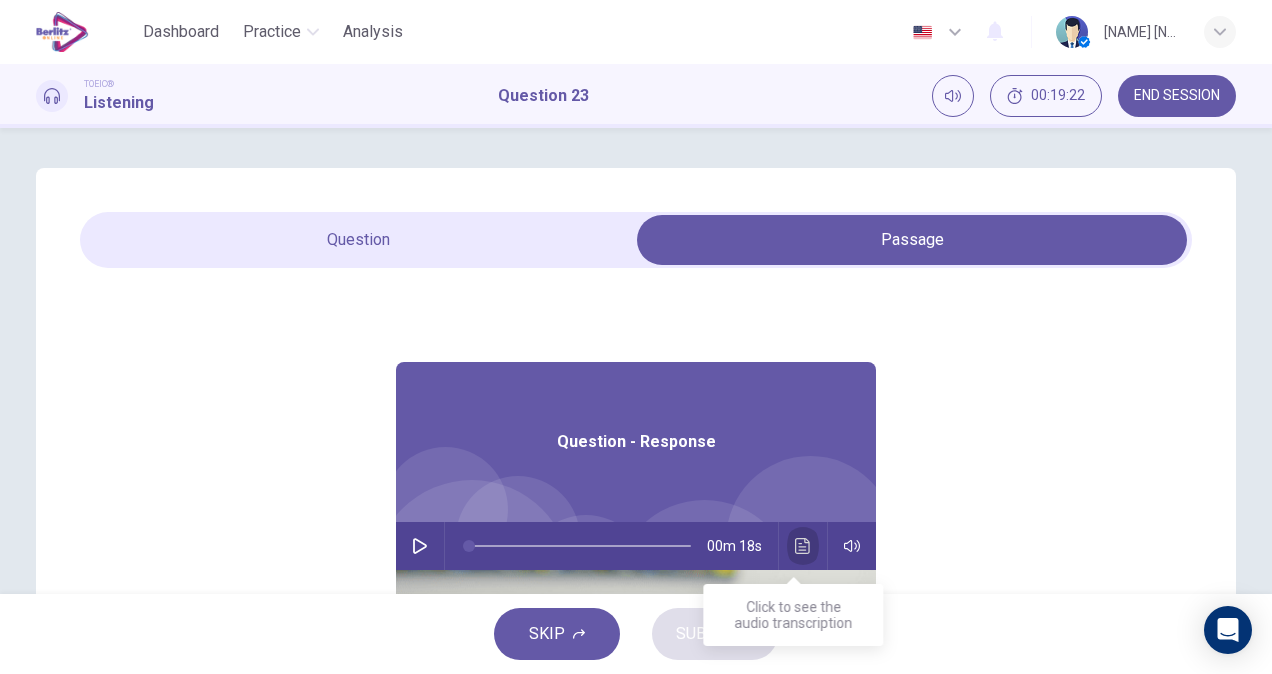 click at bounding box center [803, 546] 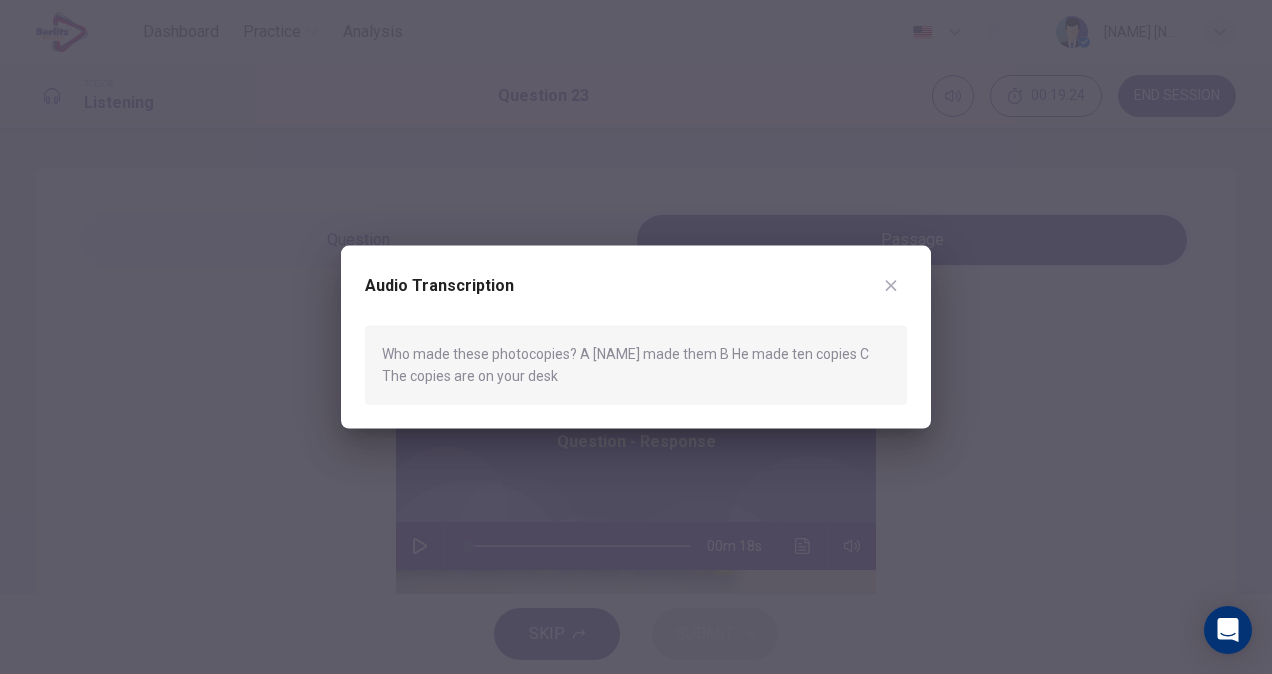 click 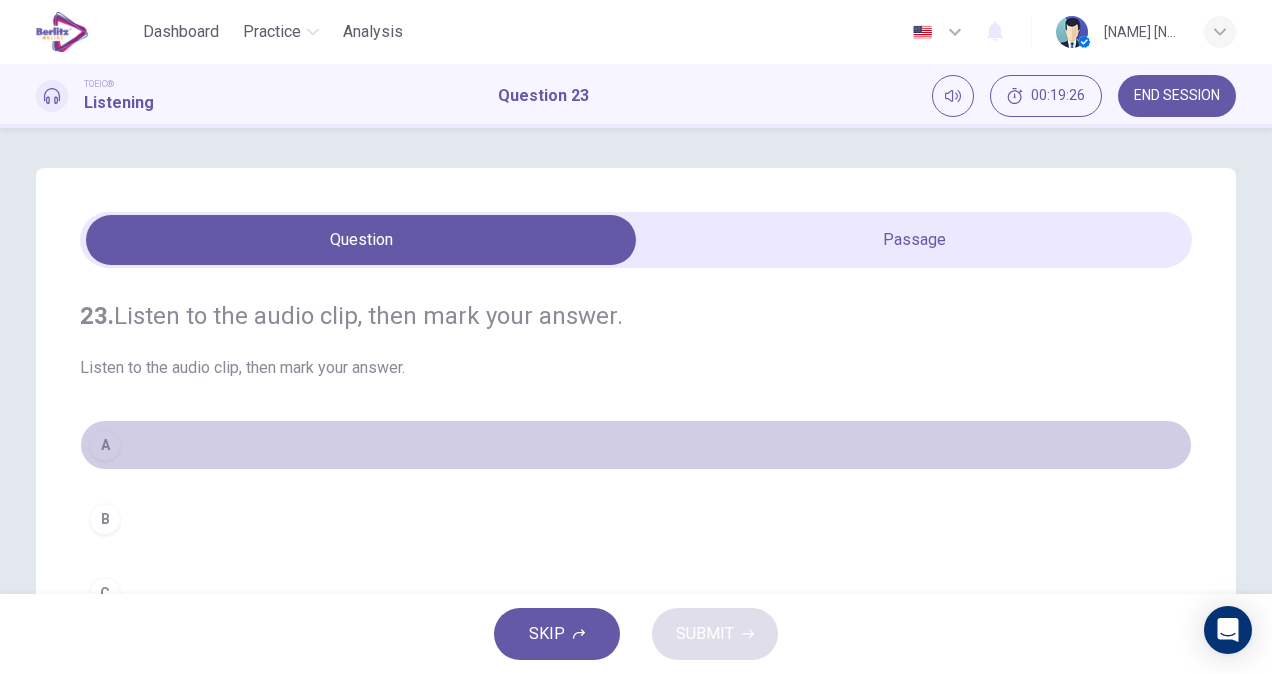 click on "A" at bounding box center (105, 445) 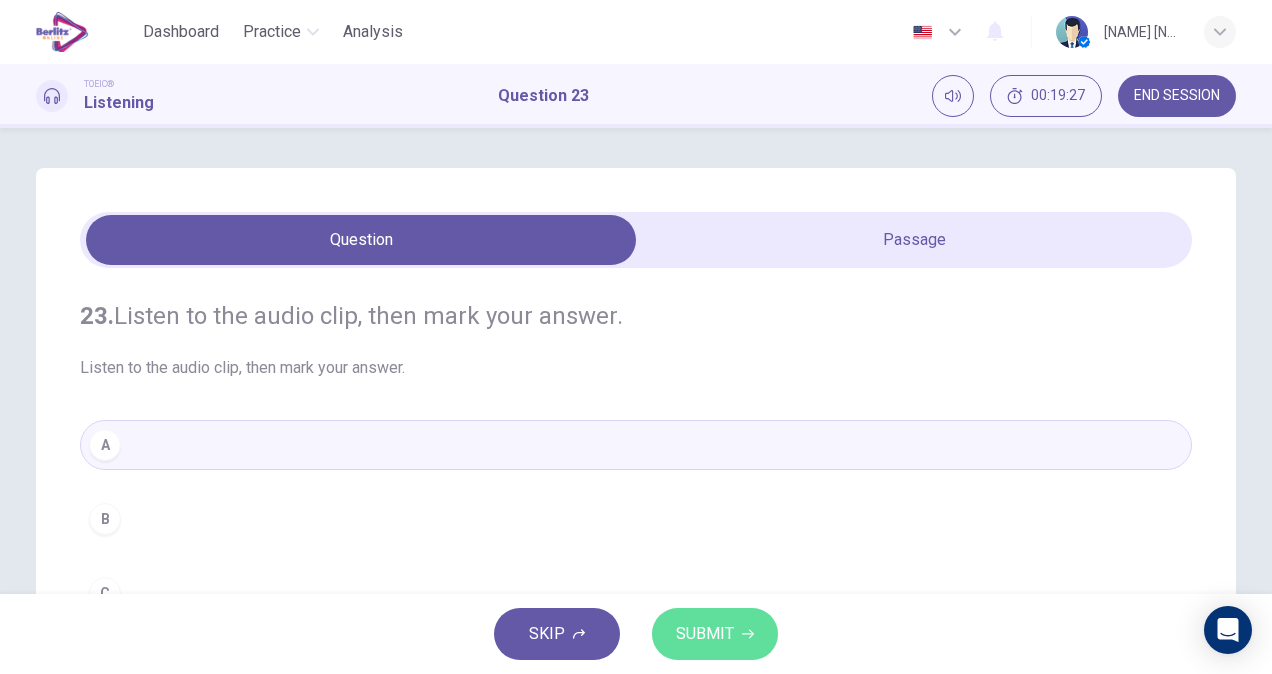 click on "SUBMIT" at bounding box center [705, 634] 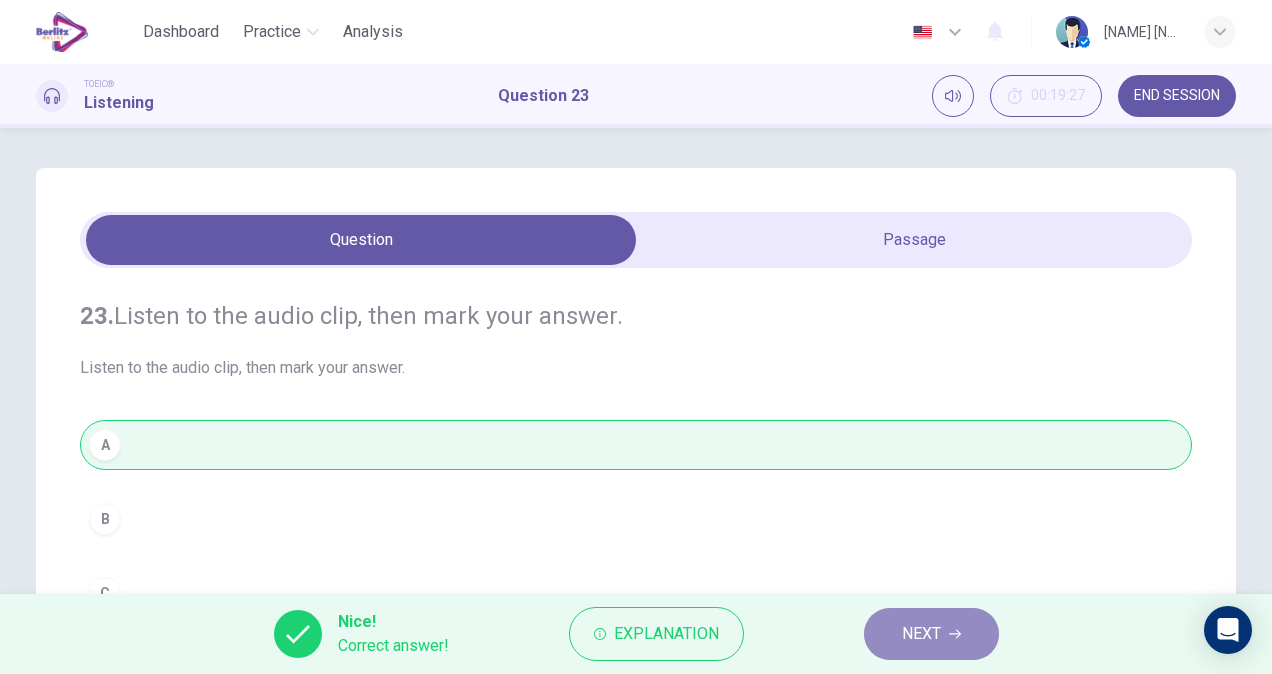 click on "NEXT" at bounding box center [931, 634] 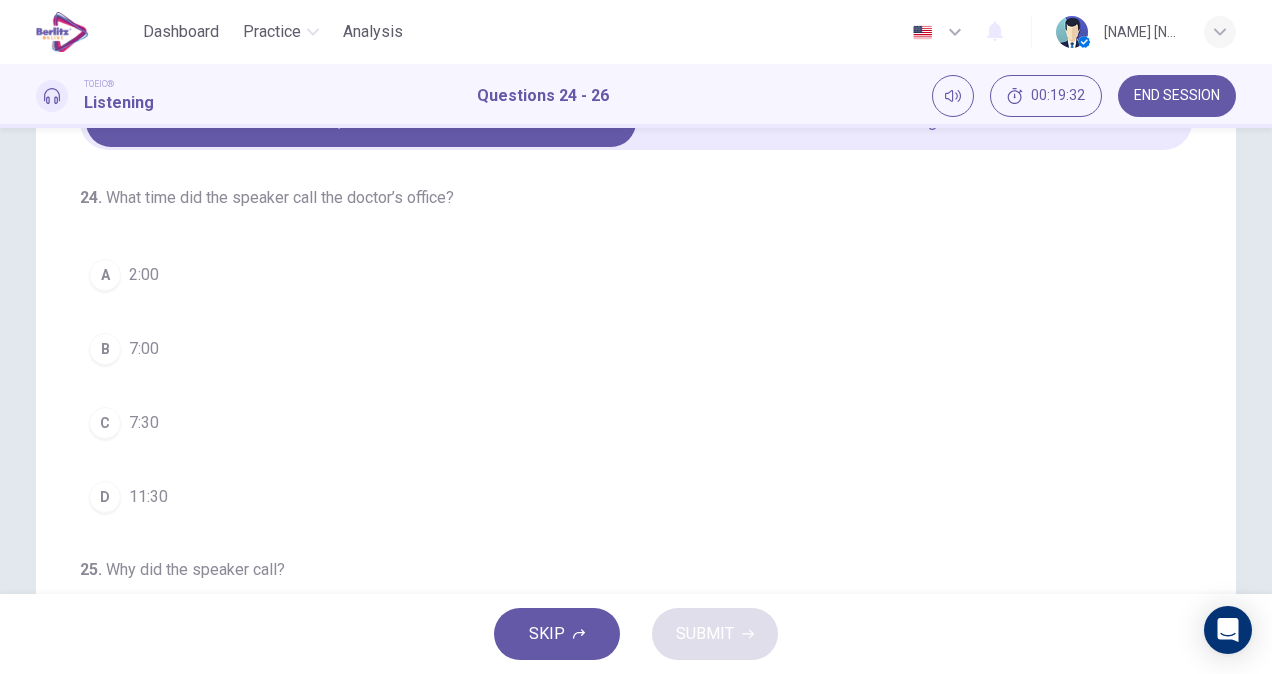 scroll, scrollTop: 122, scrollLeft: 0, axis: vertical 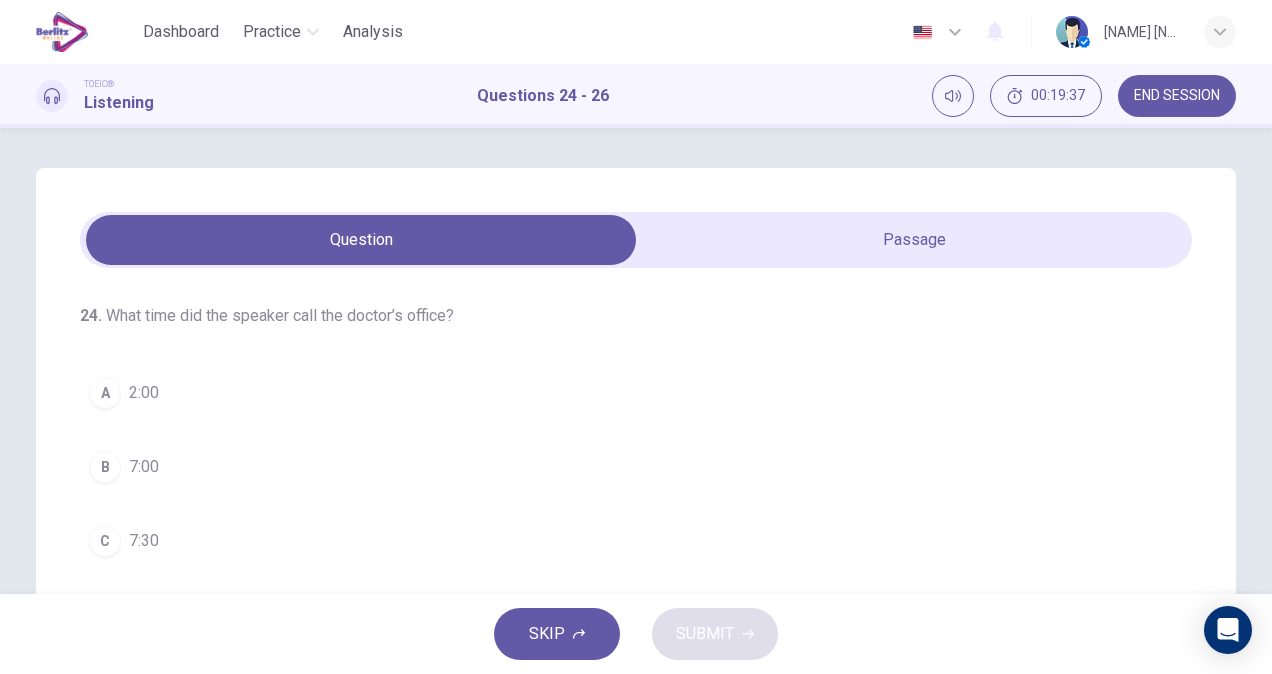 click at bounding box center [636, 240] 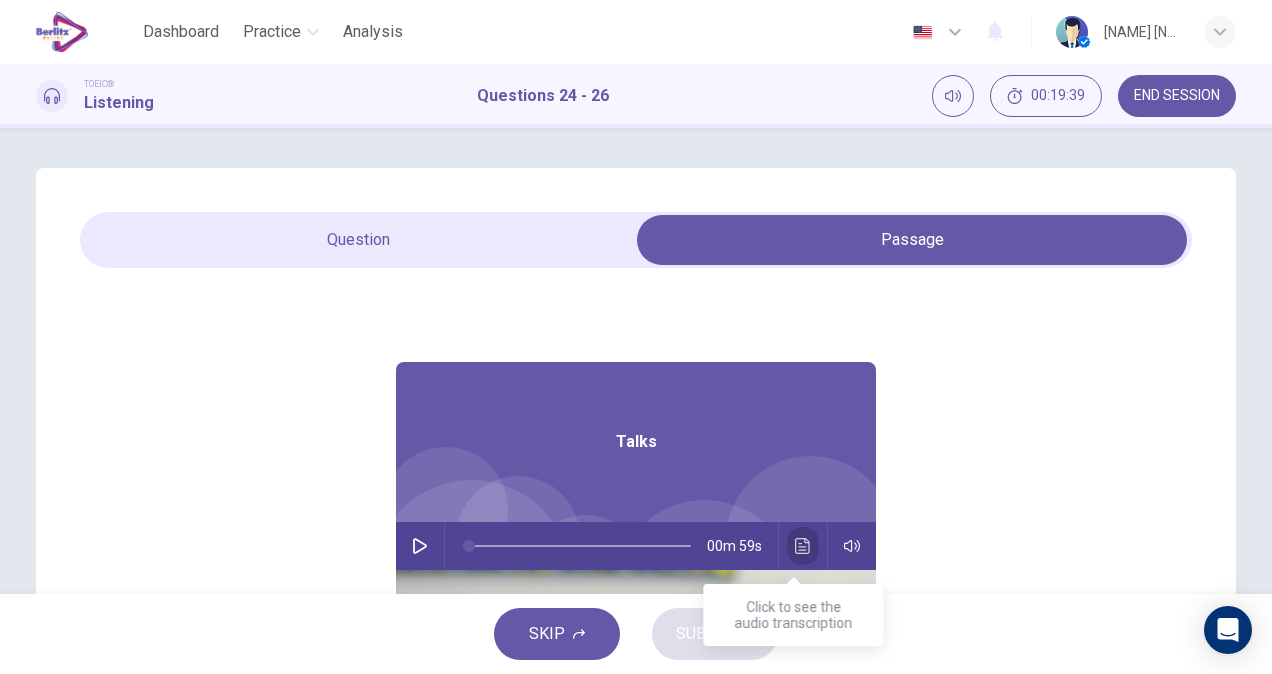 click 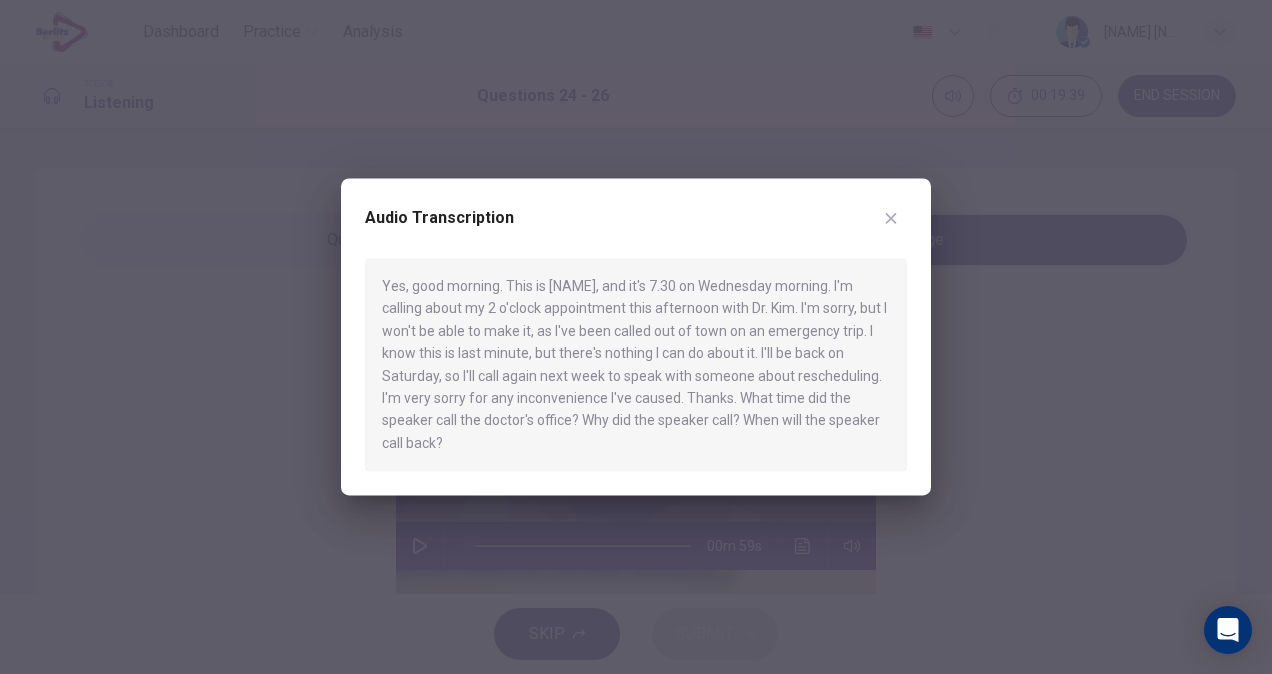 click at bounding box center [636, 337] 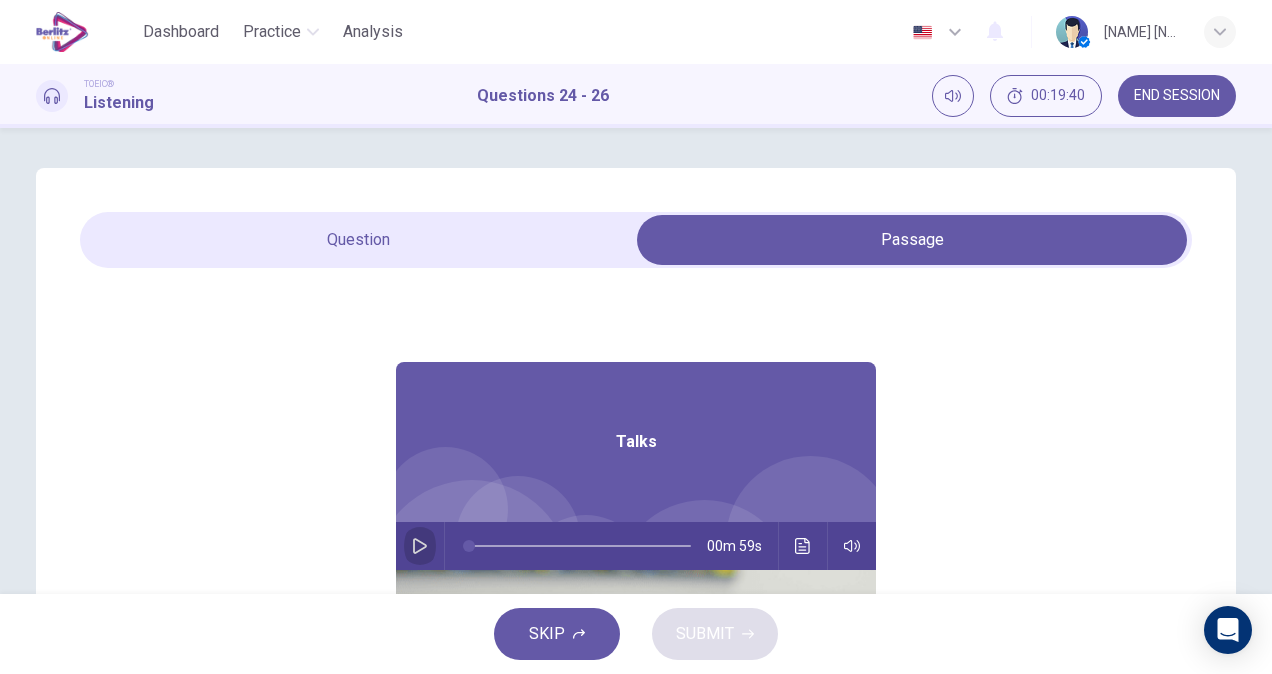 click at bounding box center (420, 546) 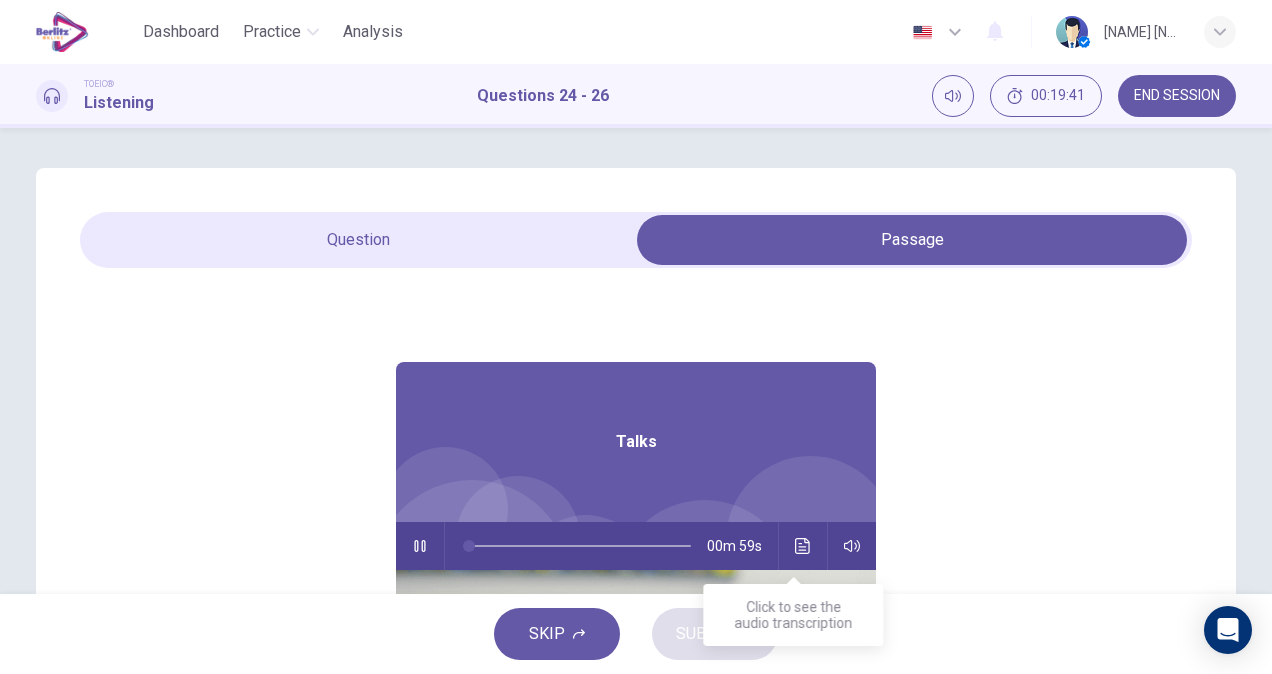 click 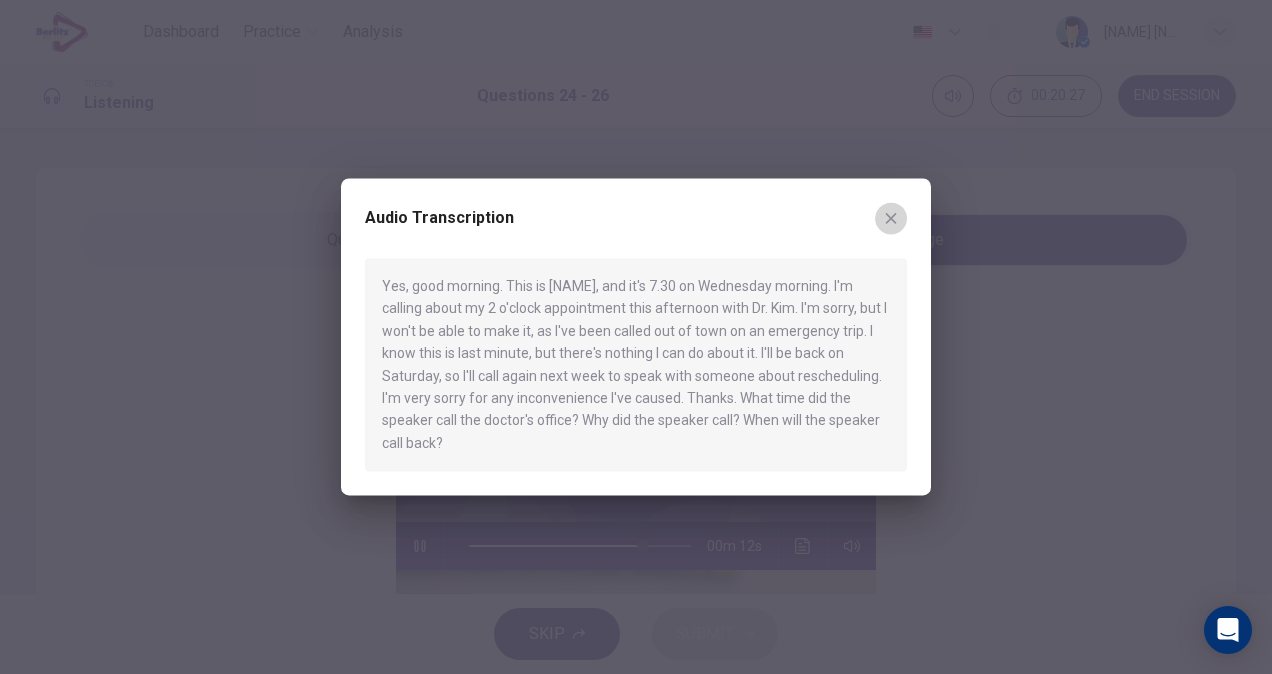click 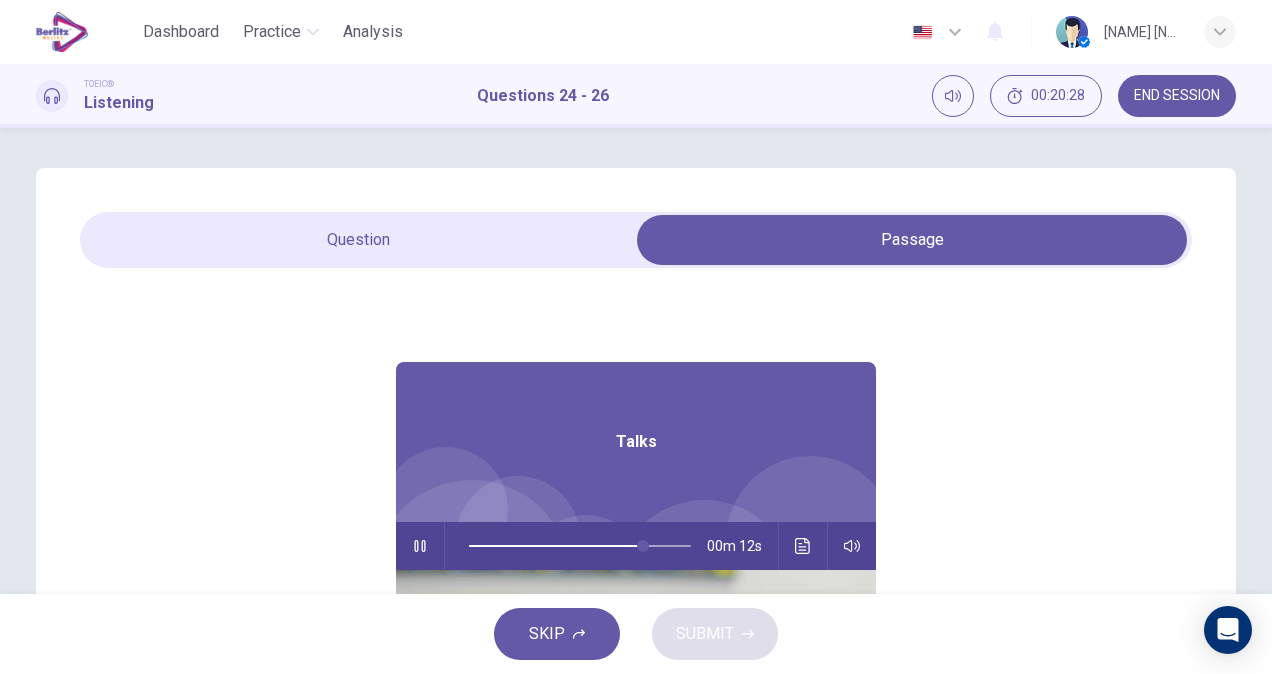 type on "**" 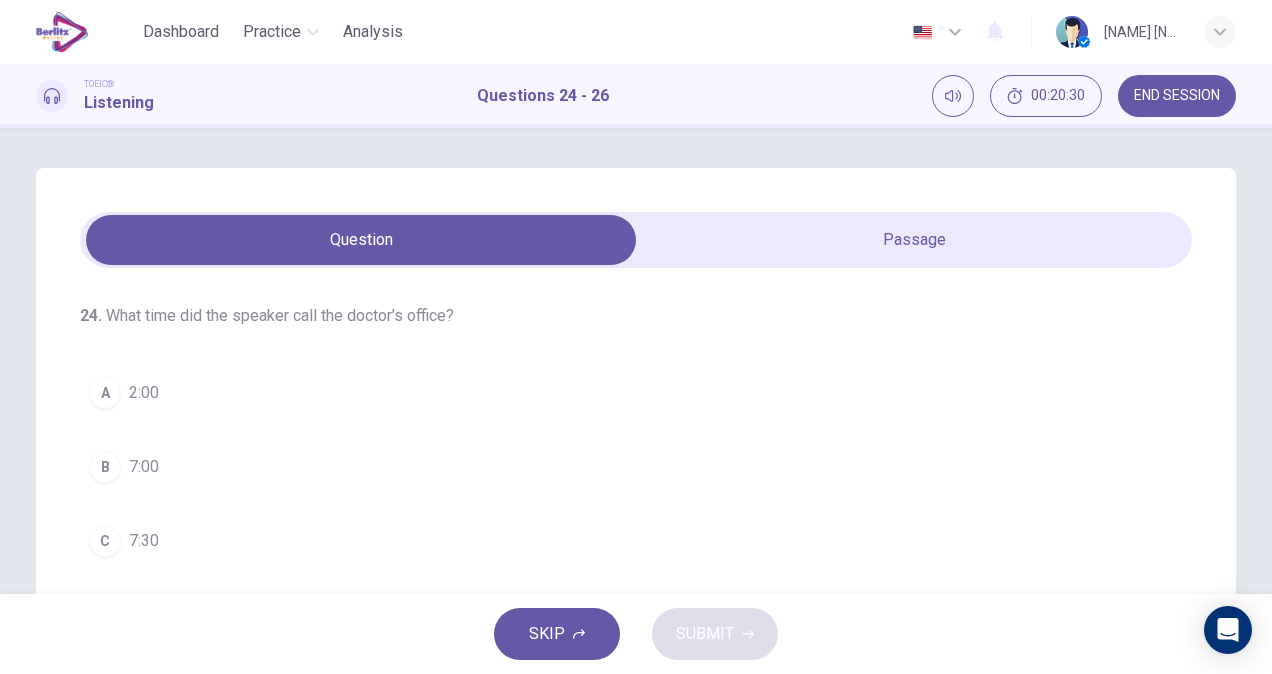 click on "7:30" at bounding box center [144, 541] 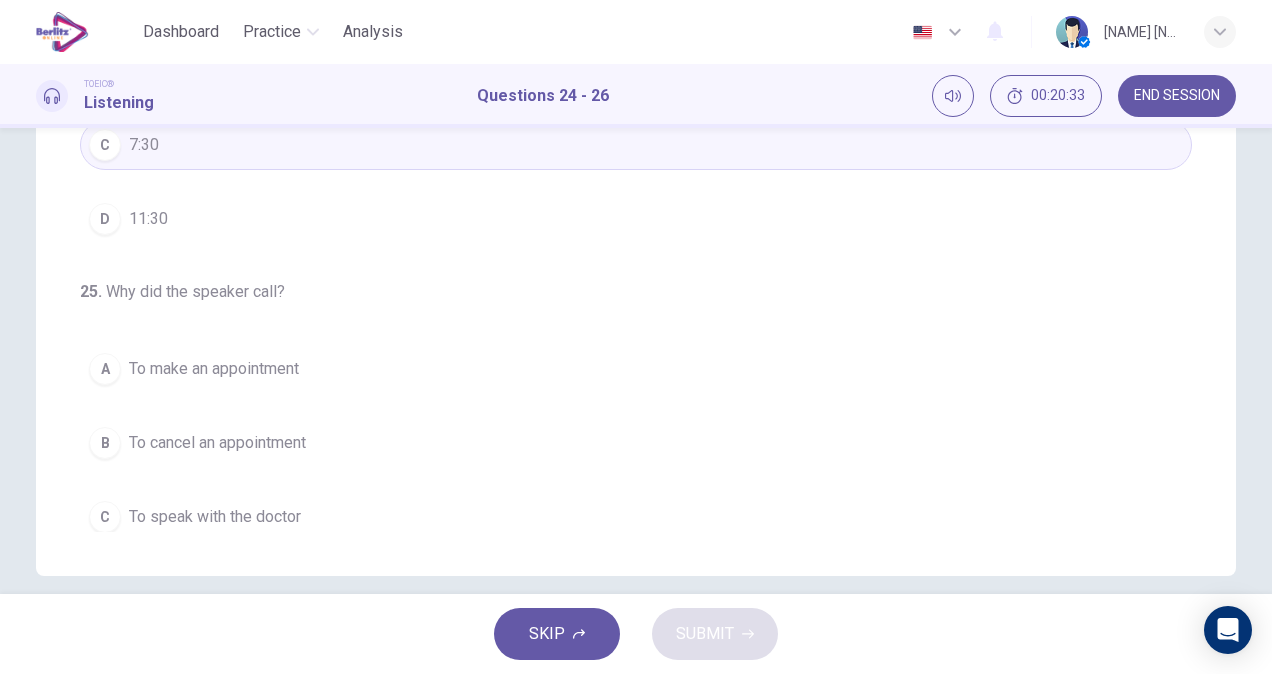 scroll, scrollTop: 418, scrollLeft: 0, axis: vertical 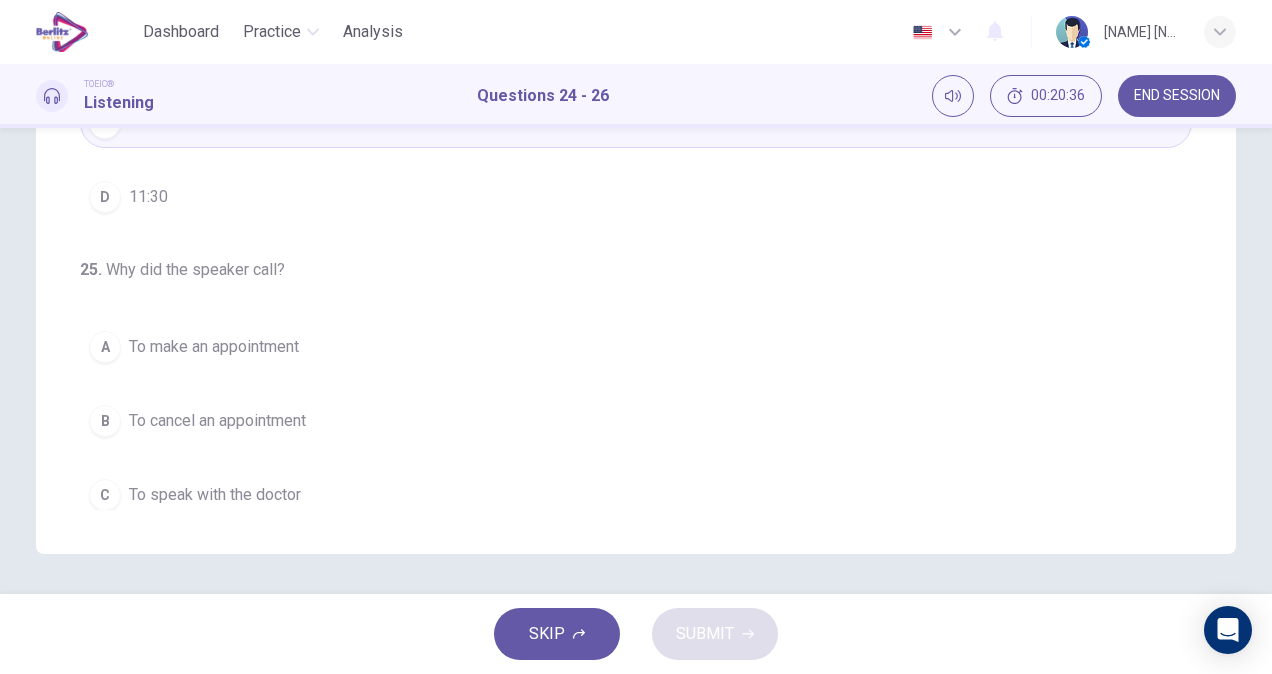click on "To cancel an appointment" at bounding box center [217, 421] 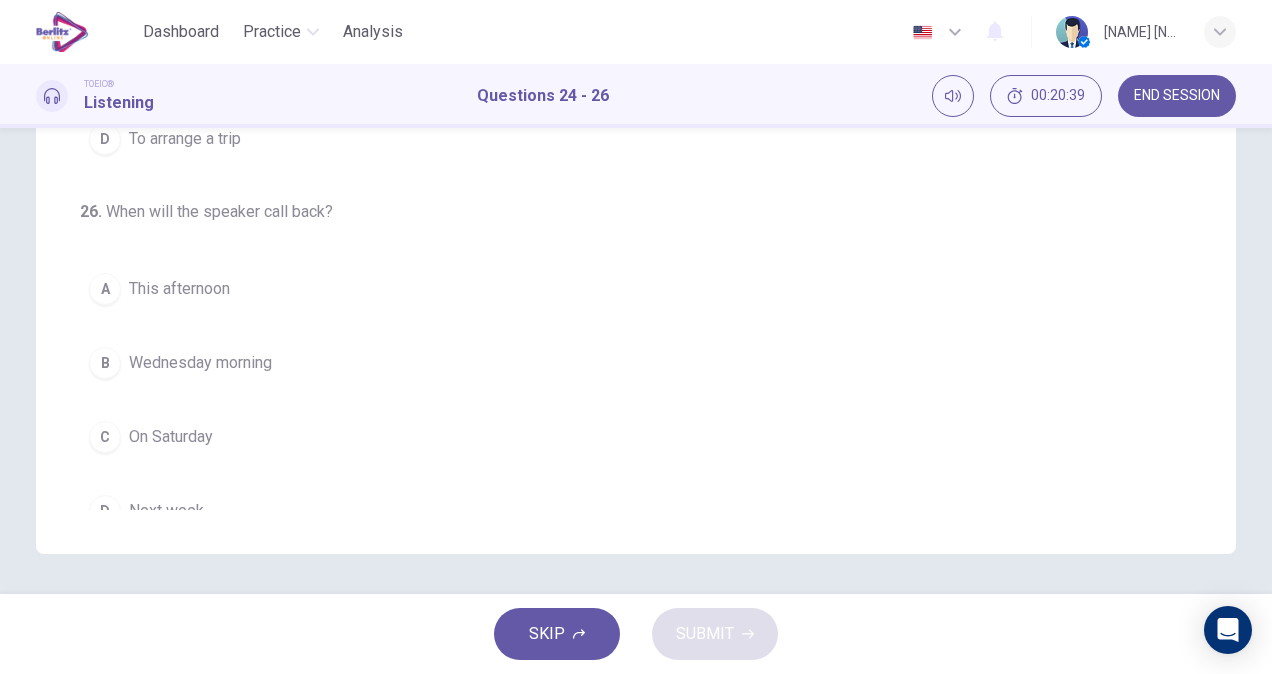 scroll, scrollTop: 448, scrollLeft: 0, axis: vertical 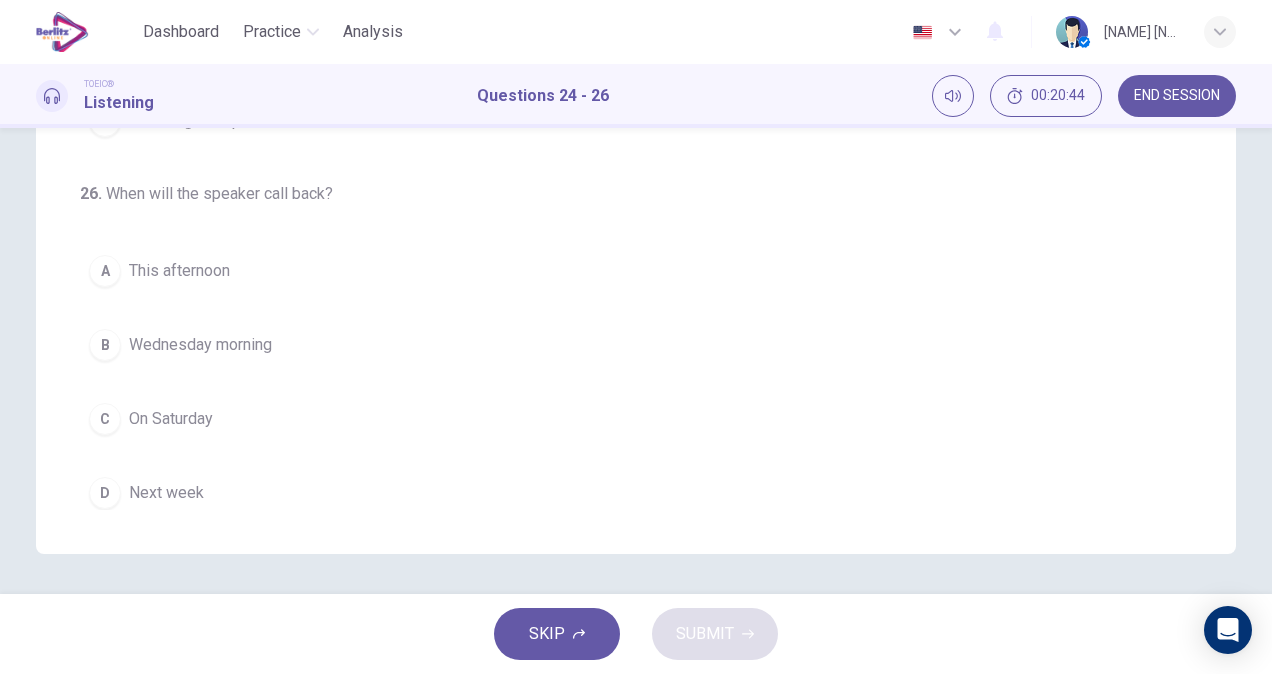 click on "On Saturday" at bounding box center (171, 419) 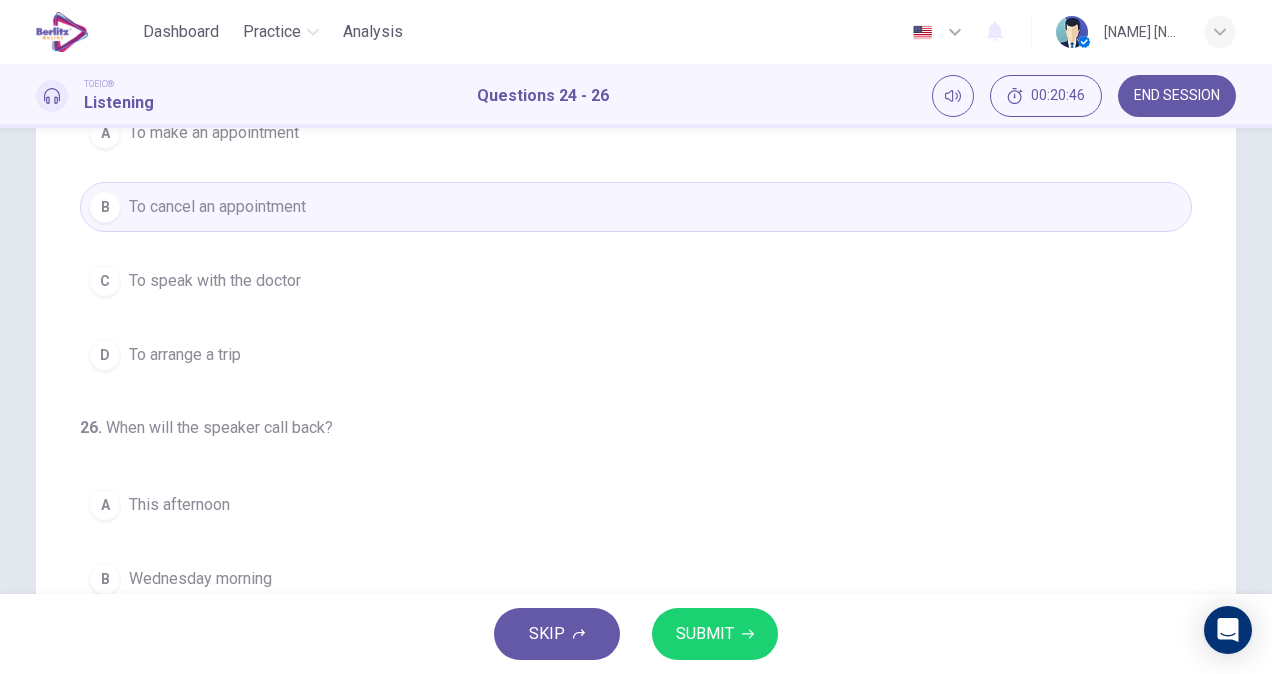 scroll, scrollTop: 0, scrollLeft: 0, axis: both 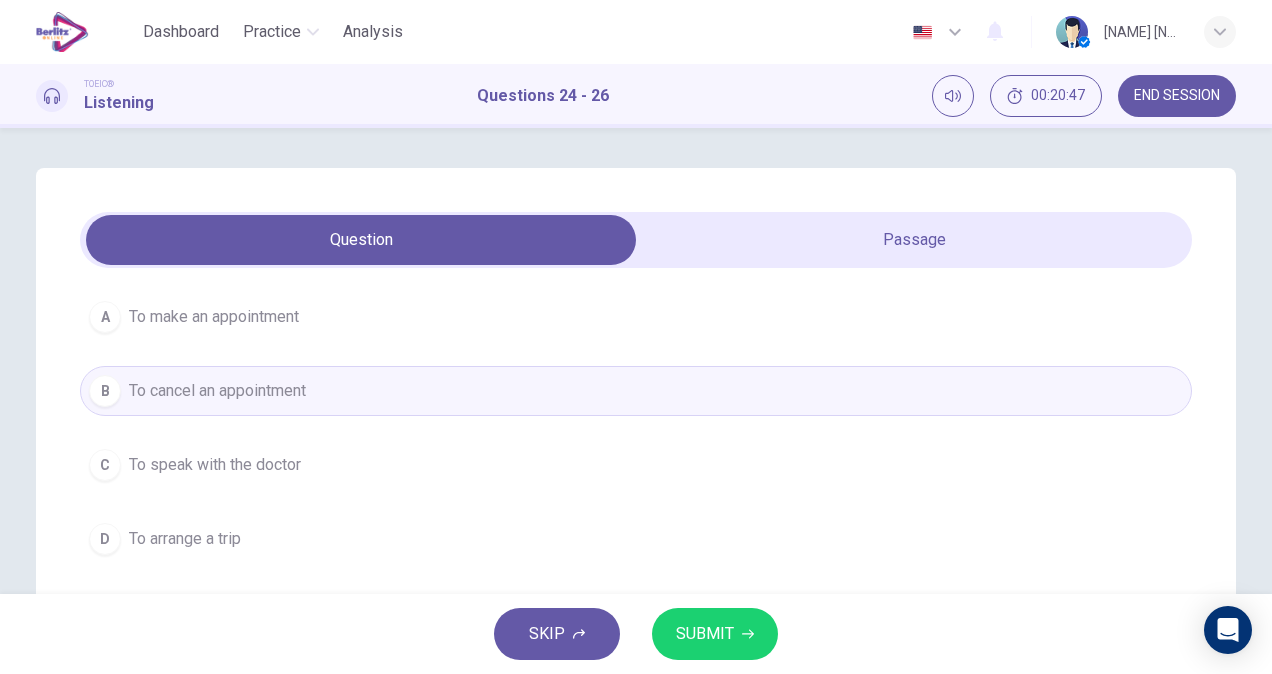 click on "24 .   What time did the speaker call the doctor’s office? A 2:00 B 7:00
C 7:30 D 11:30 25 .   Why did the speaker call? A To make an appointment B To cancel an appointment C To speak with the doctor D To arrange a trip 26 .   When will the speaker call back?  A This afternoon B Wednesday morning C On Saturday D Next week
Talks 00m 59s" at bounding box center [636, 570] 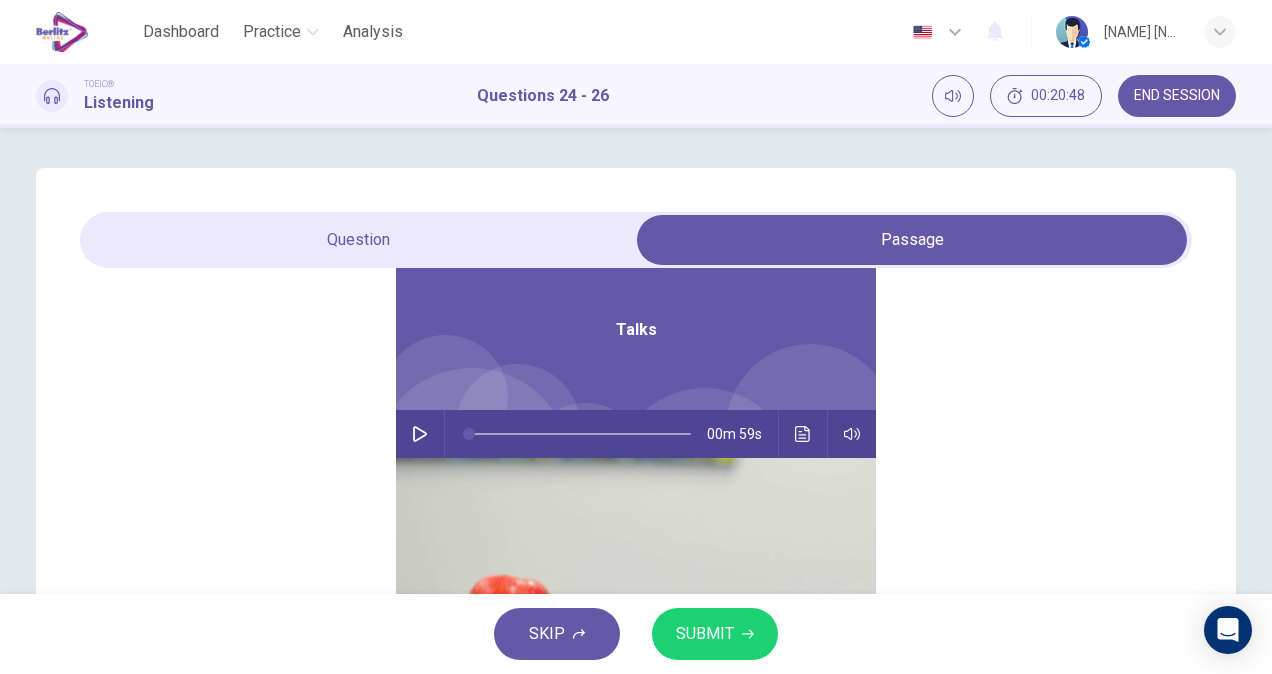 scroll, scrollTop: 112, scrollLeft: 0, axis: vertical 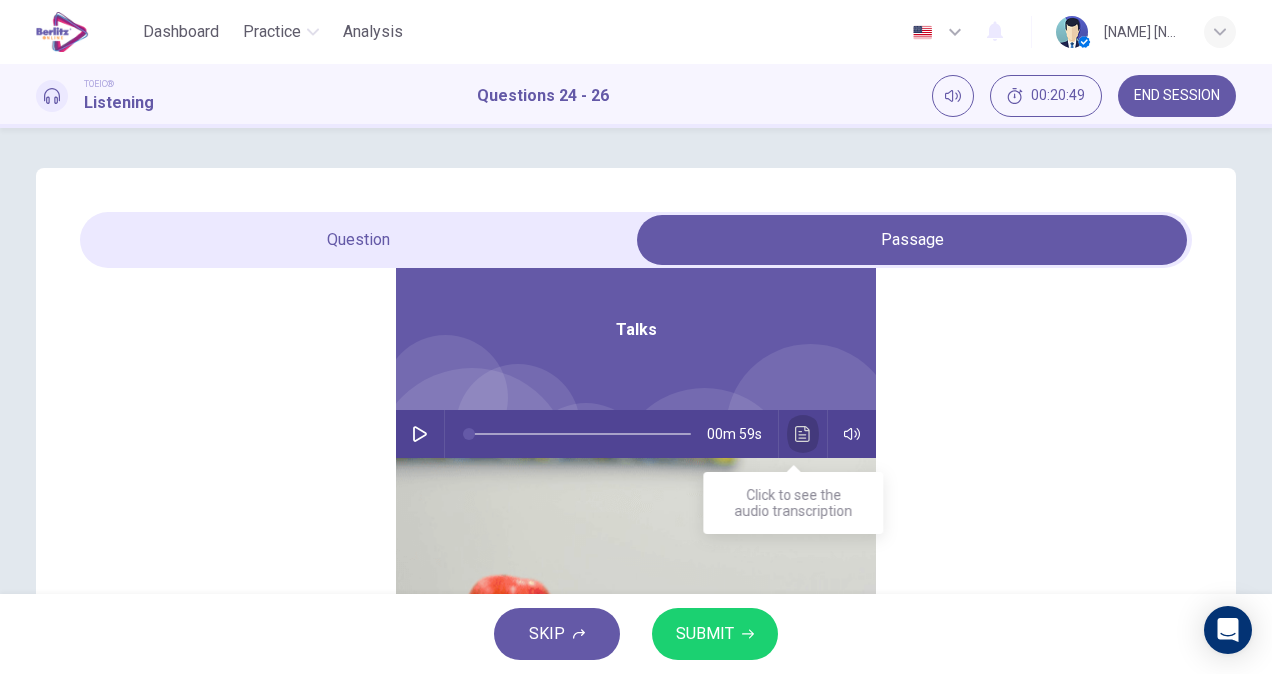 click at bounding box center [803, 434] 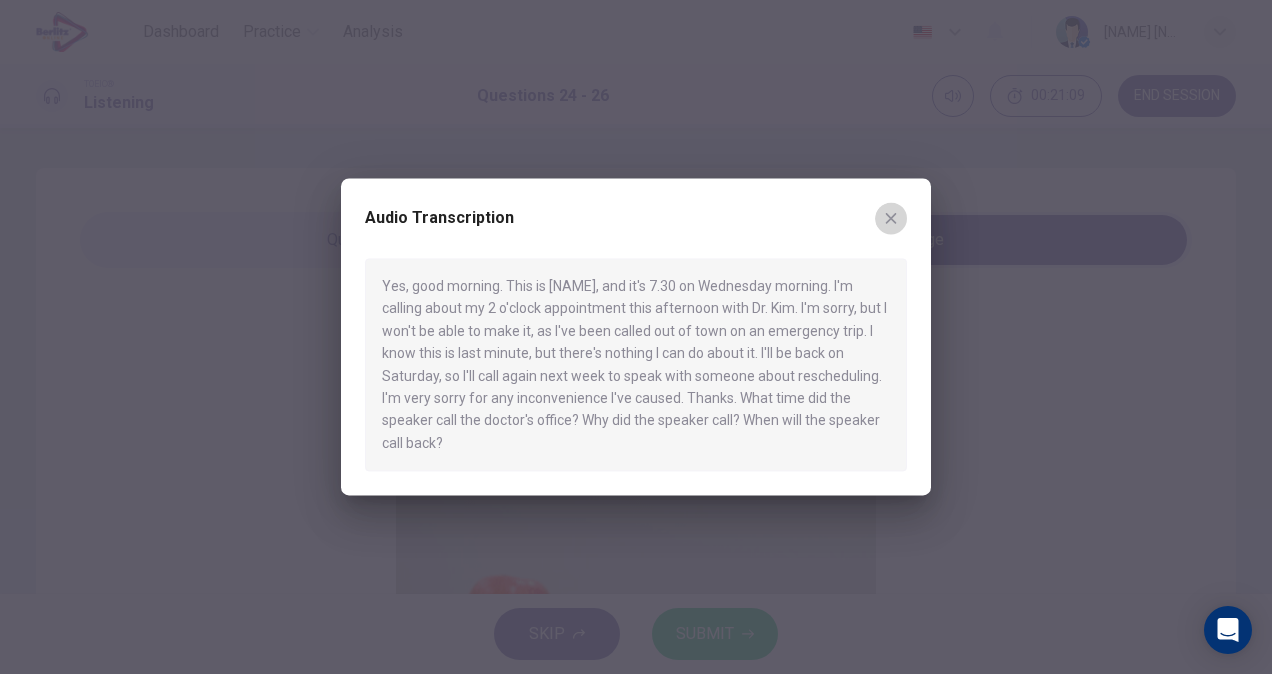 click at bounding box center (891, 218) 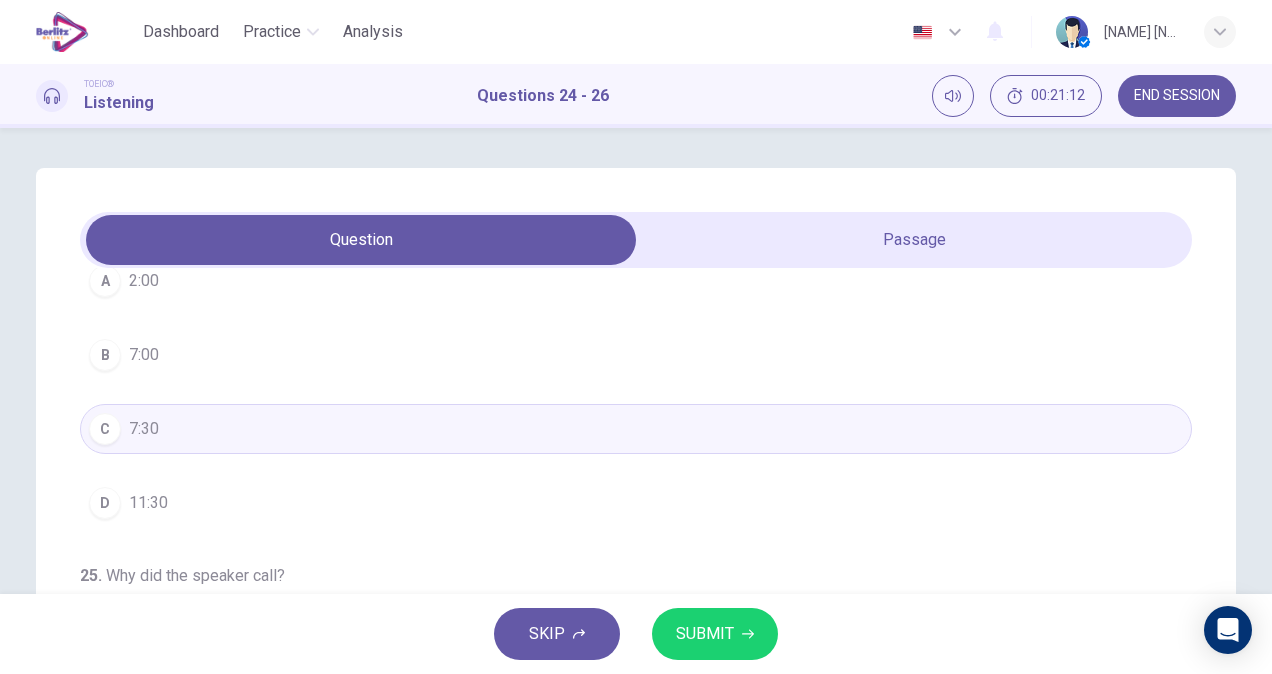scroll, scrollTop: 418, scrollLeft: 0, axis: vertical 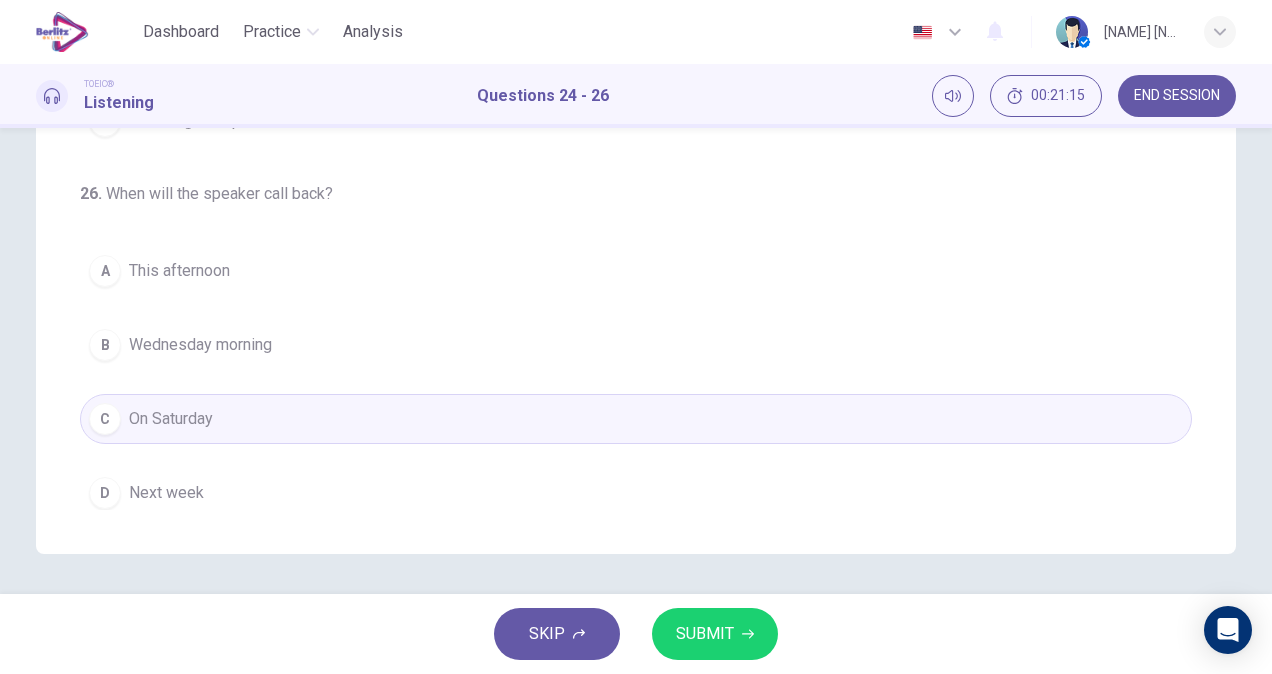 click on "D Next week" at bounding box center (636, 493) 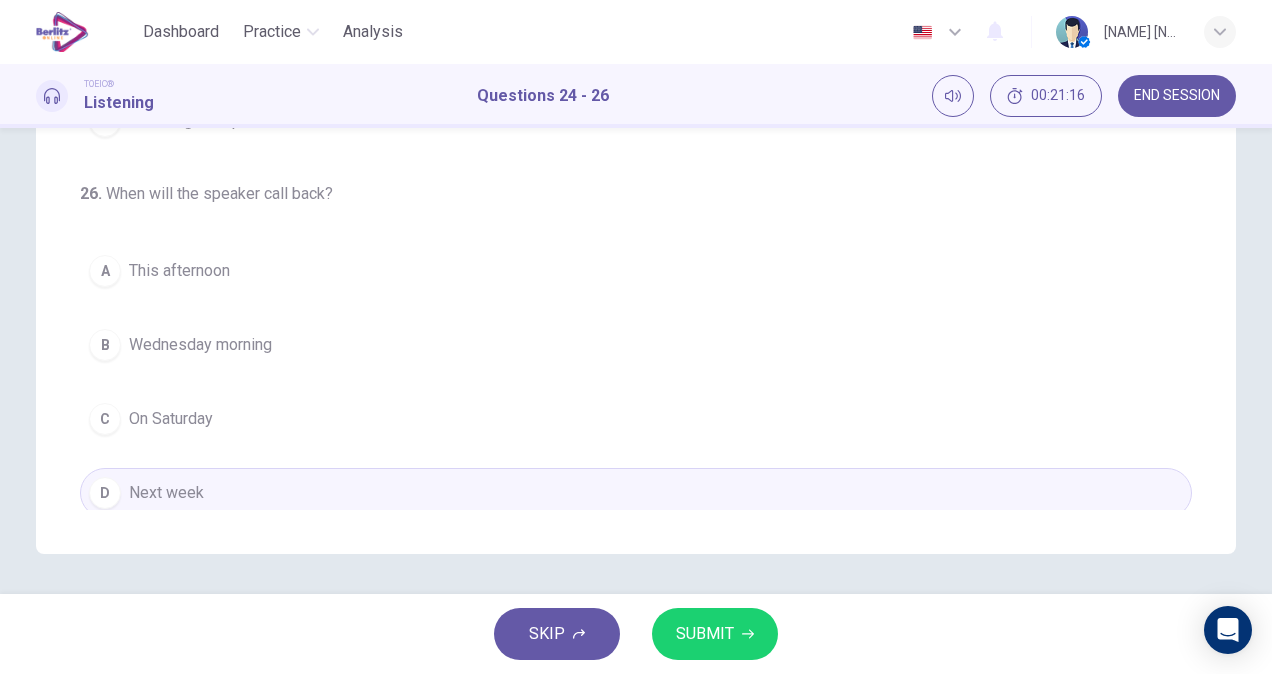 click on "SUBMIT" at bounding box center [705, 634] 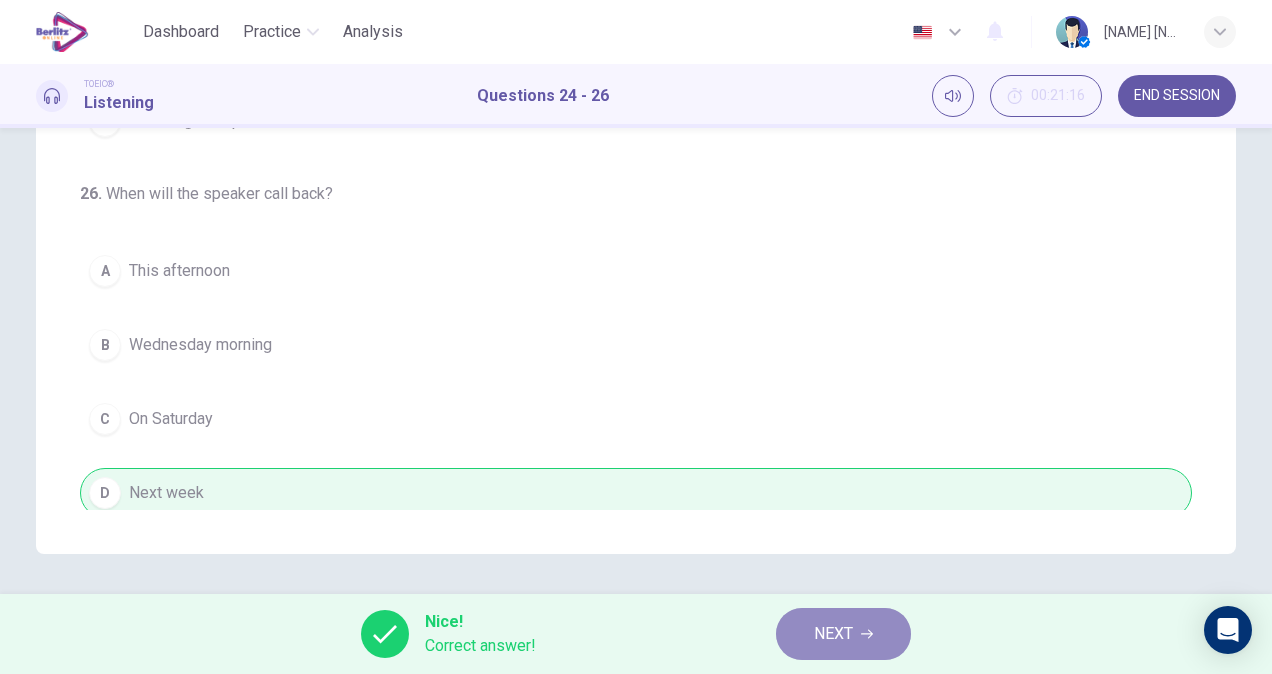 click on "NEXT" at bounding box center (843, 634) 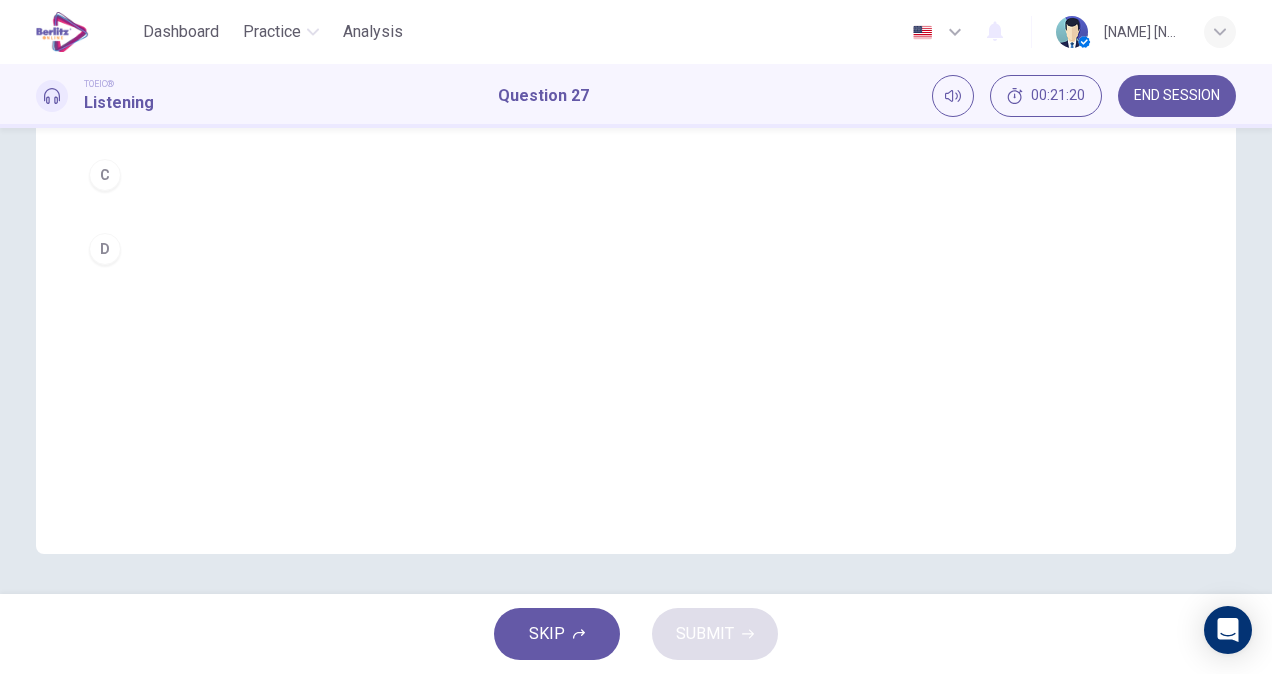 scroll, scrollTop: 0, scrollLeft: 0, axis: both 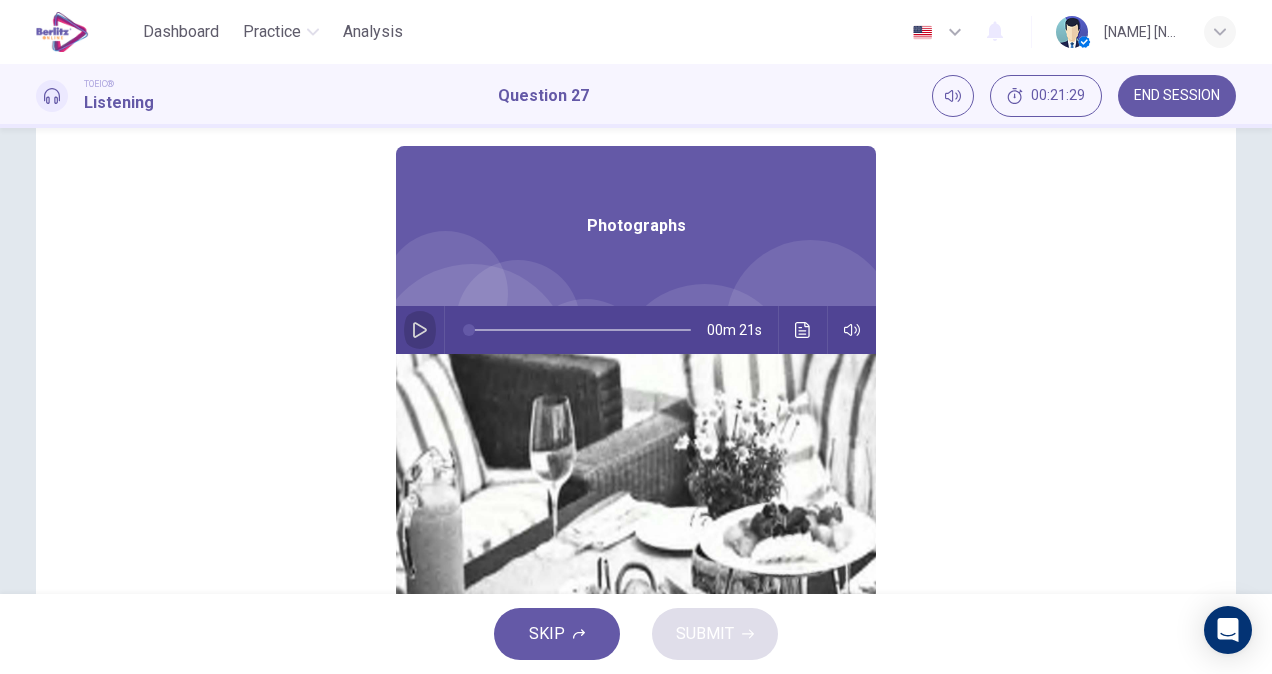 click 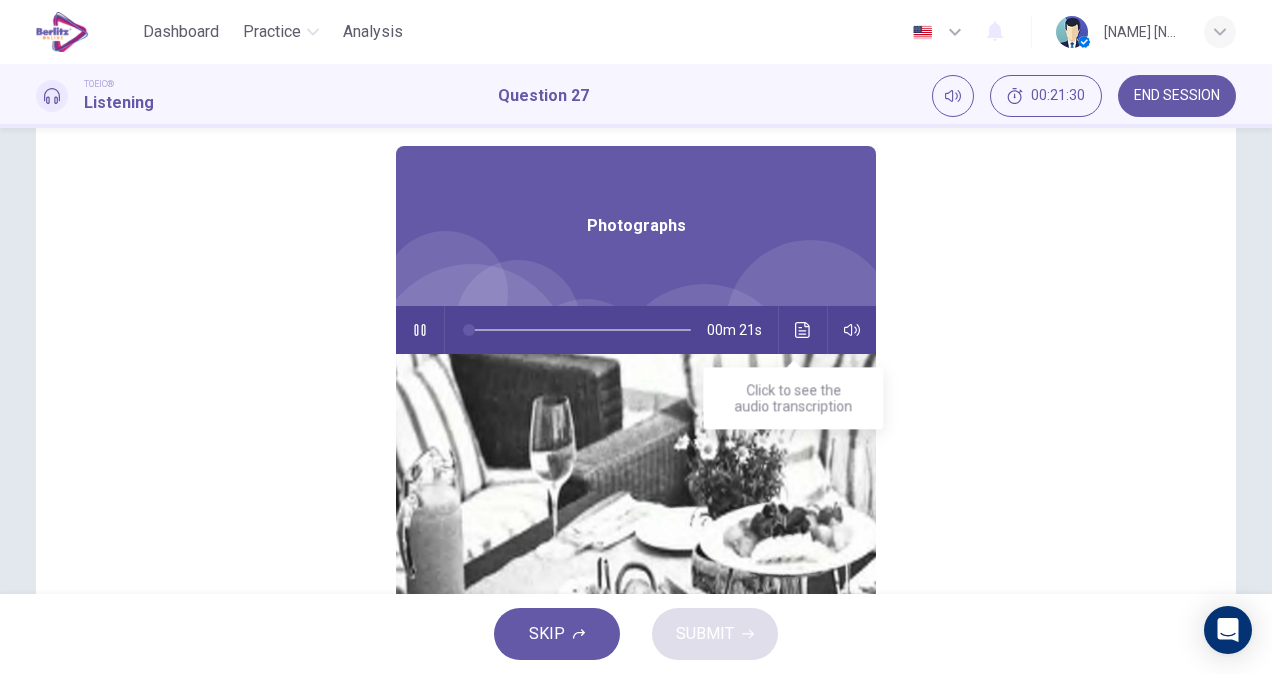 click at bounding box center (803, 330) 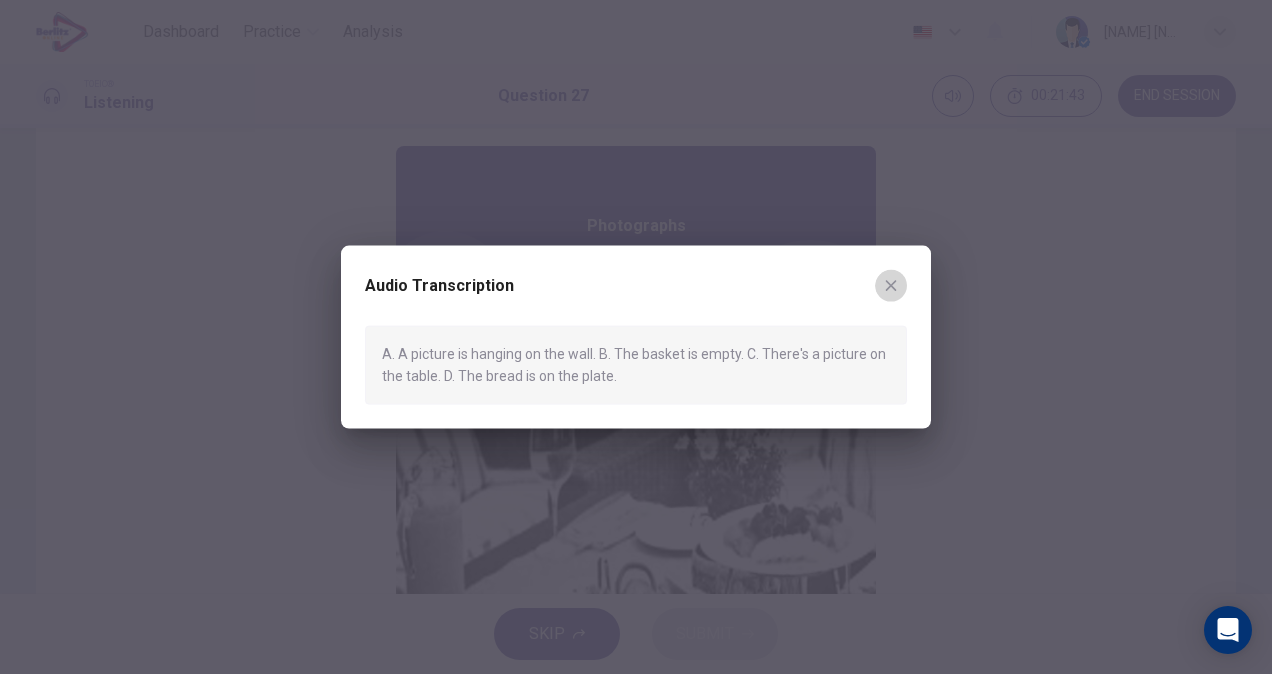 click 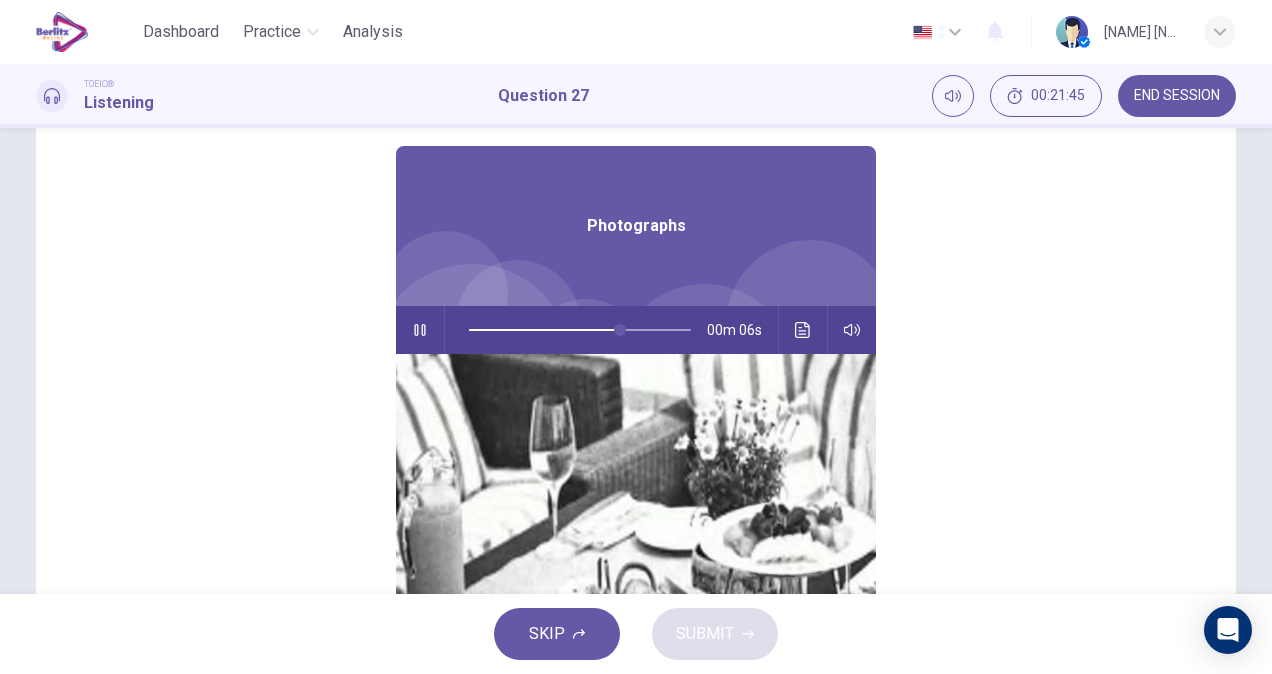 scroll, scrollTop: 418, scrollLeft: 0, axis: vertical 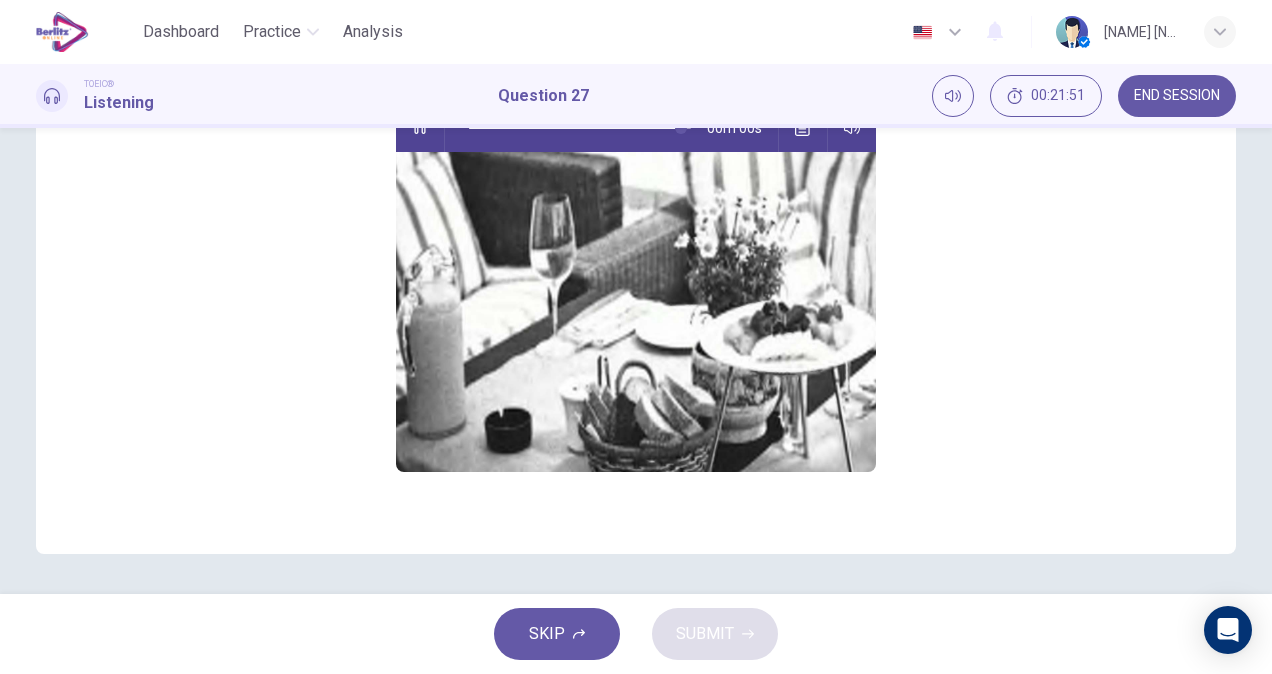 type on "*" 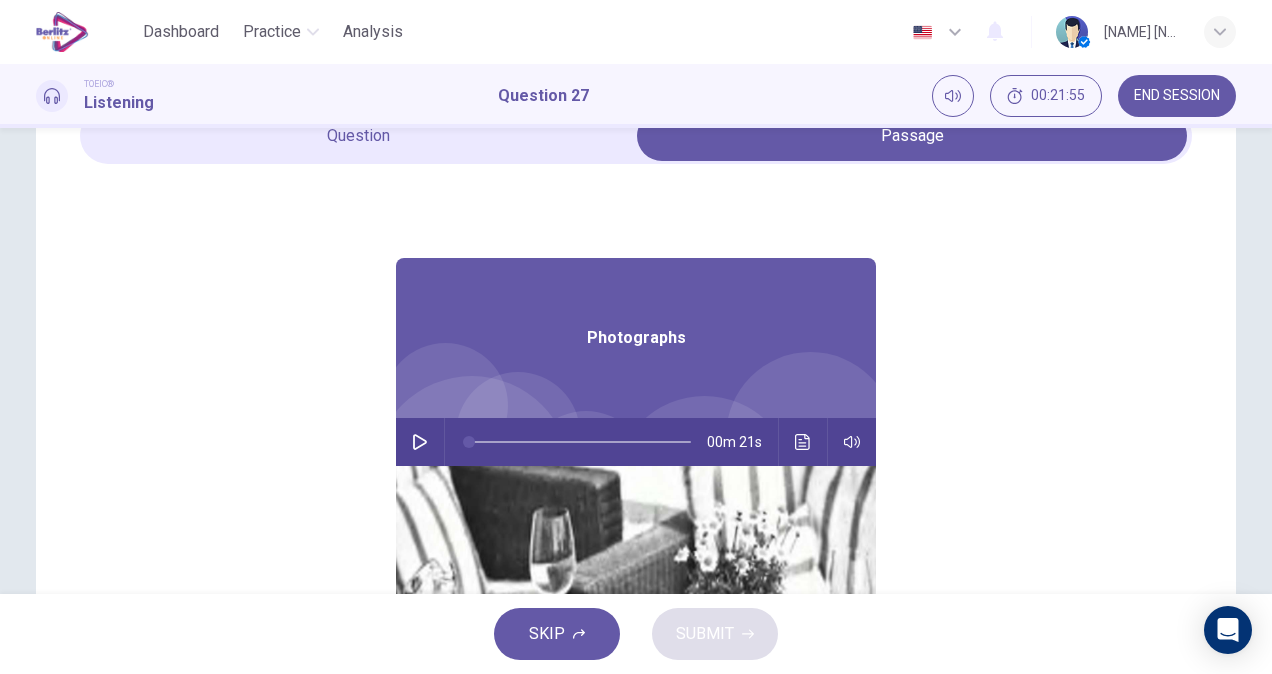 scroll, scrollTop: 90, scrollLeft: 0, axis: vertical 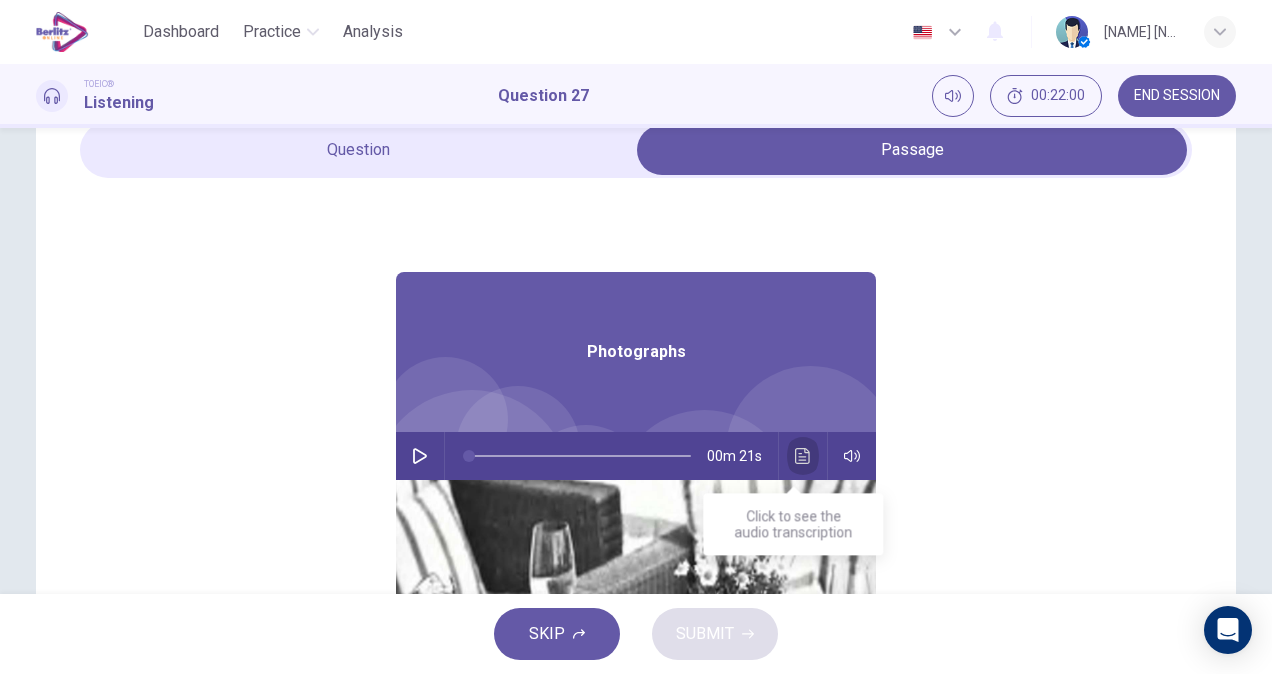 click 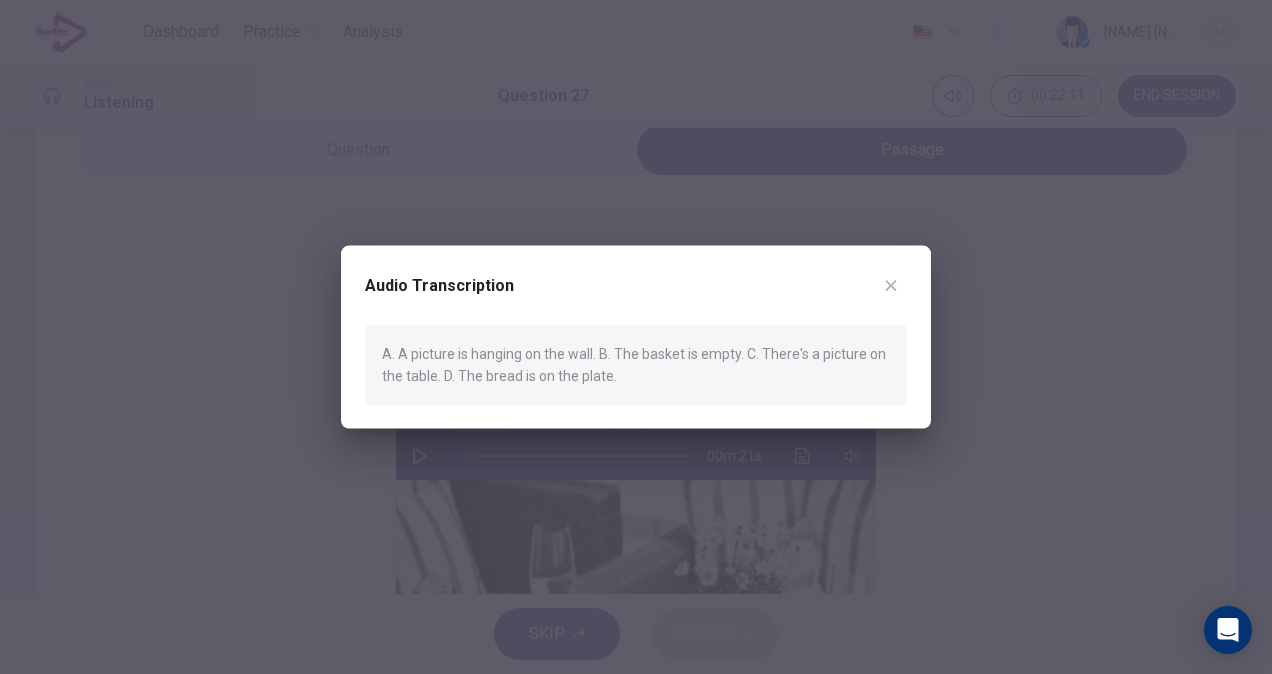 click at bounding box center (636, 337) 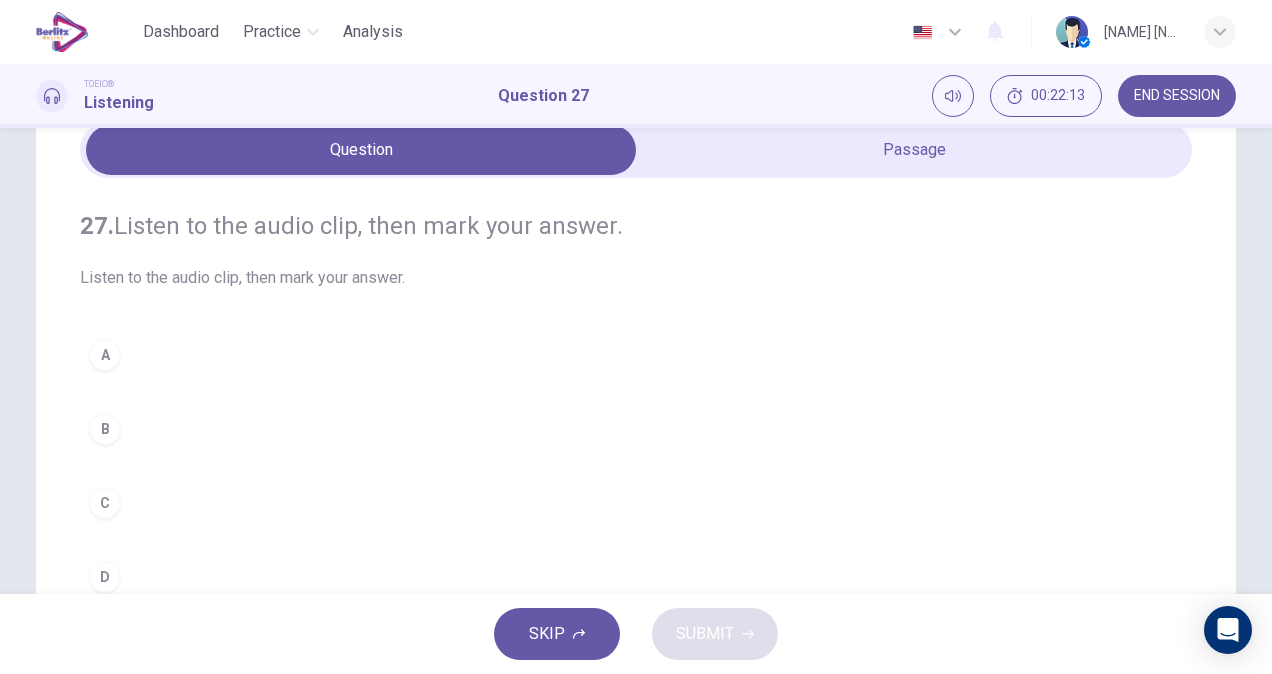 click on "D" at bounding box center [636, 577] 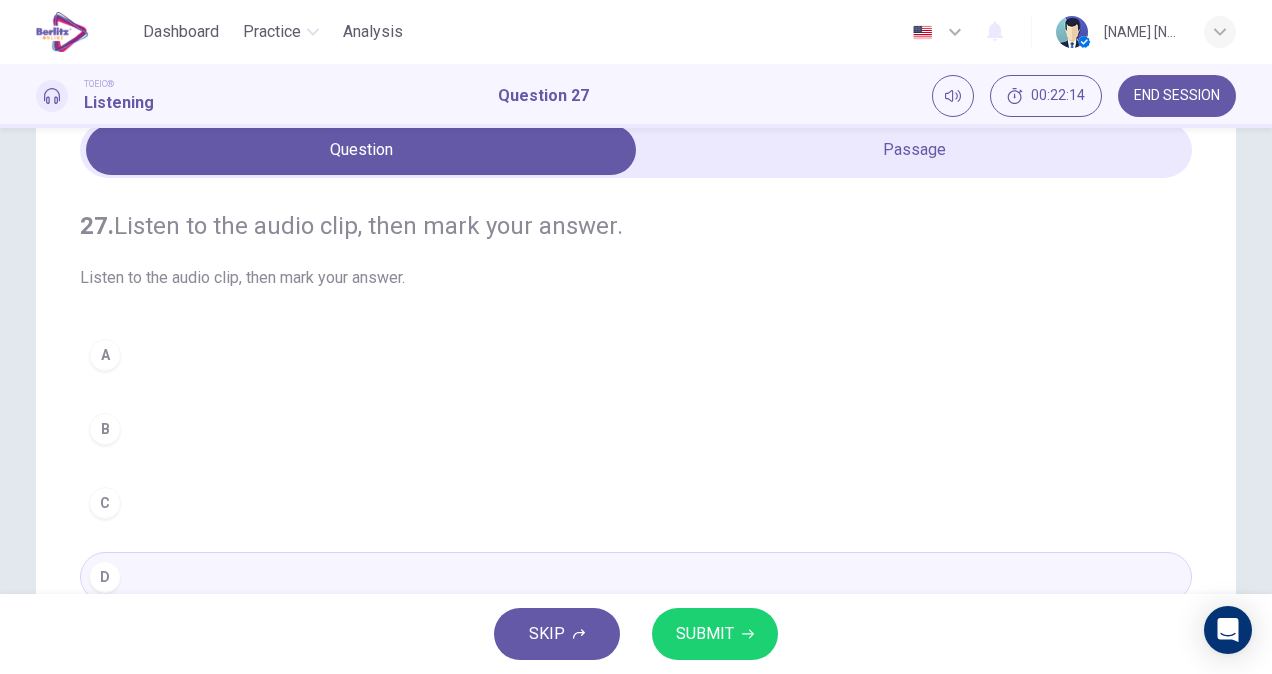 click on "SUBMIT" at bounding box center (705, 634) 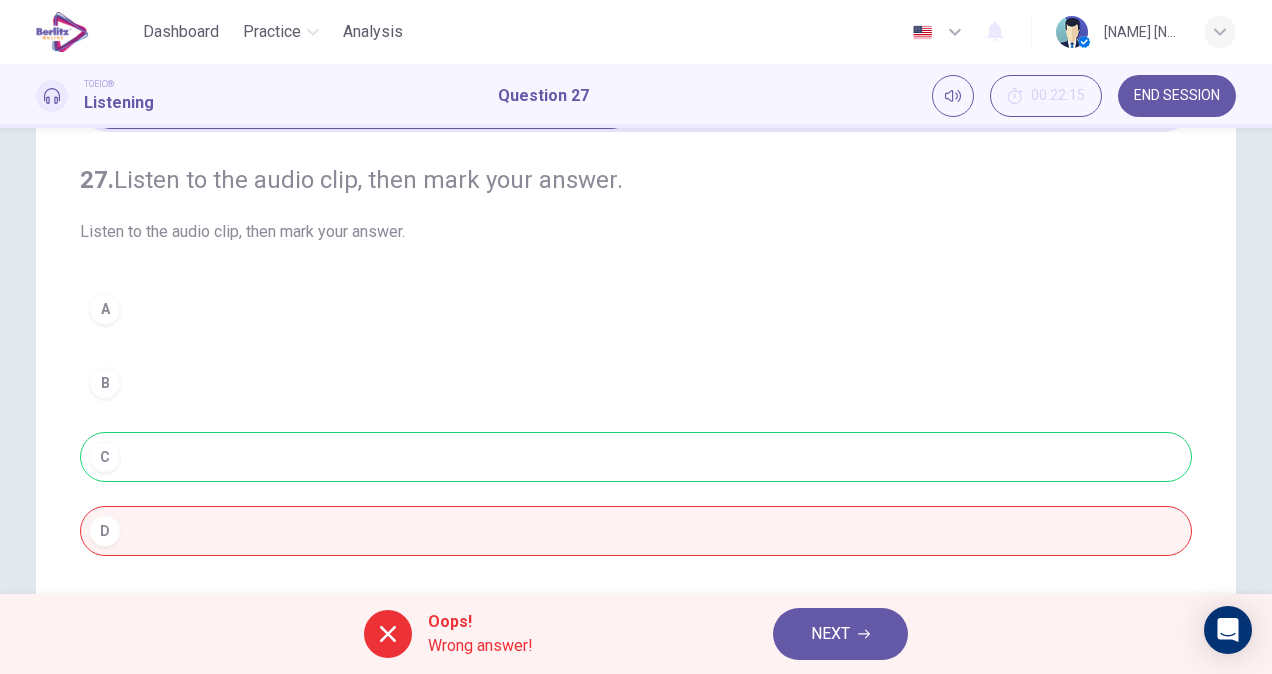 scroll, scrollTop: 0, scrollLeft: 0, axis: both 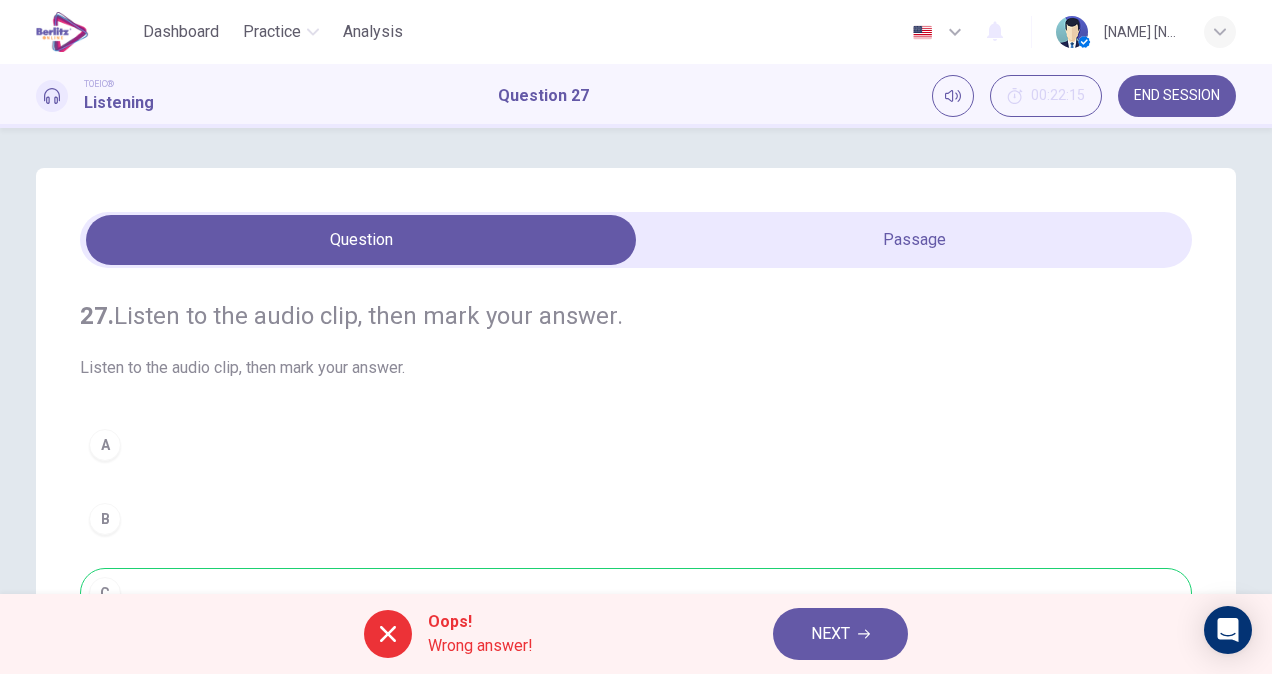 click on "27.  Listen to the audio clip, then mark your answer." at bounding box center [636, 316] 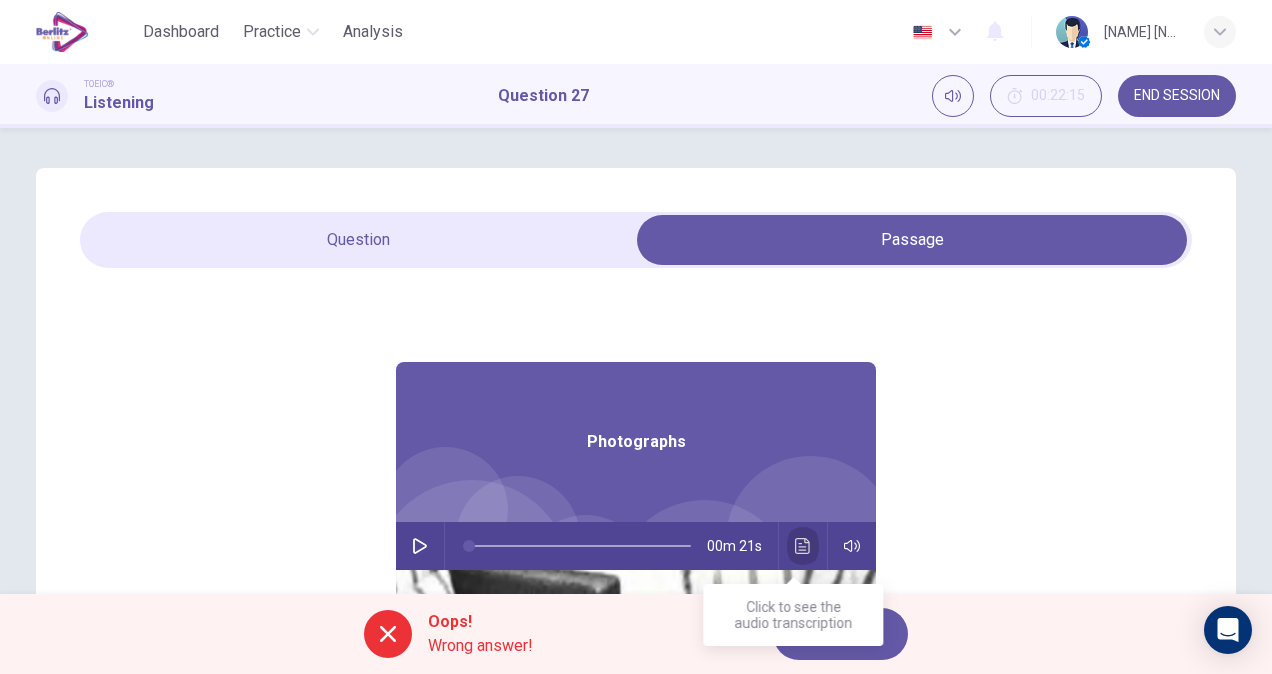 click 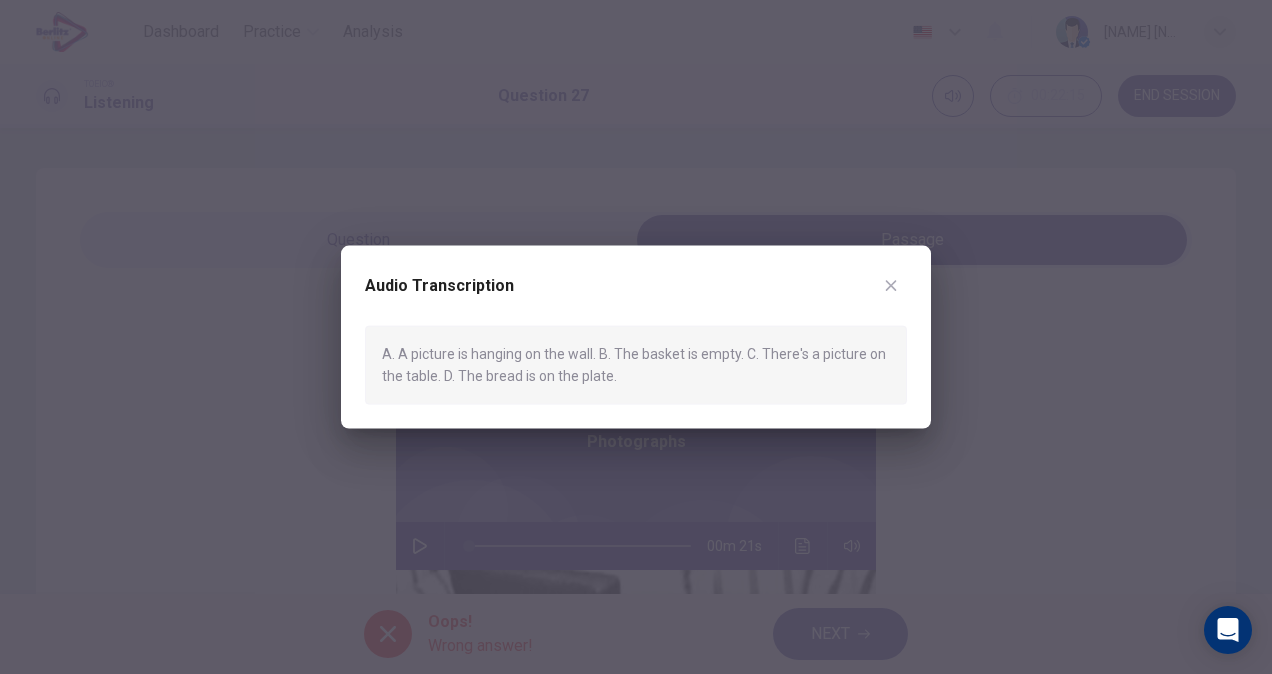 click at bounding box center (636, 337) 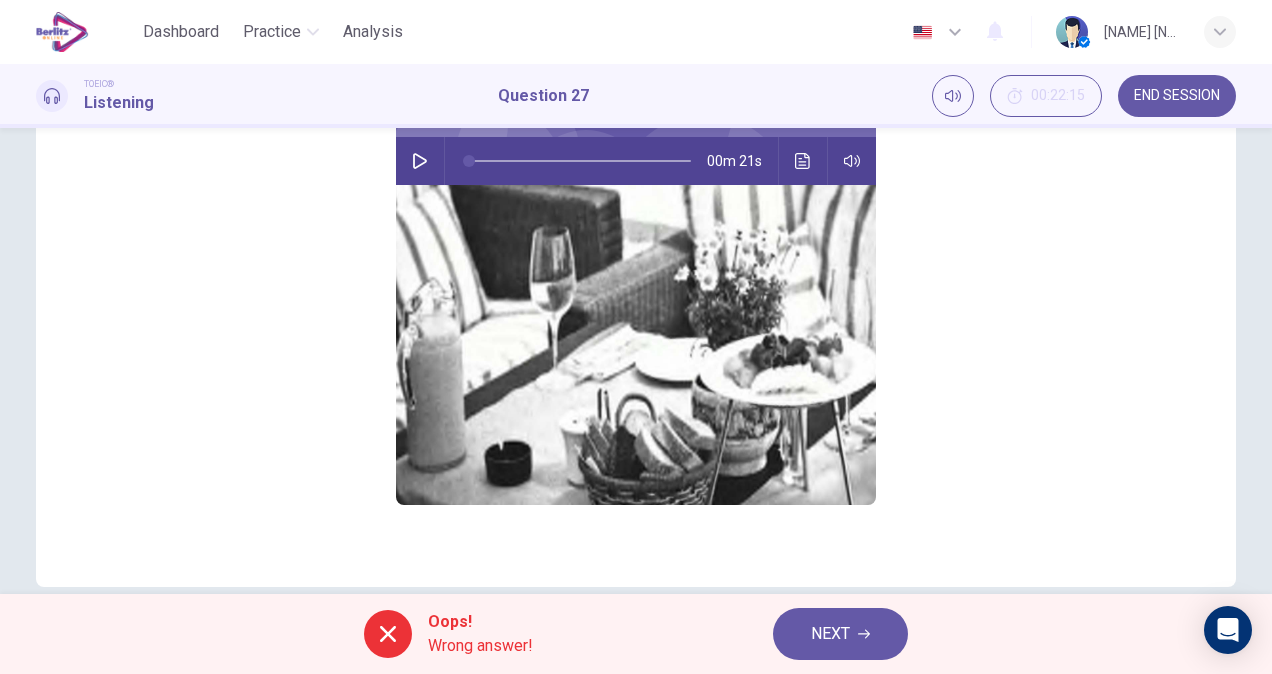 scroll, scrollTop: 418, scrollLeft: 0, axis: vertical 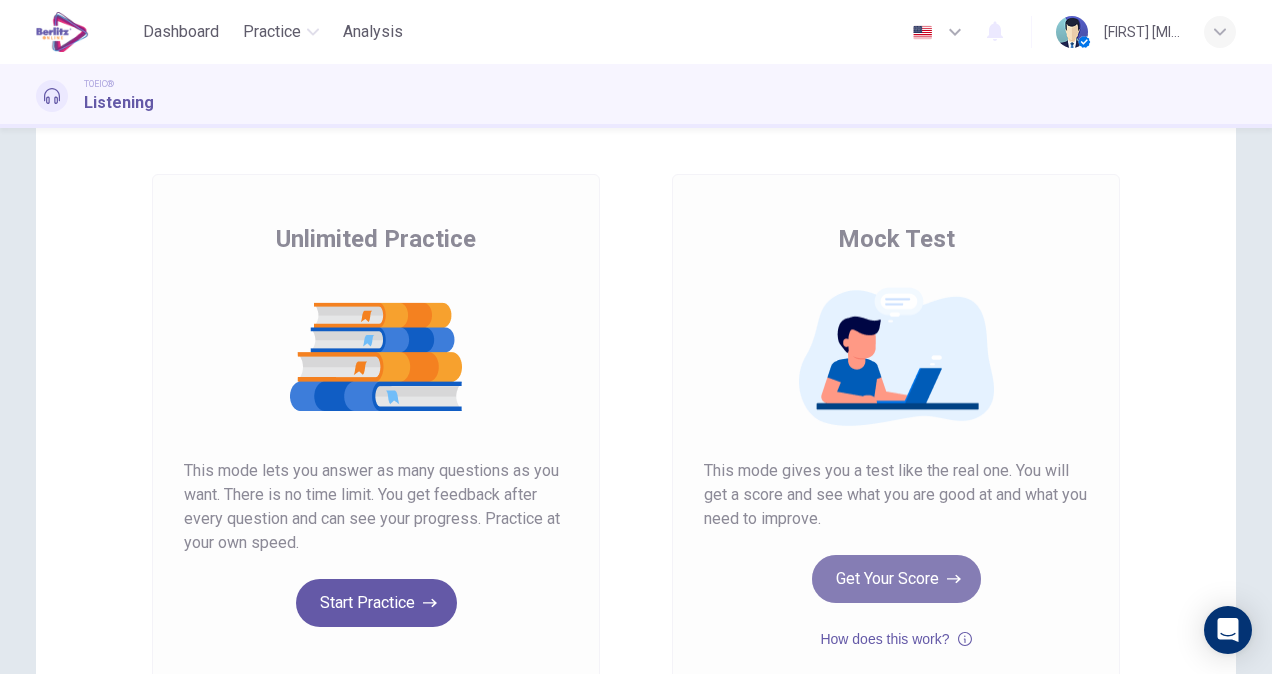 click on "Get Your Score" at bounding box center [896, 579] 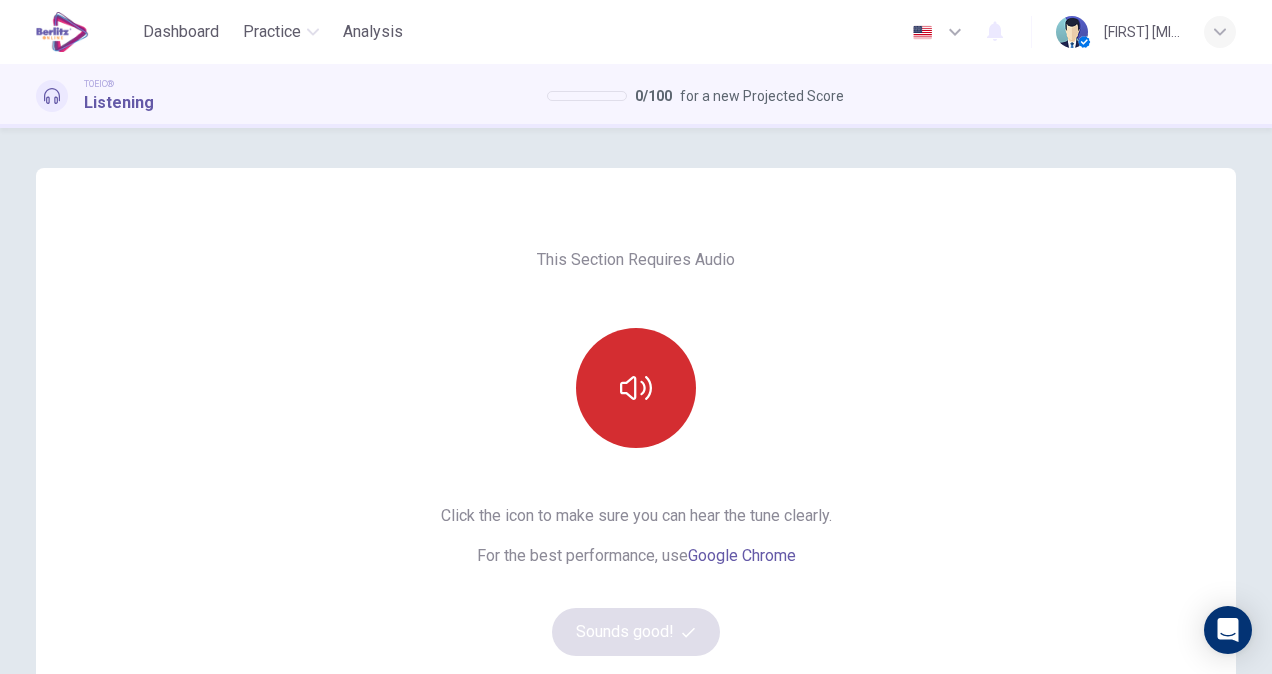 click at bounding box center (636, 388) 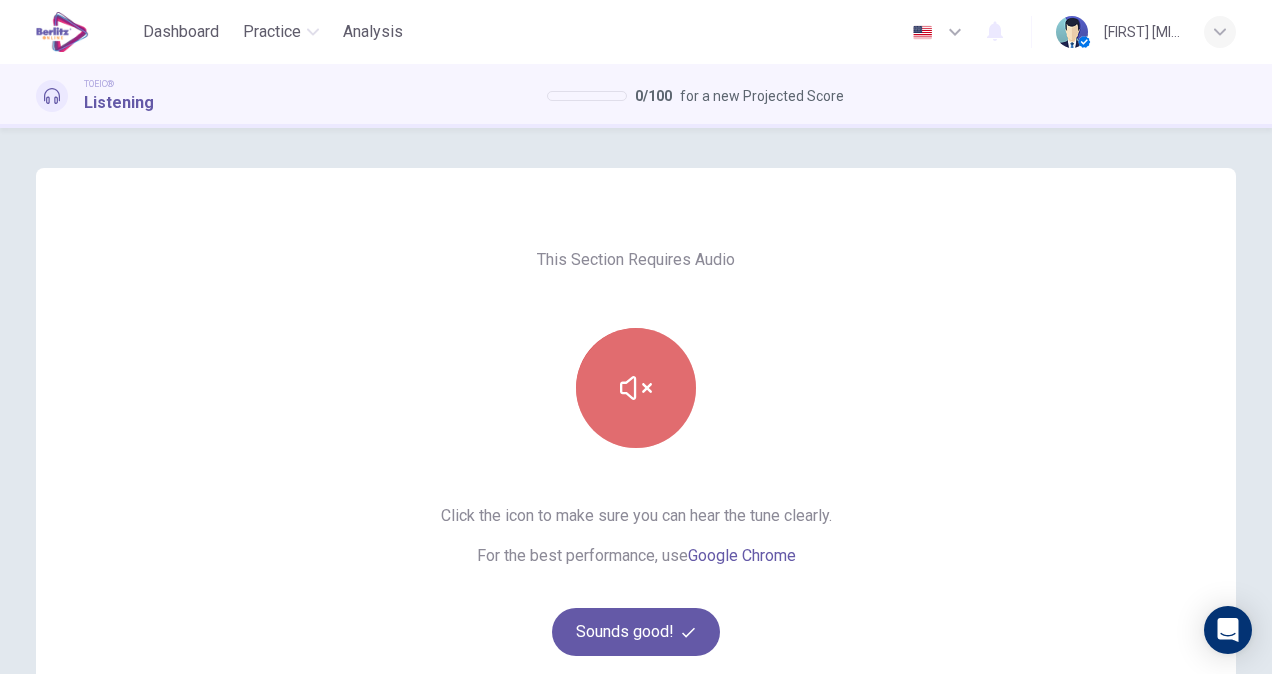 click at bounding box center (636, 388) 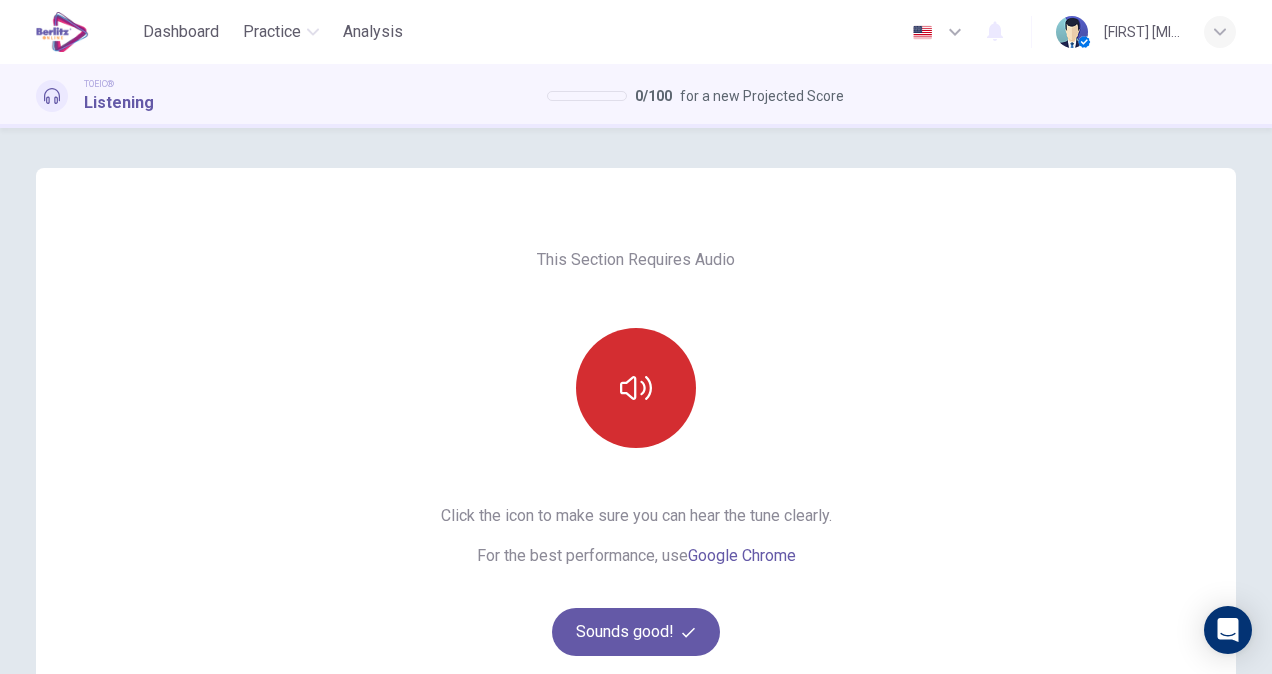 click at bounding box center (636, 388) 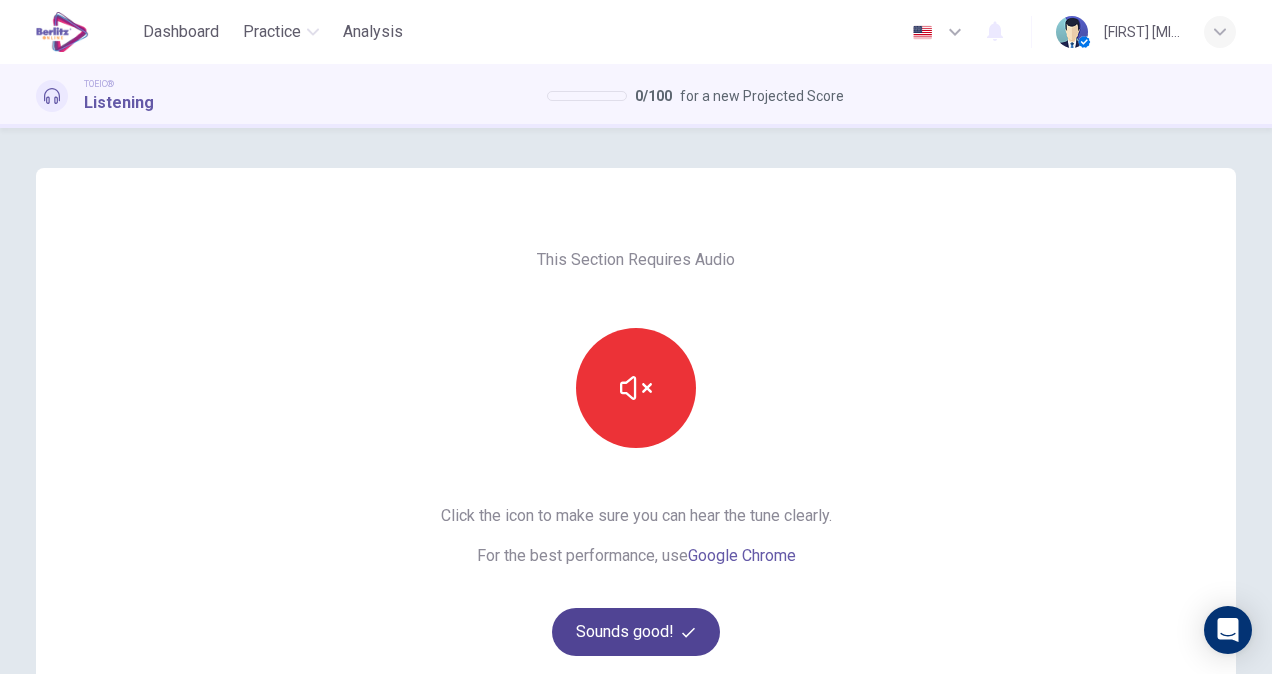 click on "Sounds good!" at bounding box center (636, 632) 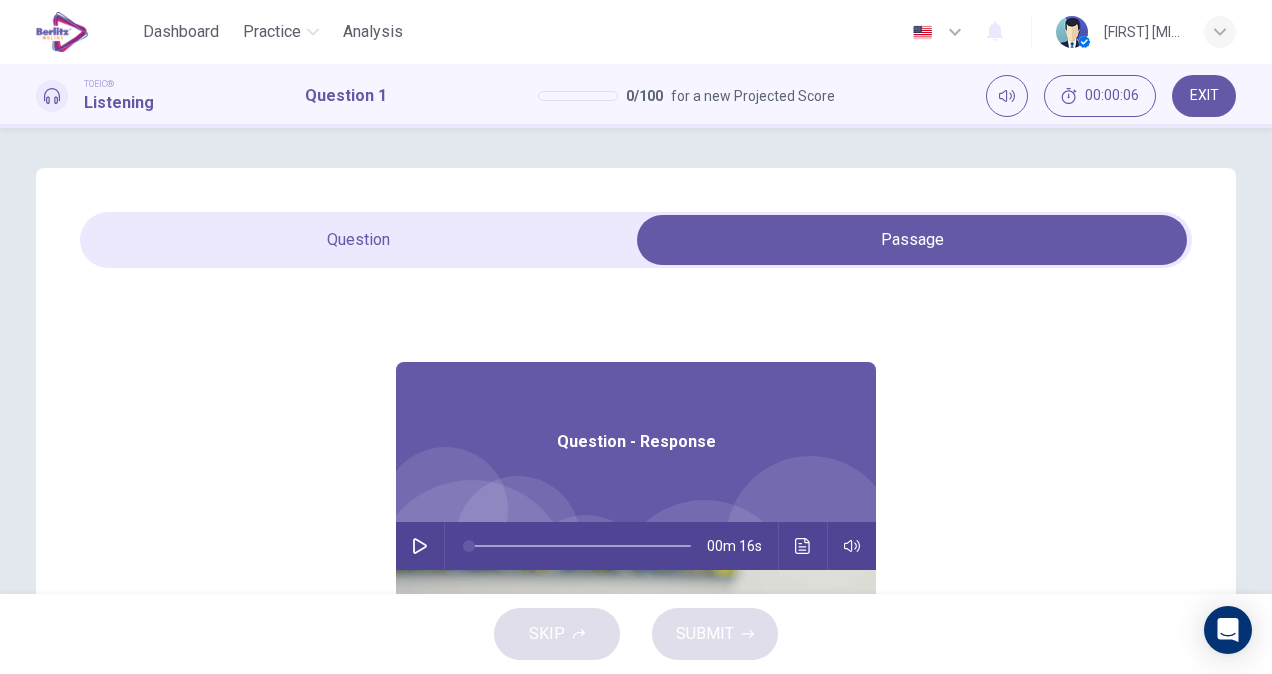 click 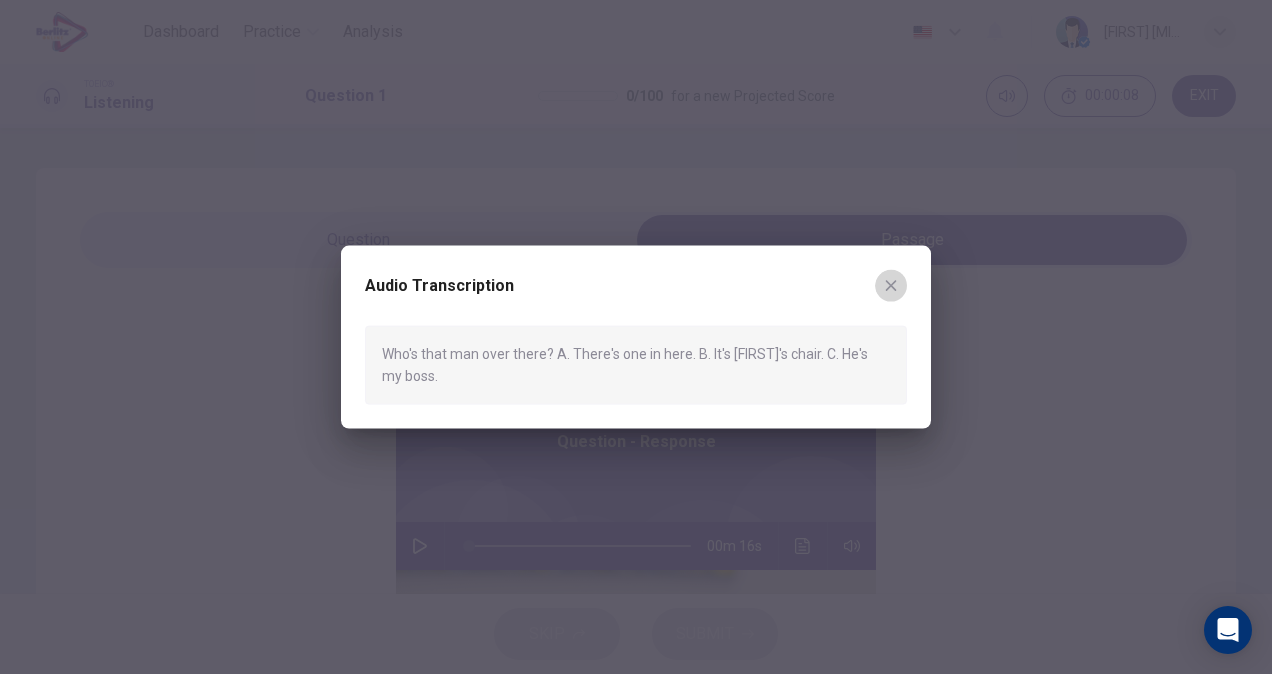 click 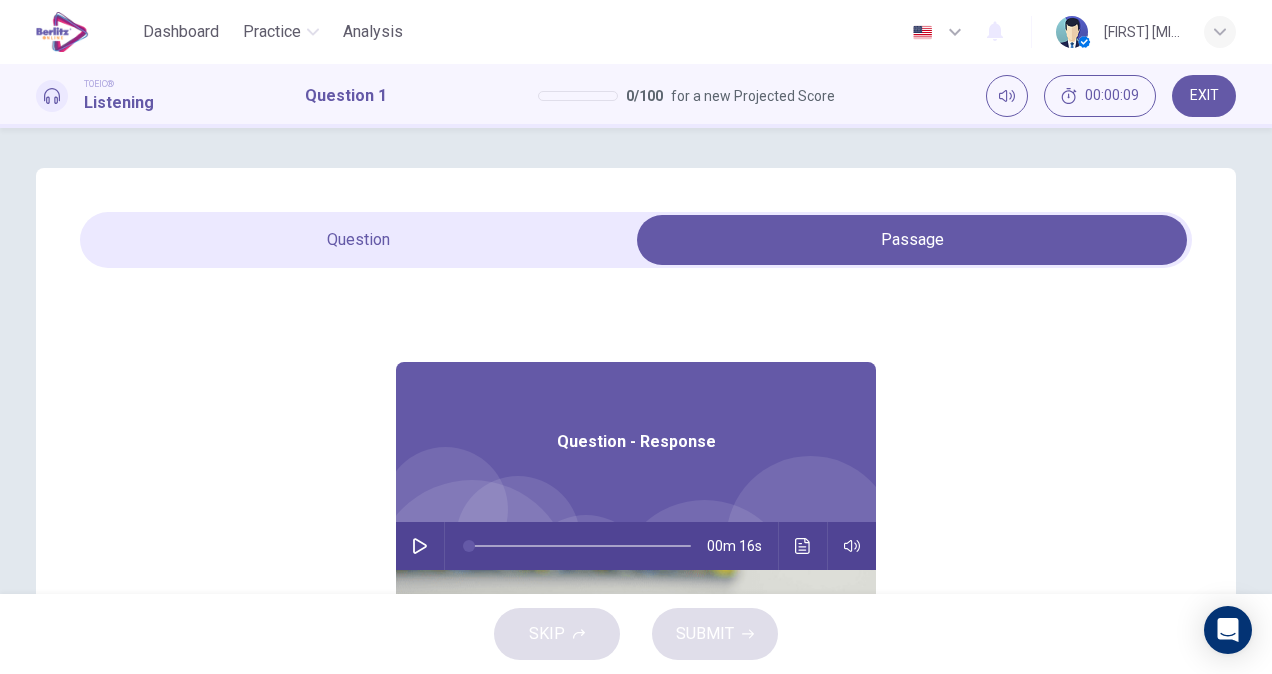 click at bounding box center [420, 546] 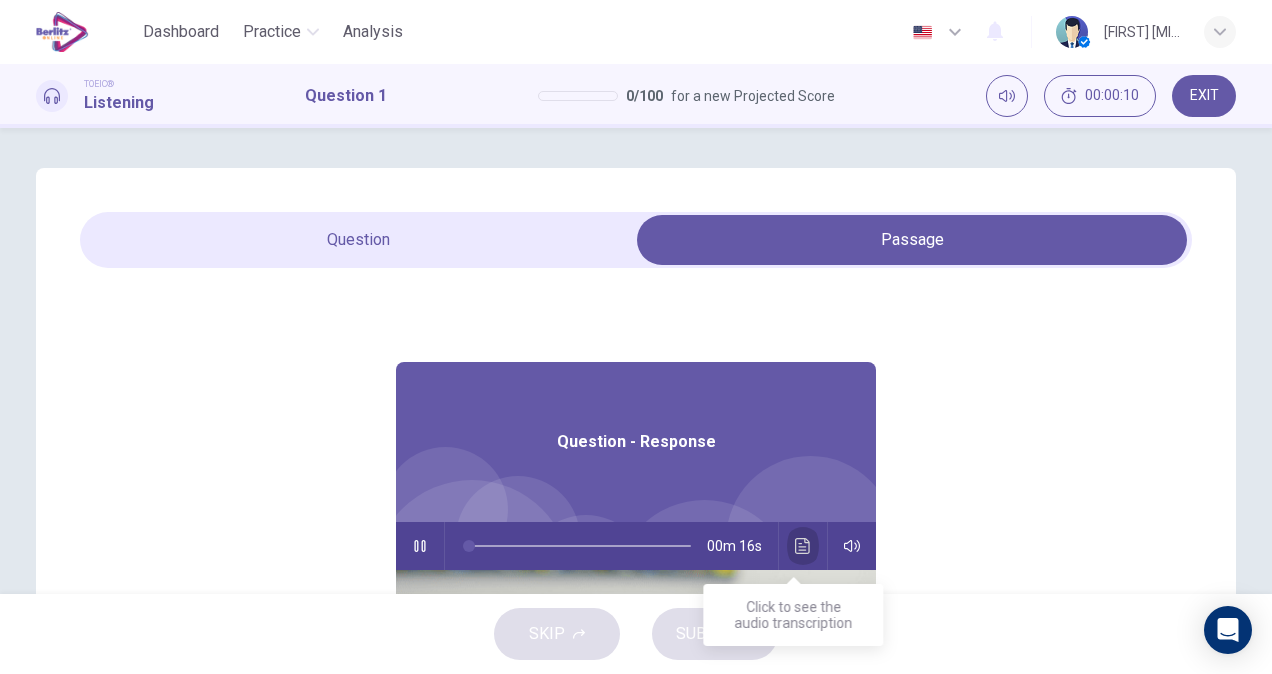 click 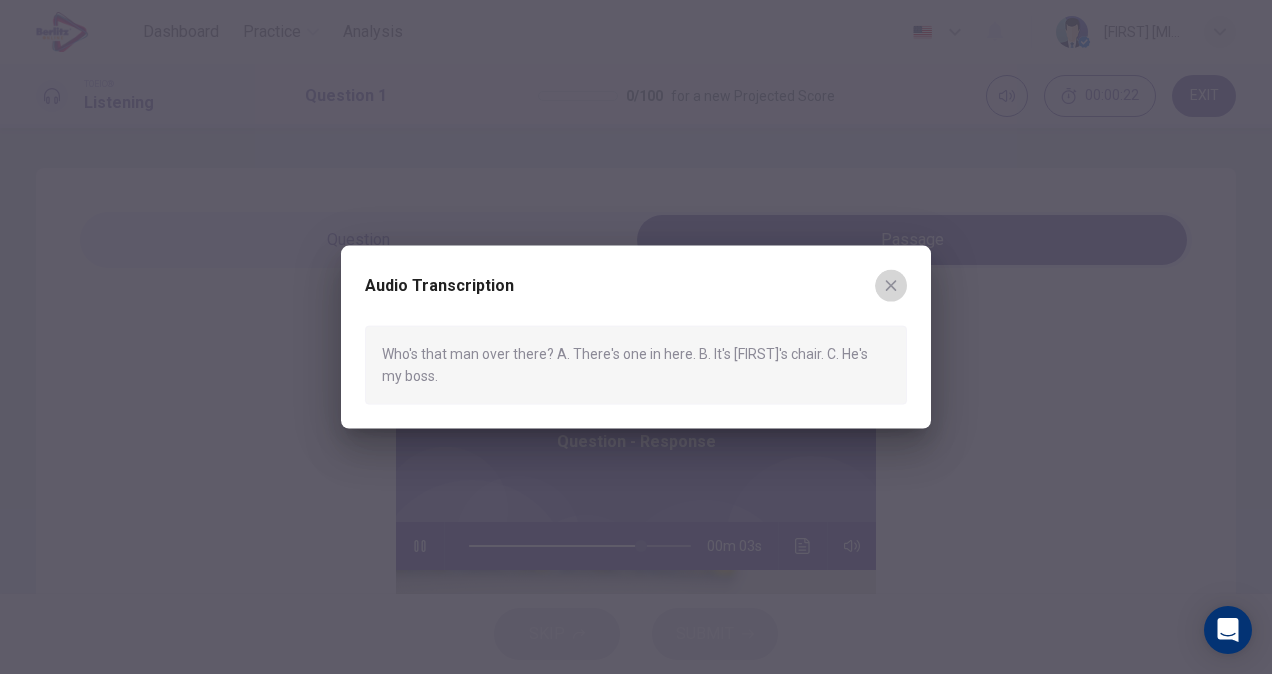 click 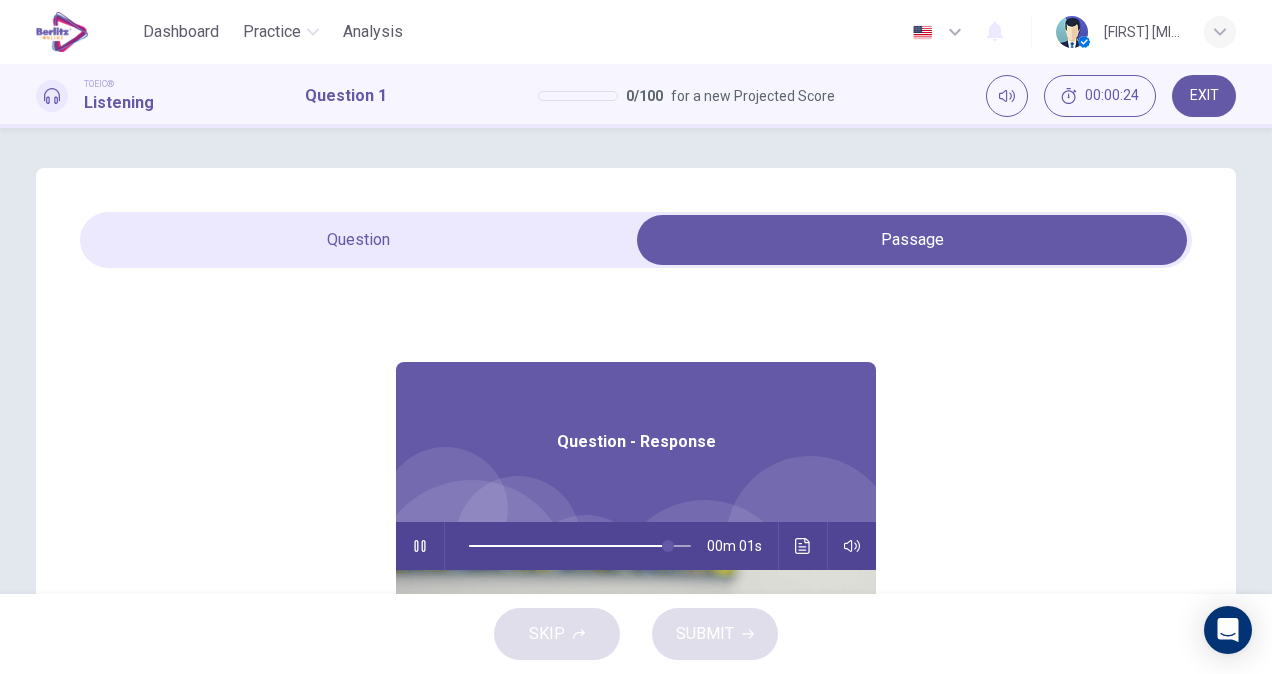 scroll, scrollTop: 112, scrollLeft: 0, axis: vertical 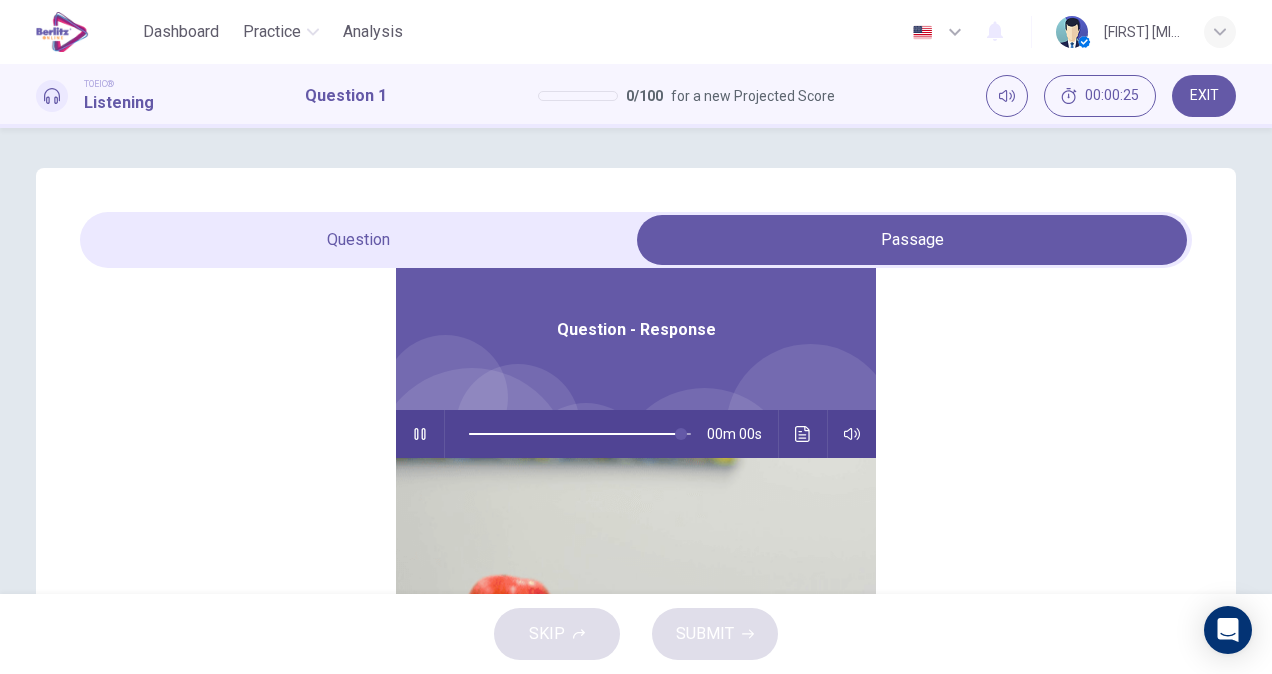 type on "*" 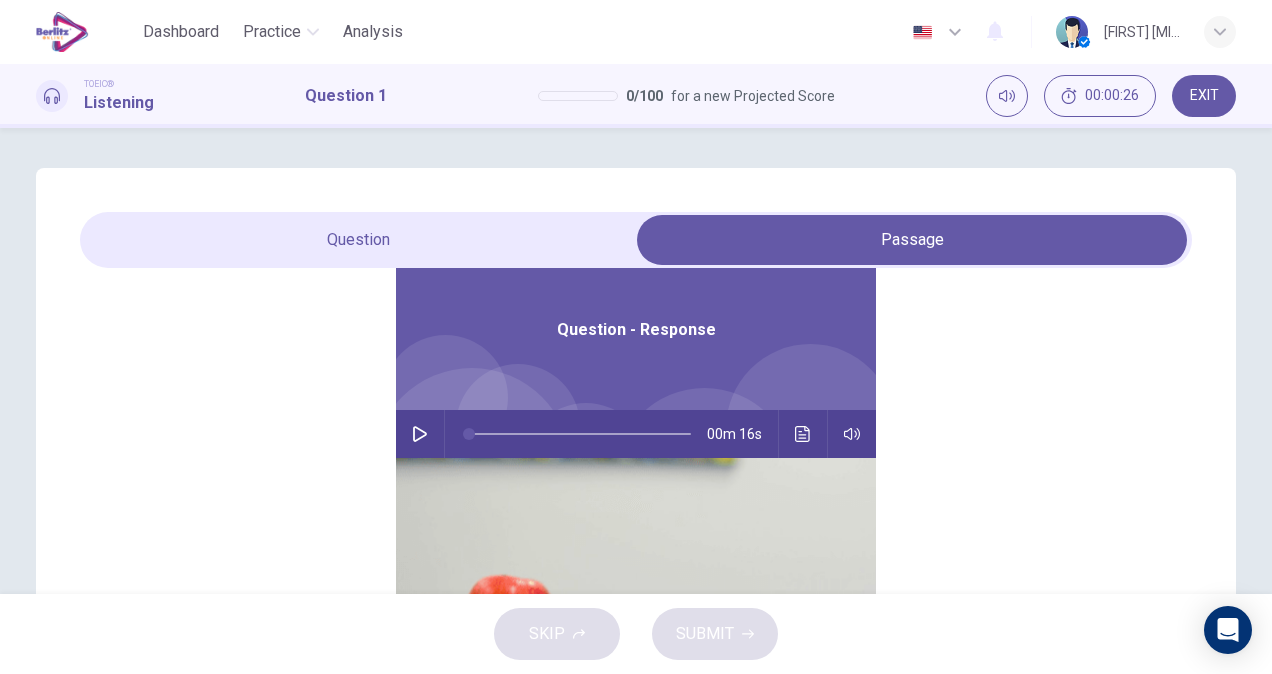 scroll, scrollTop: 0, scrollLeft: 0, axis: both 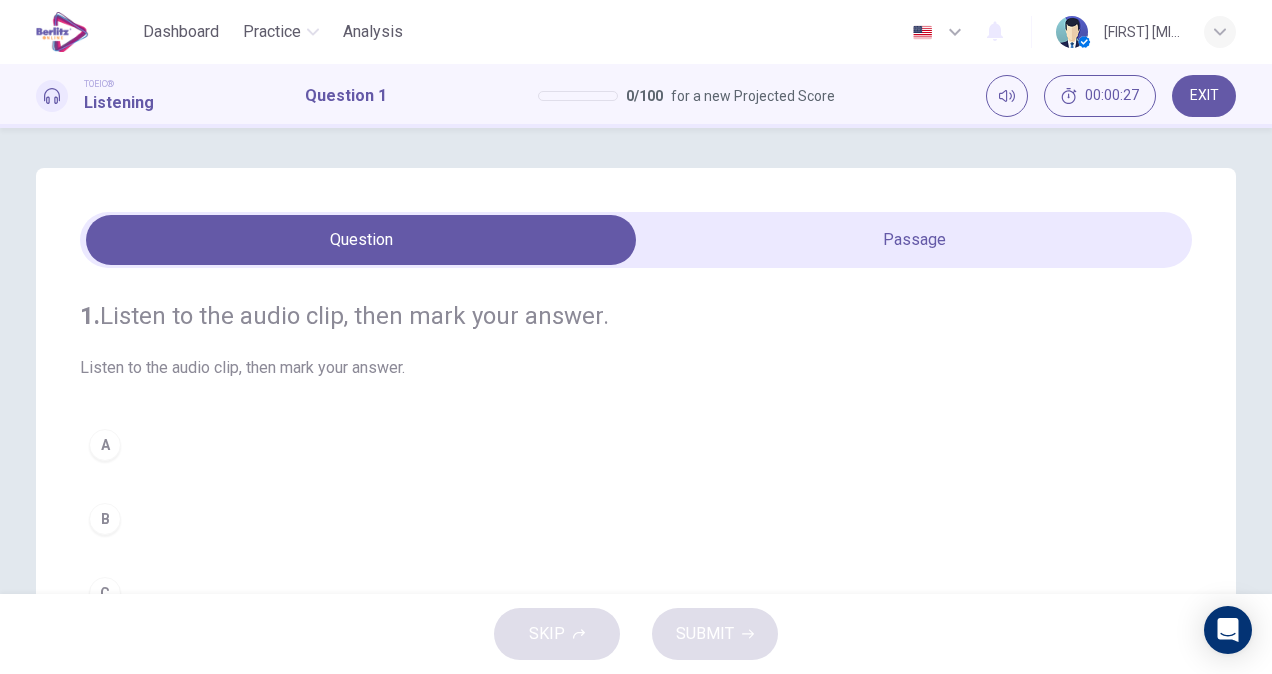 click on "C" at bounding box center (105, 593) 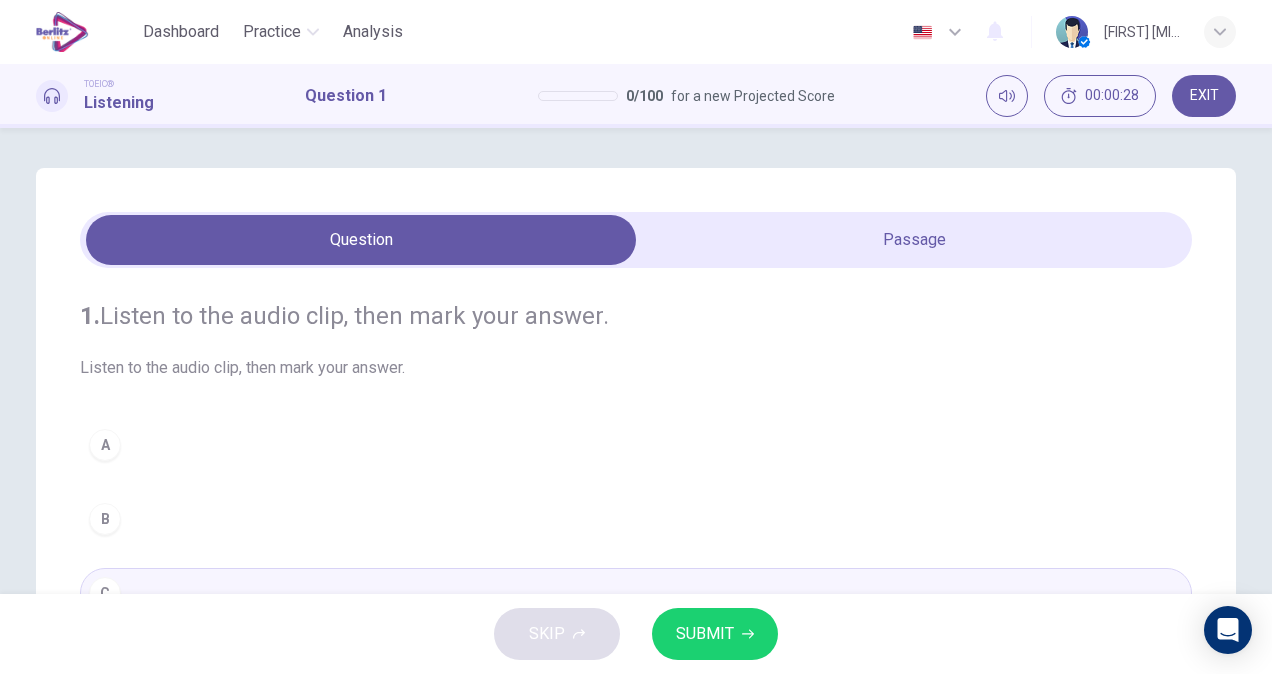 click on "SUBMIT" at bounding box center (715, 634) 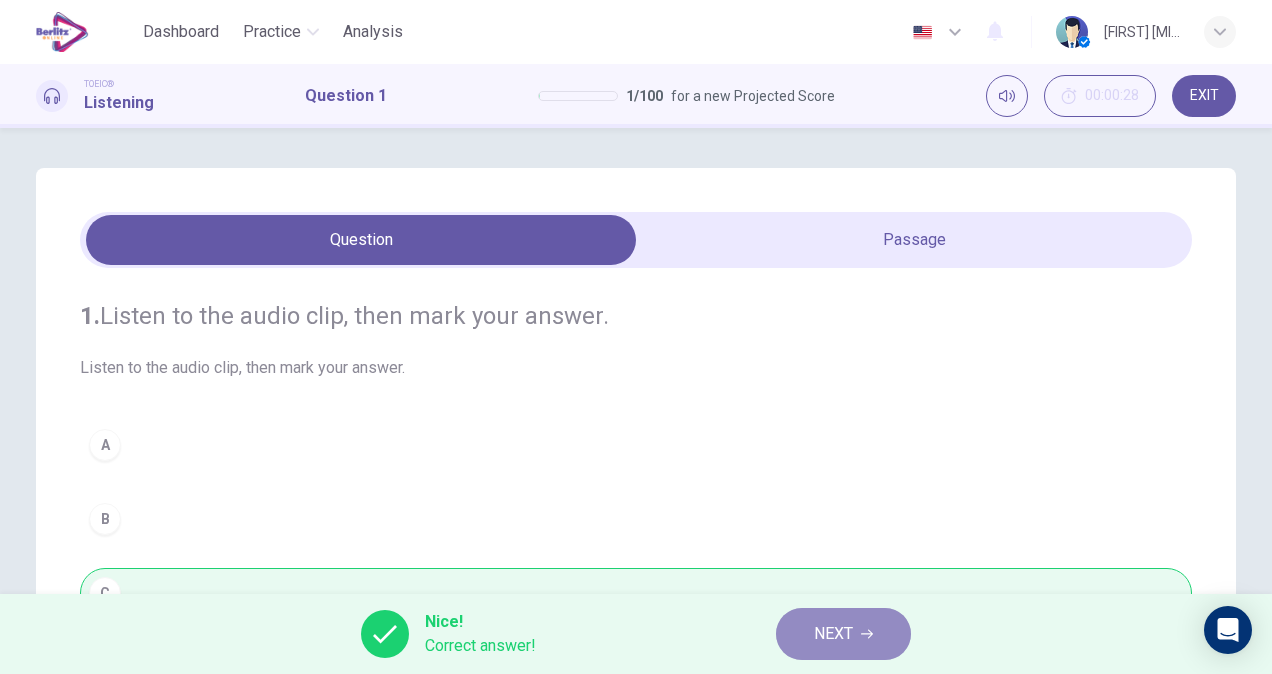 click on "NEXT" at bounding box center [833, 634] 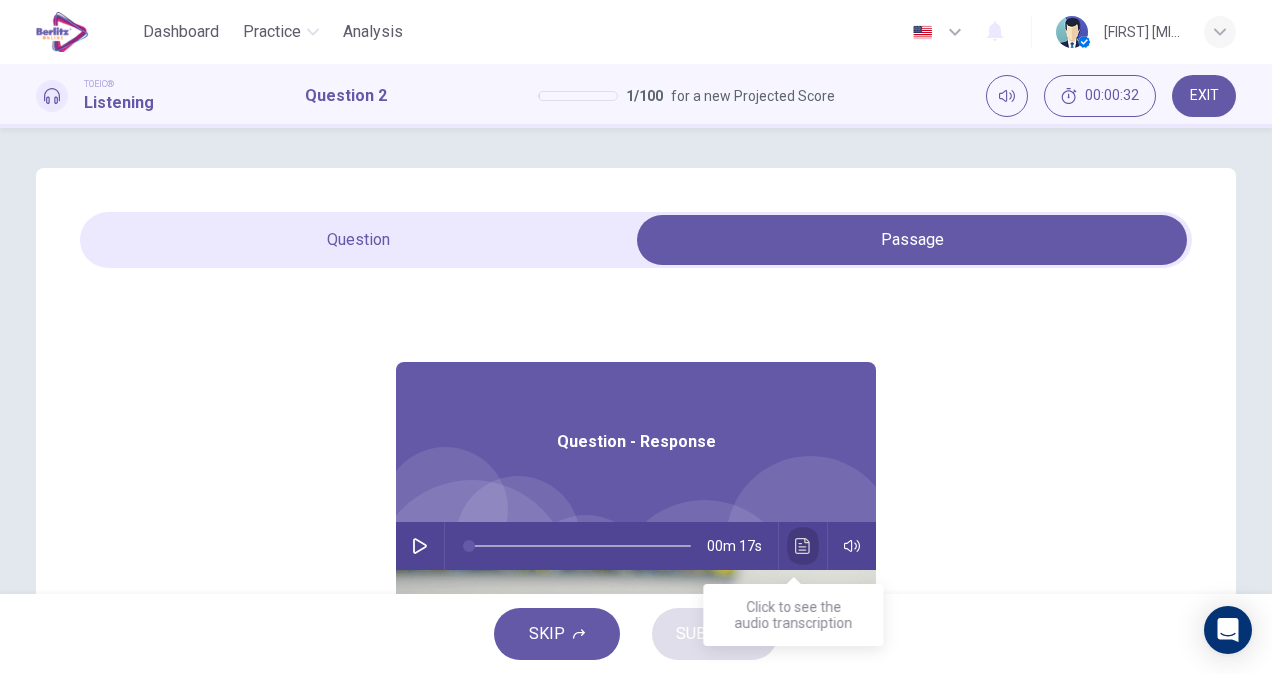 click 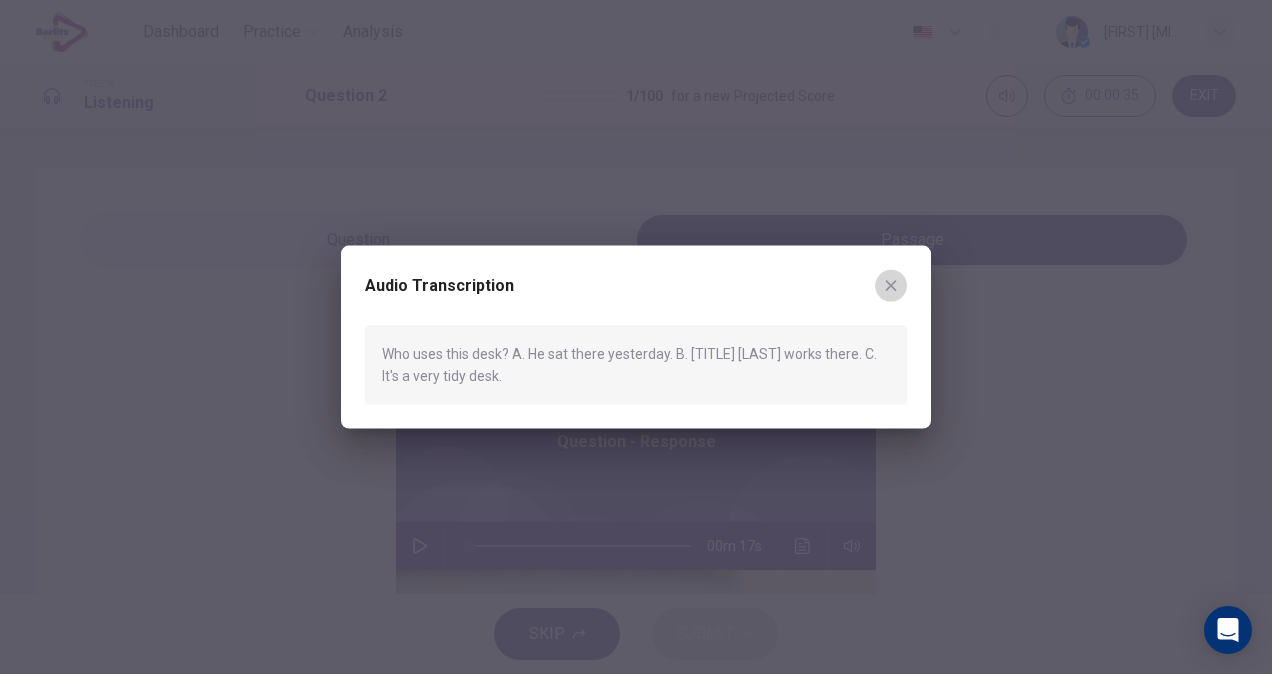 click at bounding box center [891, 286] 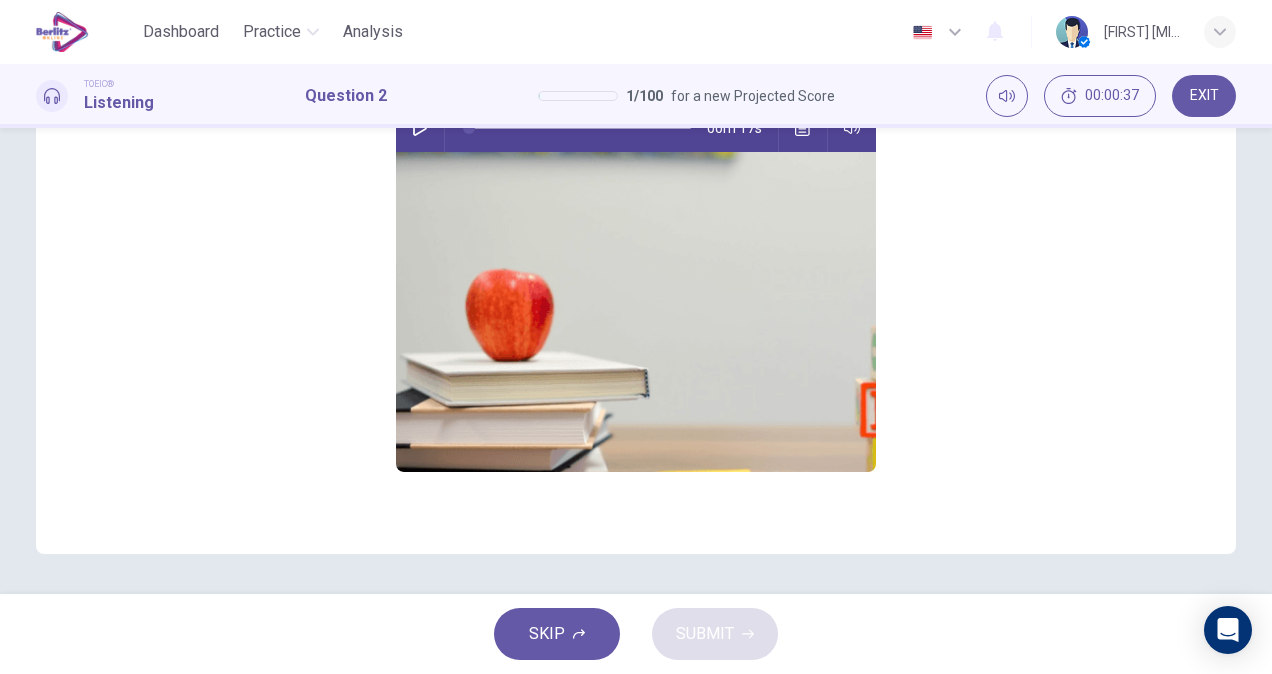 scroll, scrollTop: 0, scrollLeft: 0, axis: both 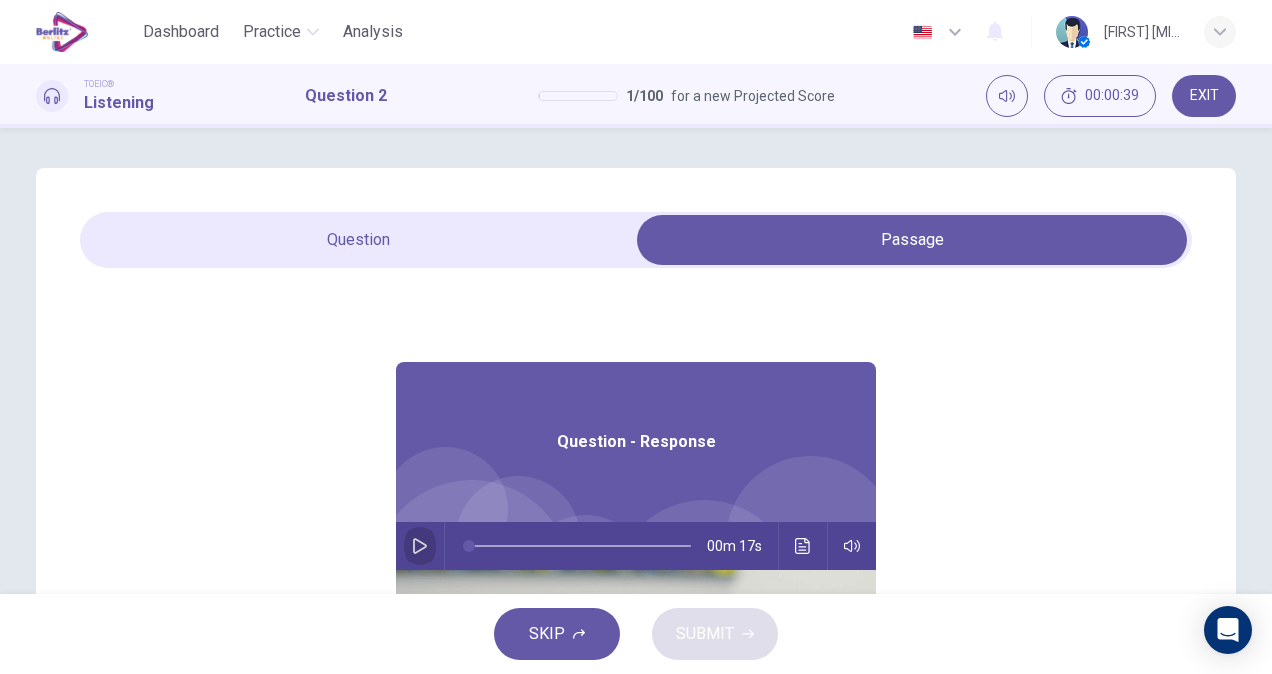 click 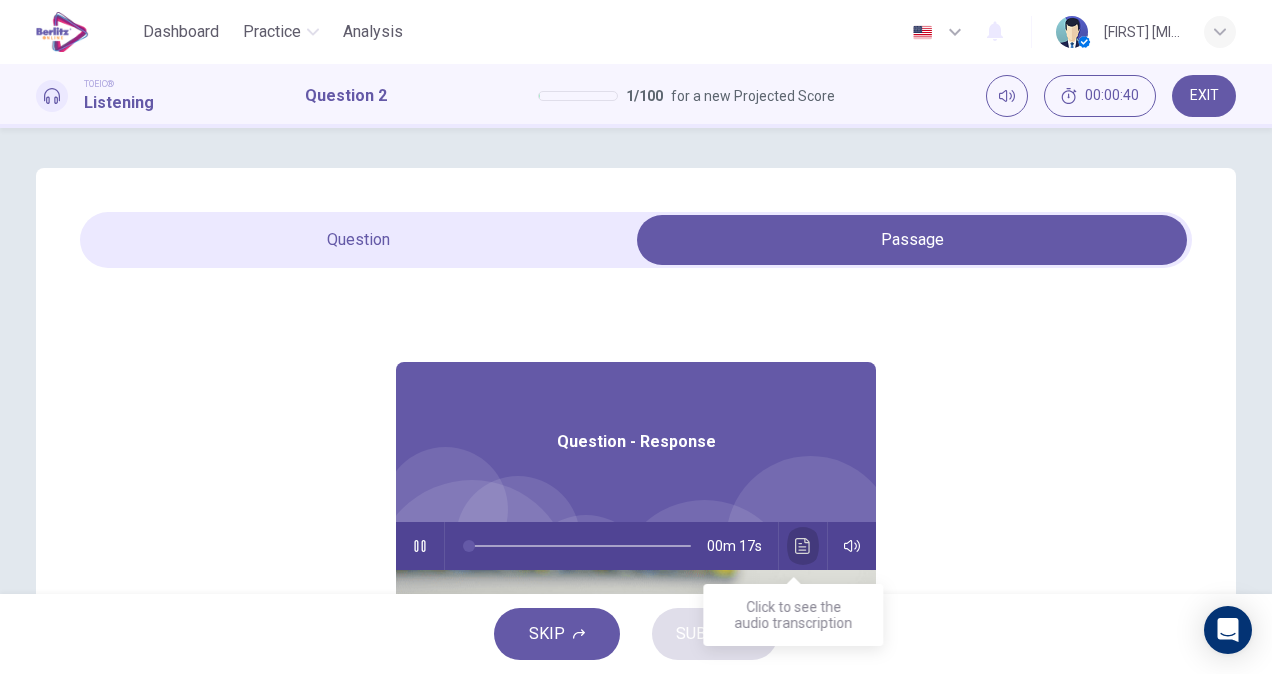 click at bounding box center (803, 546) 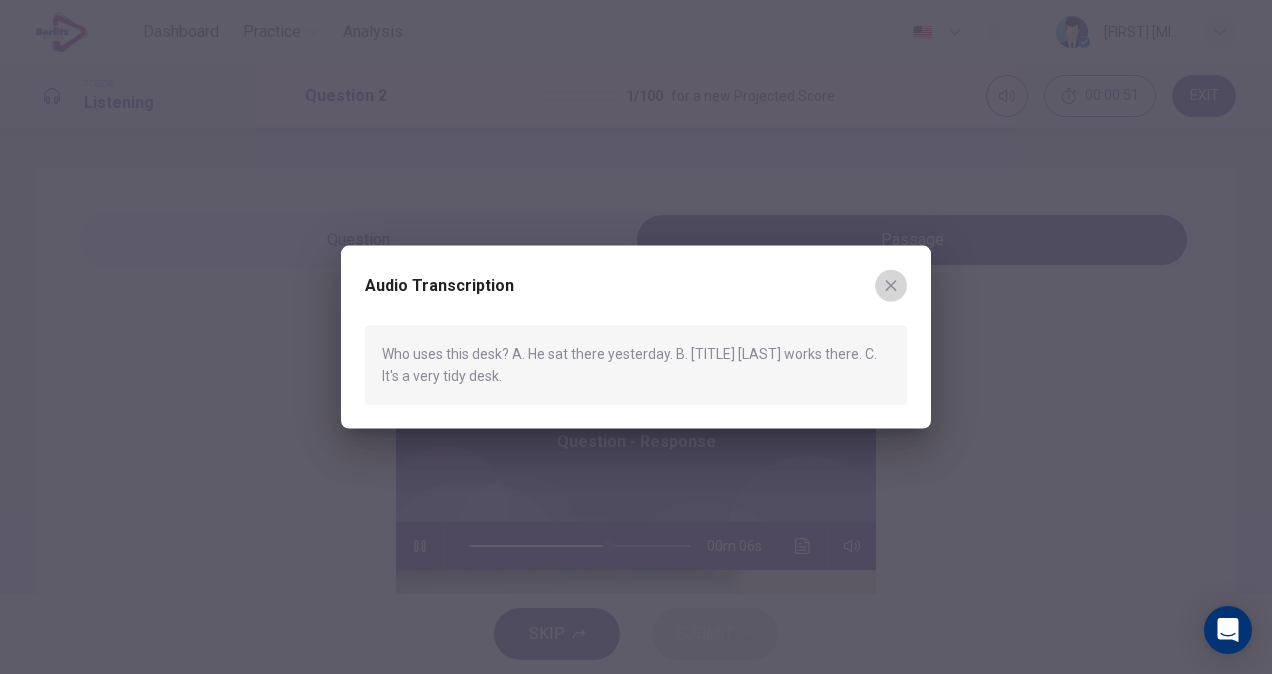click 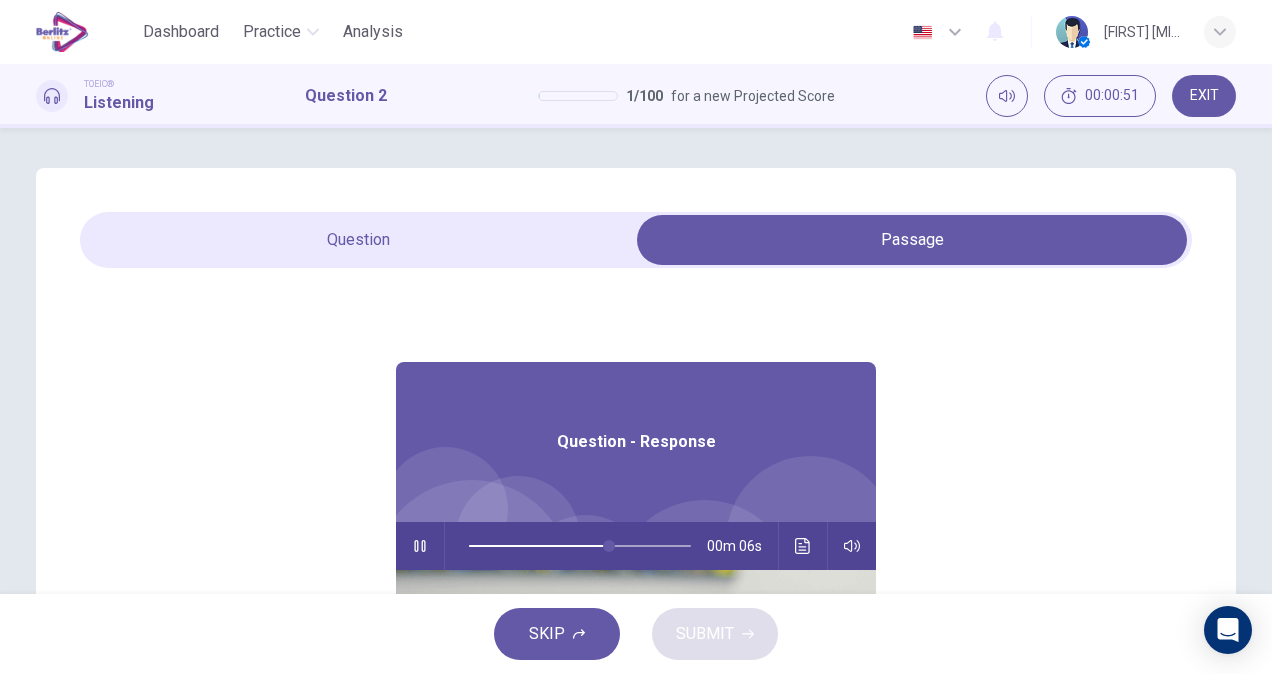 type on "**" 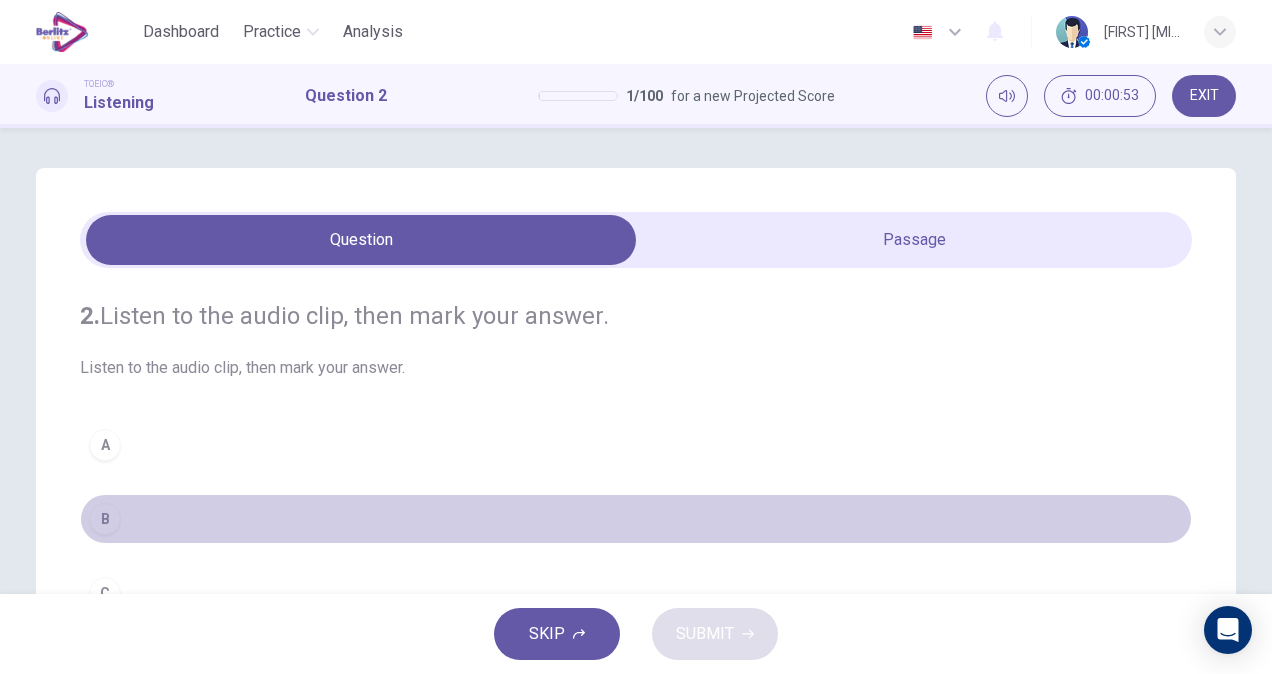 click on "B" at bounding box center [636, 519] 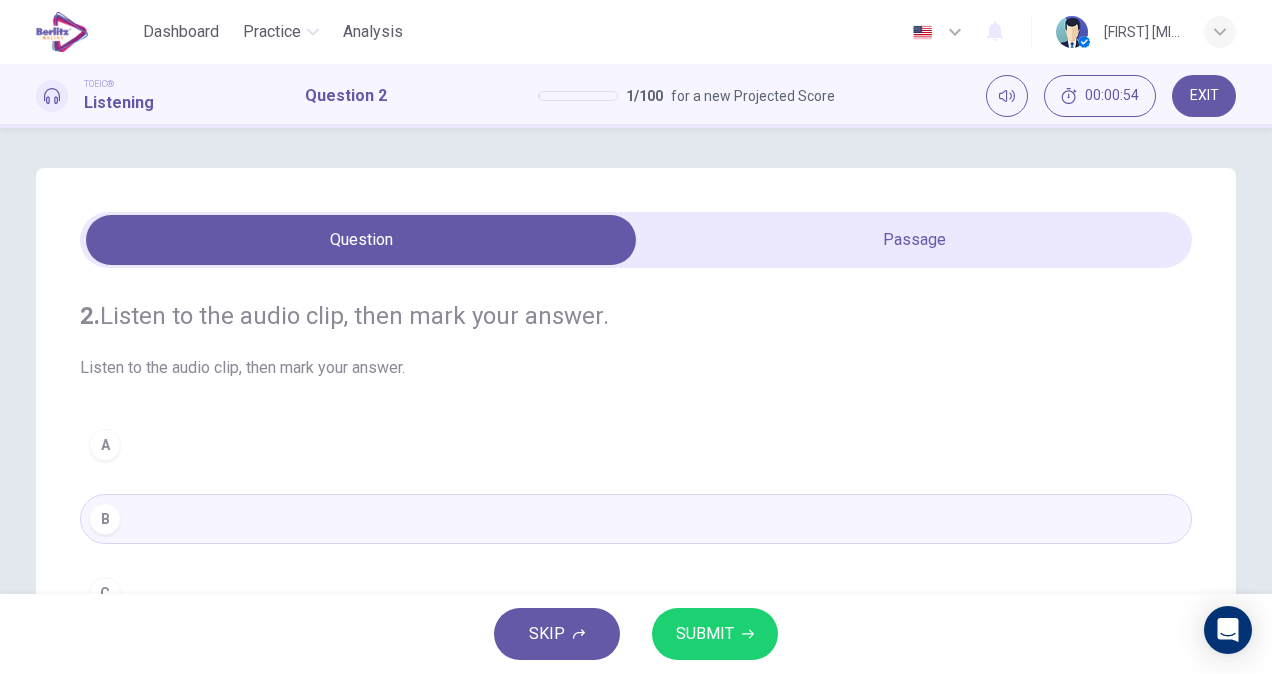click on "SUBMIT" at bounding box center [715, 634] 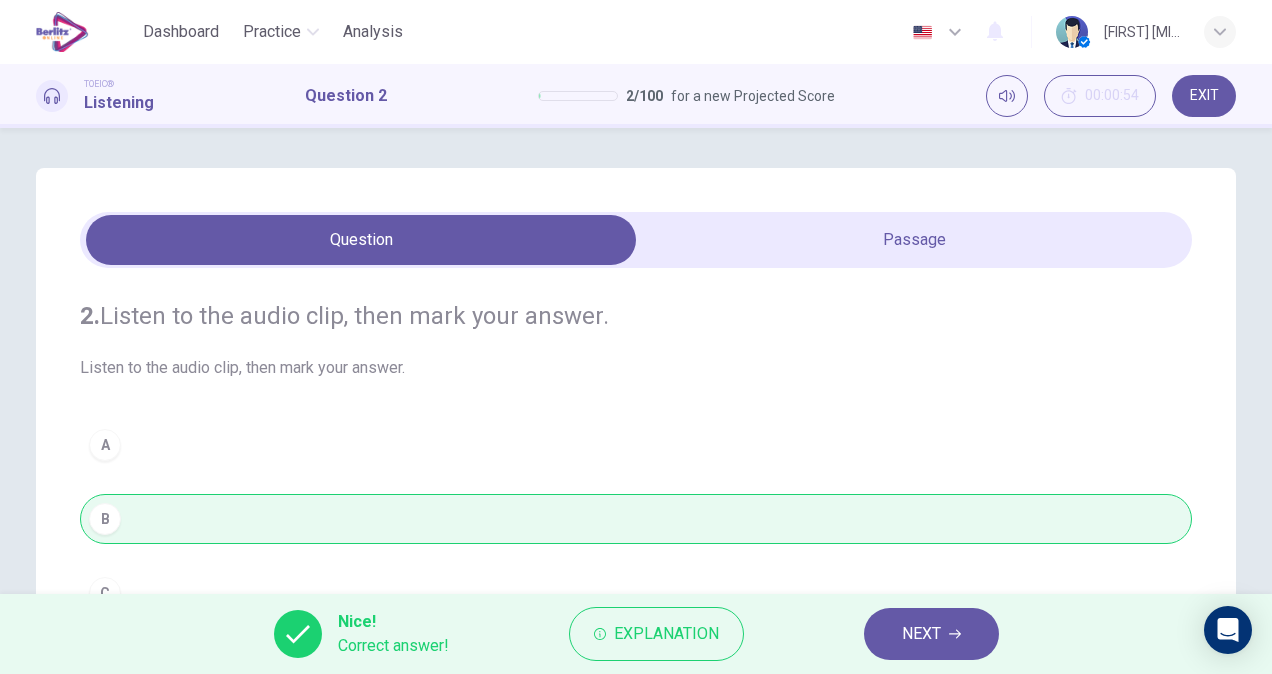 click on "NEXT" at bounding box center (931, 634) 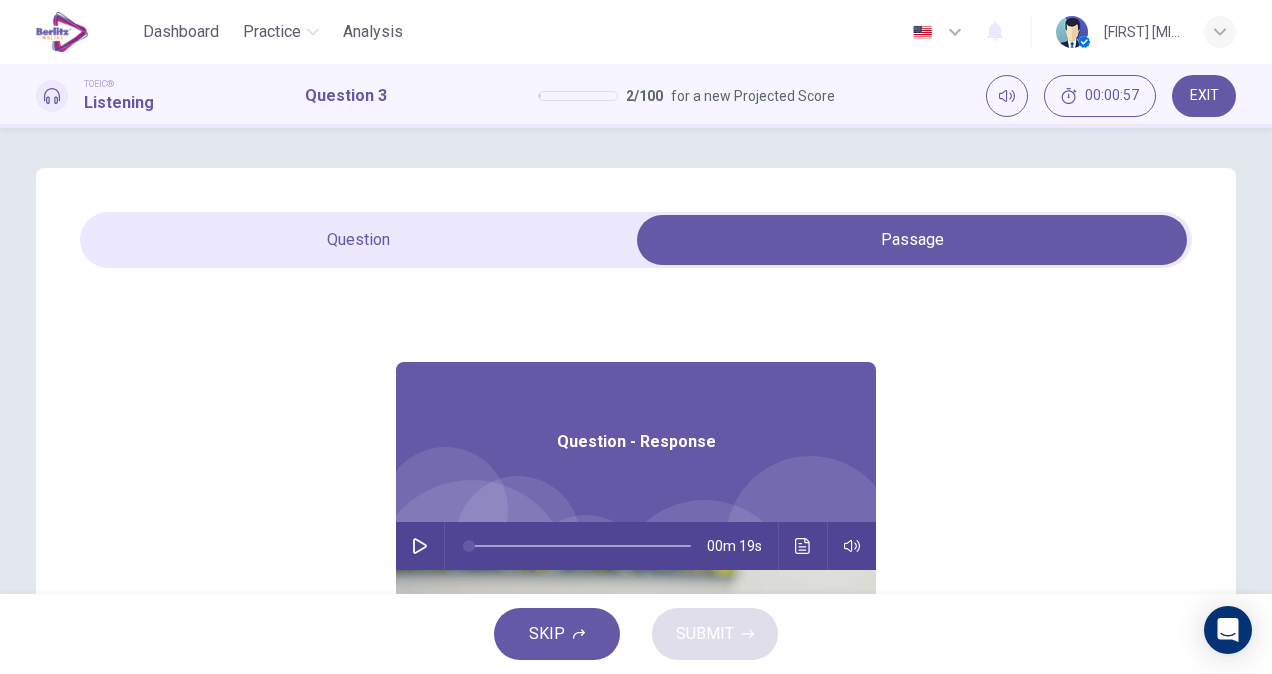 click at bounding box center (420, 546) 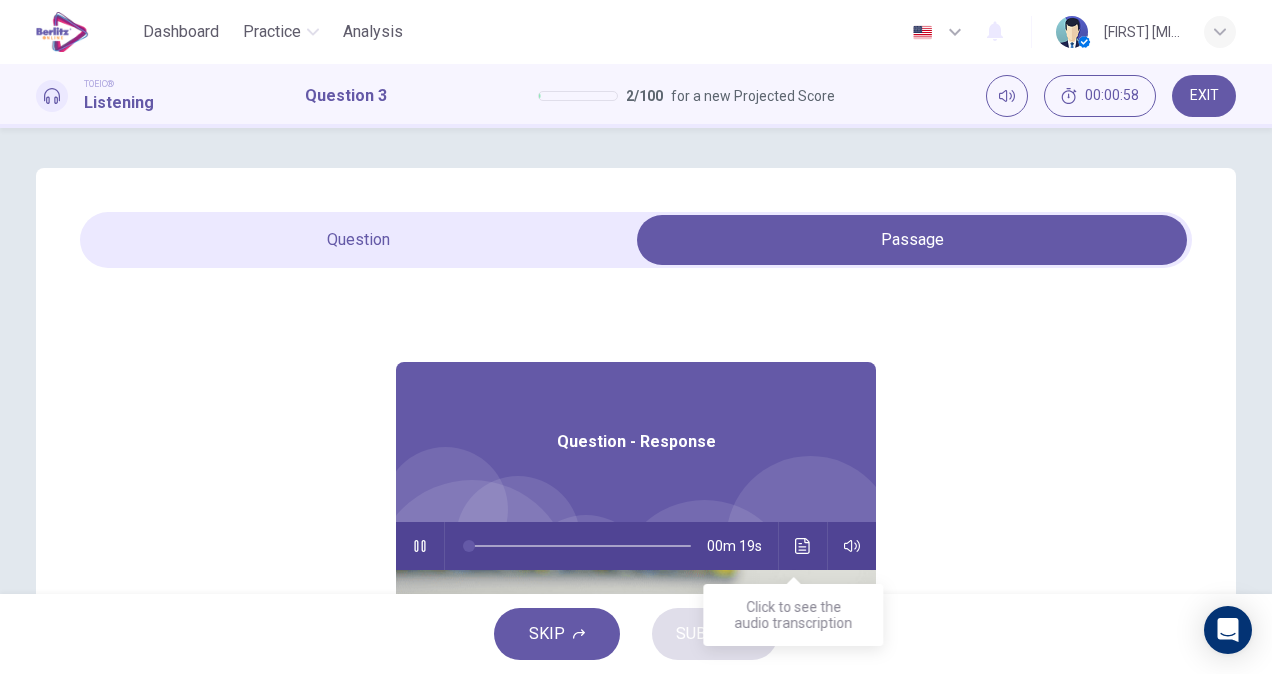 click 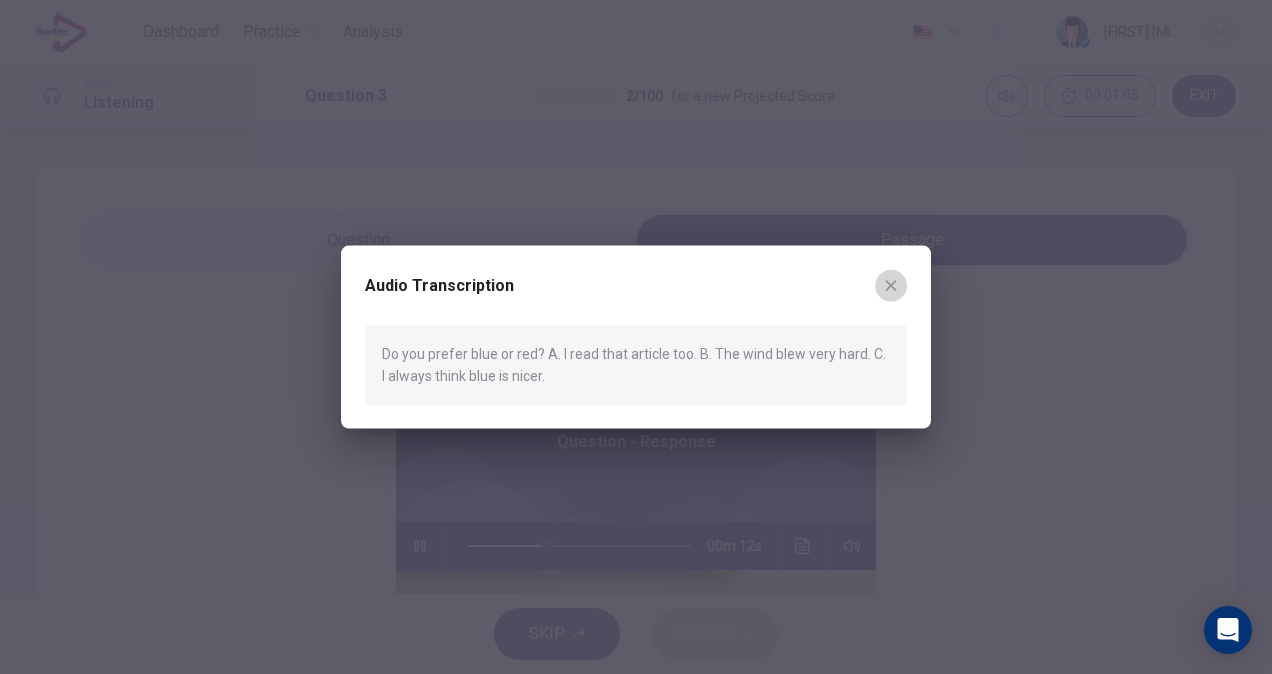 click at bounding box center (891, 286) 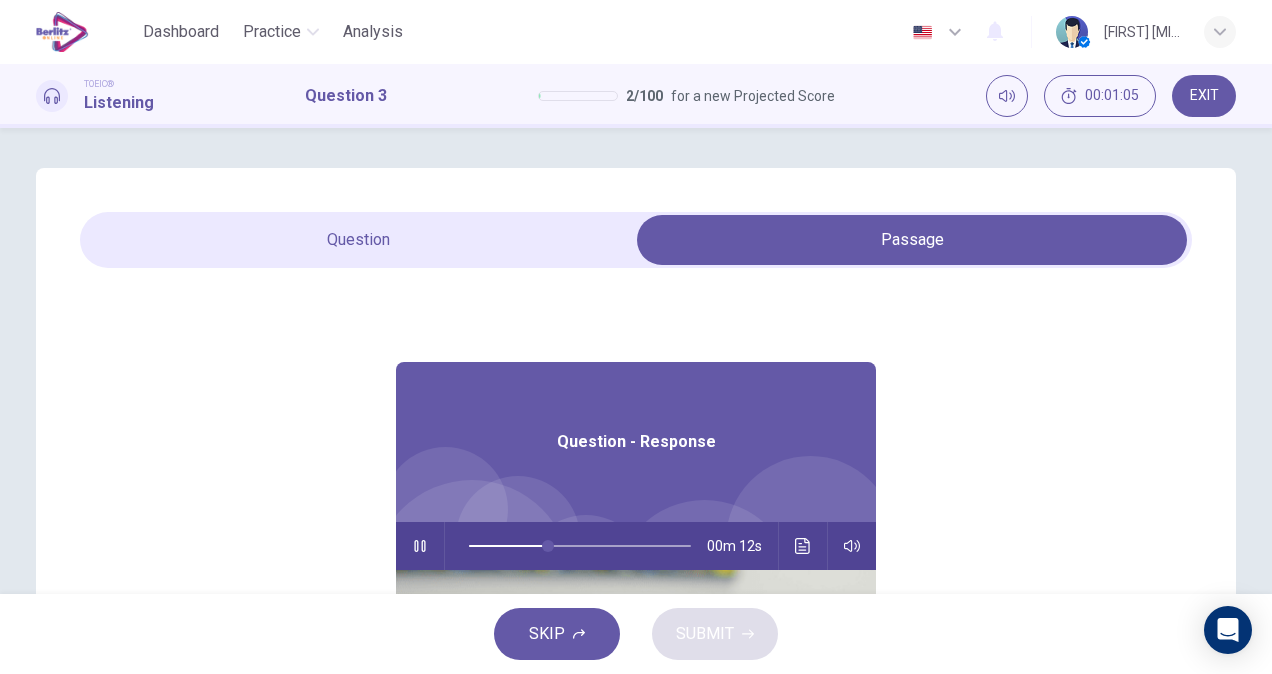 type on "**" 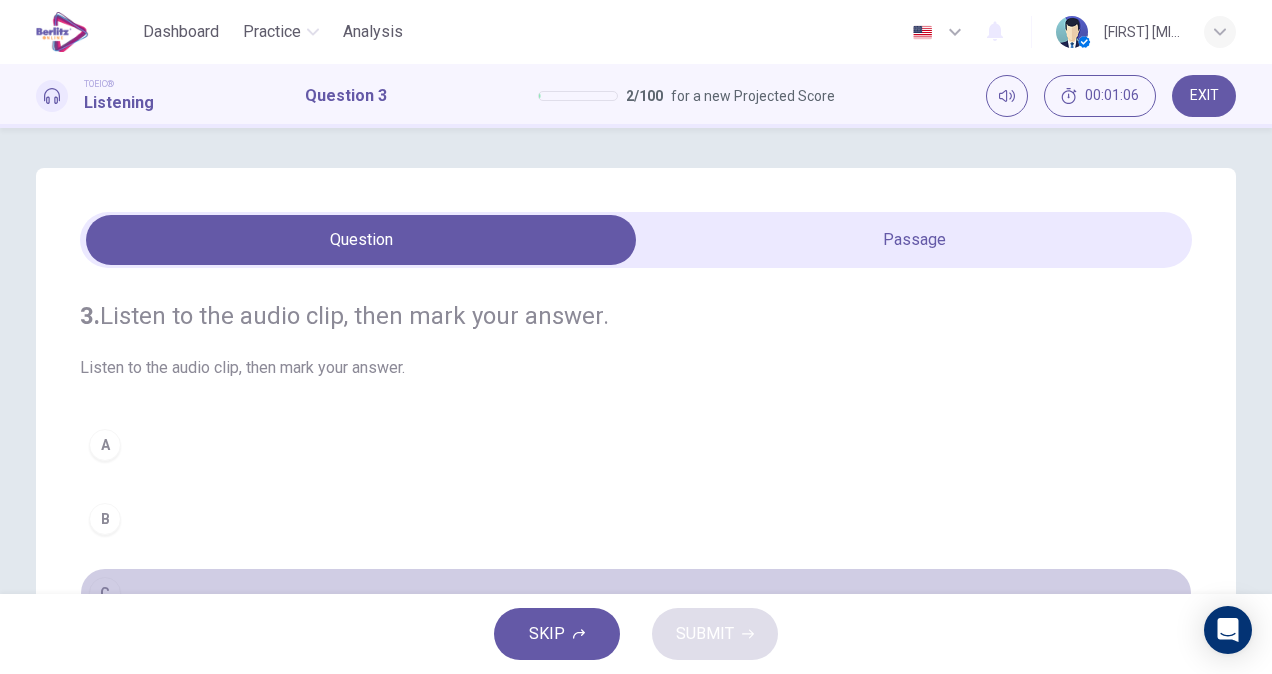 click on "C" at bounding box center [636, 593] 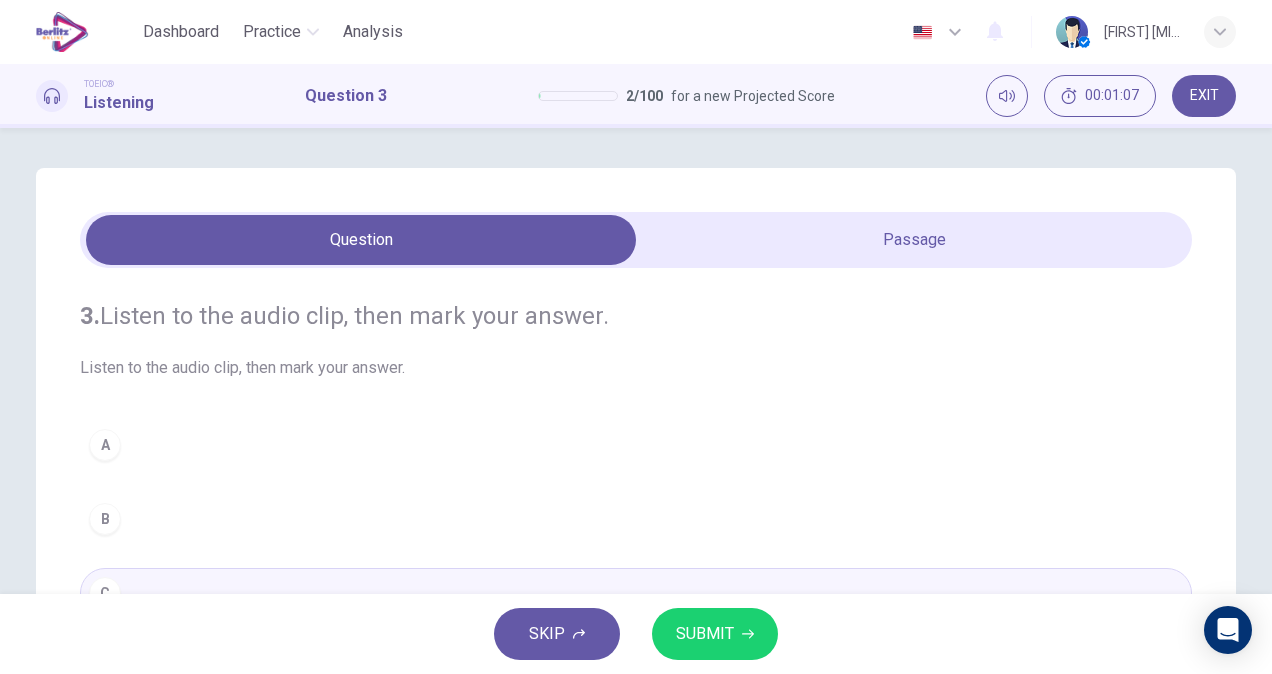click on "SUBMIT" at bounding box center (705, 634) 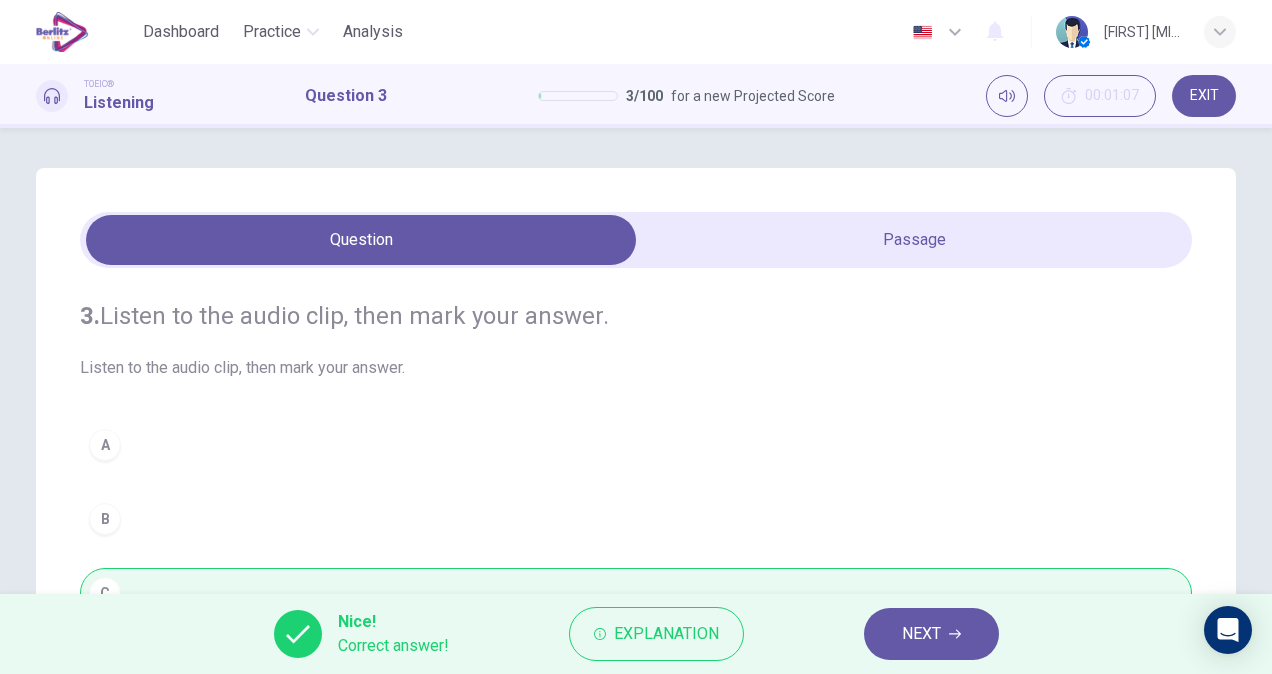 click on "NEXT" at bounding box center [921, 634] 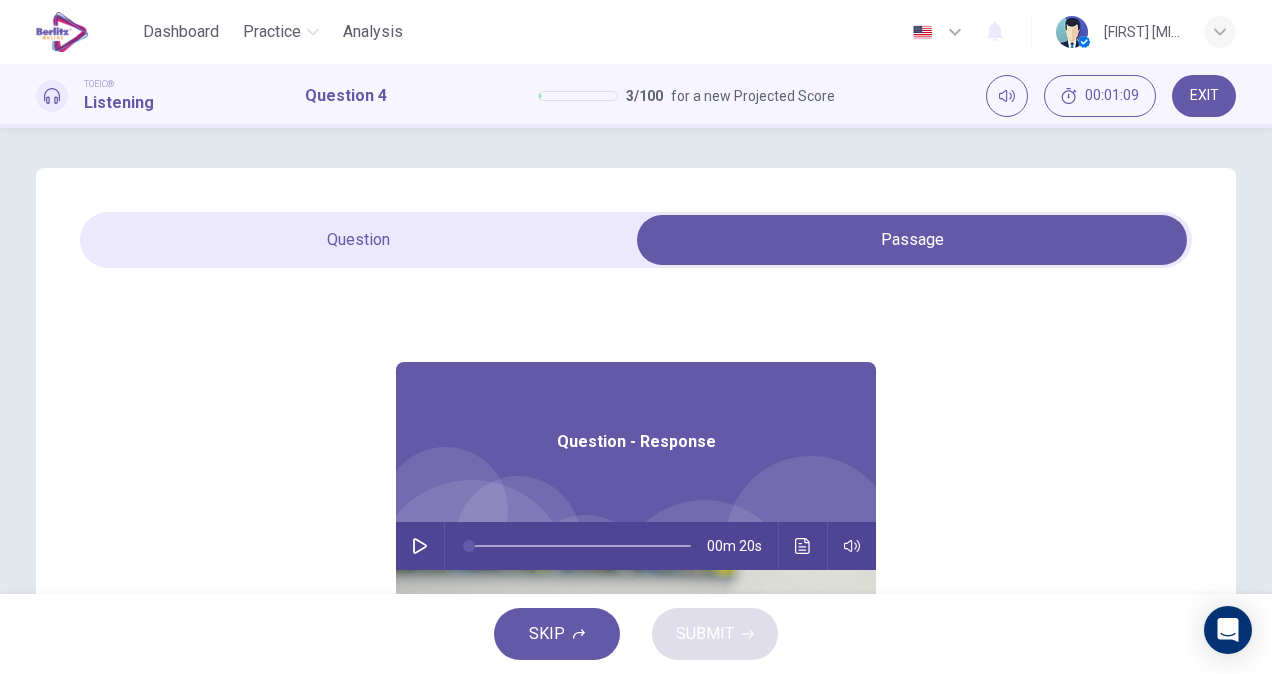 click 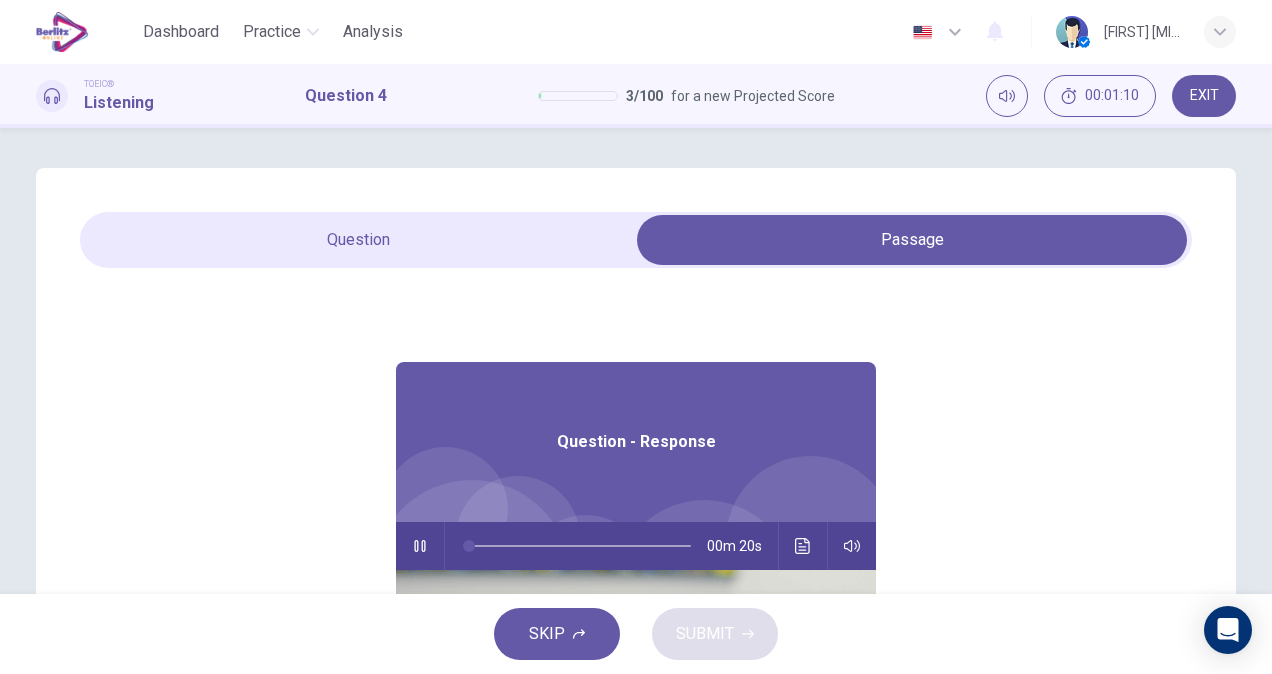 click 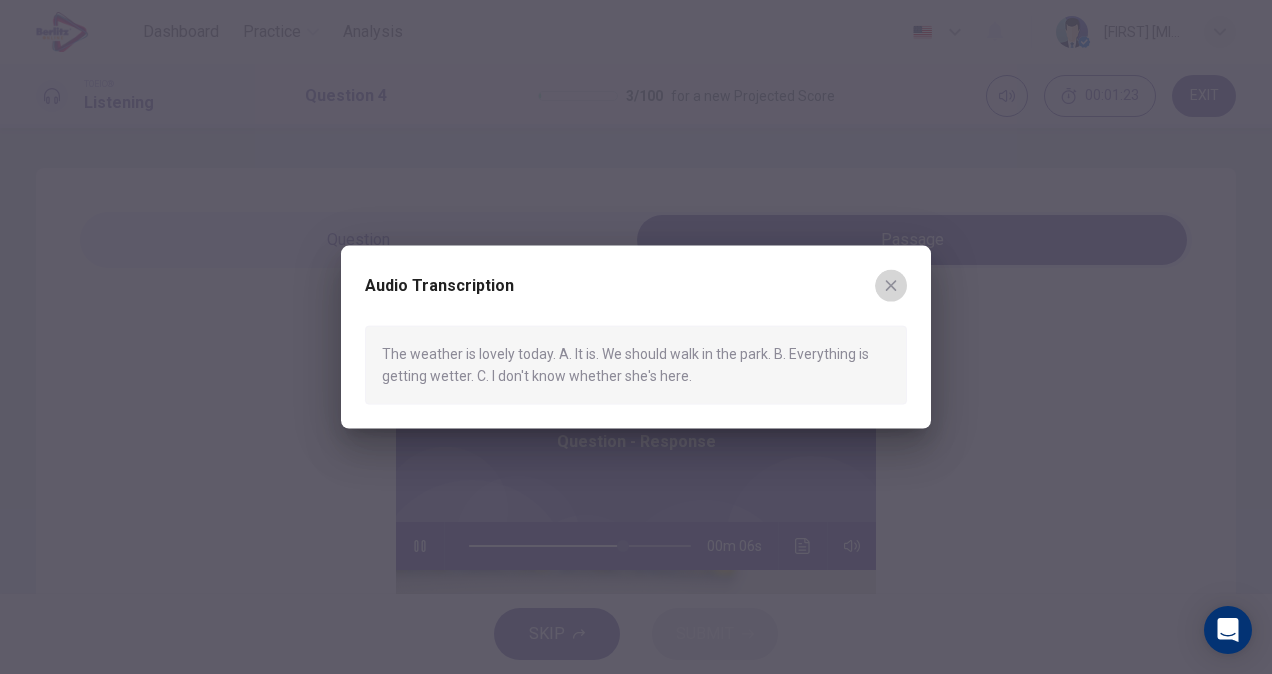 click 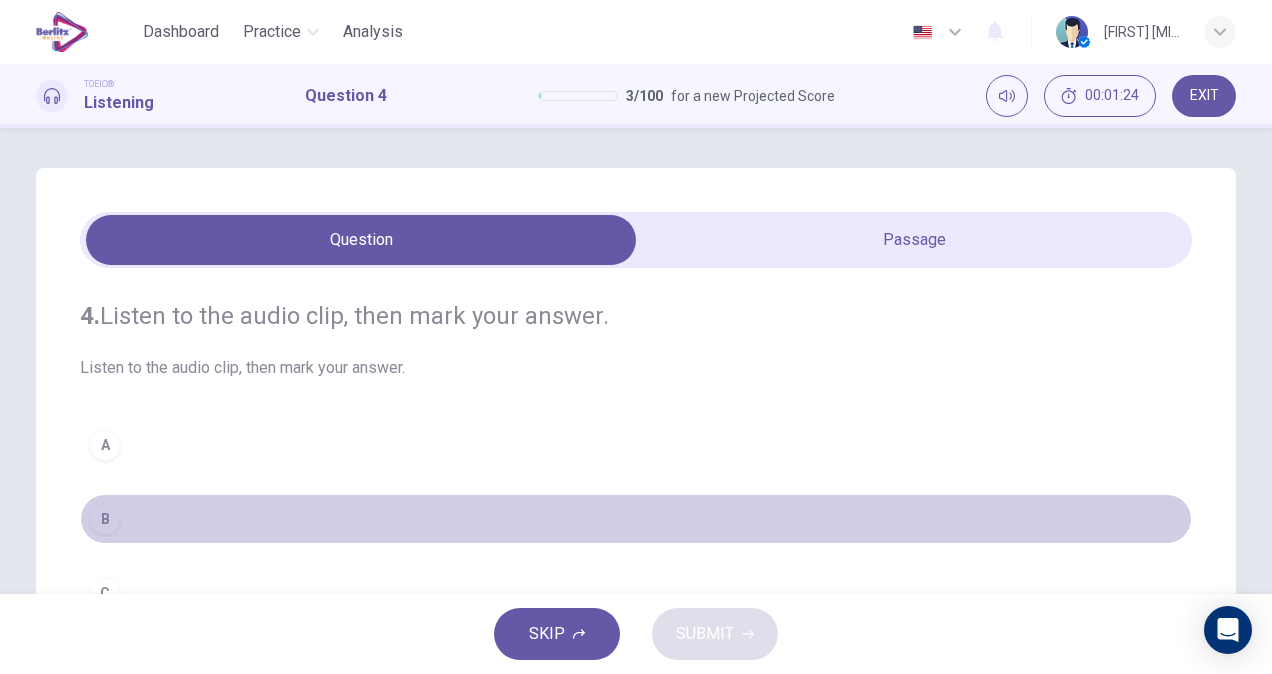 click on "B" at bounding box center (636, 519) 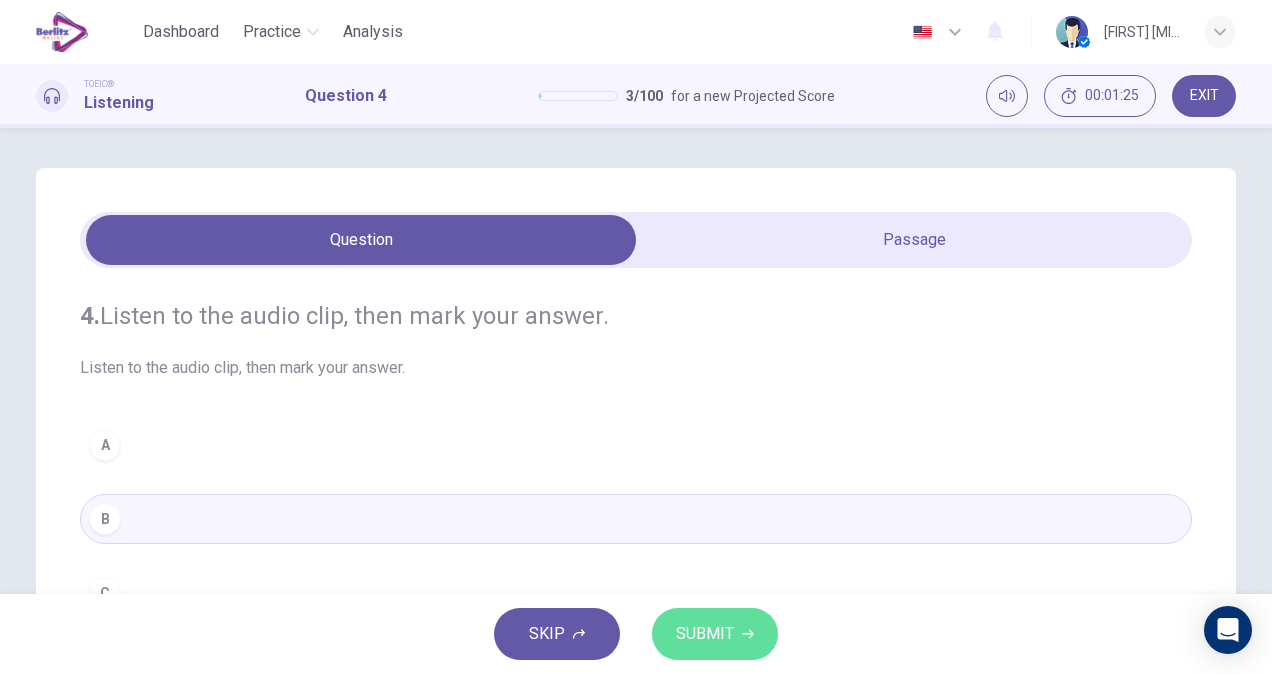 click on "SUBMIT" at bounding box center (705, 634) 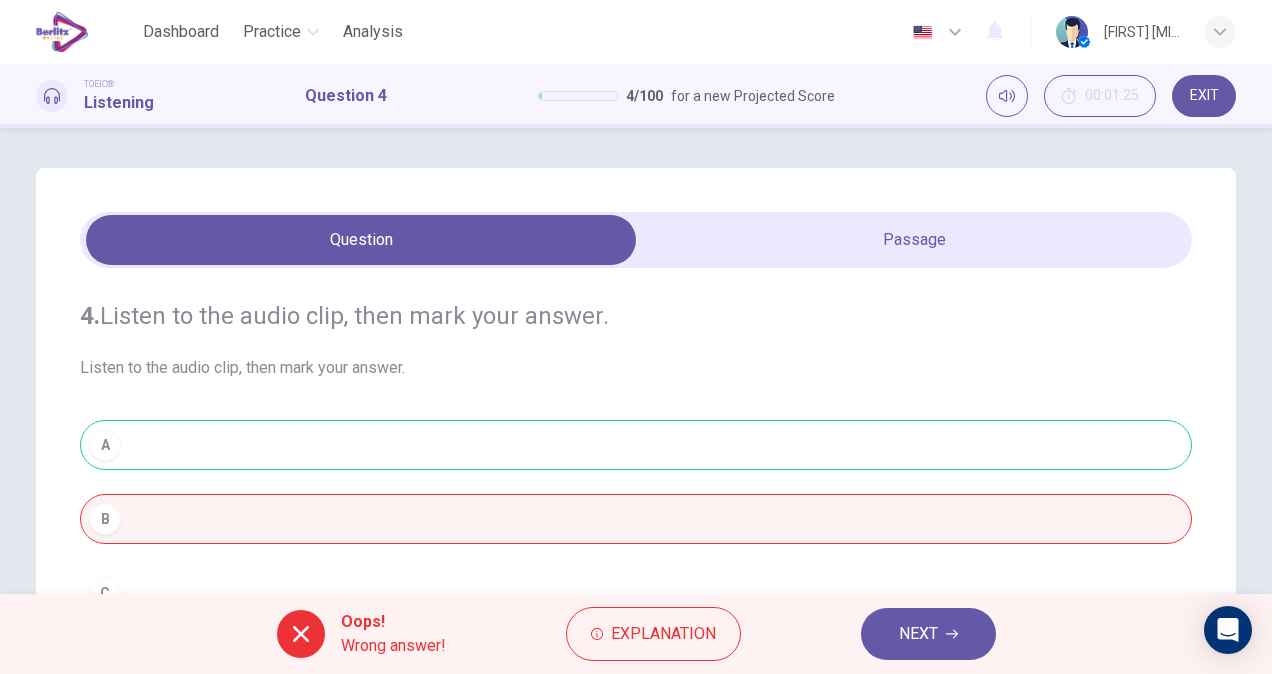 click on "Explanation" at bounding box center [663, 634] 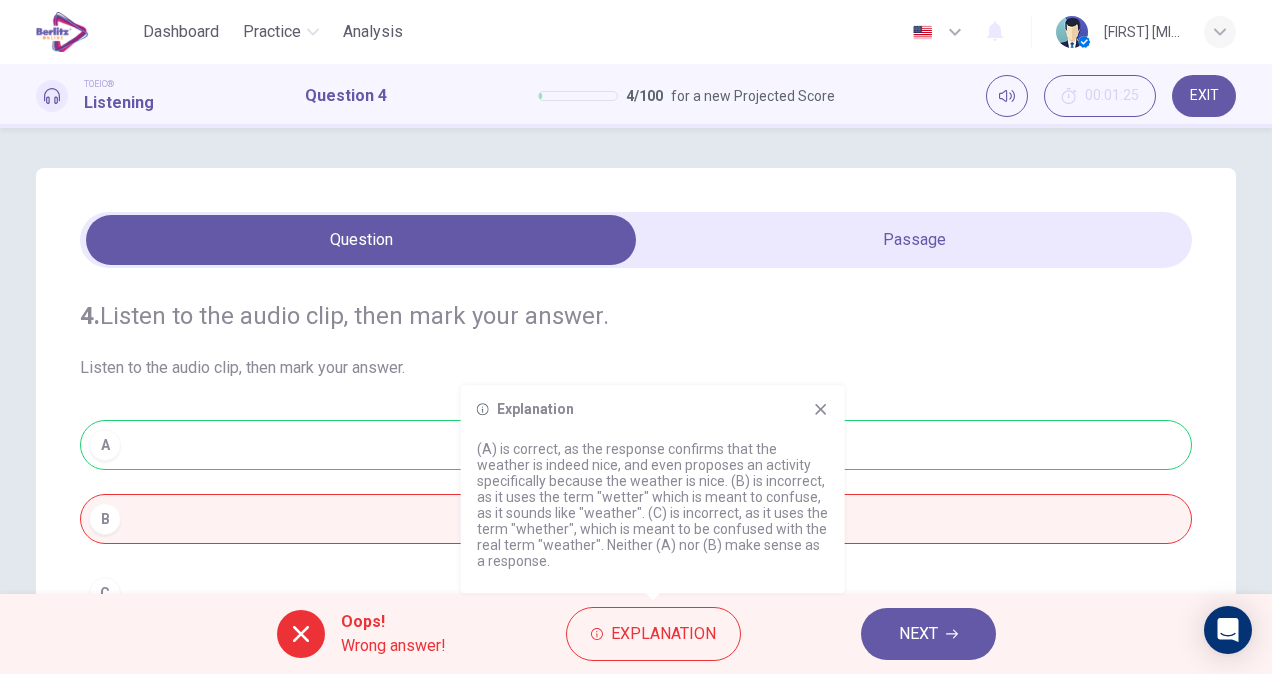 click on "NEXT" at bounding box center (928, 634) 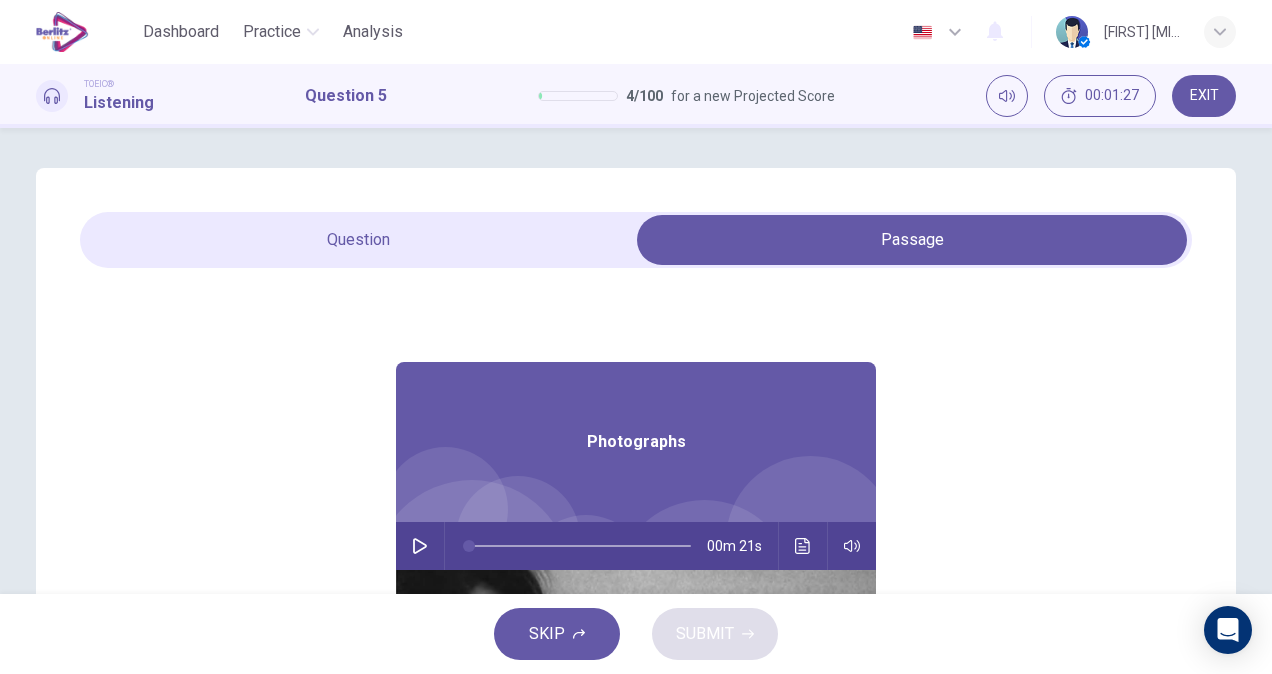 click 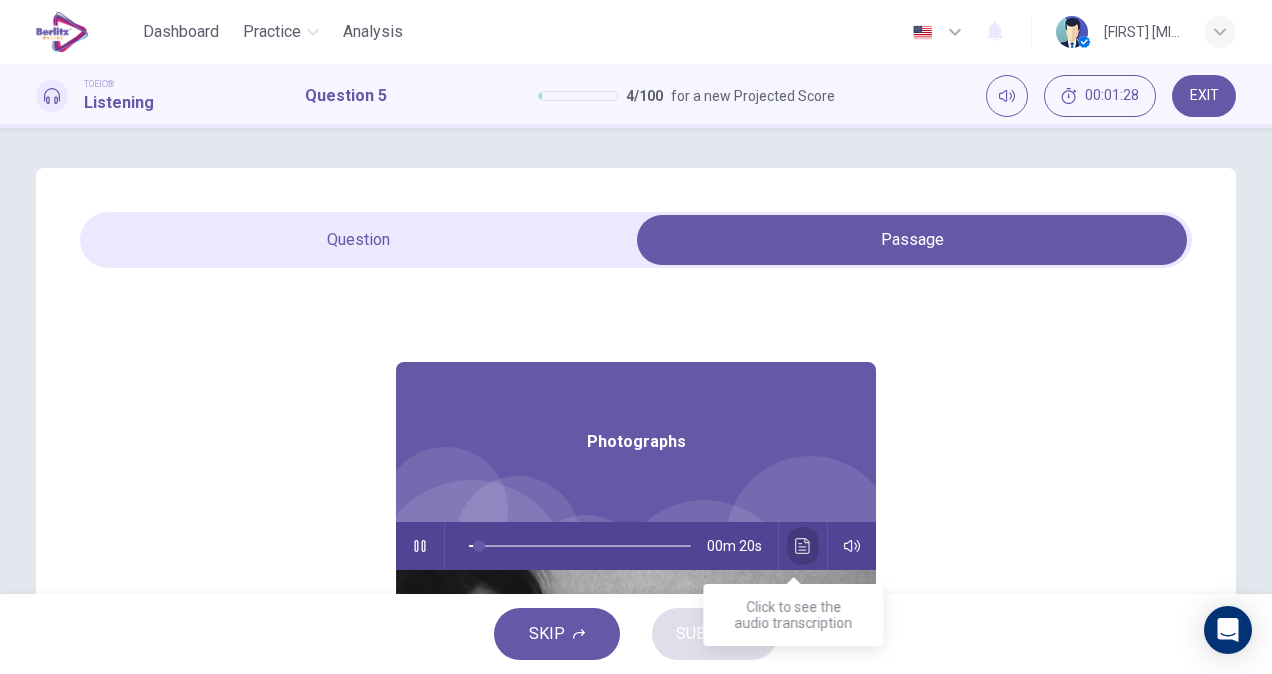 click 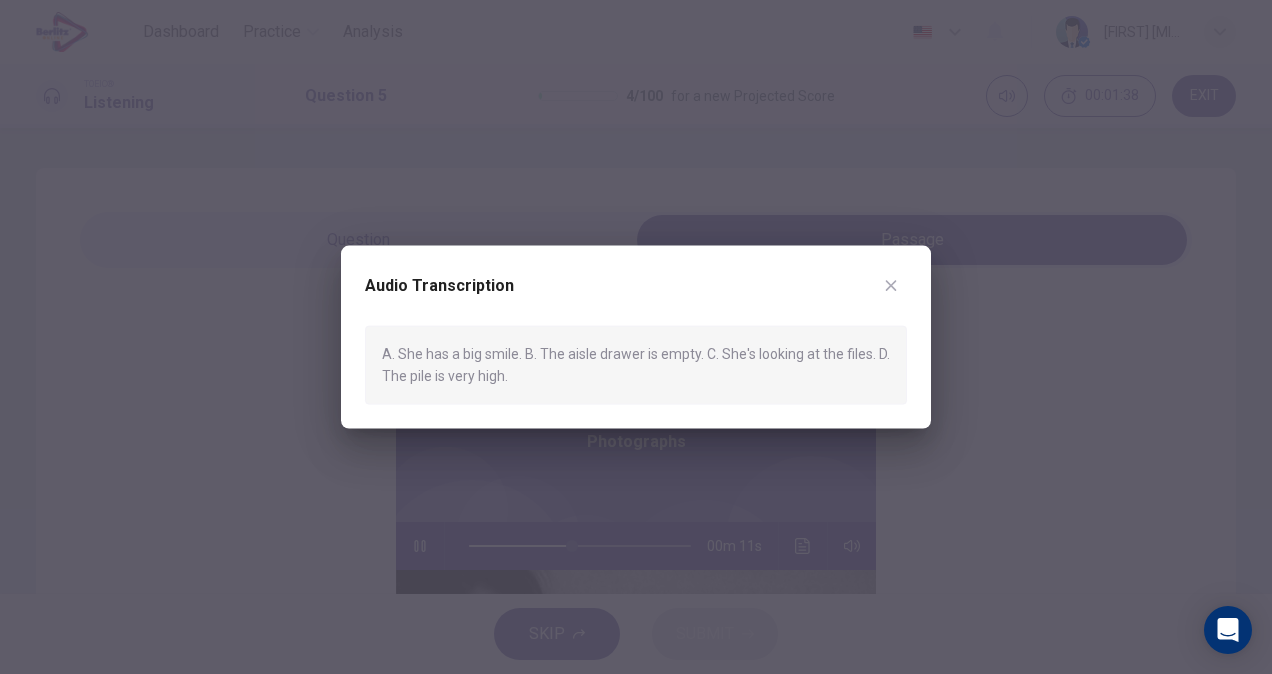 click at bounding box center [891, 286] 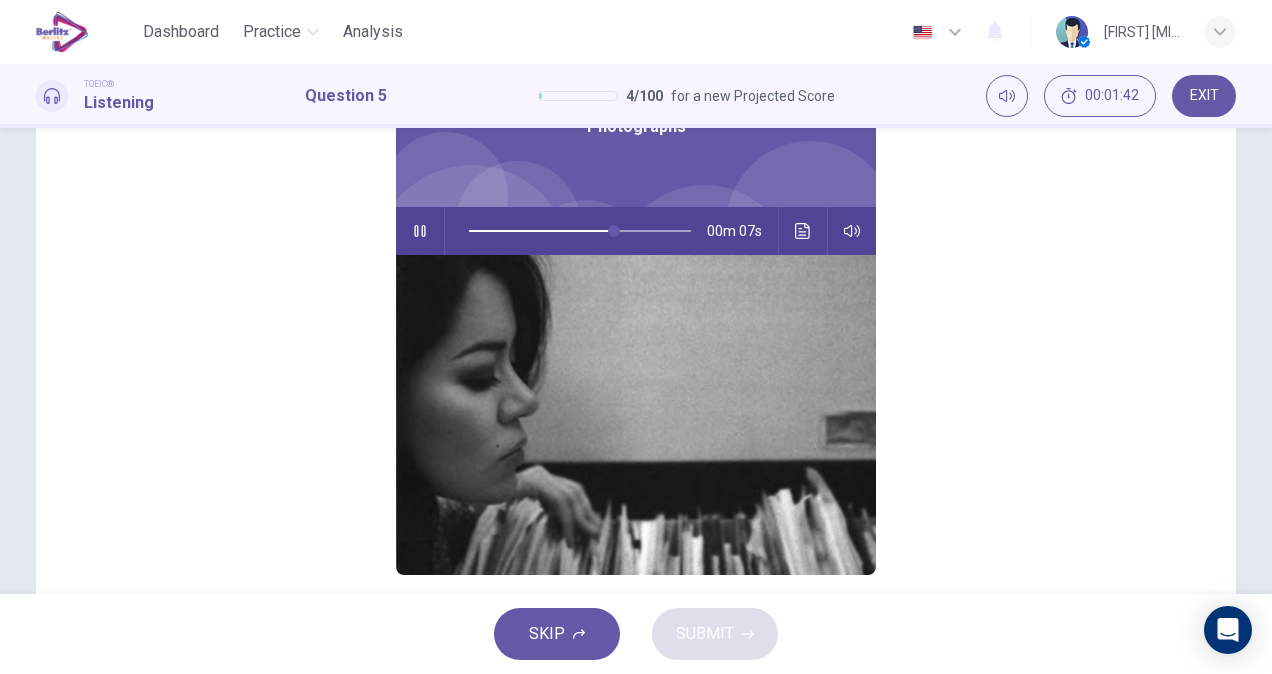 scroll, scrollTop: 310, scrollLeft: 0, axis: vertical 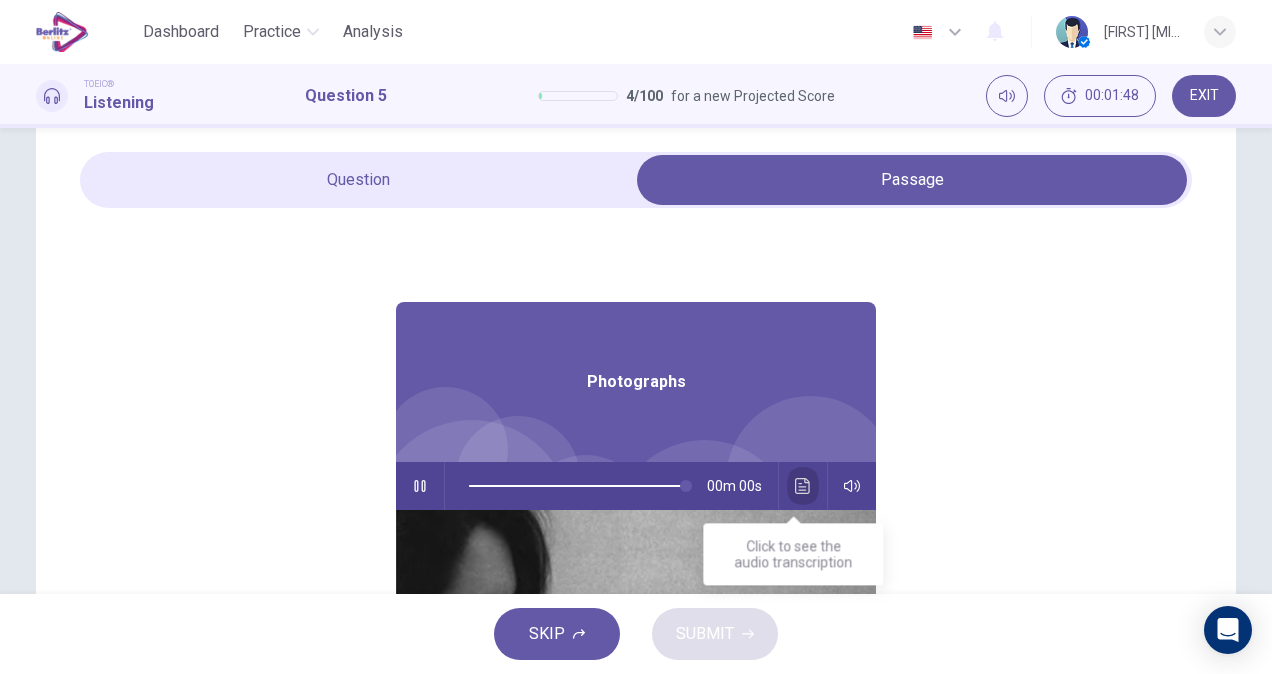 click at bounding box center [803, 486] 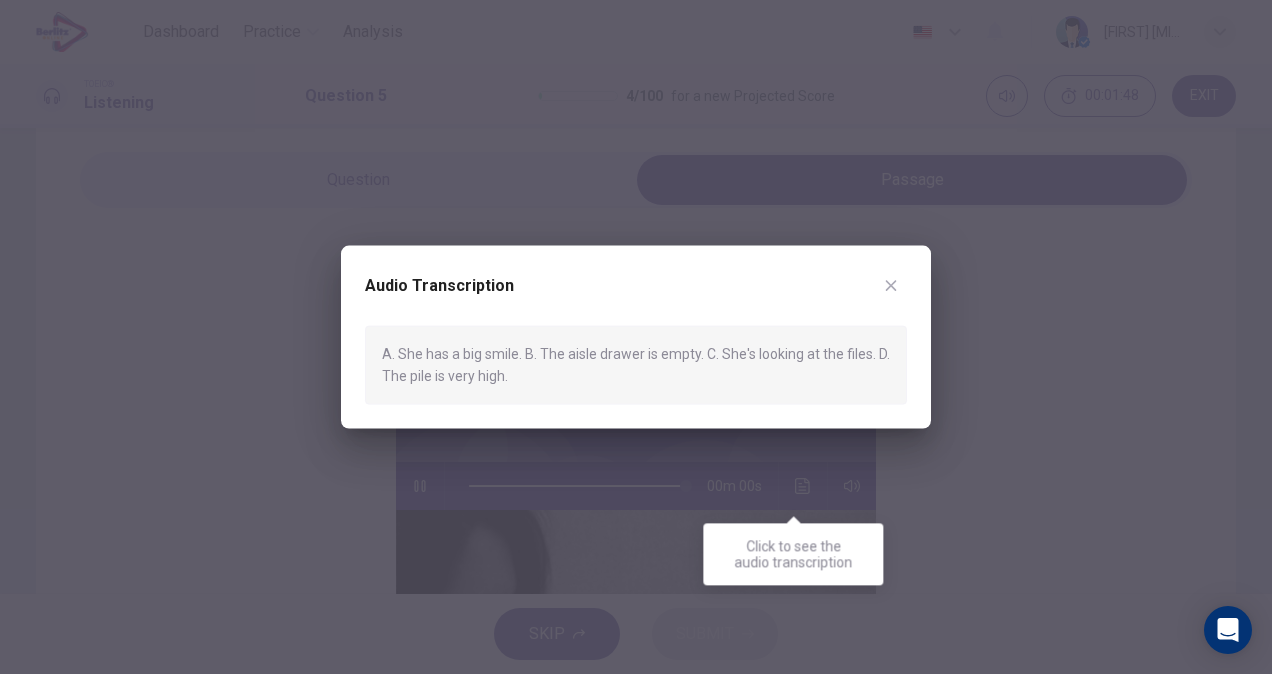type on "*" 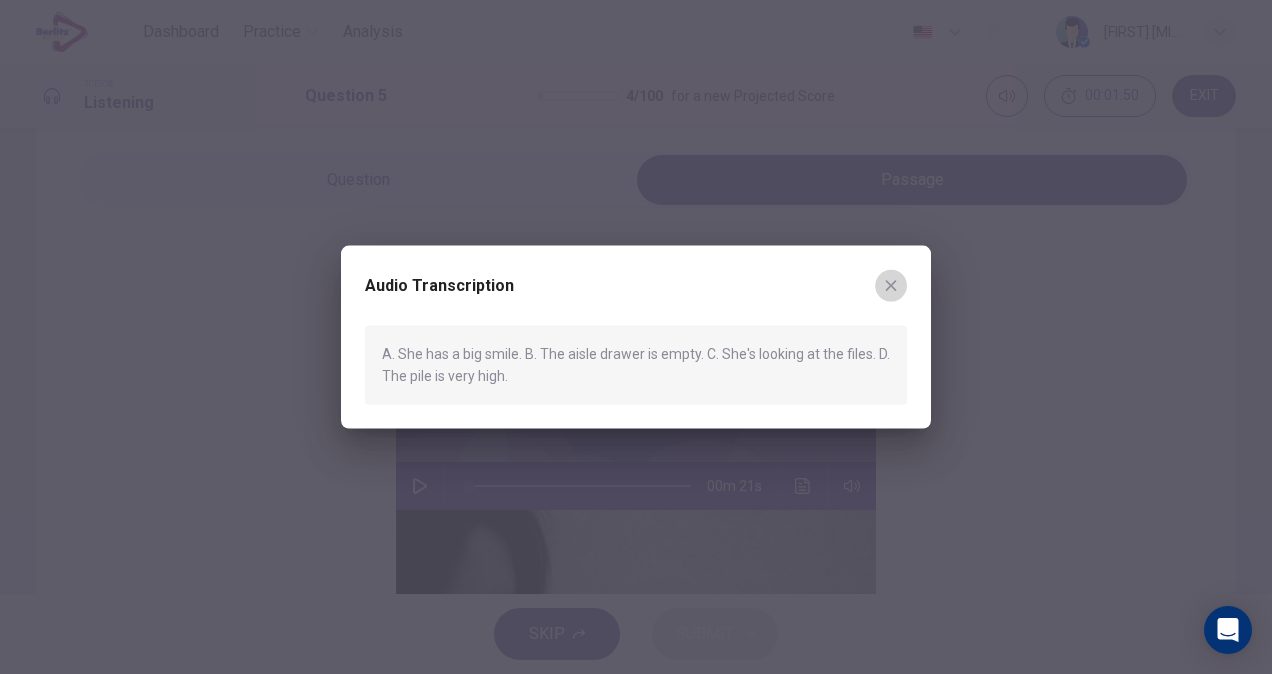 click 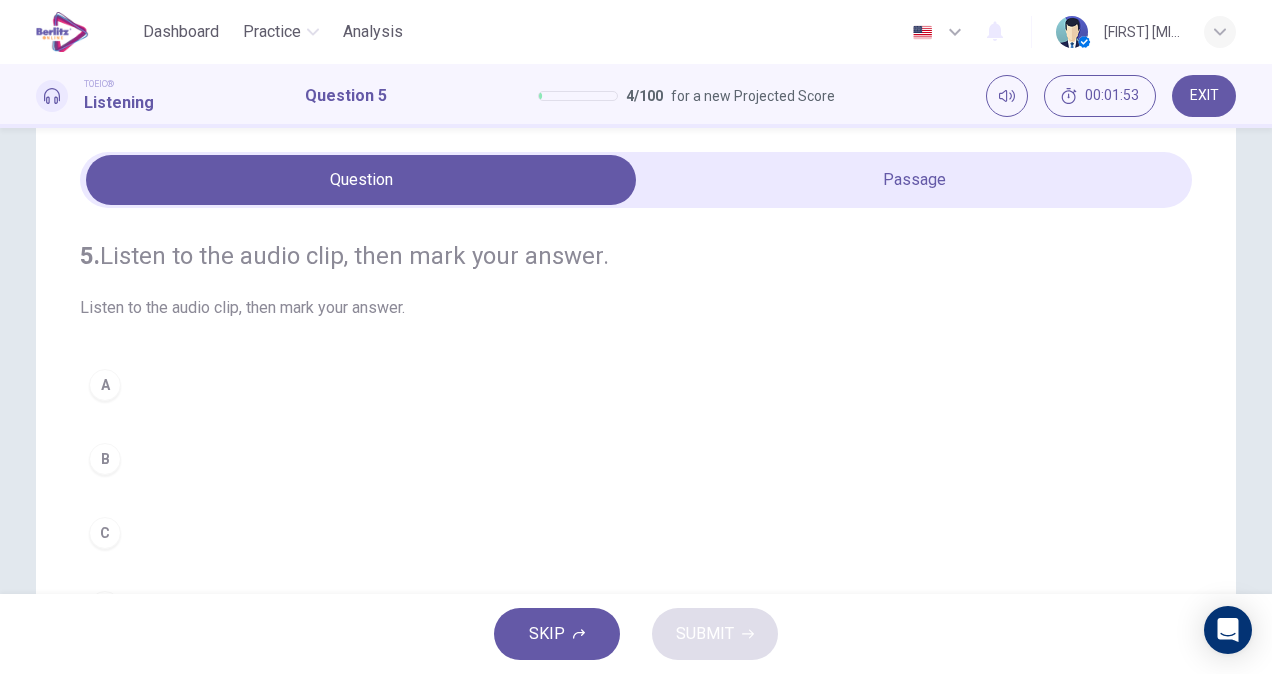 click on "C" at bounding box center [636, 533] 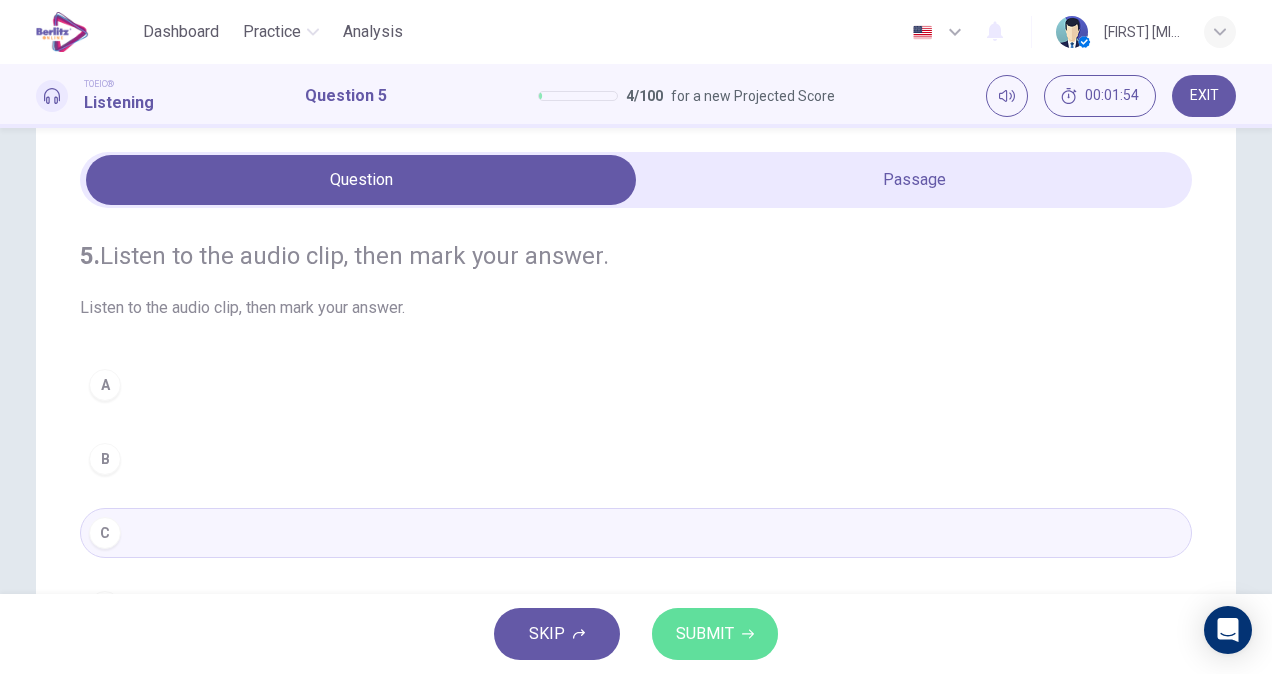 click on "SUBMIT" at bounding box center [715, 634] 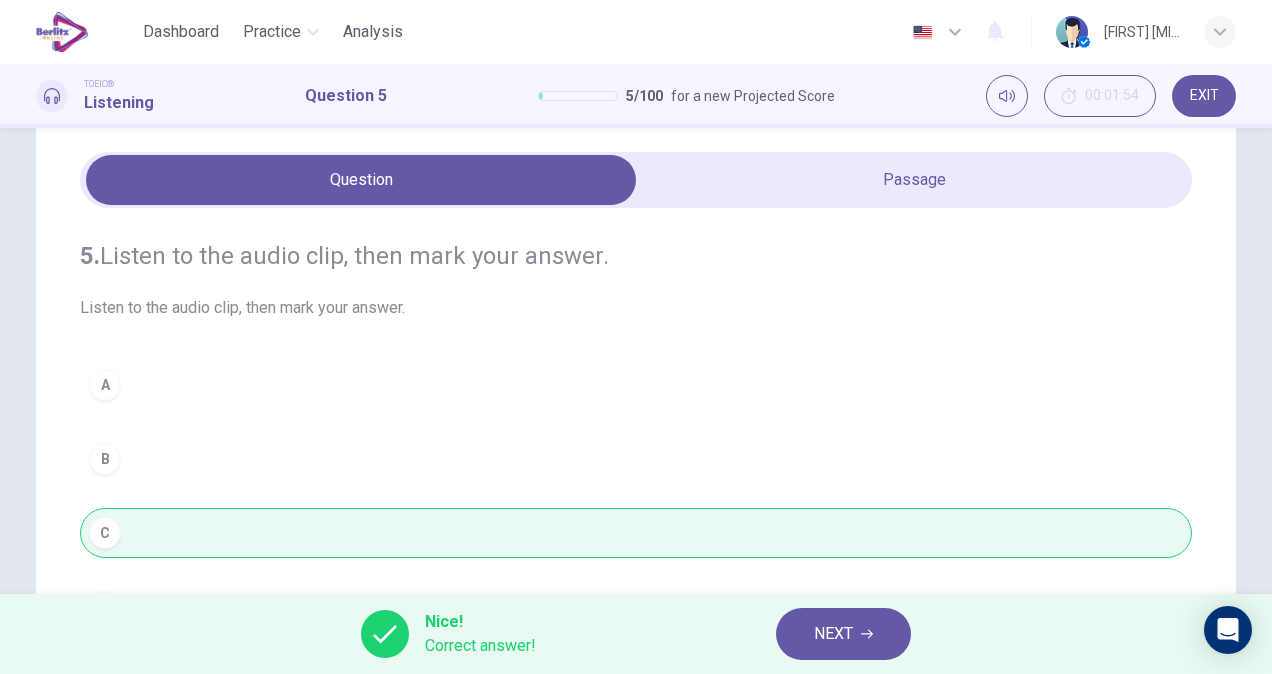click on "NEXT" at bounding box center (833, 634) 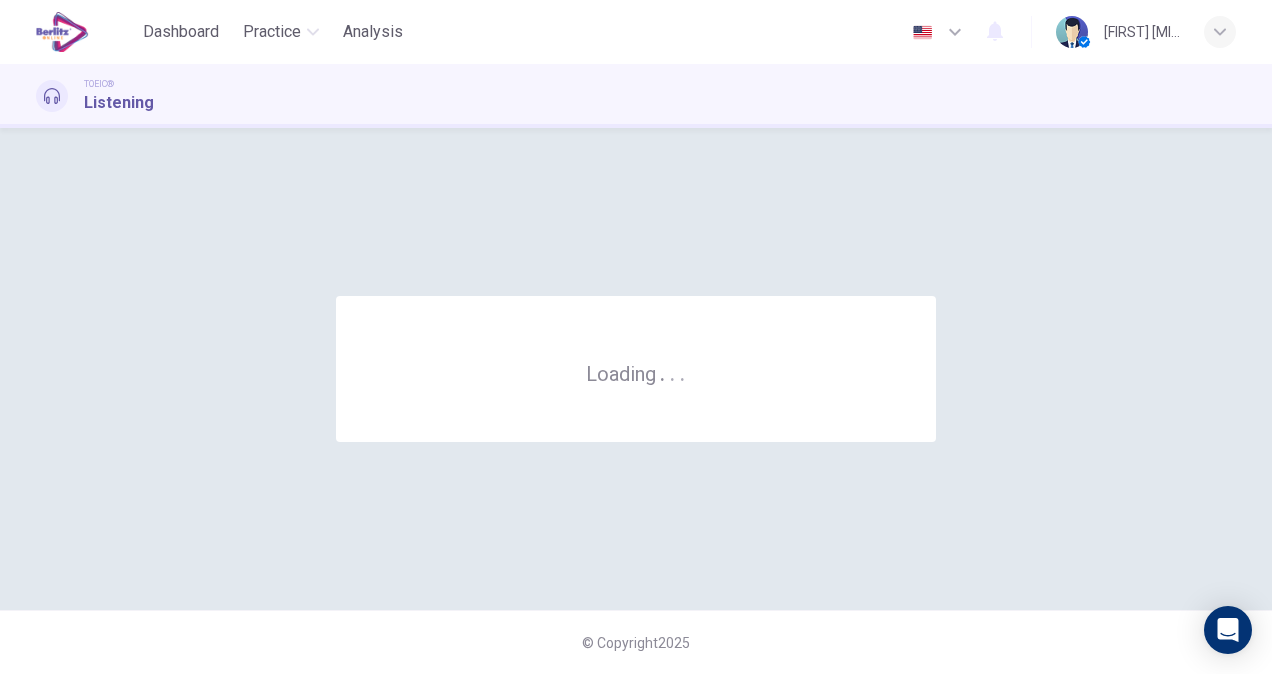 scroll, scrollTop: 0, scrollLeft: 0, axis: both 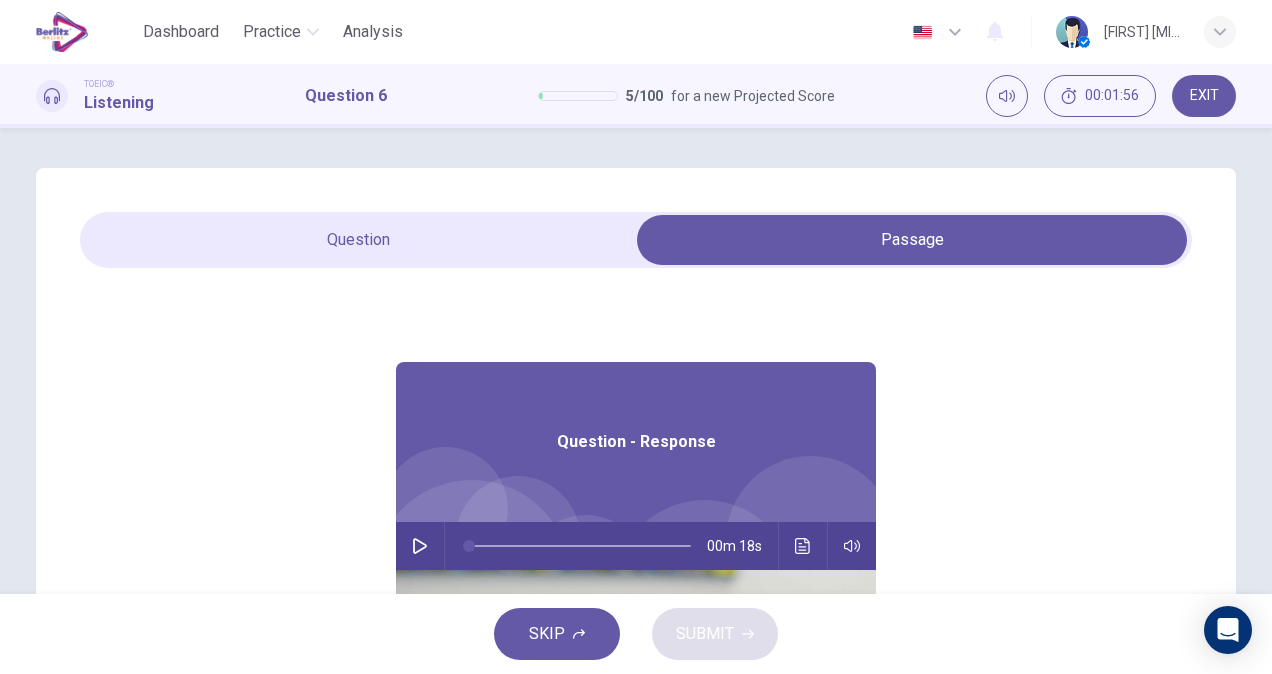 click at bounding box center [420, 546] 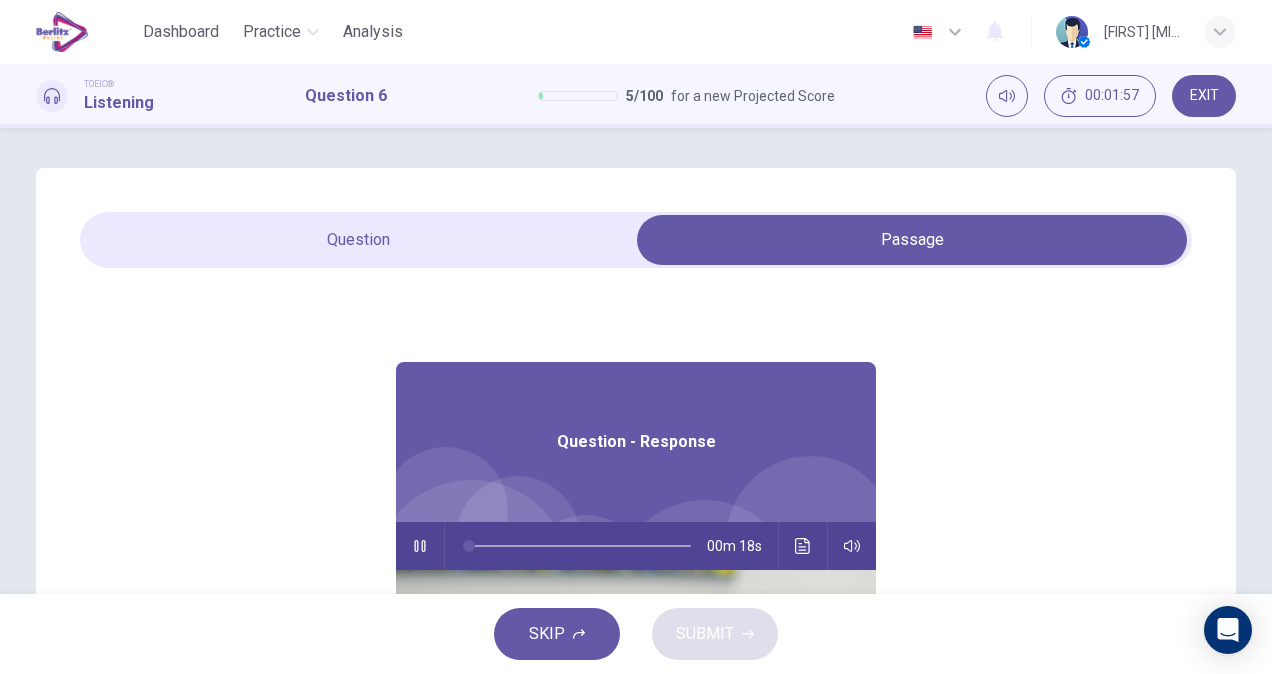 click at bounding box center (803, 546) 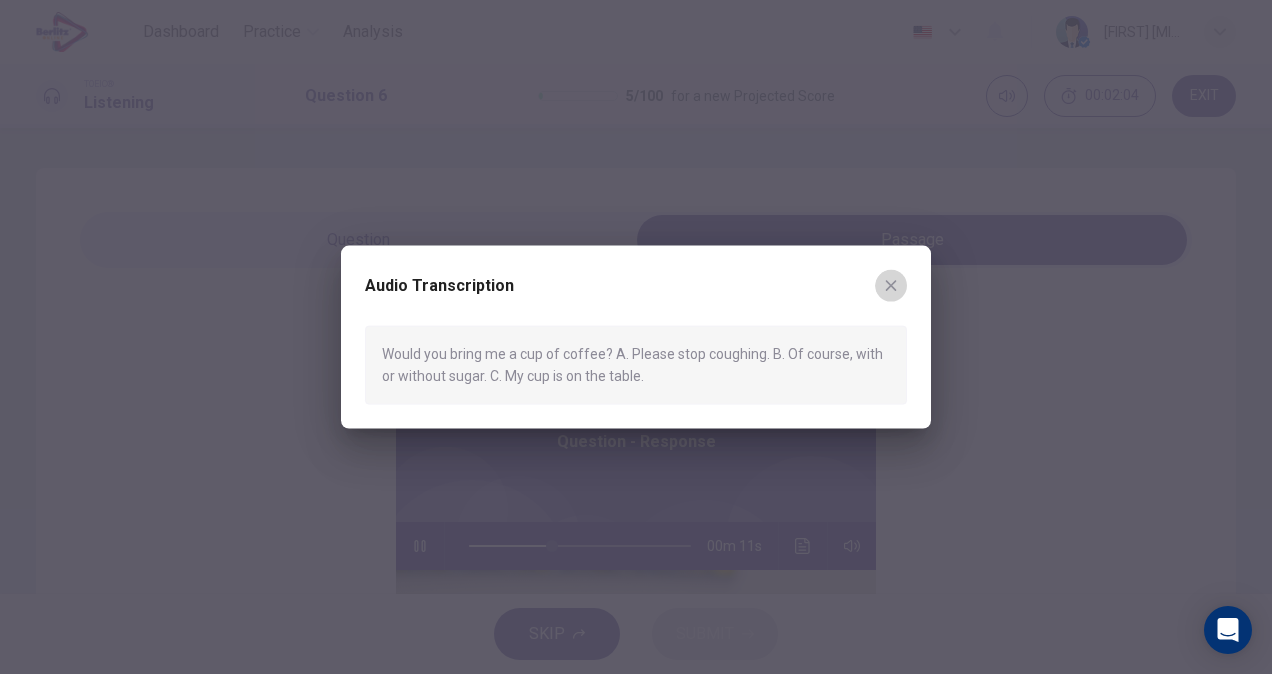 click 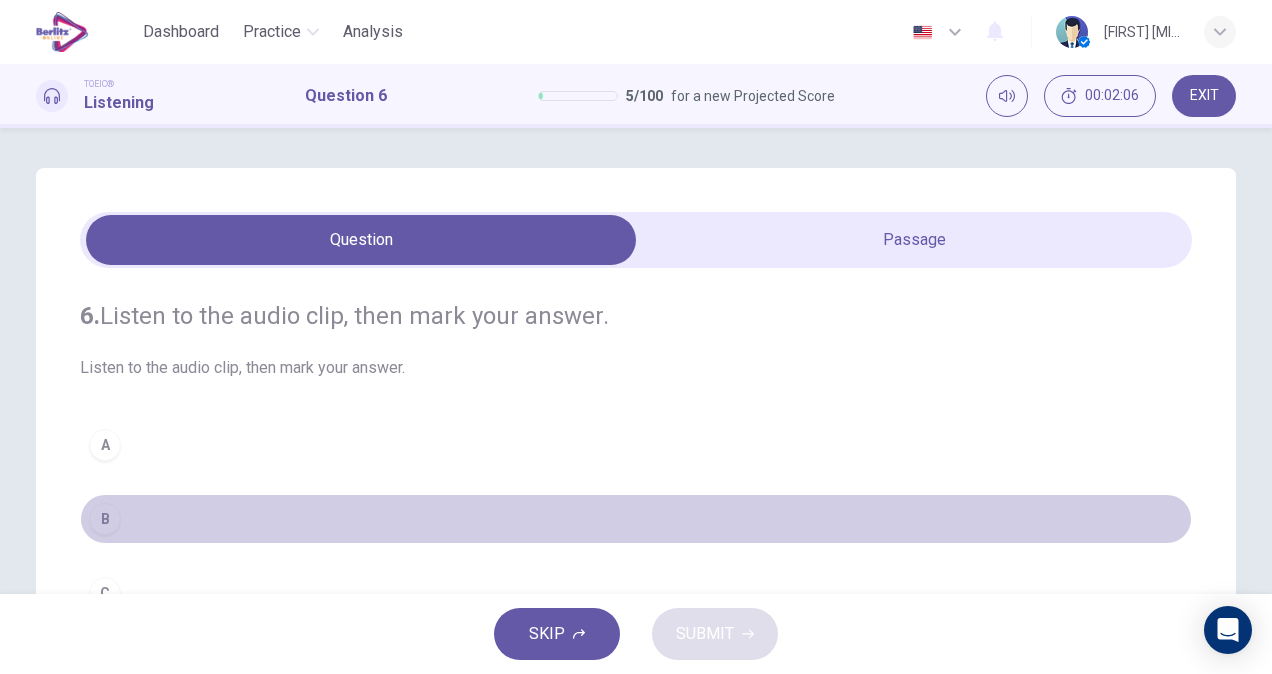 click on "B" at bounding box center (105, 519) 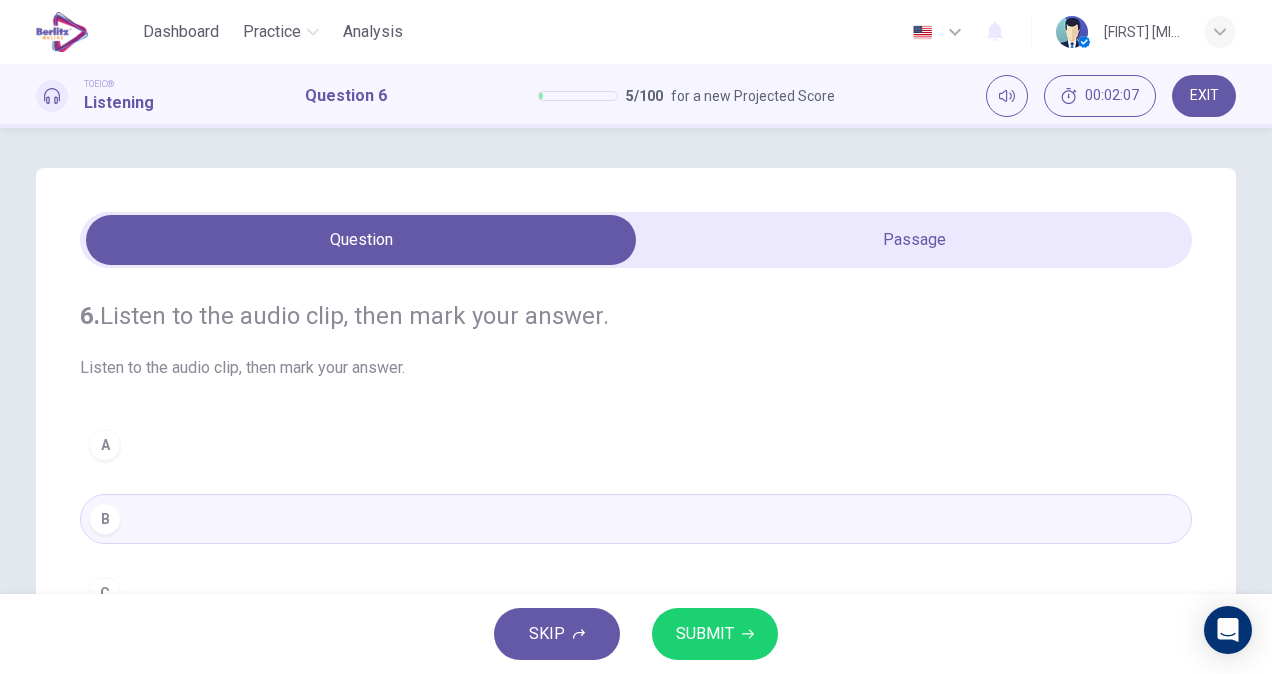 click on "SUBMIT" at bounding box center [705, 634] 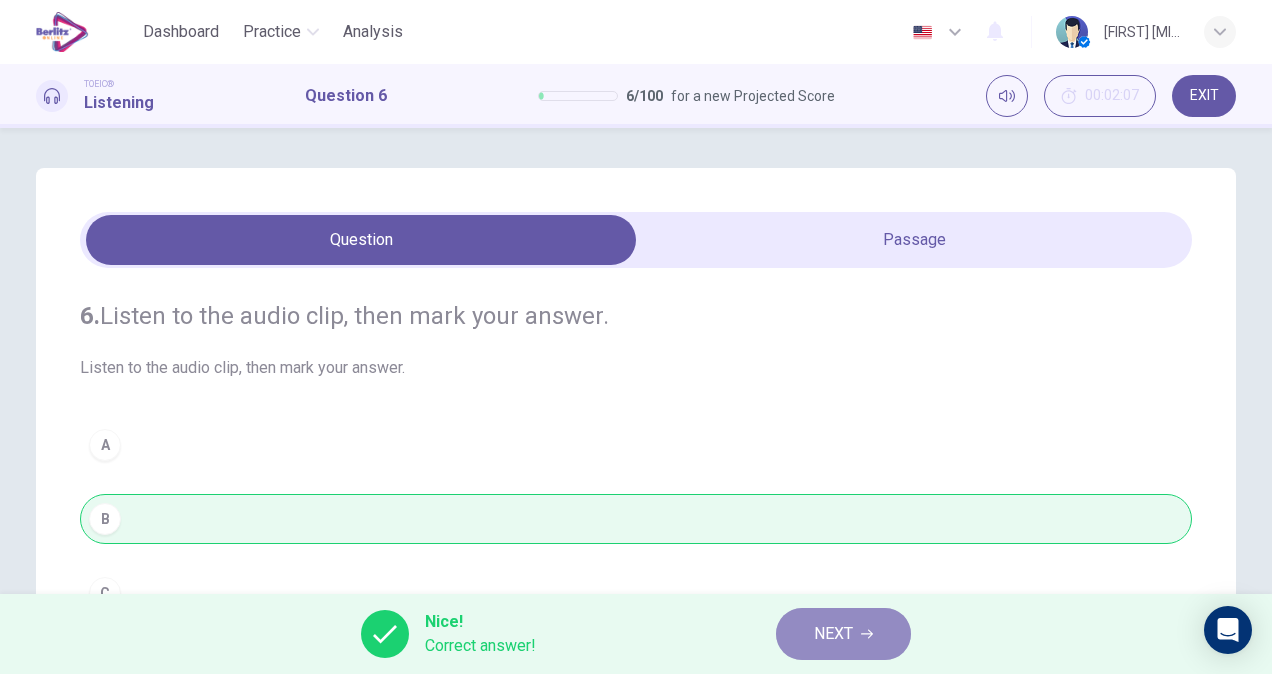 click on "NEXT" at bounding box center [833, 634] 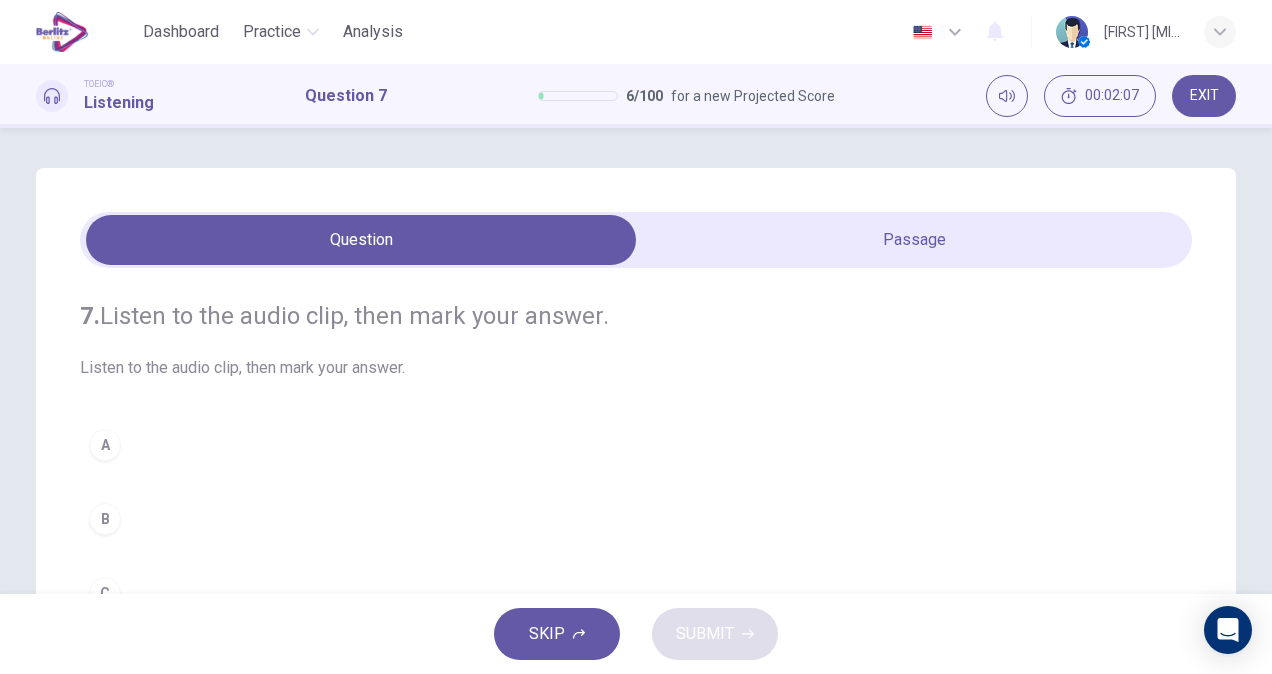 click on "7.  Listen to the audio clip, then mark your answer. Listen to the audio clip, then mark your answer. A B C Question - Response 00m 18s" at bounding box center (636, 570) 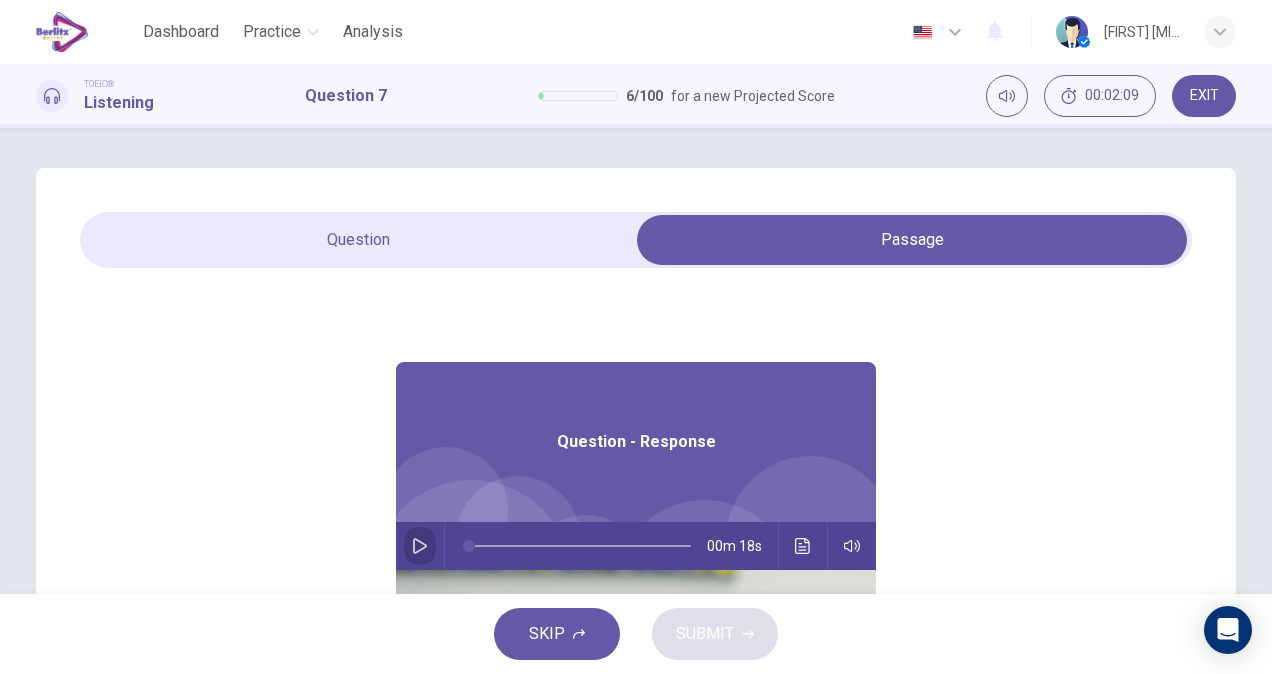 click at bounding box center (420, 546) 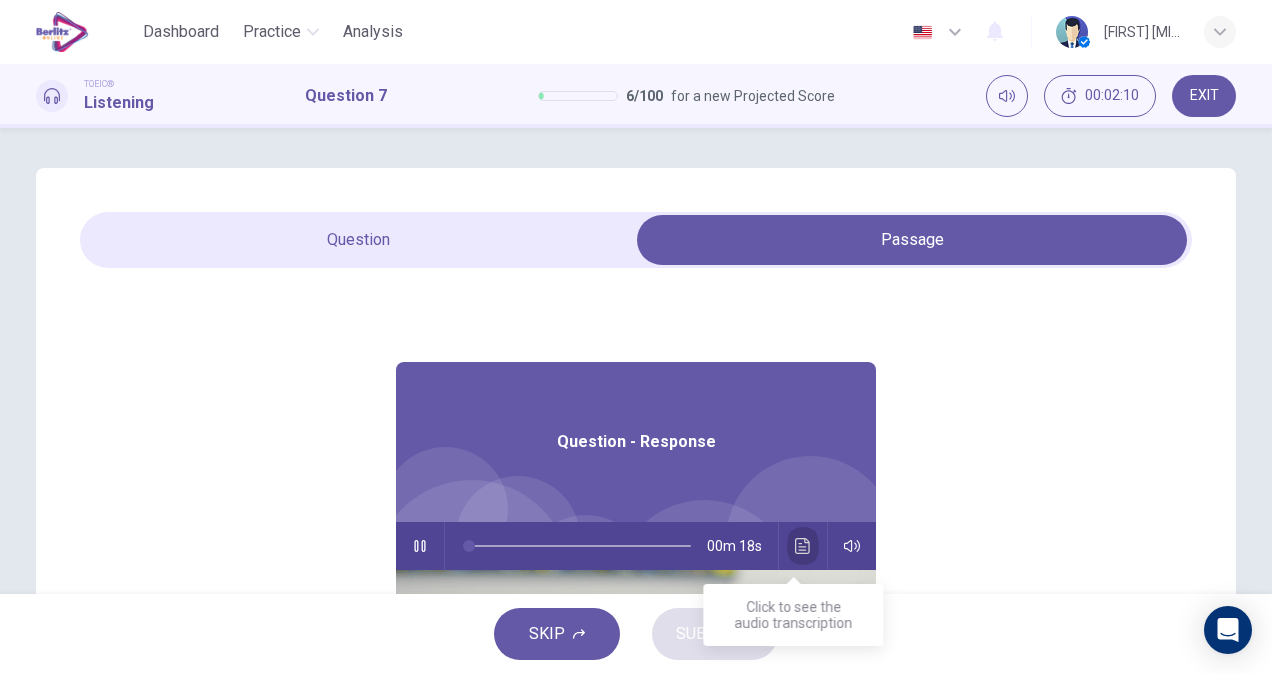 click 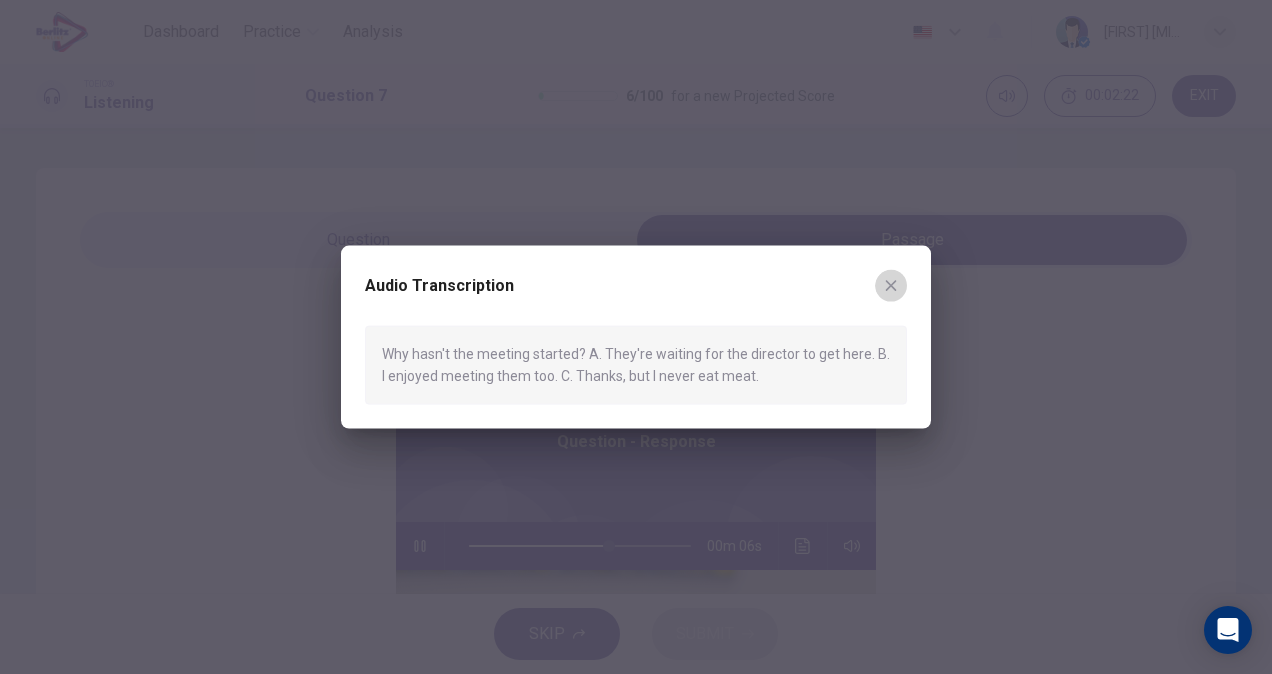 click 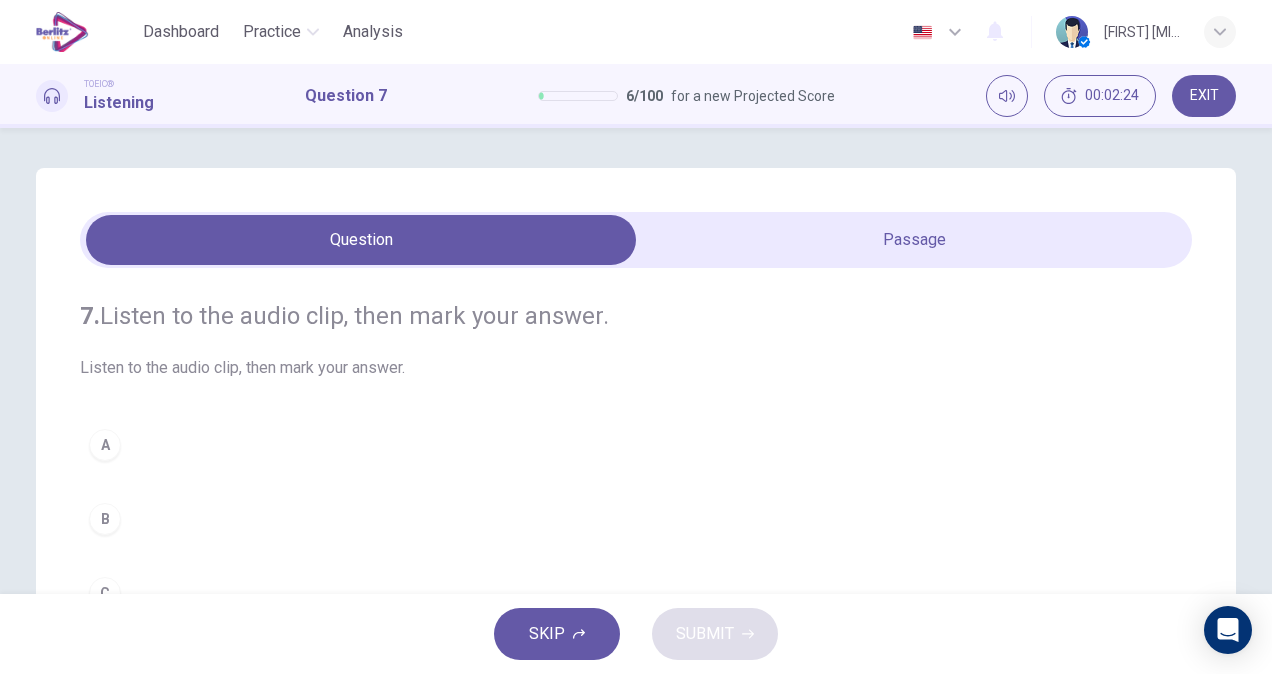 click on "A" at bounding box center [636, 445] 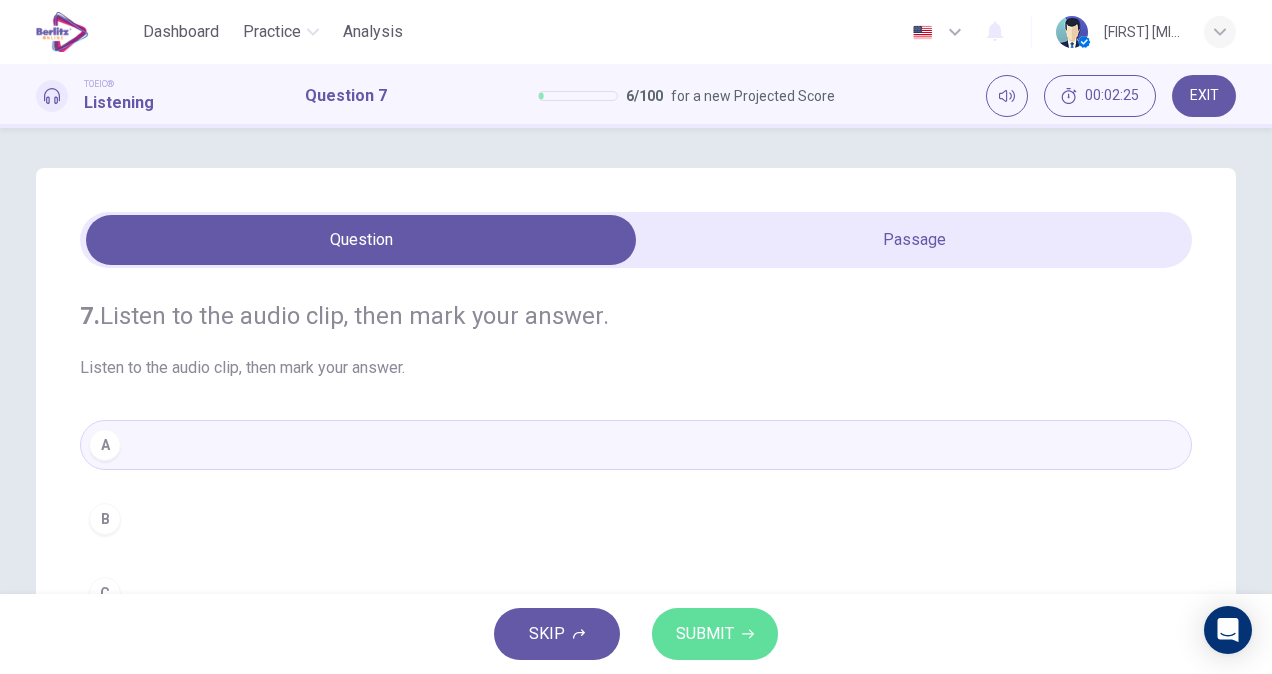 click on "SUBMIT" at bounding box center [715, 634] 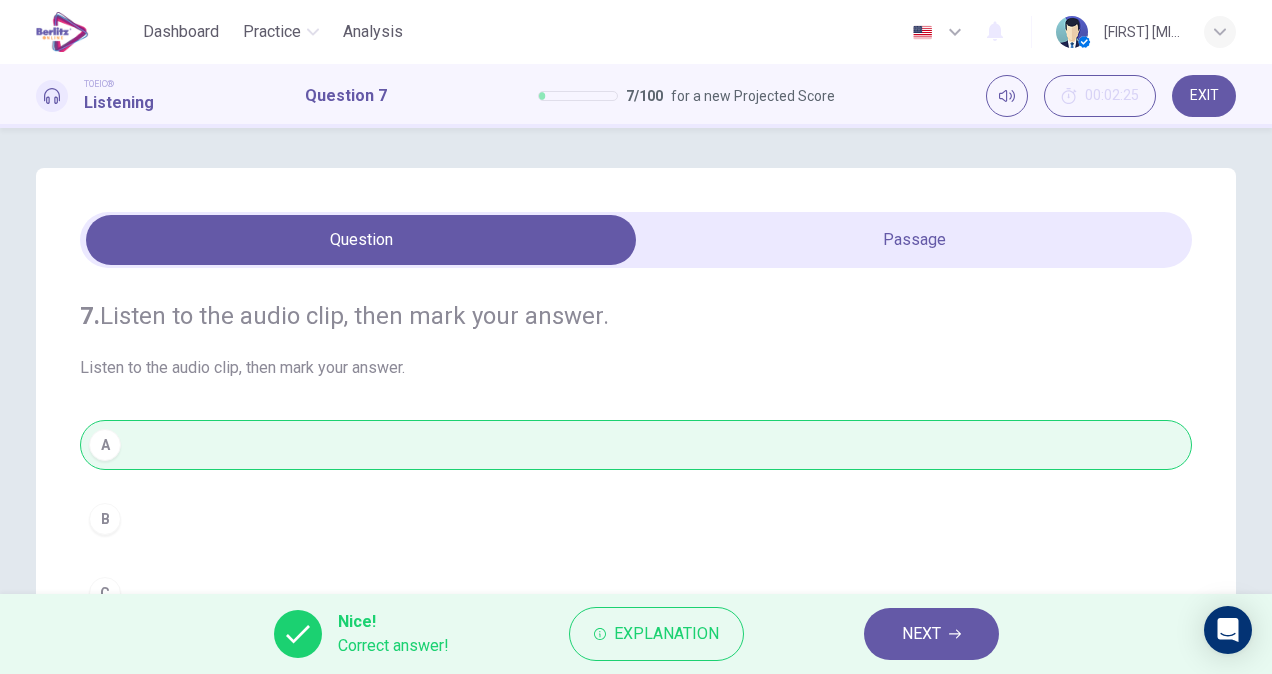 click on "NEXT" at bounding box center [931, 634] 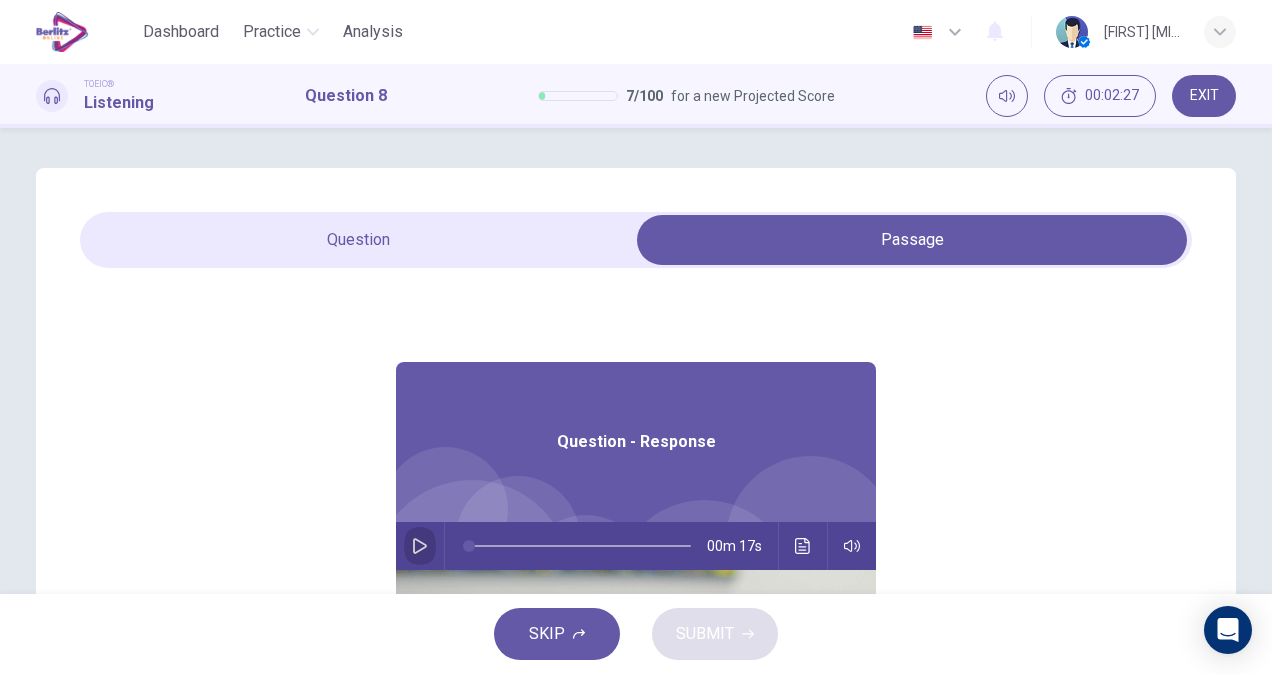 click at bounding box center [420, 546] 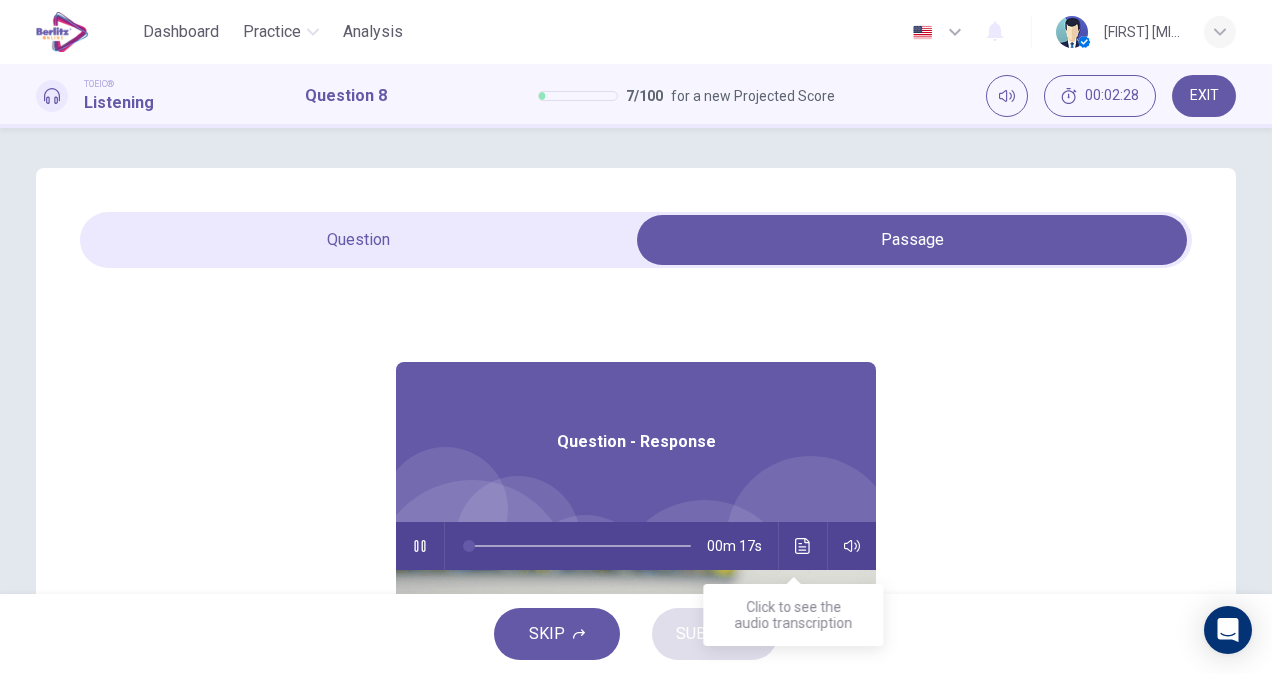 click 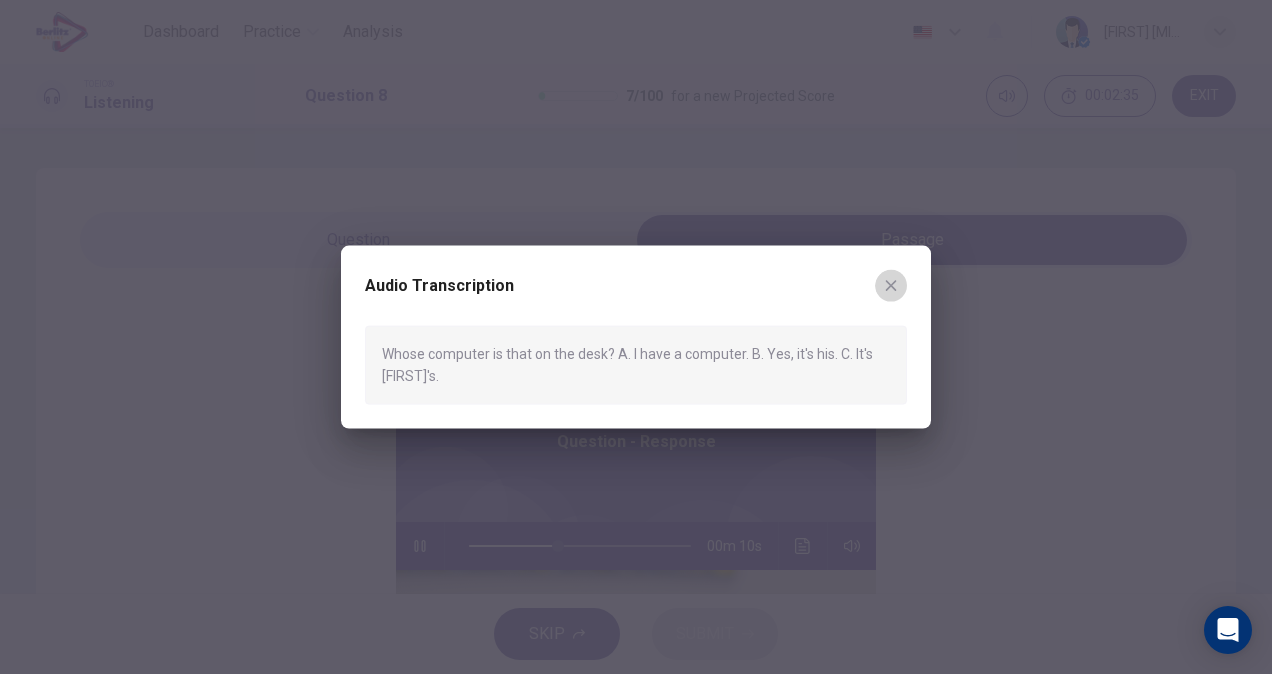 click at bounding box center [891, 286] 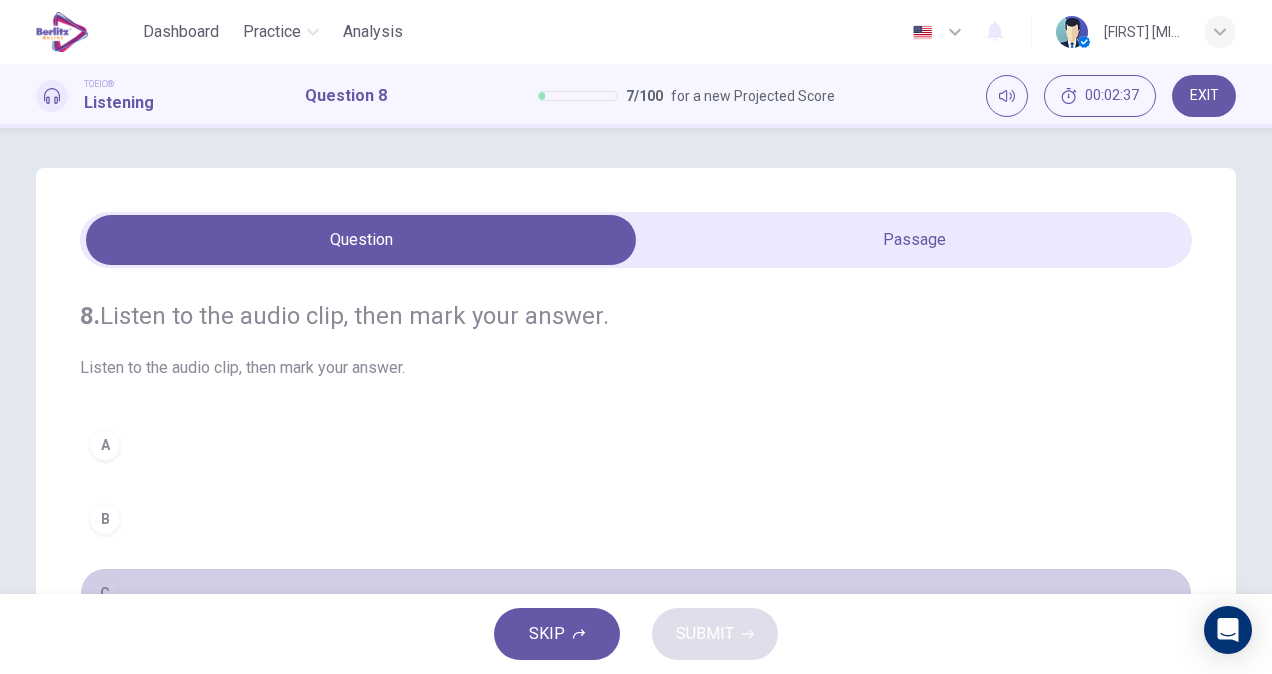 click on "C" at bounding box center (105, 593) 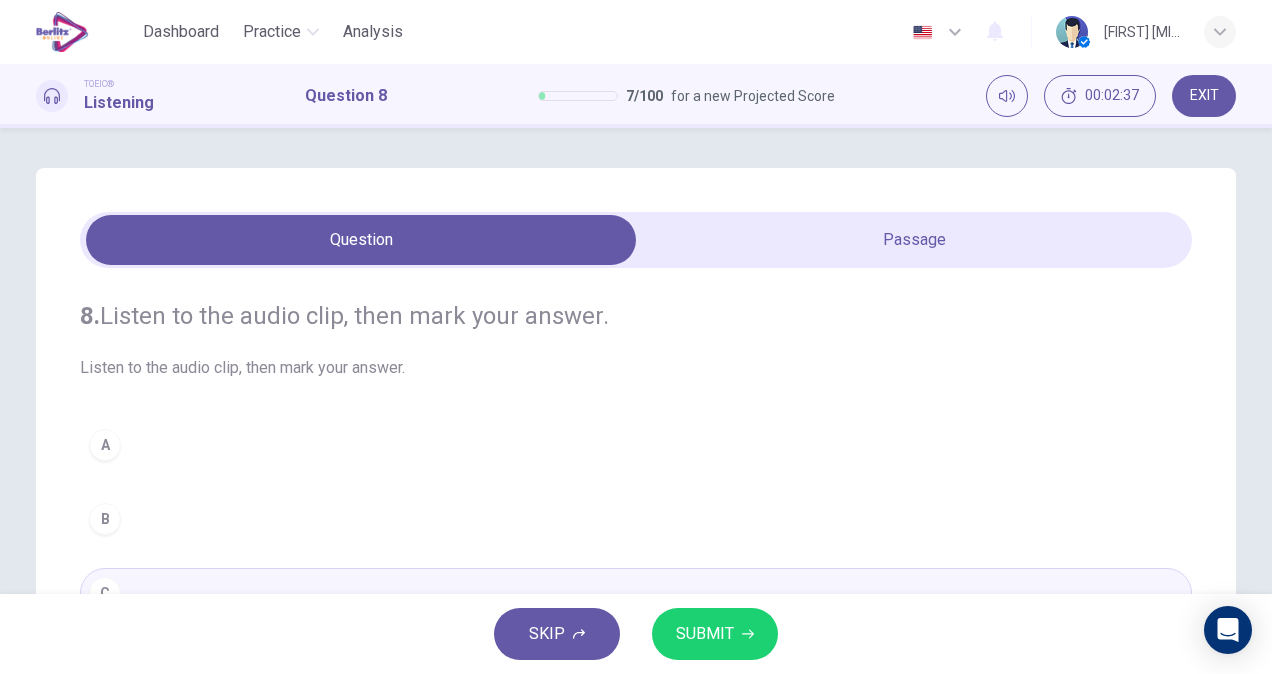 click on "SUBMIT" at bounding box center [705, 634] 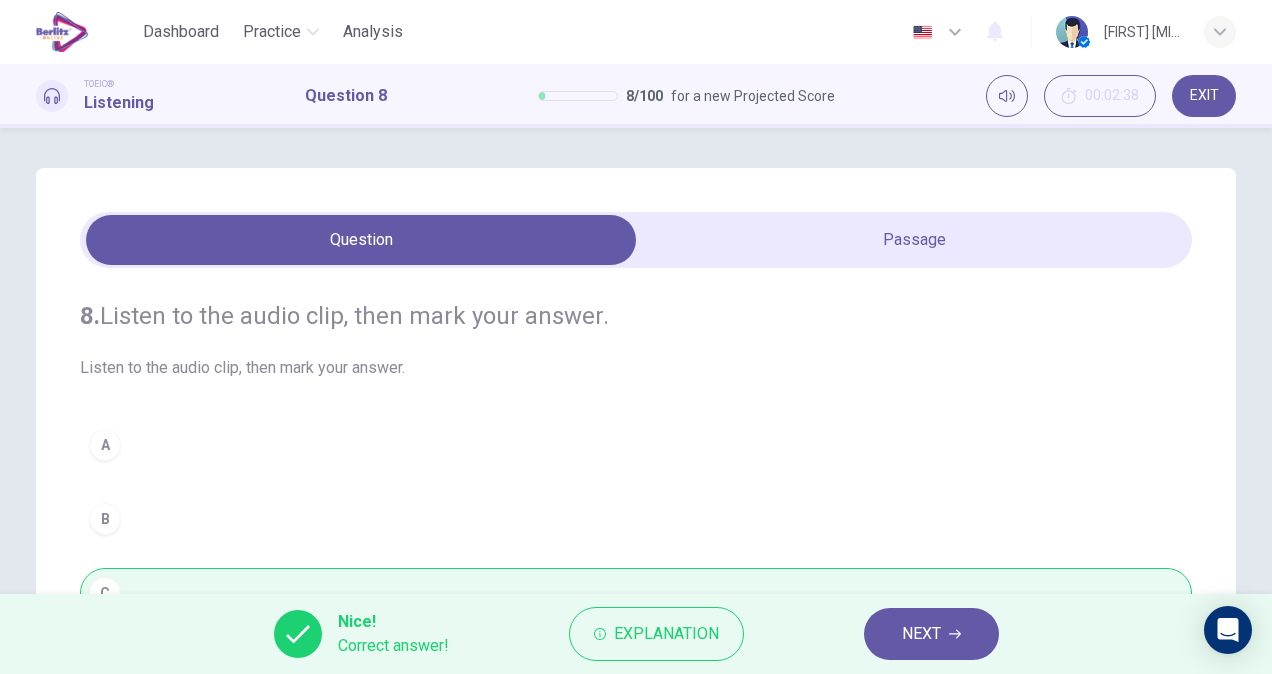 click on "NEXT" at bounding box center (931, 634) 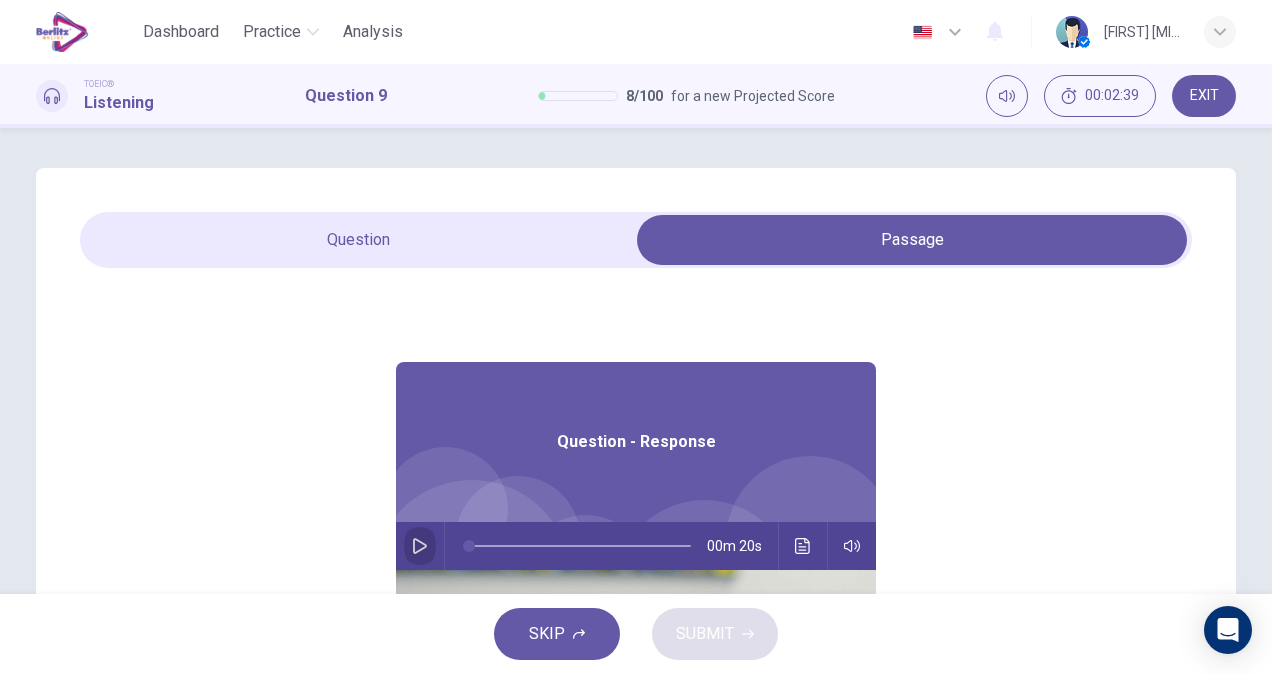 click at bounding box center (420, 546) 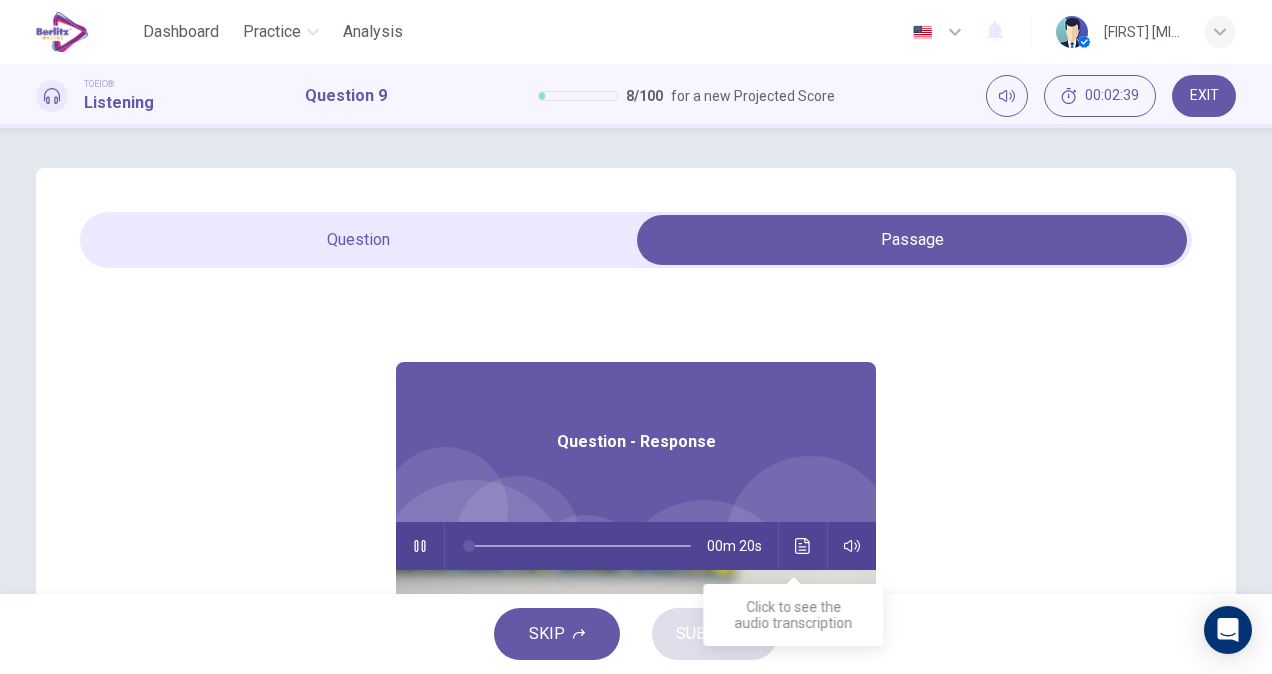 click 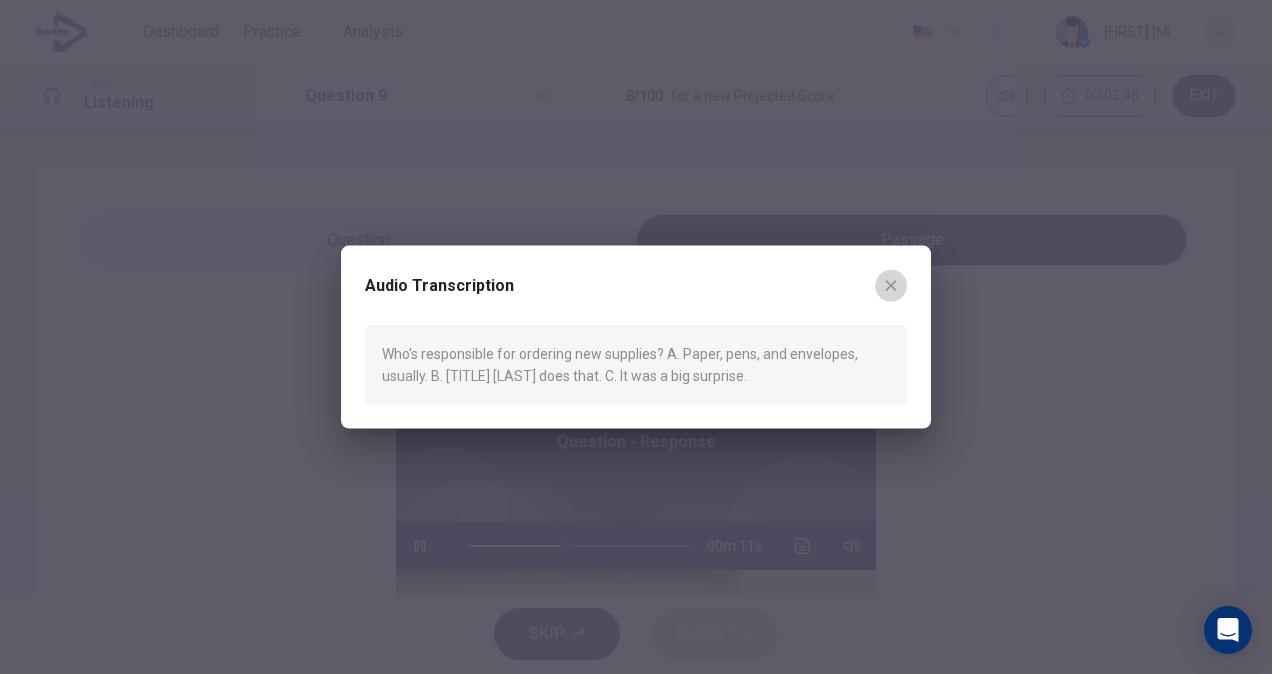 click 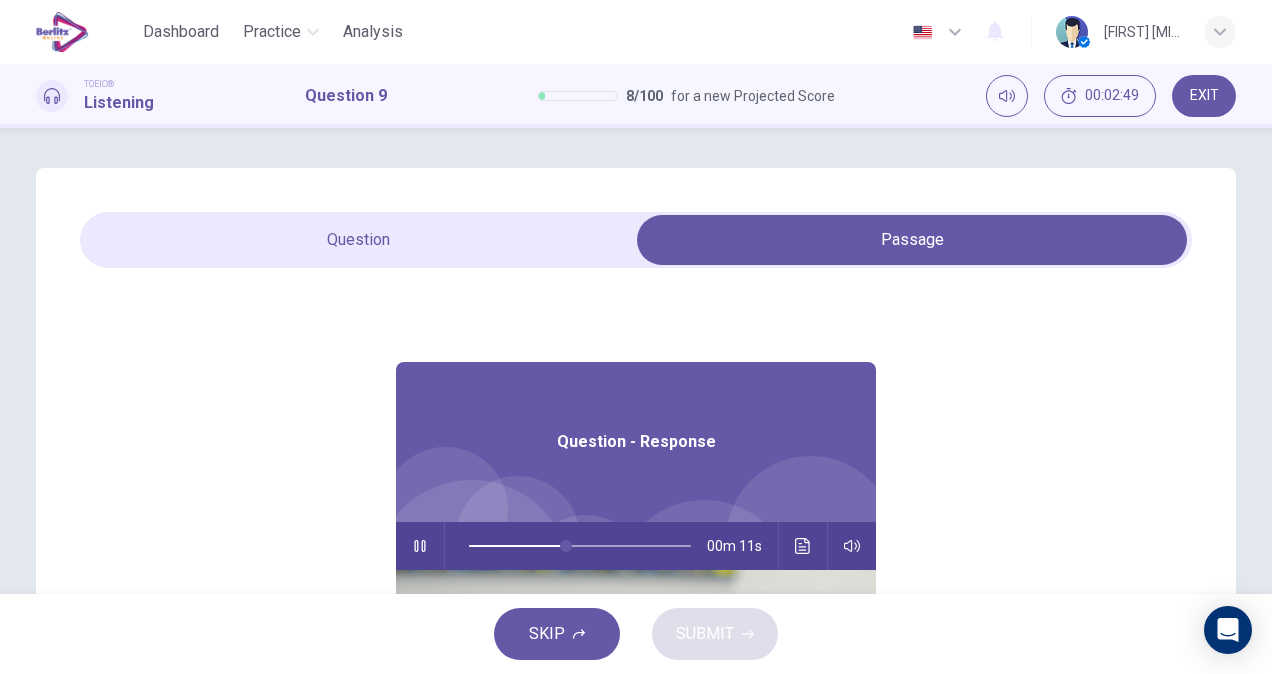 type on "**" 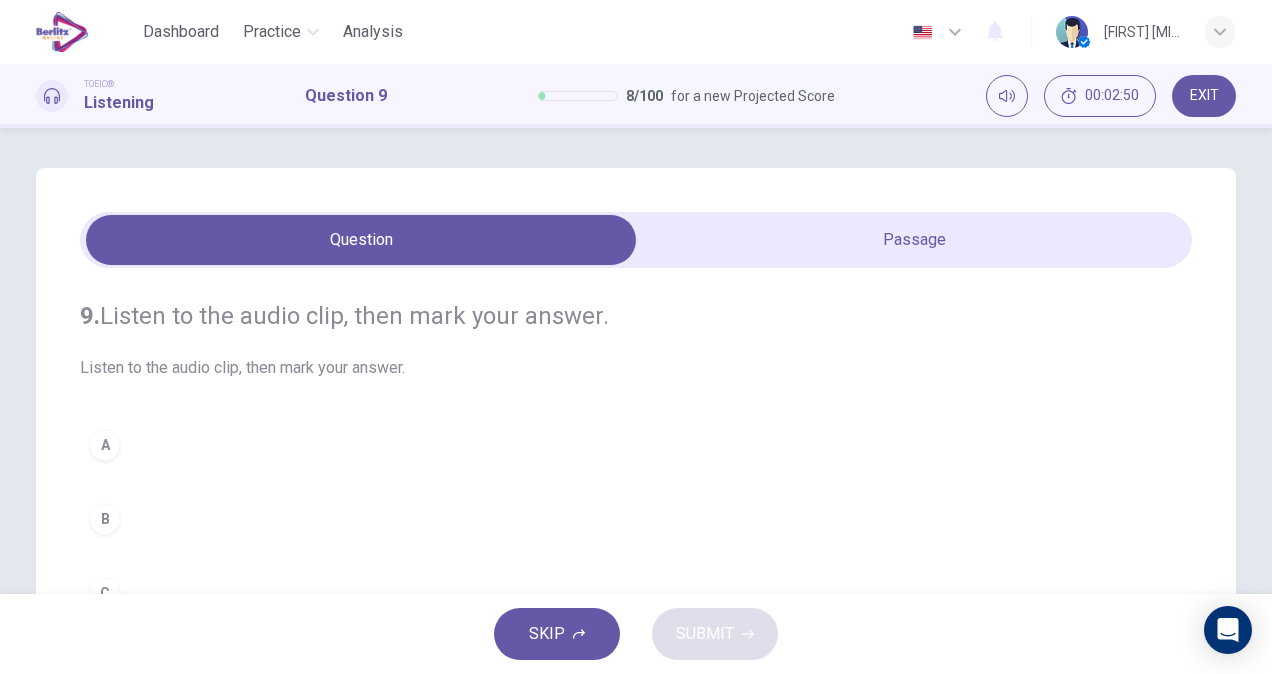 click on "B" at bounding box center [636, 519] 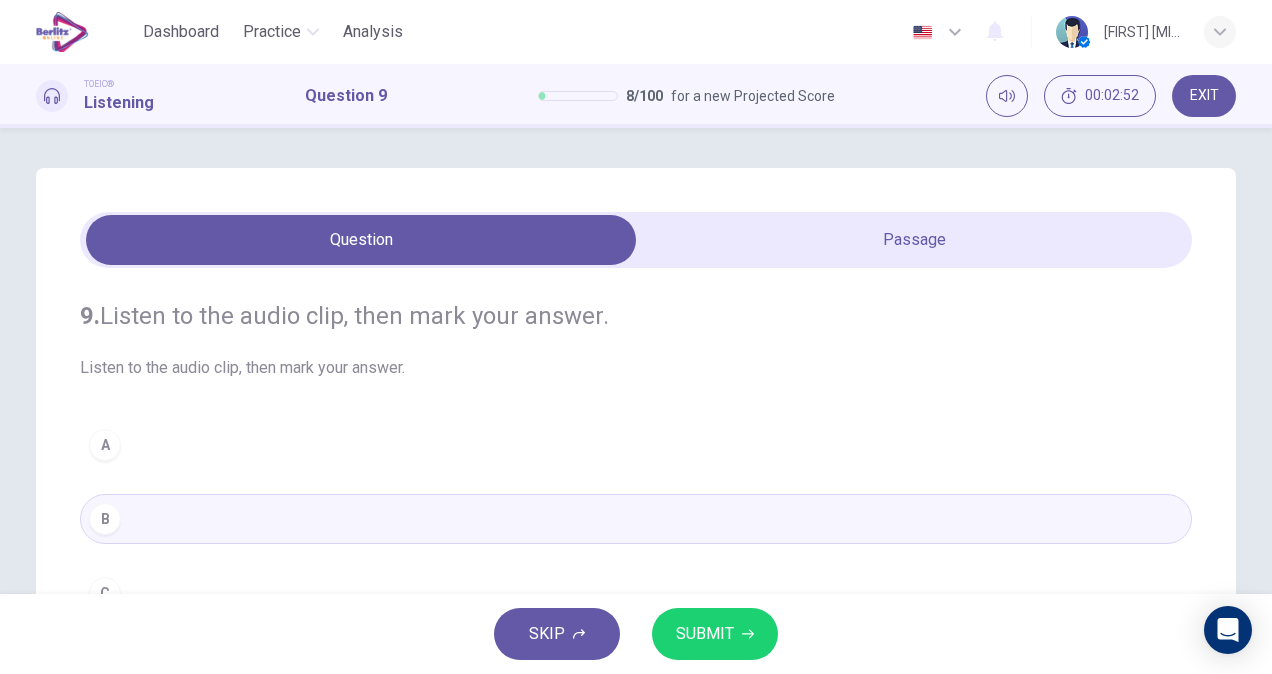 click on "SUBMIT" at bounding box center [705, 634] 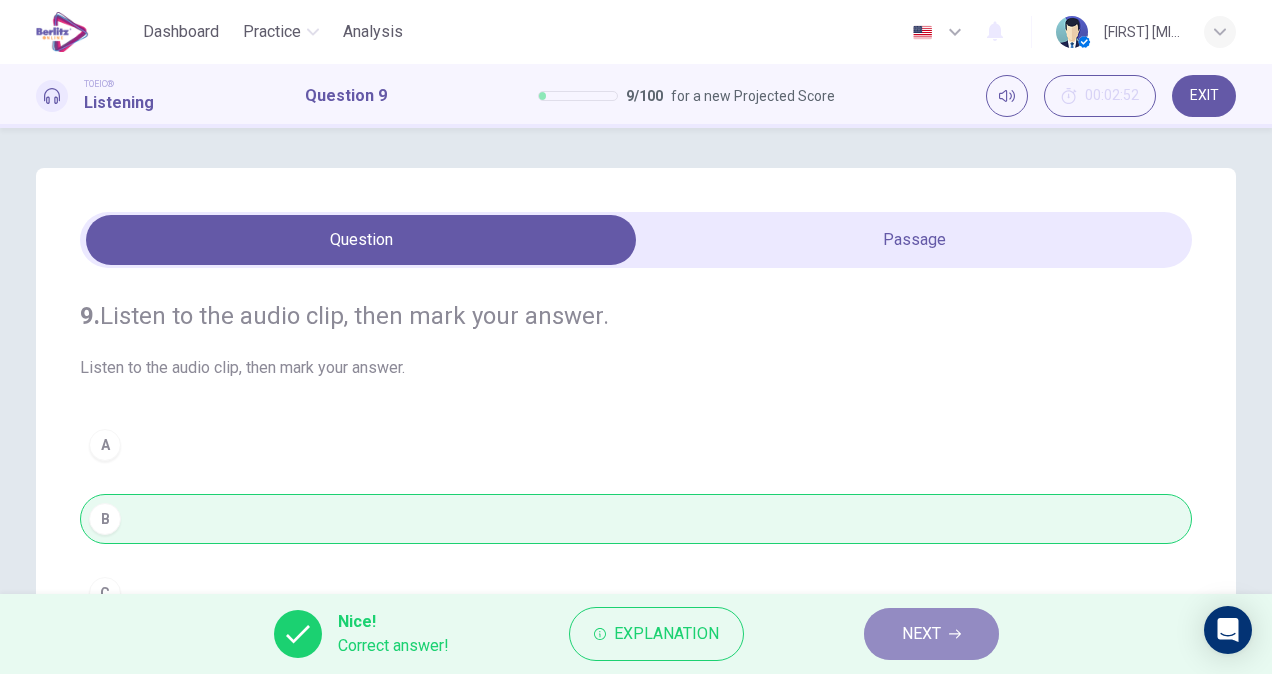 click on "NEXT" at bounding box center (921, 634) 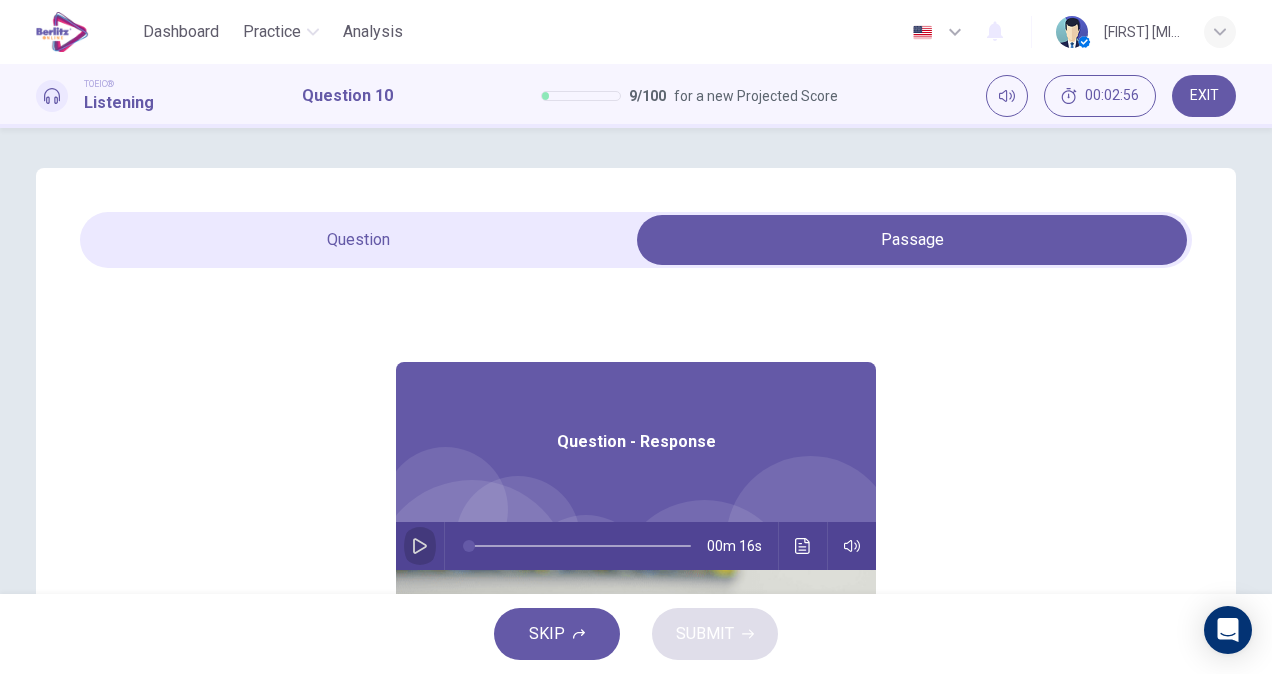 click at bounding box center [420, 546] 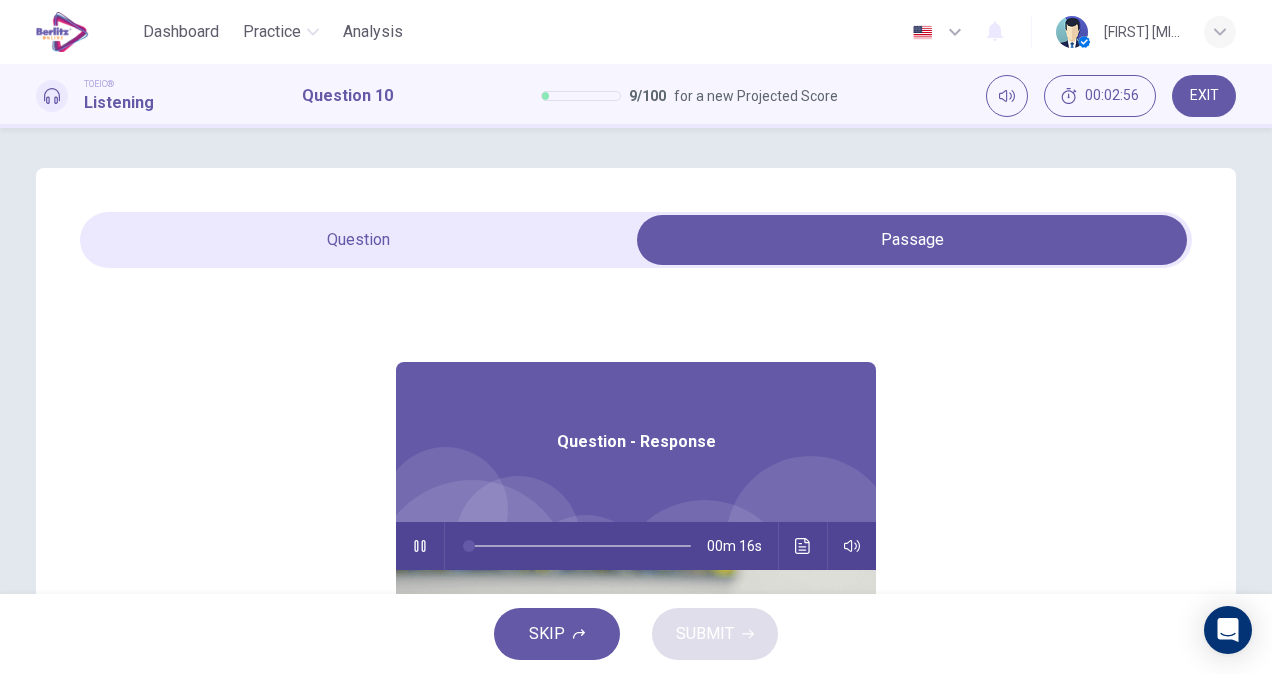 click at bounding box center [803, 546] 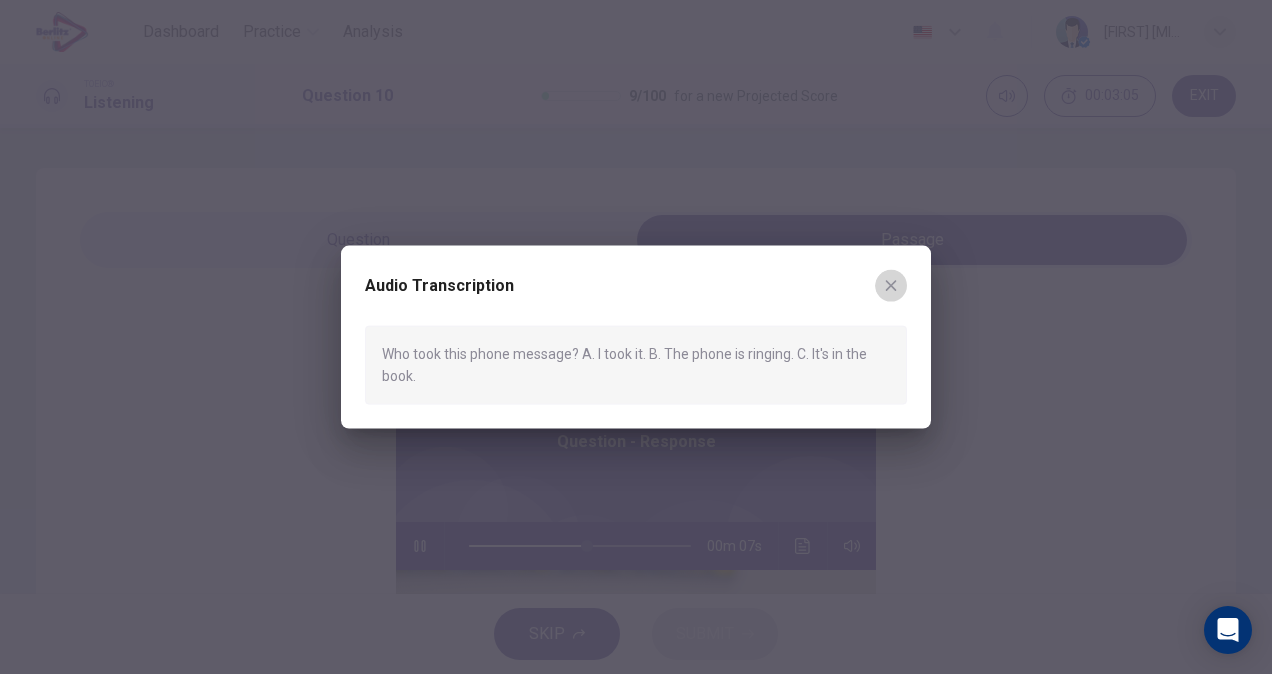 click 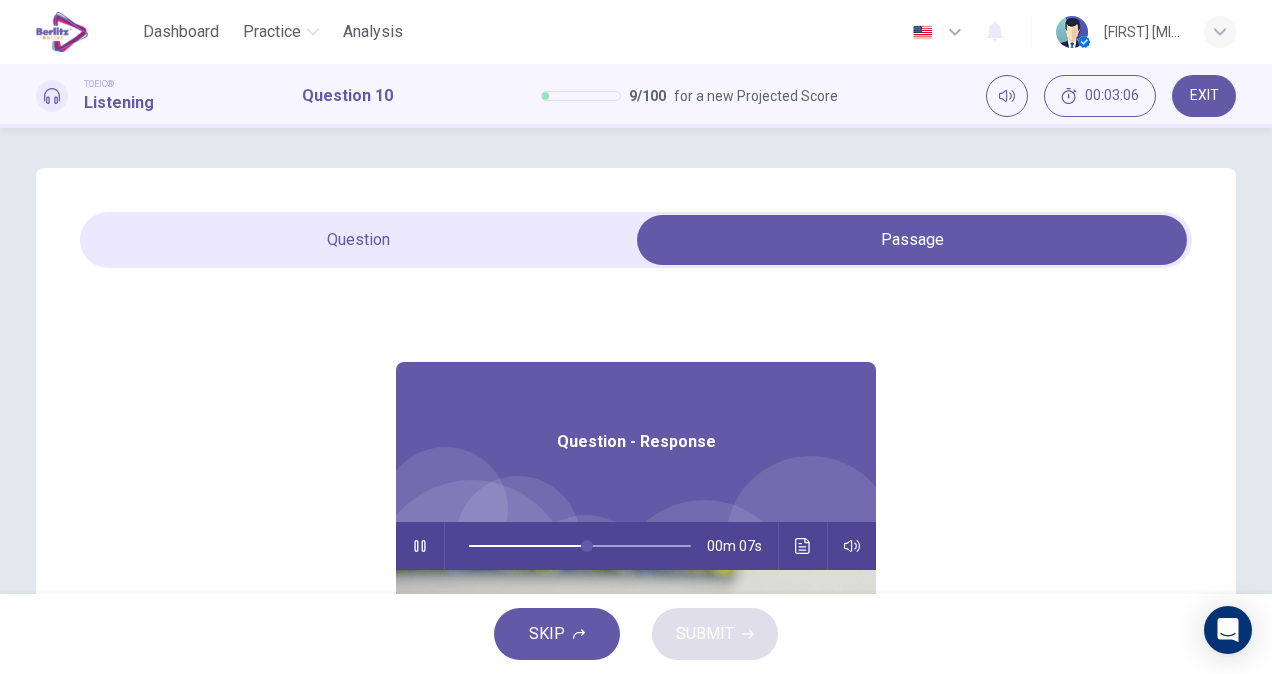 type on "**" 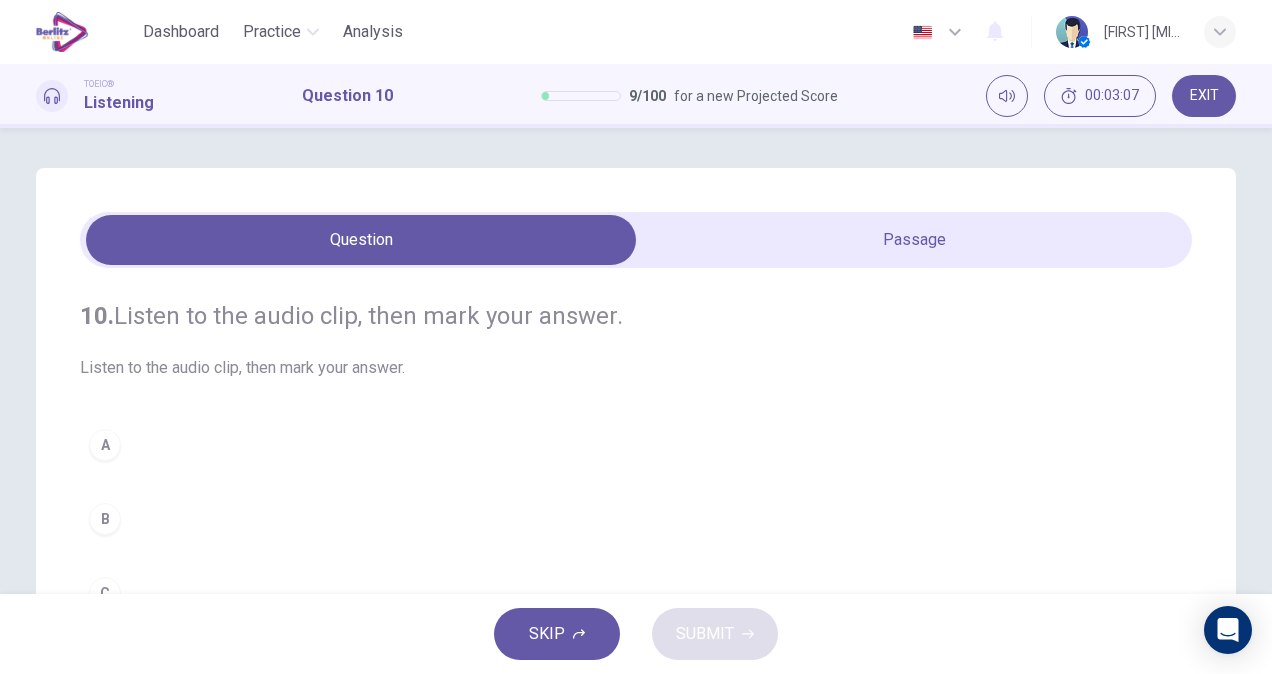 click on "A" at bounding box center [636, 445] 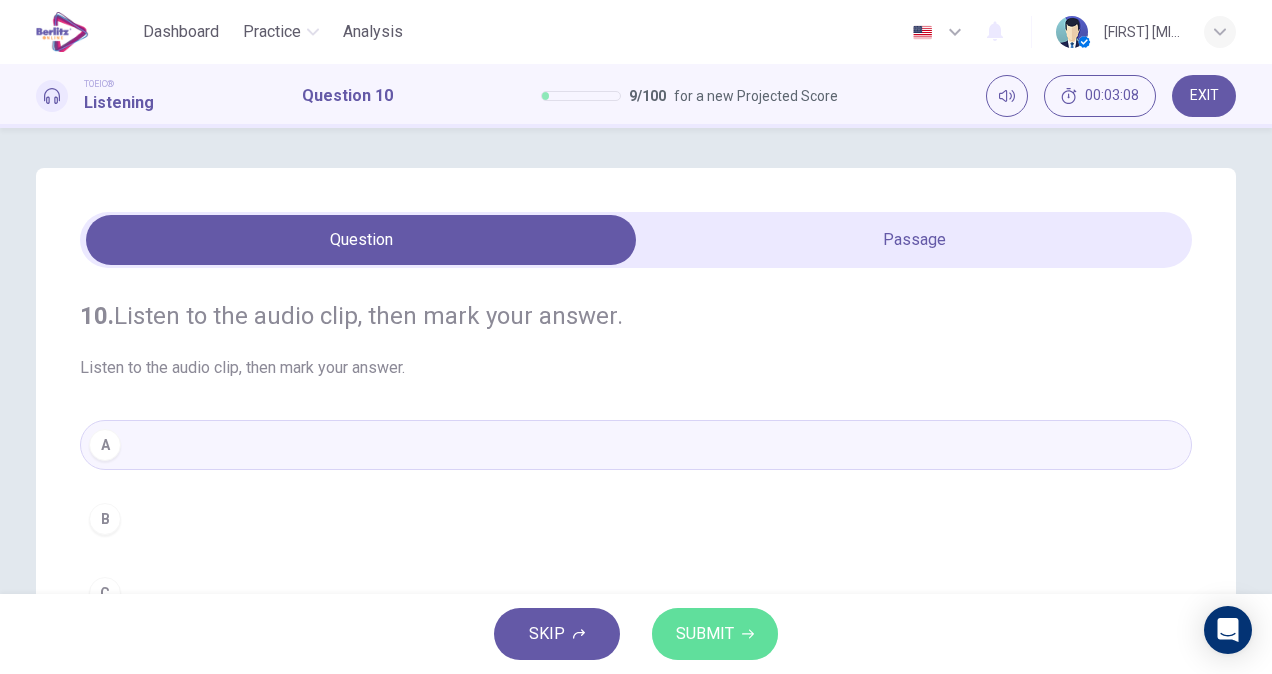 click on "SUBMIT" at bounding box center (705, 634) 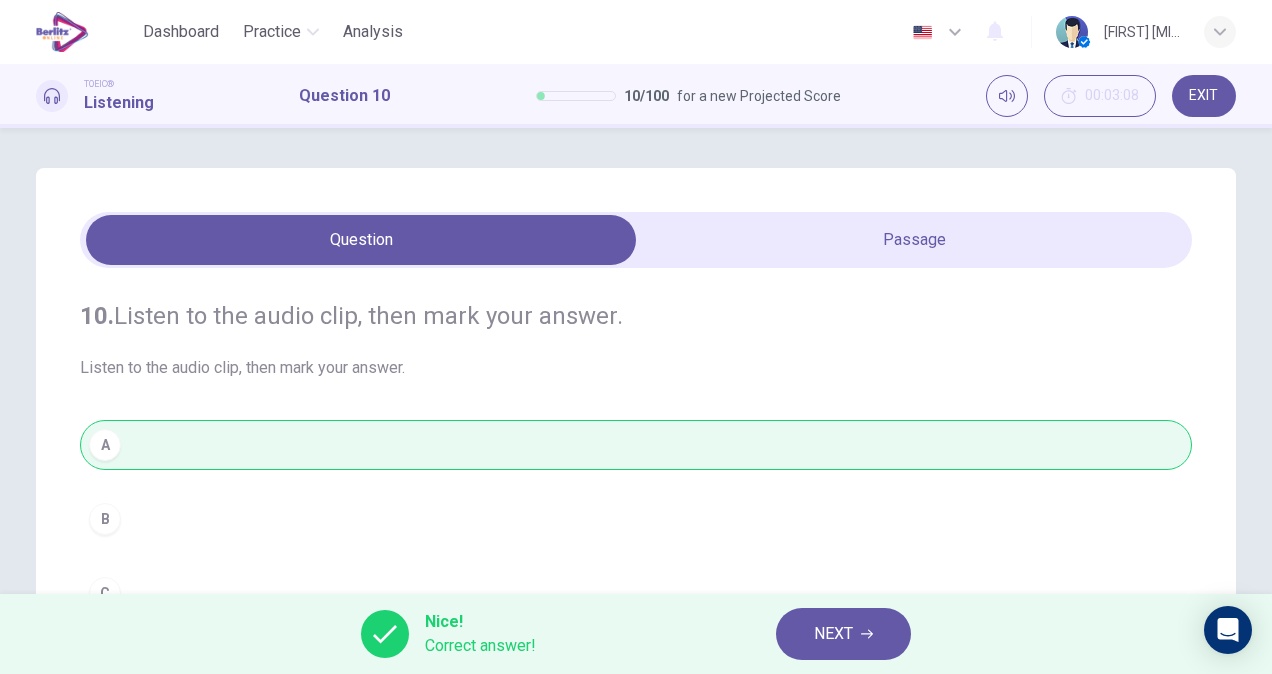 click on "NEXT" at bounding box center (843, 634) 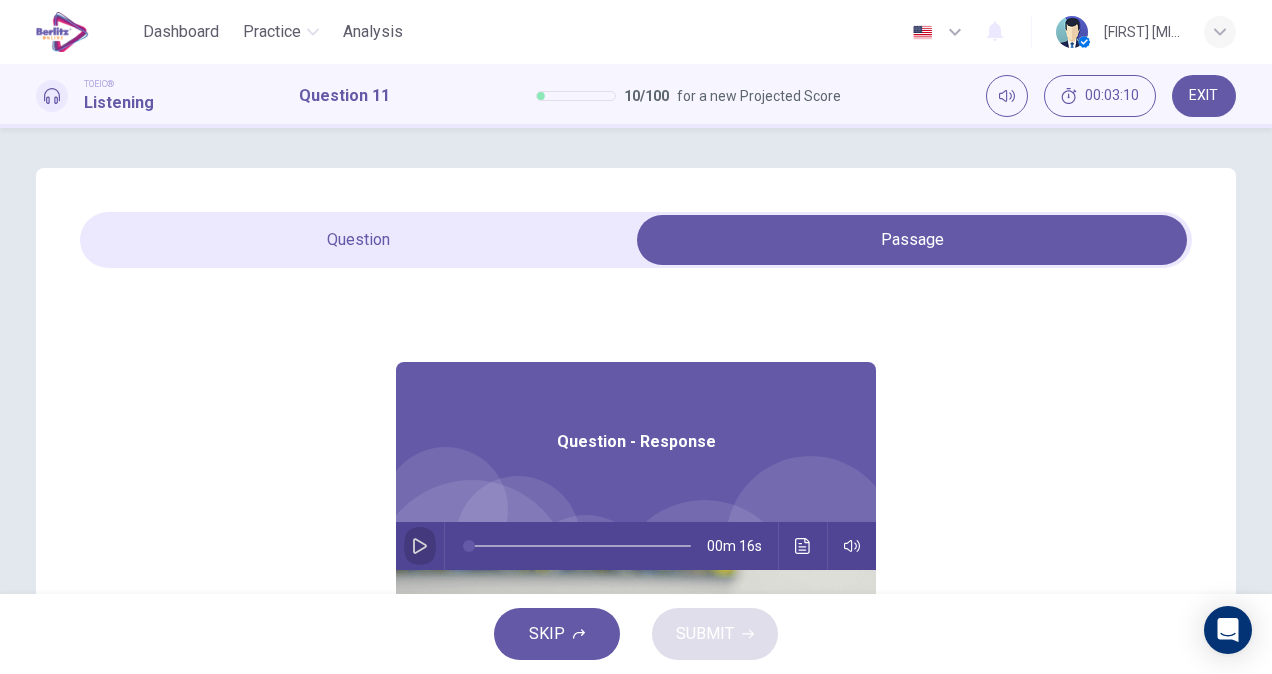 click 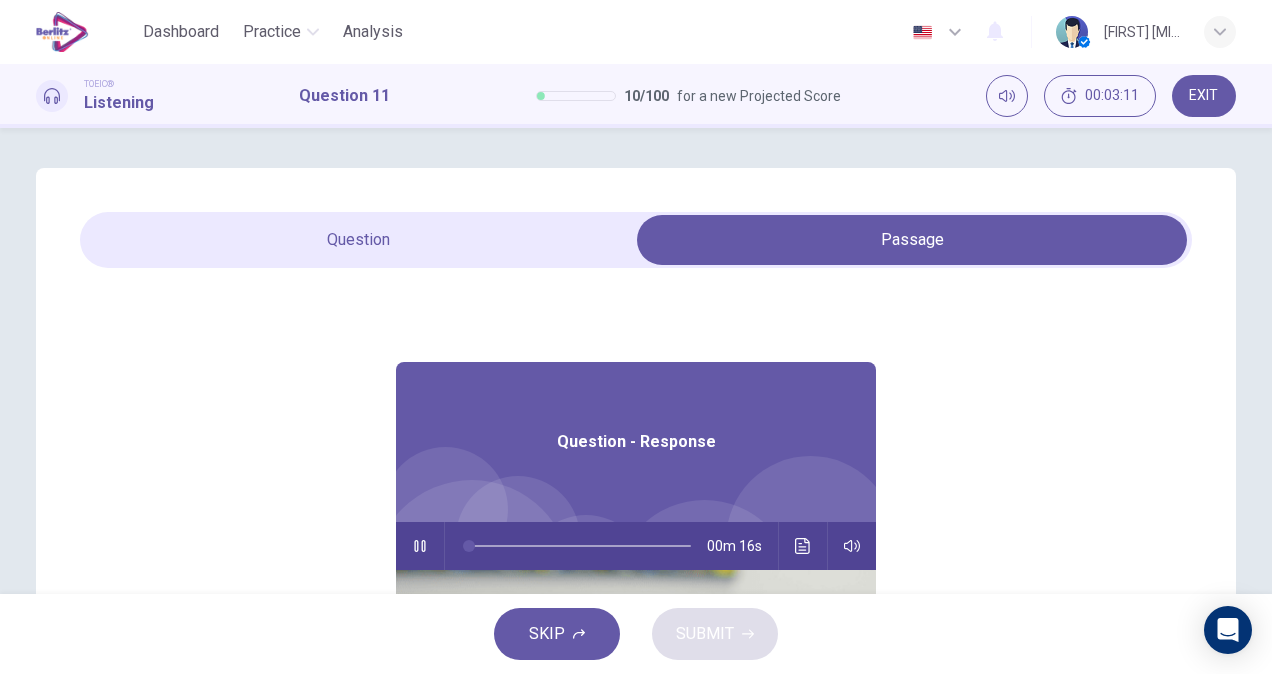 click at bounding box center [803, 546] 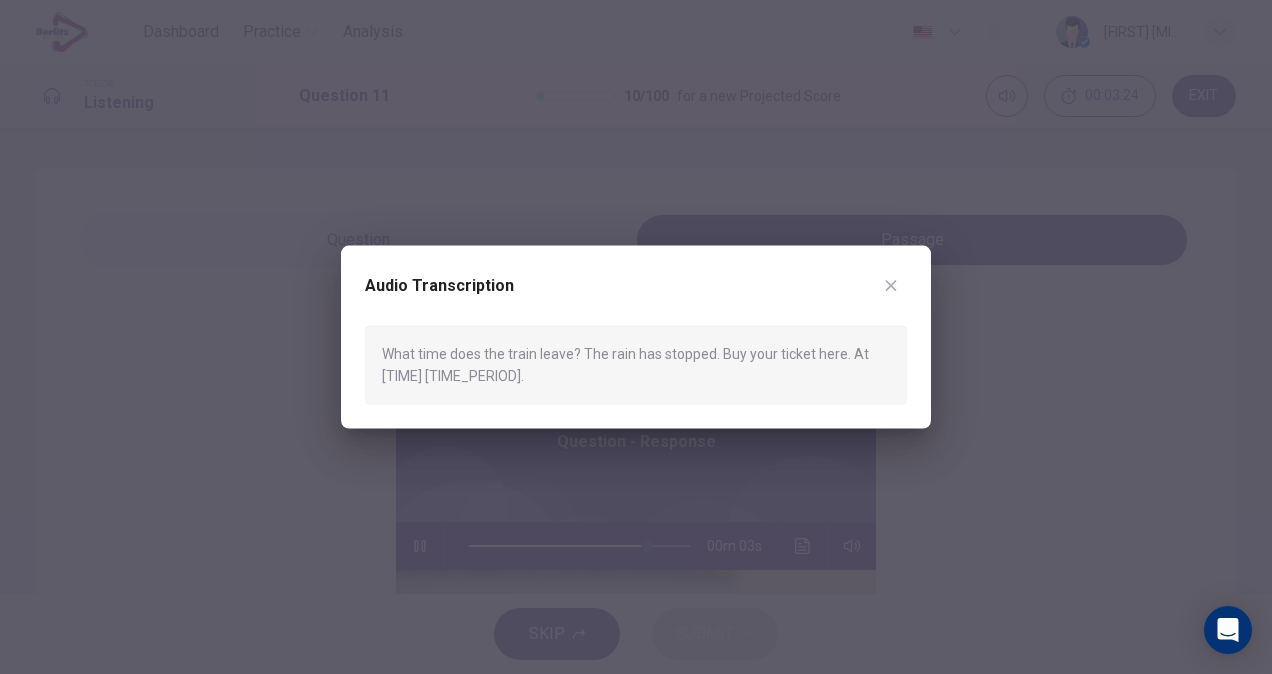 click 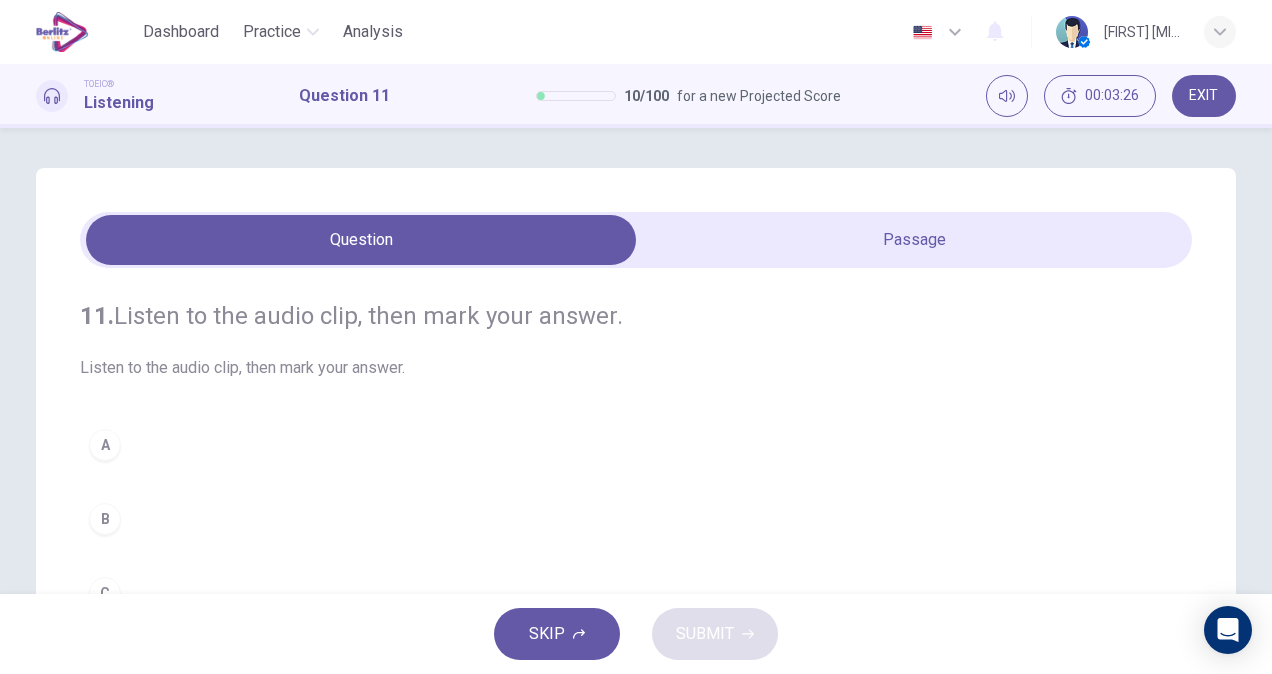 click on "SKIP SUBMIT" at bounding box center [636, 634] 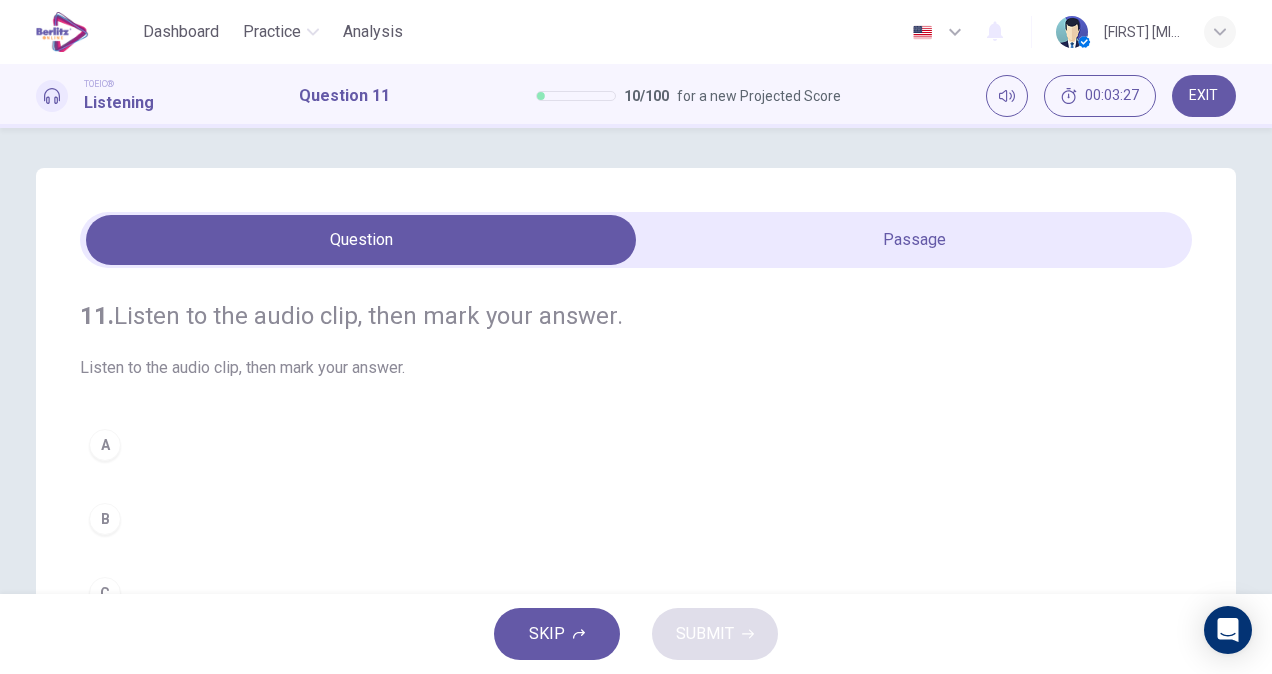 click on "C" at bounding box center [636, 593] 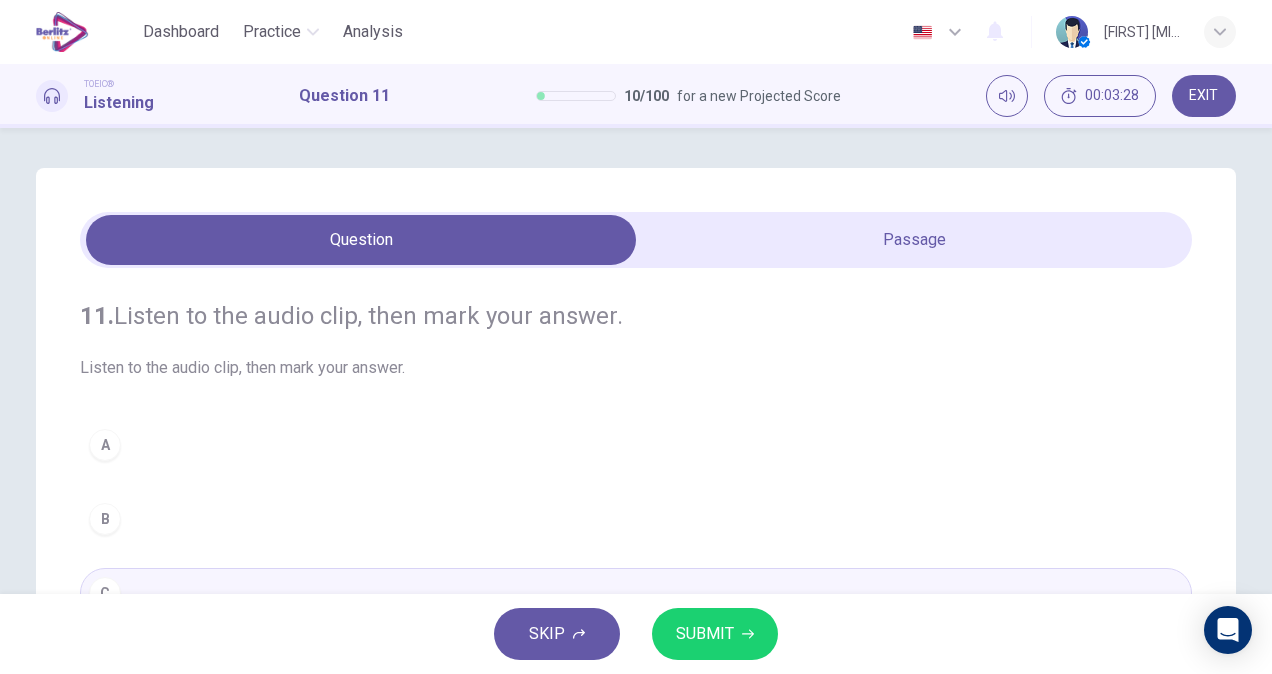 click on "SUBMIT" at bounding box center [705, 634] 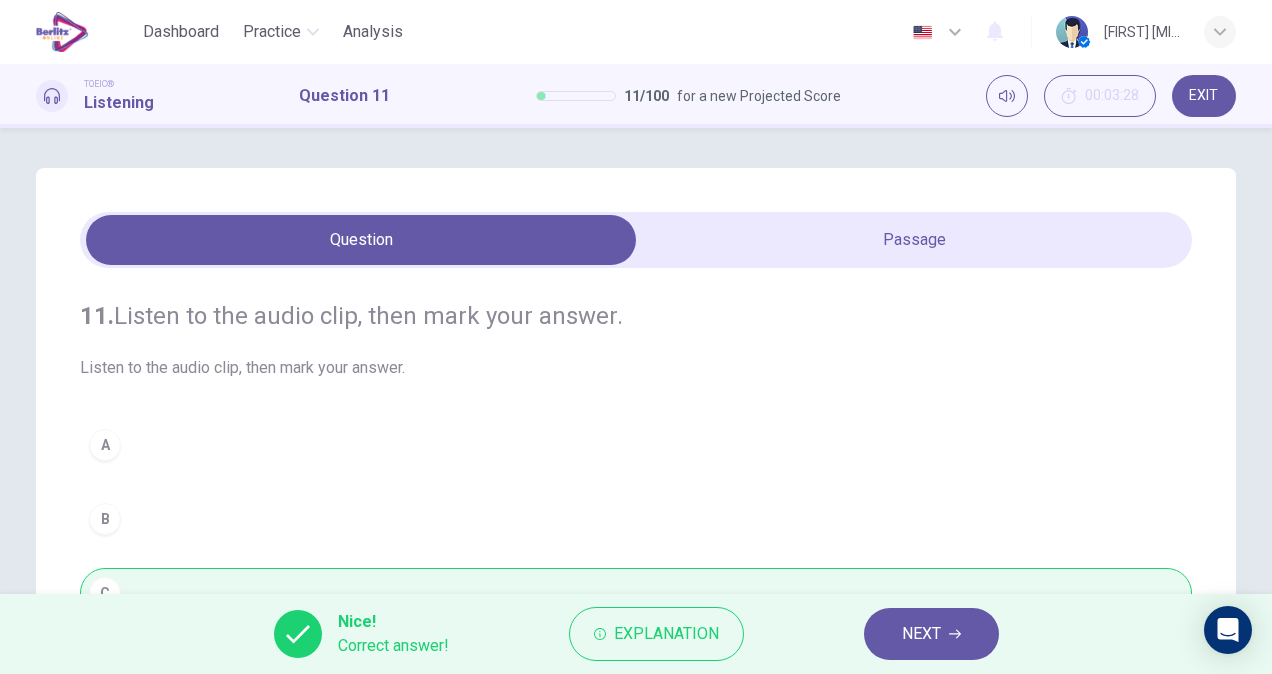 click on "NEXT" at bounding box center [931, 634] 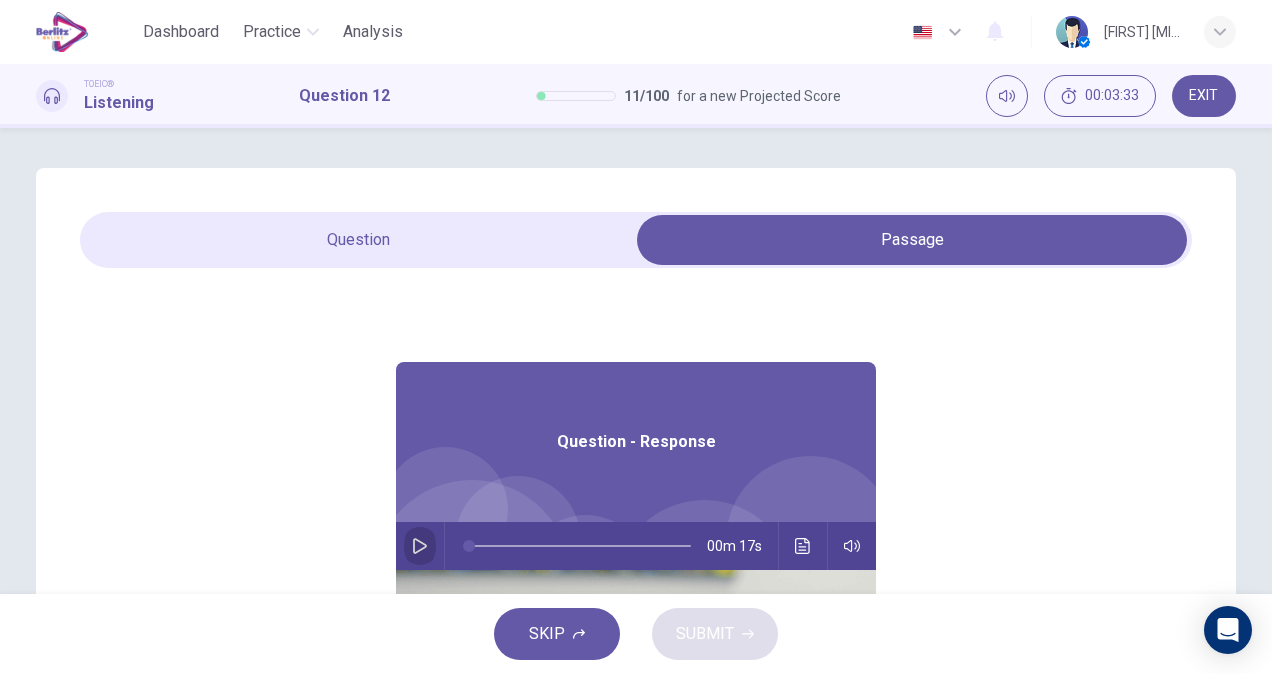 click 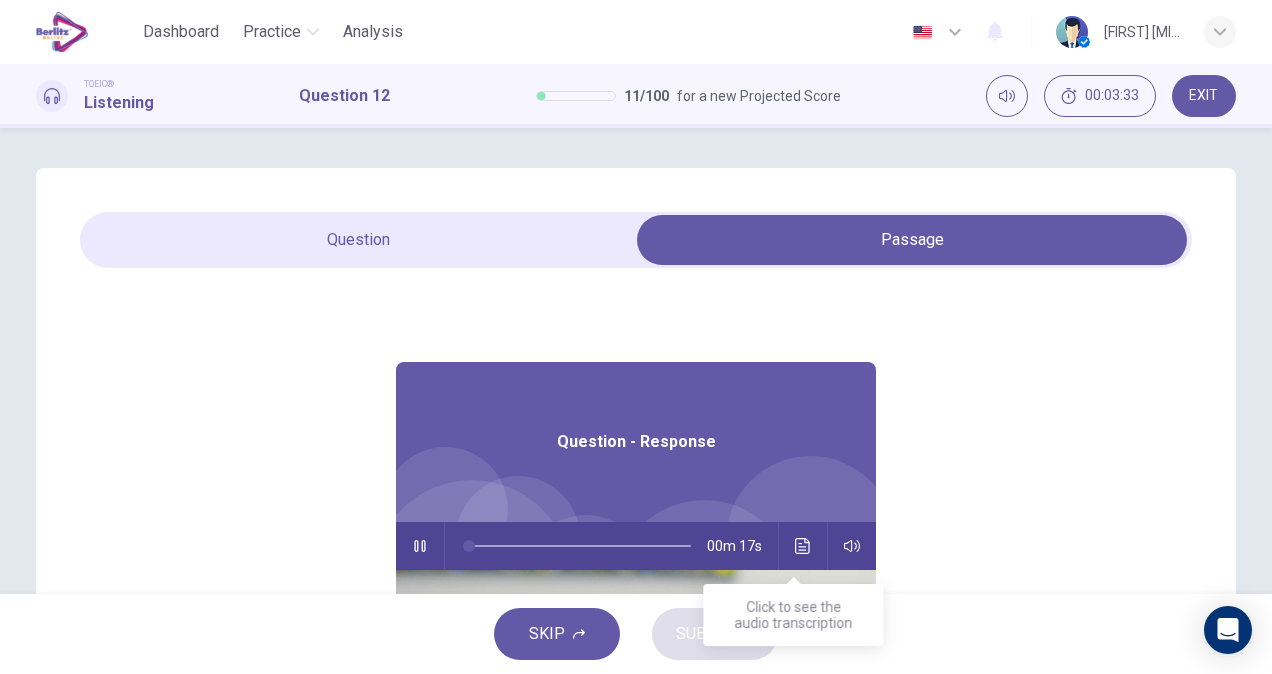 click 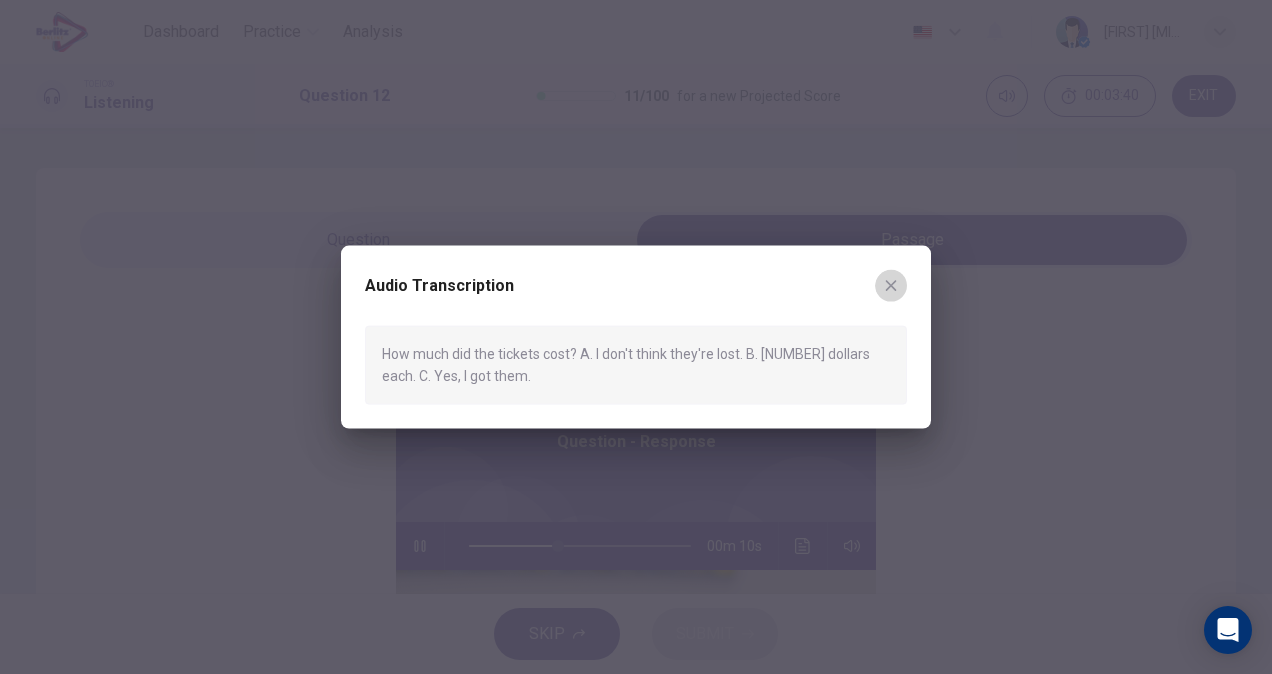 click 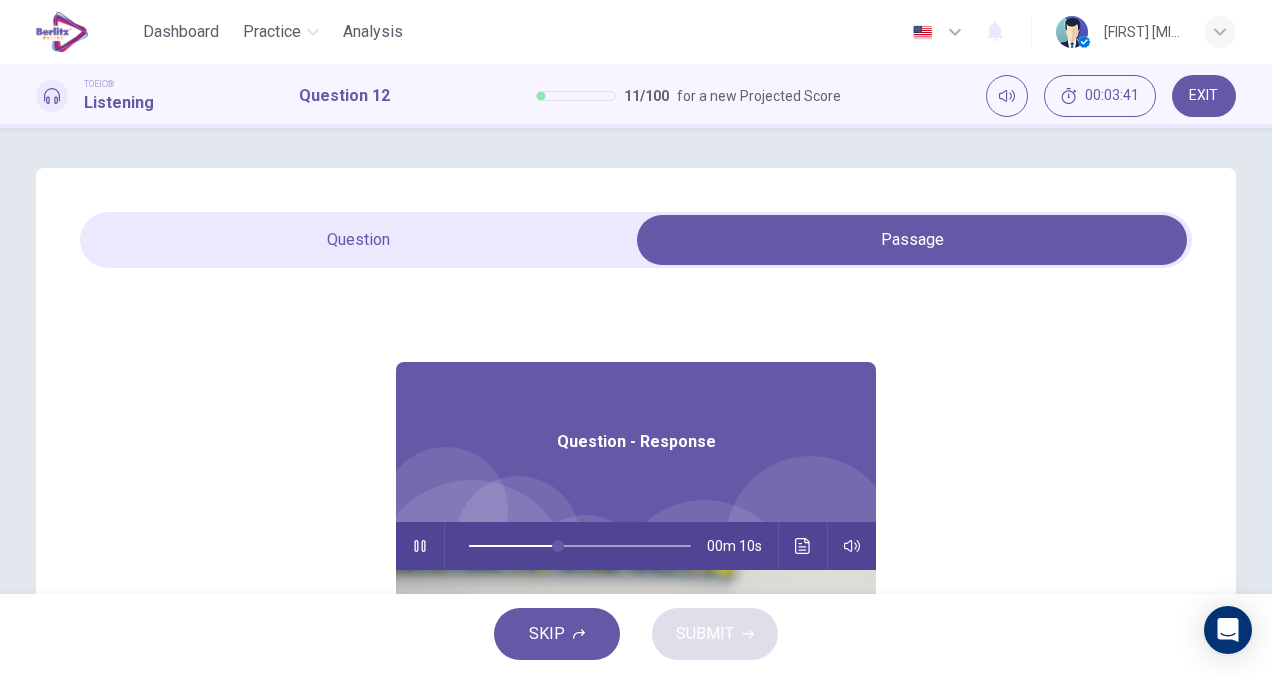type on "**" 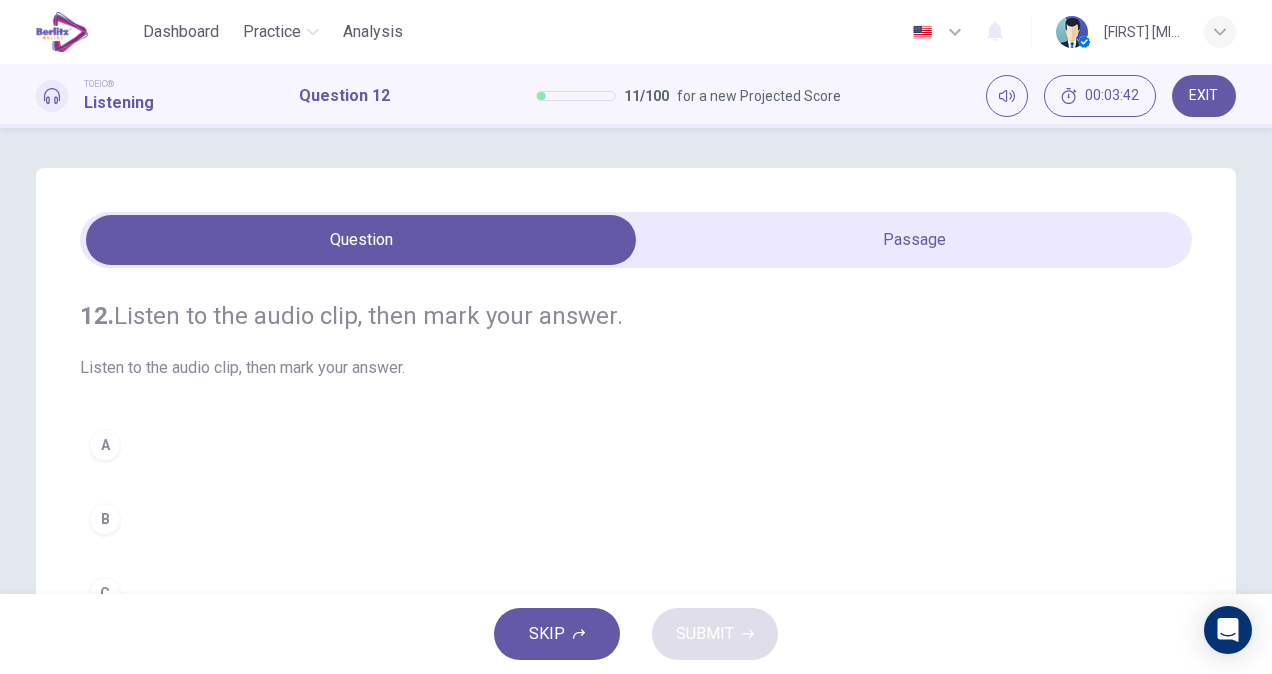 click on "A B C" at bounding box center [636, 519] 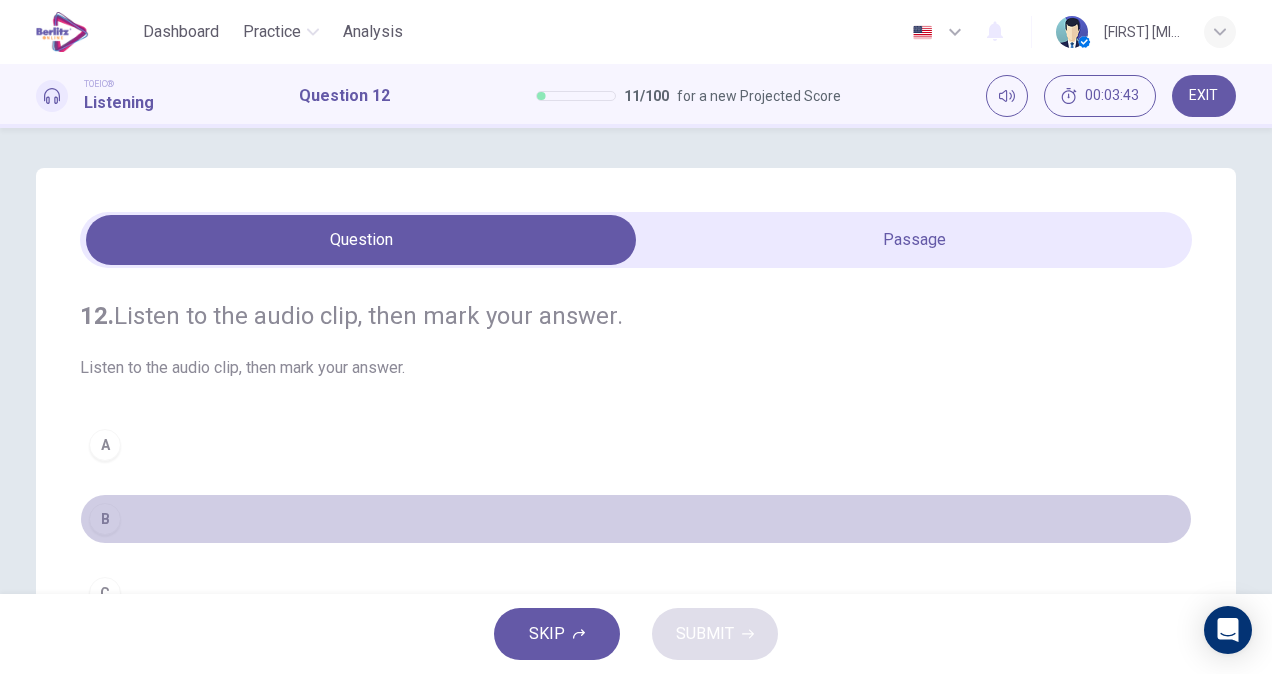 click on "B" at bounding box center [636, 519] 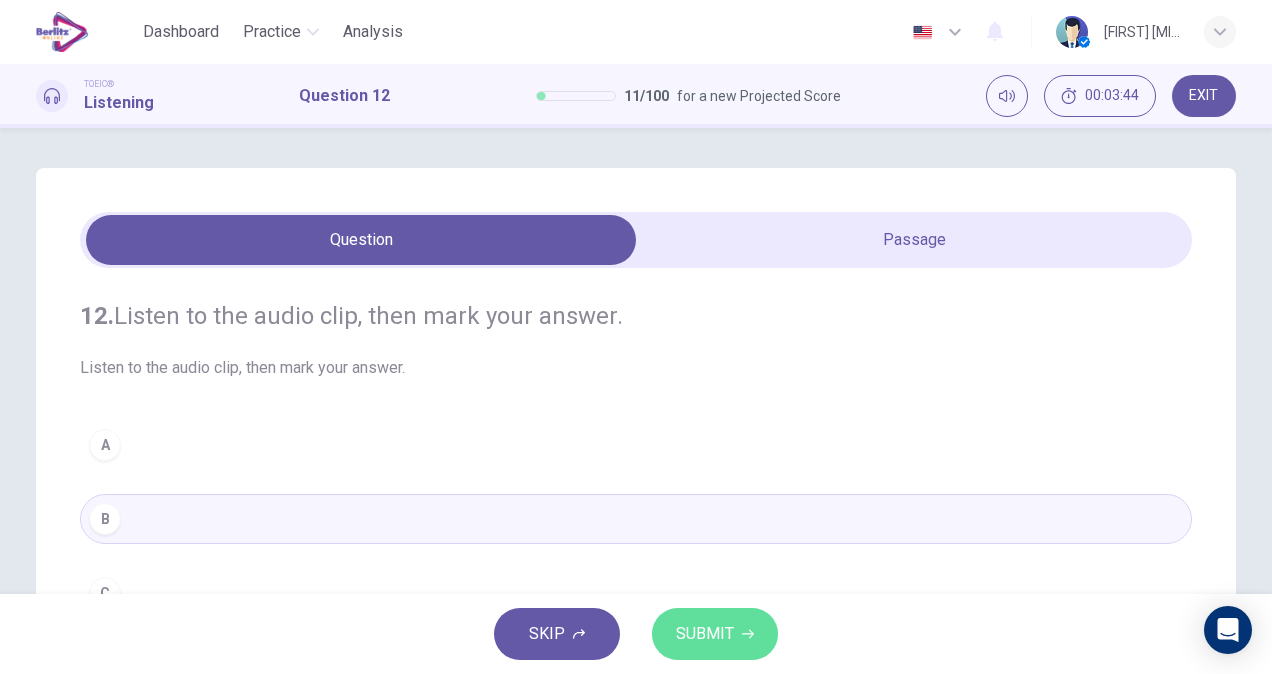 click on "SUBMIT" at bounding box center [705, 634] 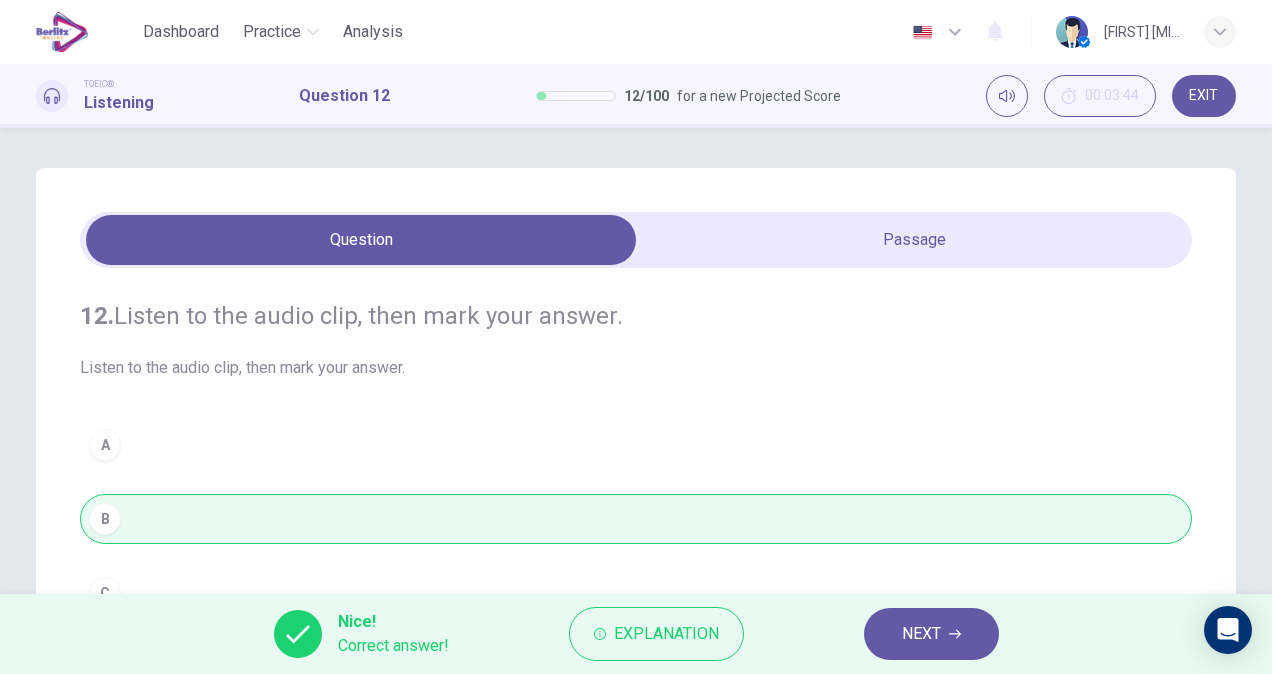 click 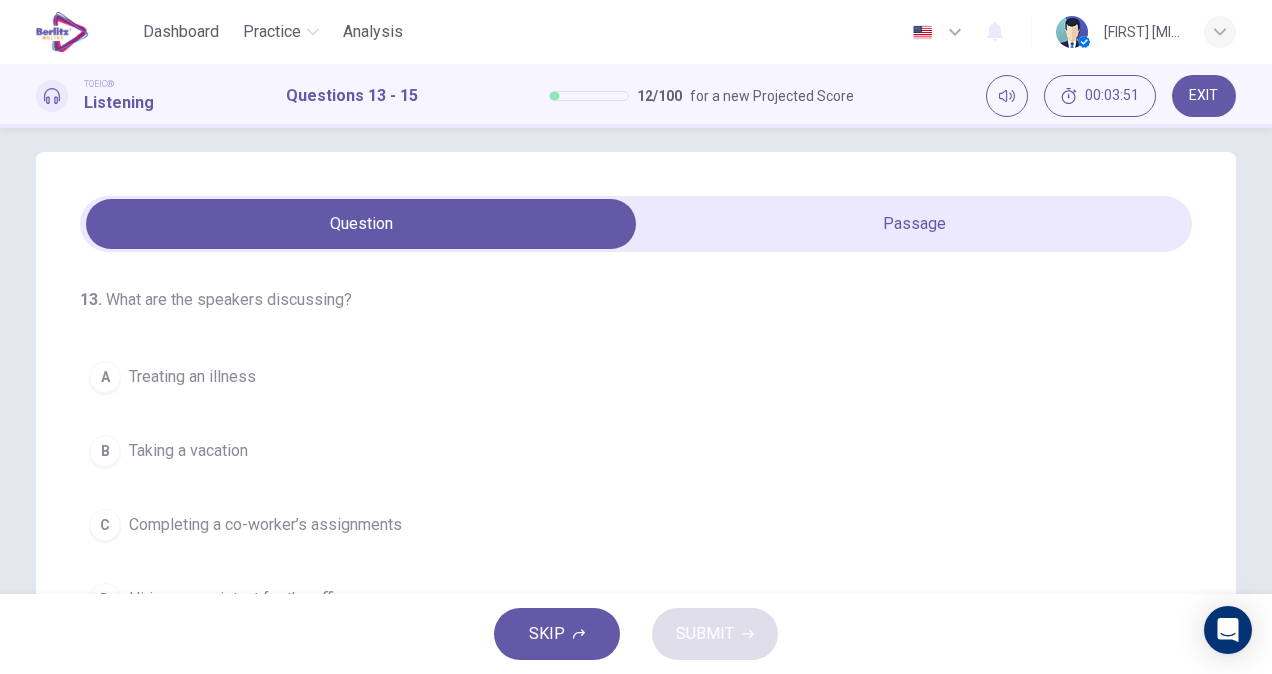 scroll, scrollTop: 0, scrollLeft: 0, axis: both 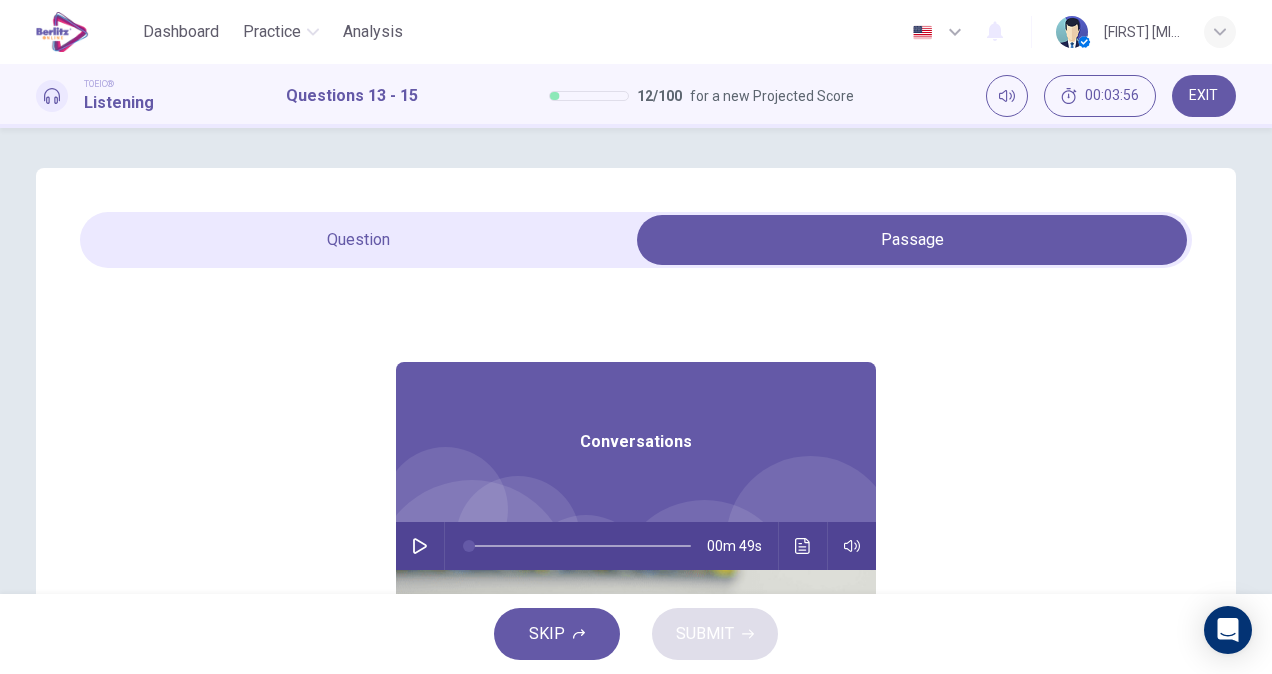 click at bounding box center (420, 546) 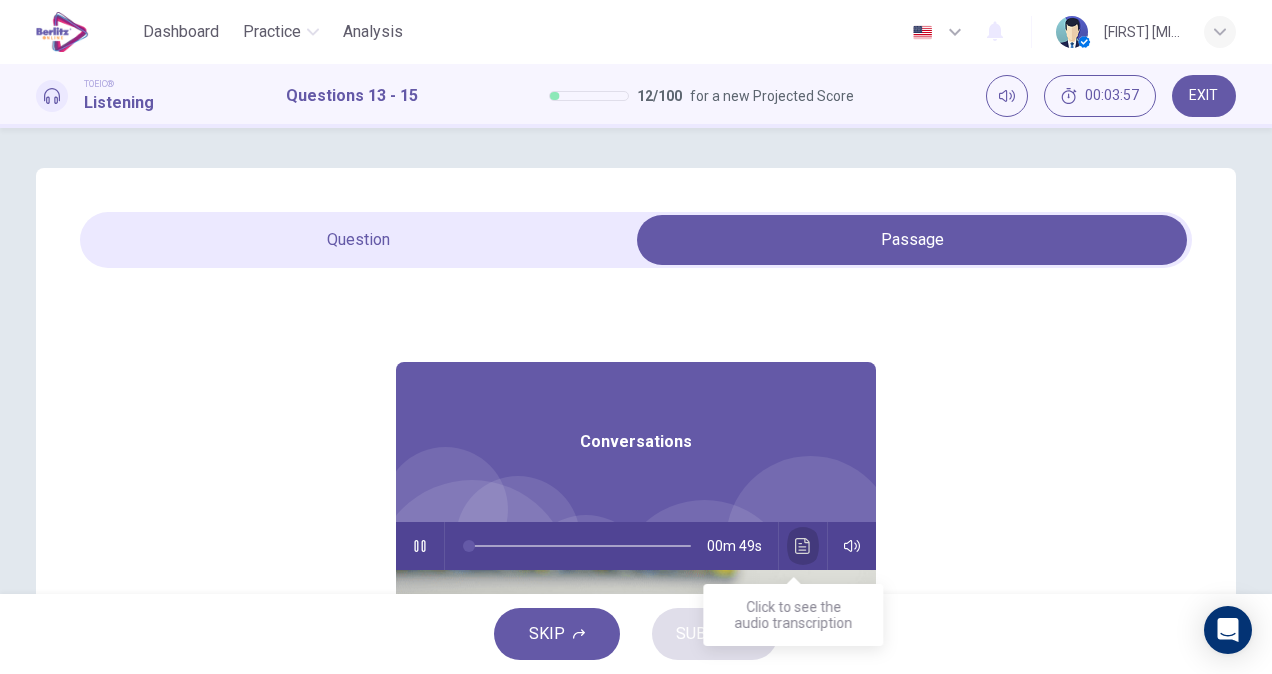 click 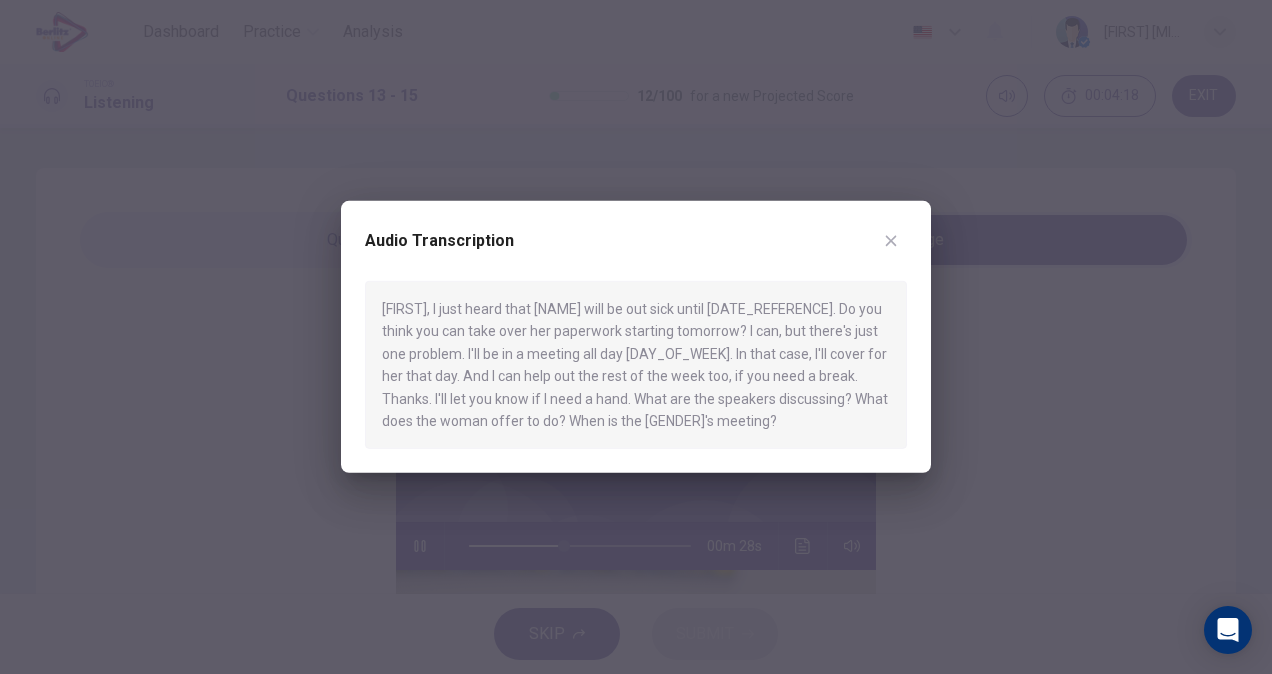 click at bounding box center [636, 337] 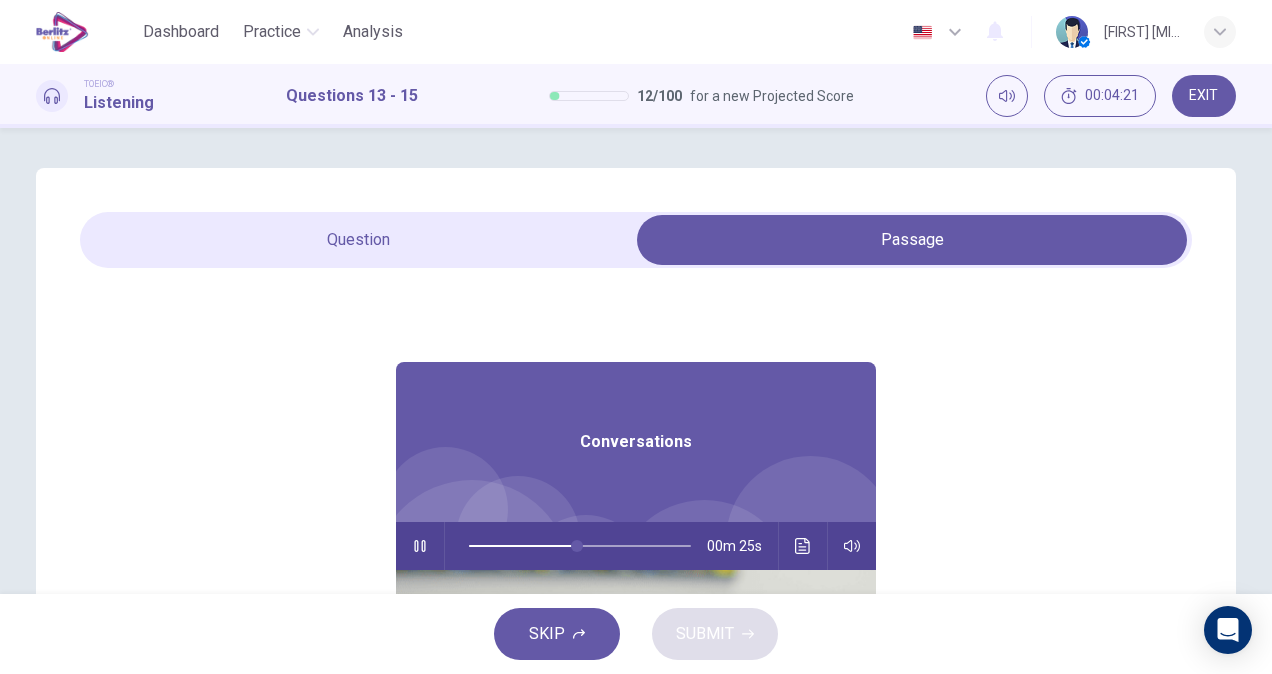 type on "**" 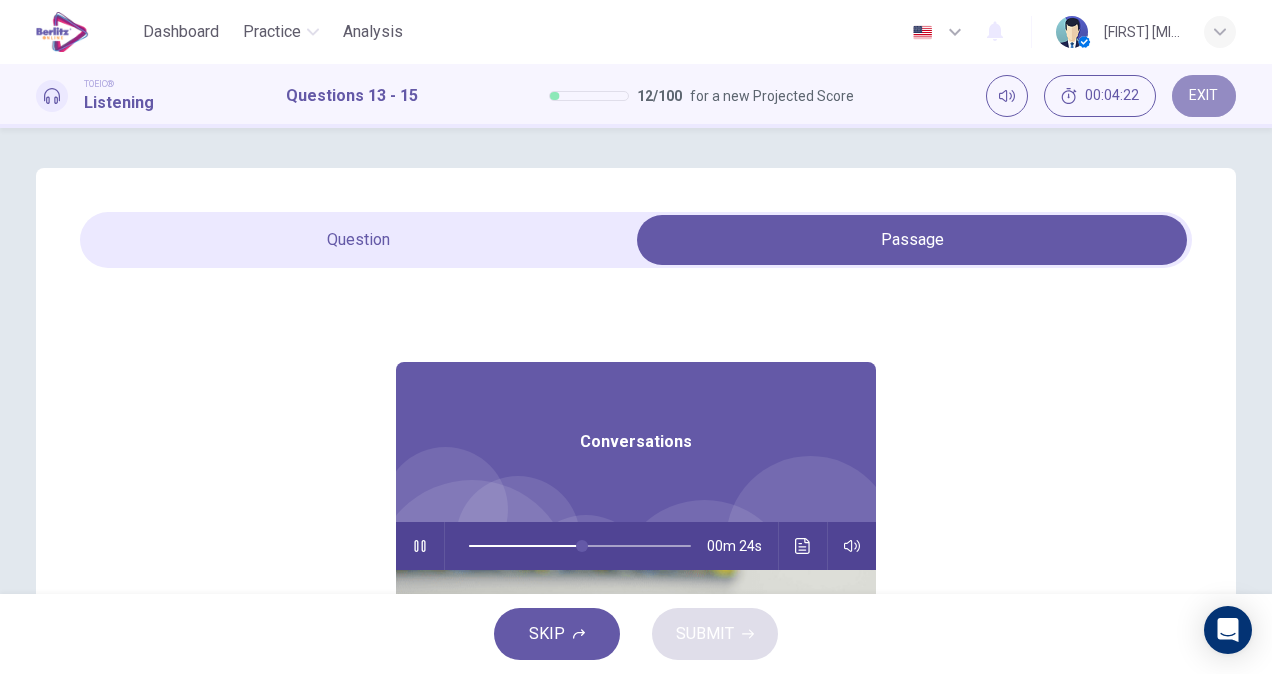 click on "EXIT" at bounding box center (1203, 96) 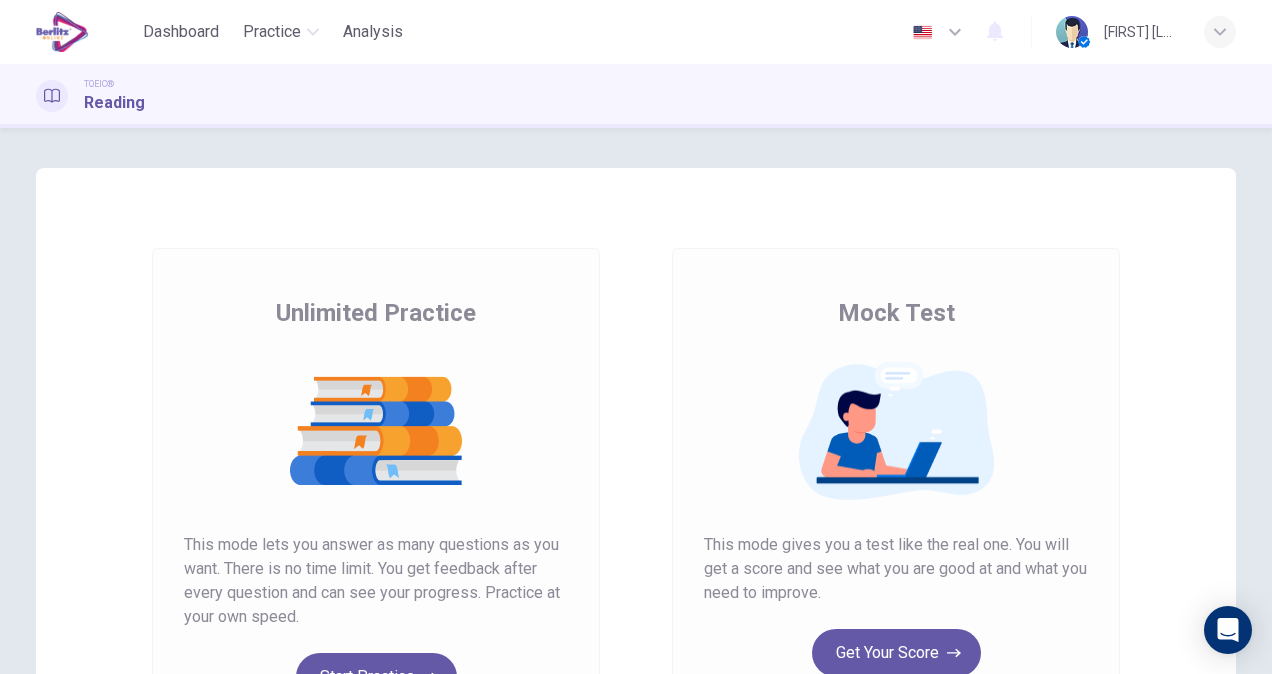 scroll, scrollTop: 0, scrollLeft: 0, axis: both 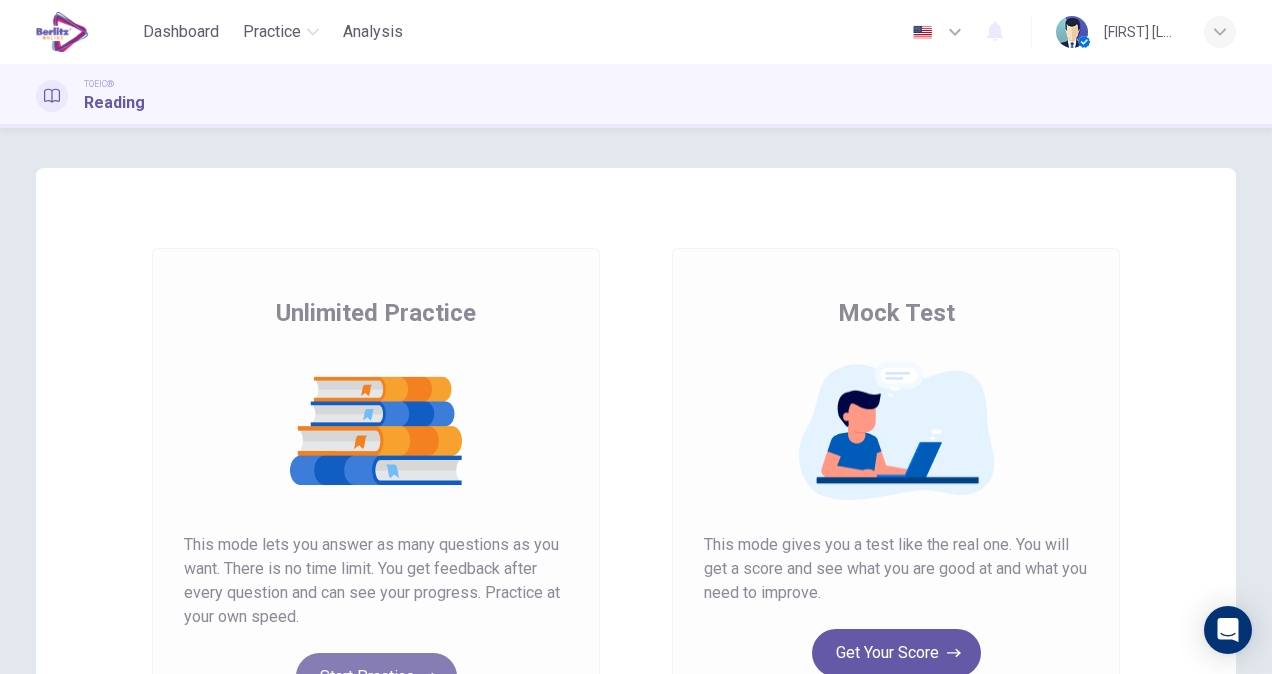 click on "Start Practice" at bounding box center [376, 677] 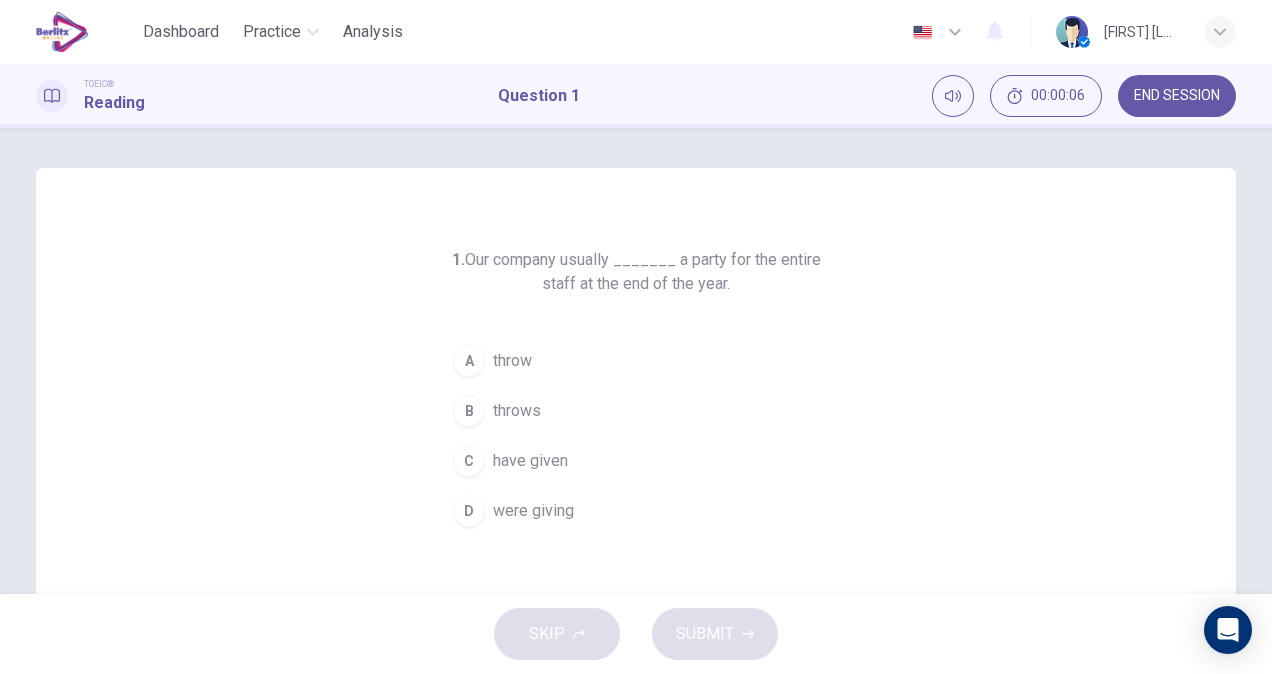 drag, startPoint x: 675, startPoint y: 264, endPoint x: 810, endPoint y: 306, distance: 141.38246 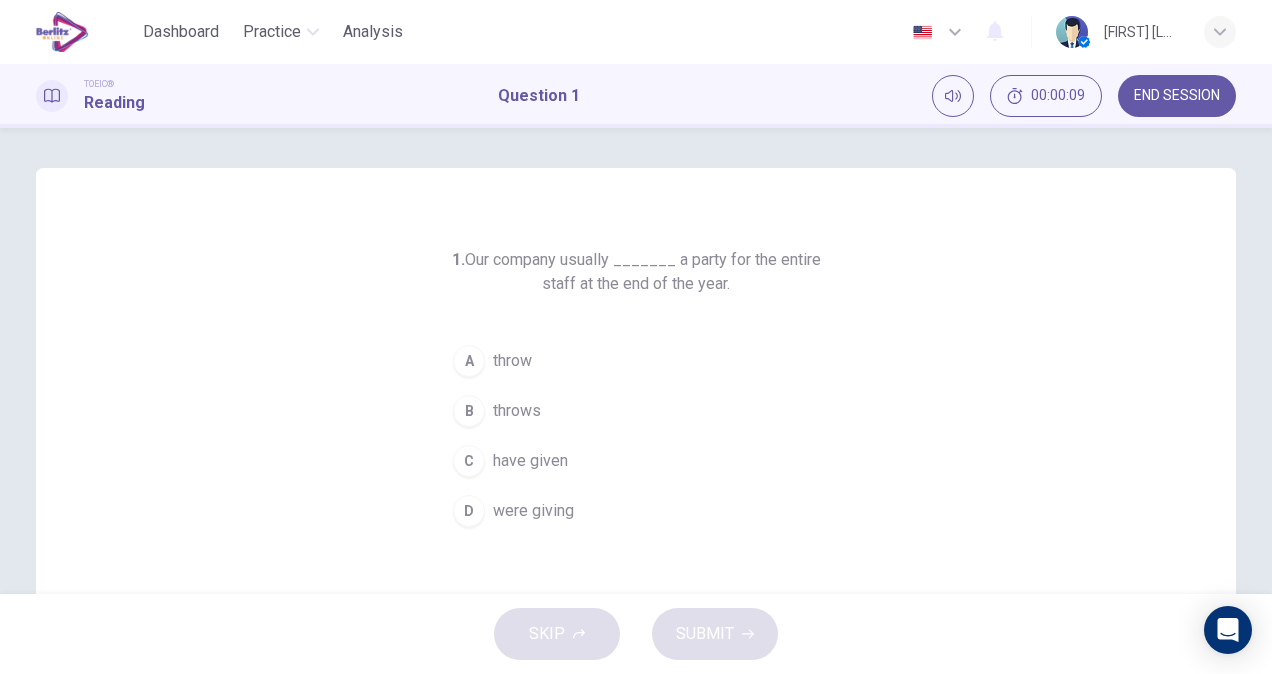 scroll, scrollTop: 77, scrollLeft: 0, axis: vertical 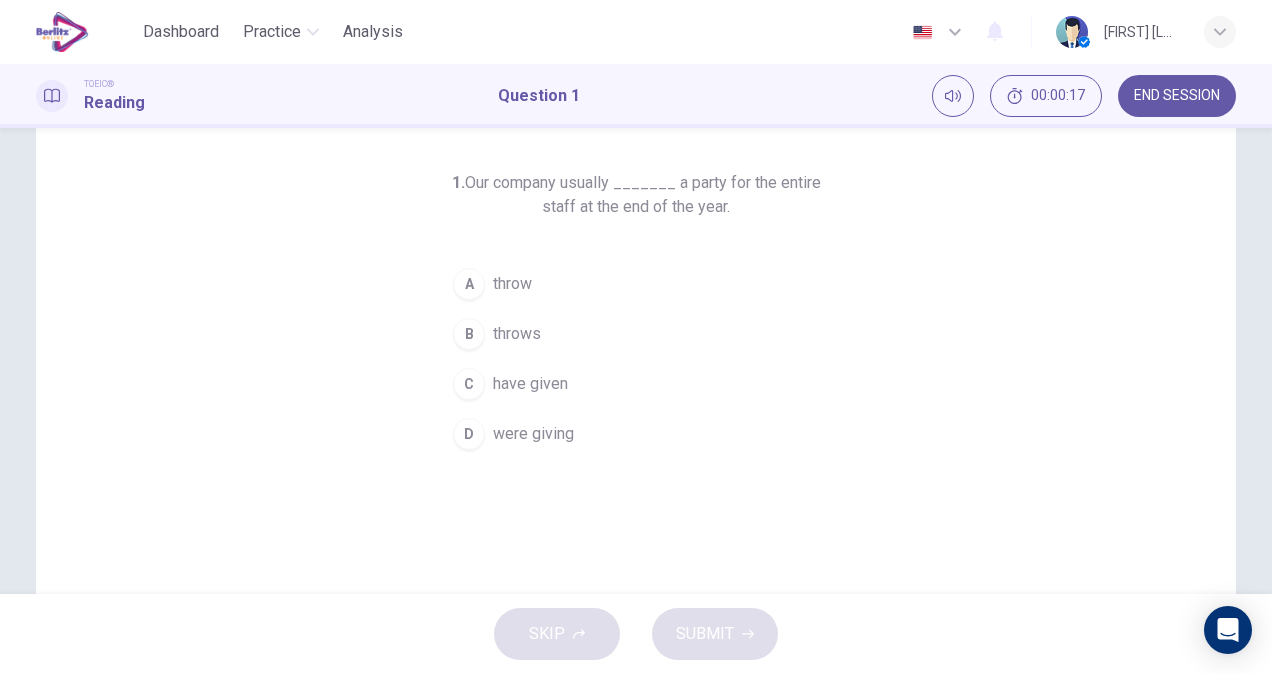 click on "D were giving" at bounding box center (636, 434) 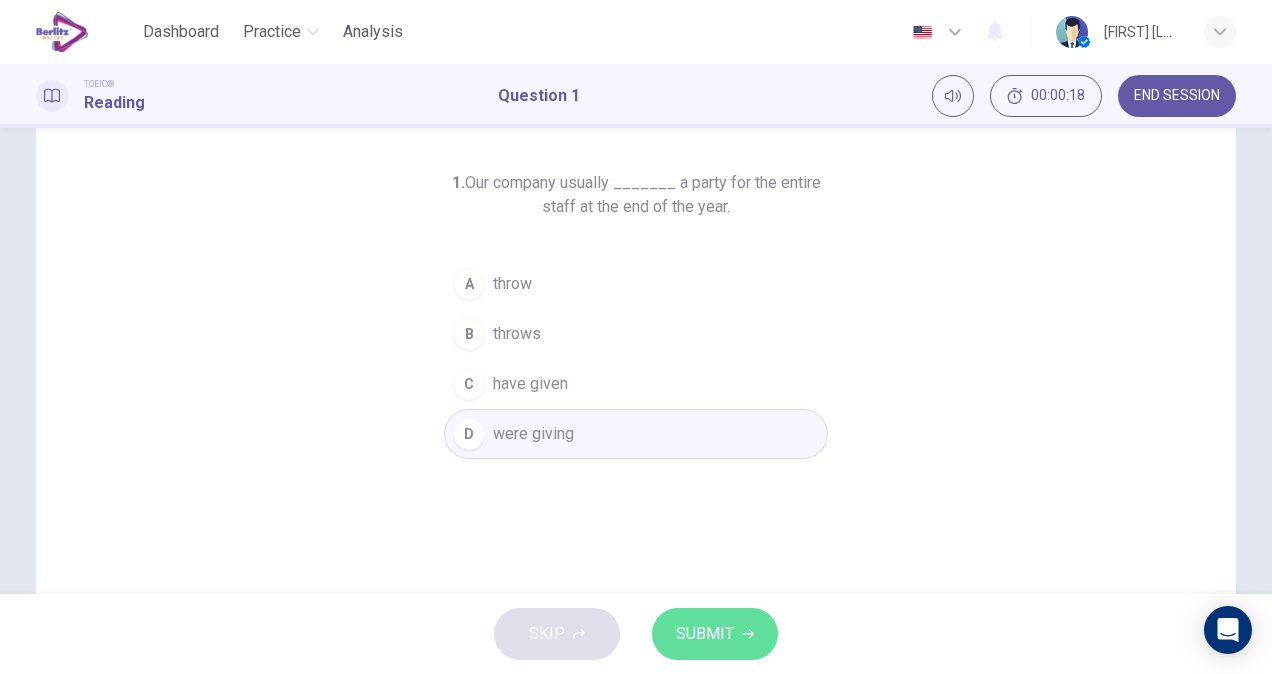 click on "SUBMIT" at bounding box center (705, 634) 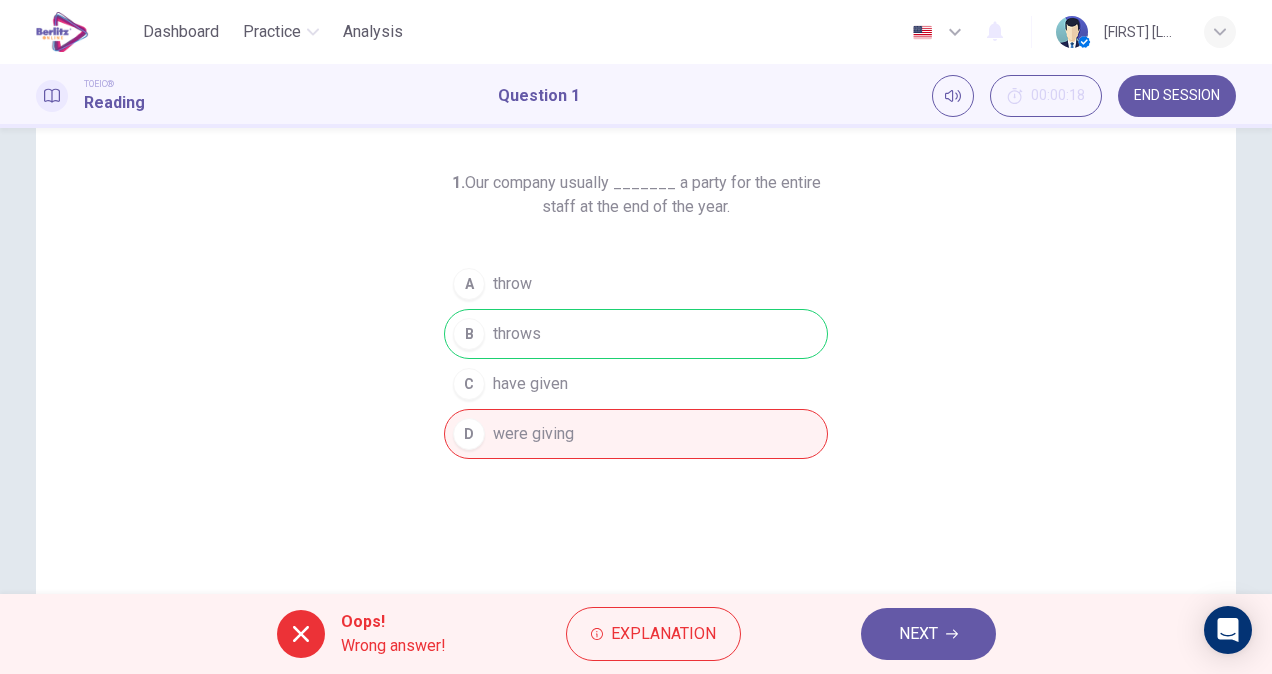 click on "NEXT" at bounding box center (928, 634) 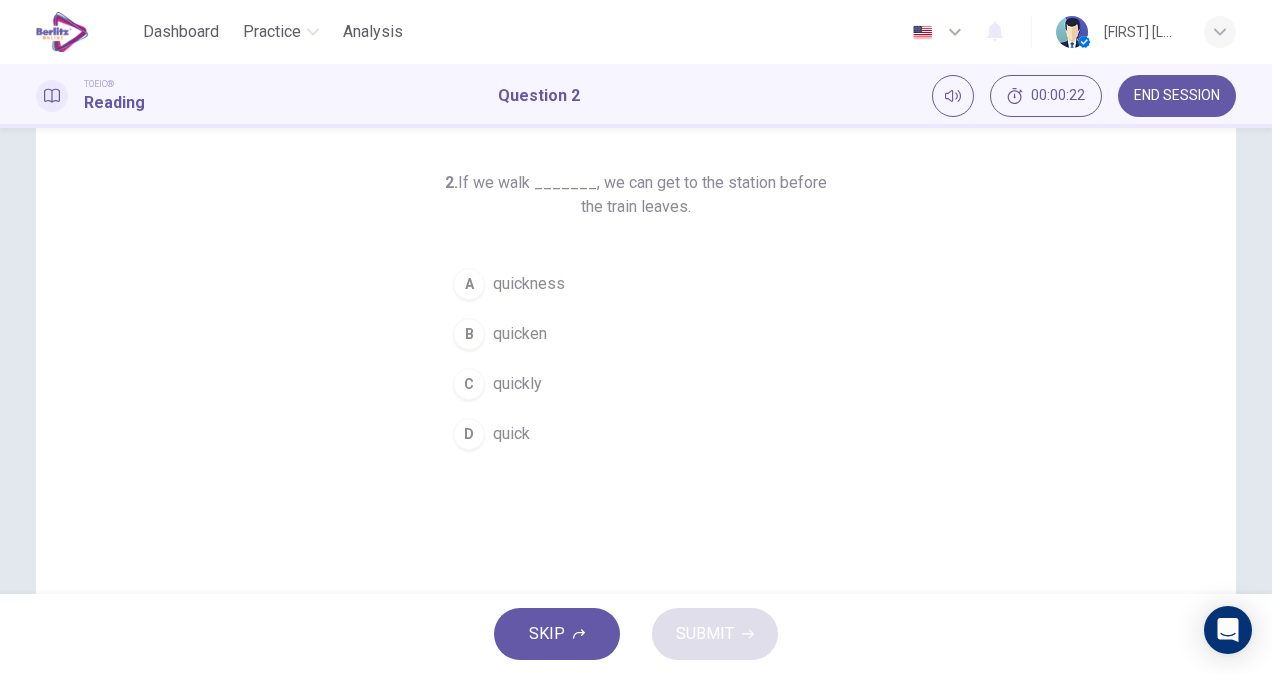 click on "C quickly" at bounding box center [636, 384] 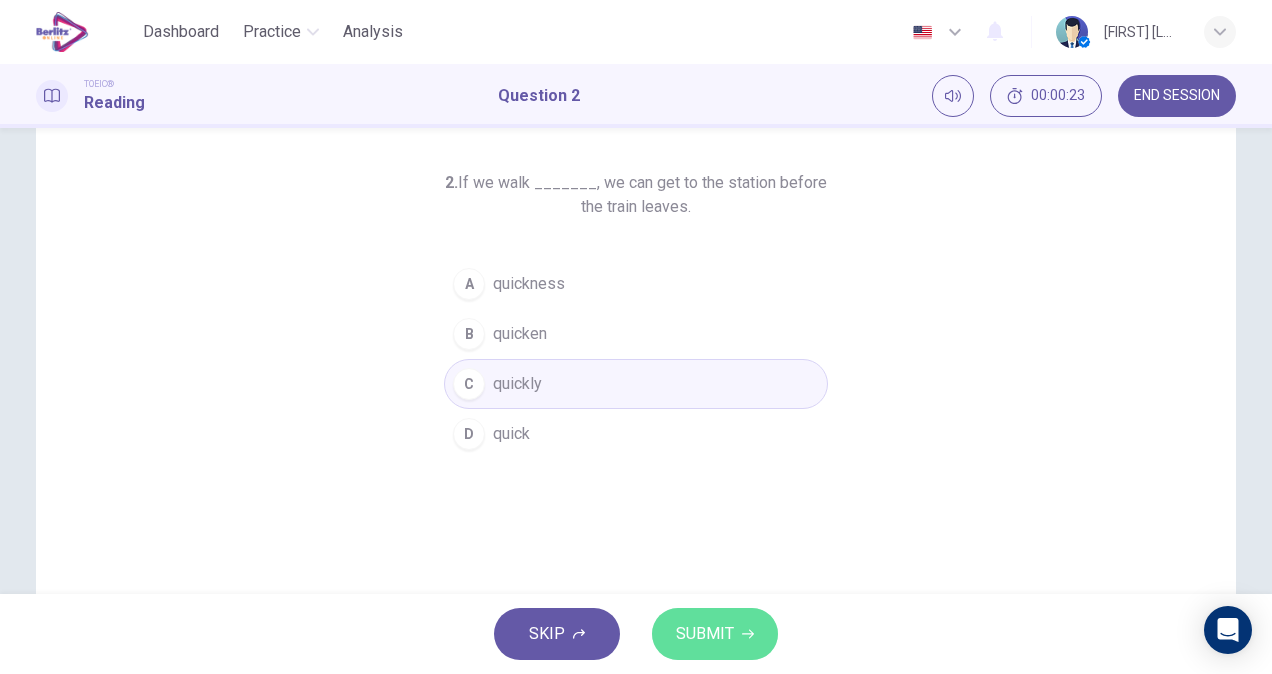 click on "SUBMIT" at bounding box center [705, 634] 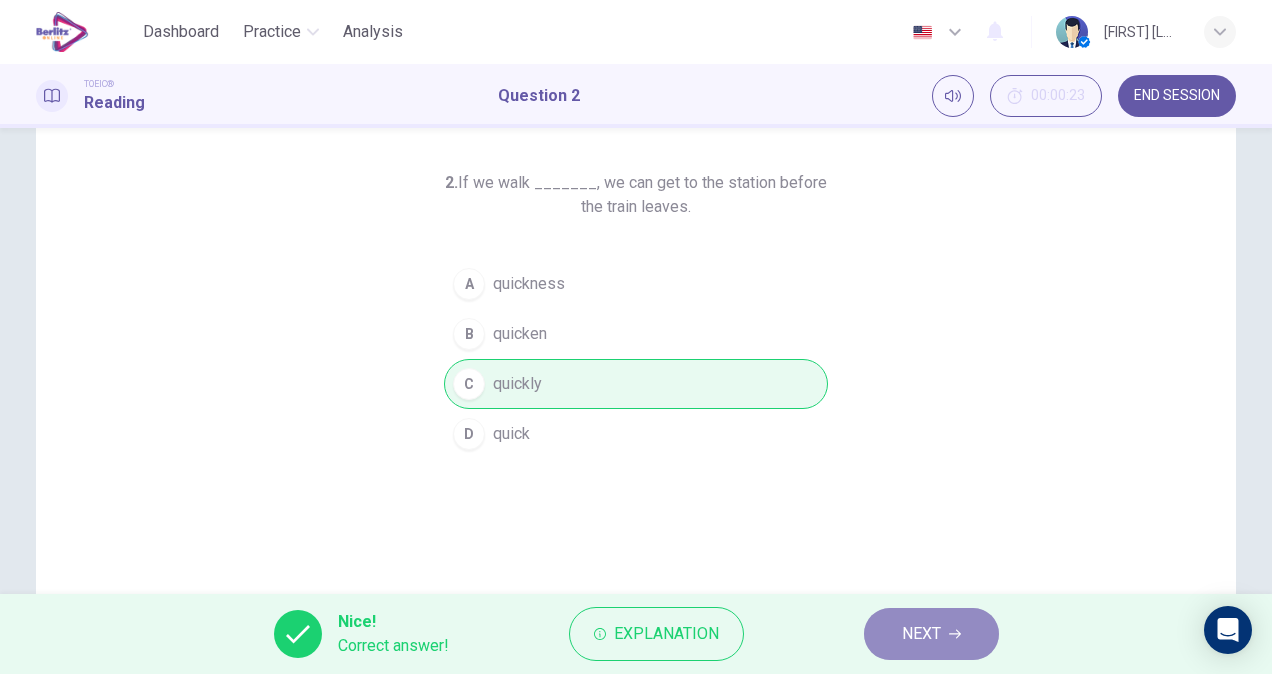 click on "NEXT" at bounding box center (921, 634) 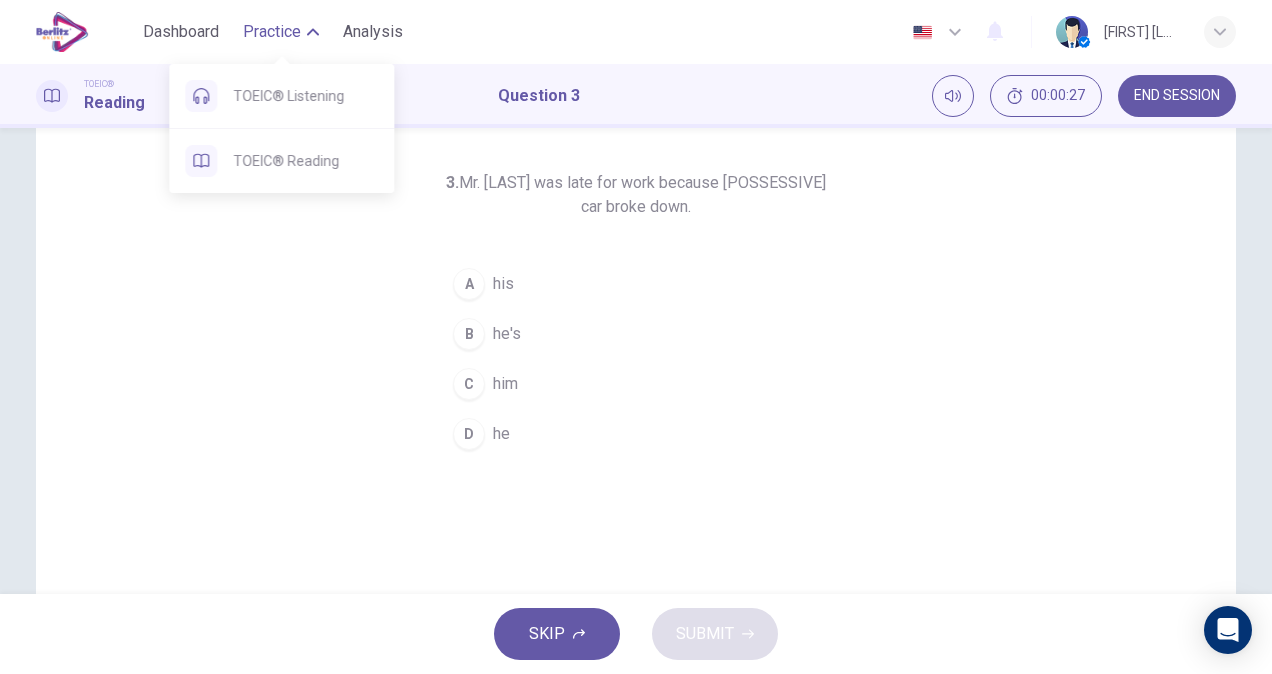 click on "Practice" at bounding box center (281, 32) 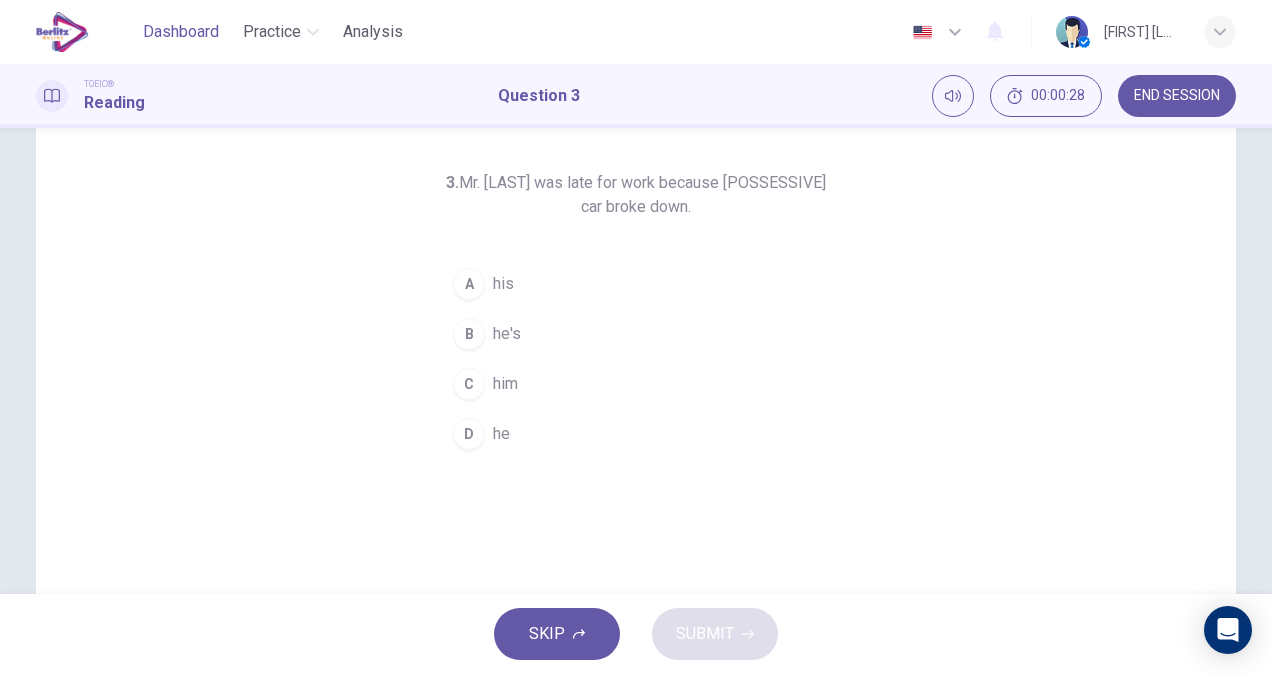click on "Dashboard" at bounding box center [181, 32] 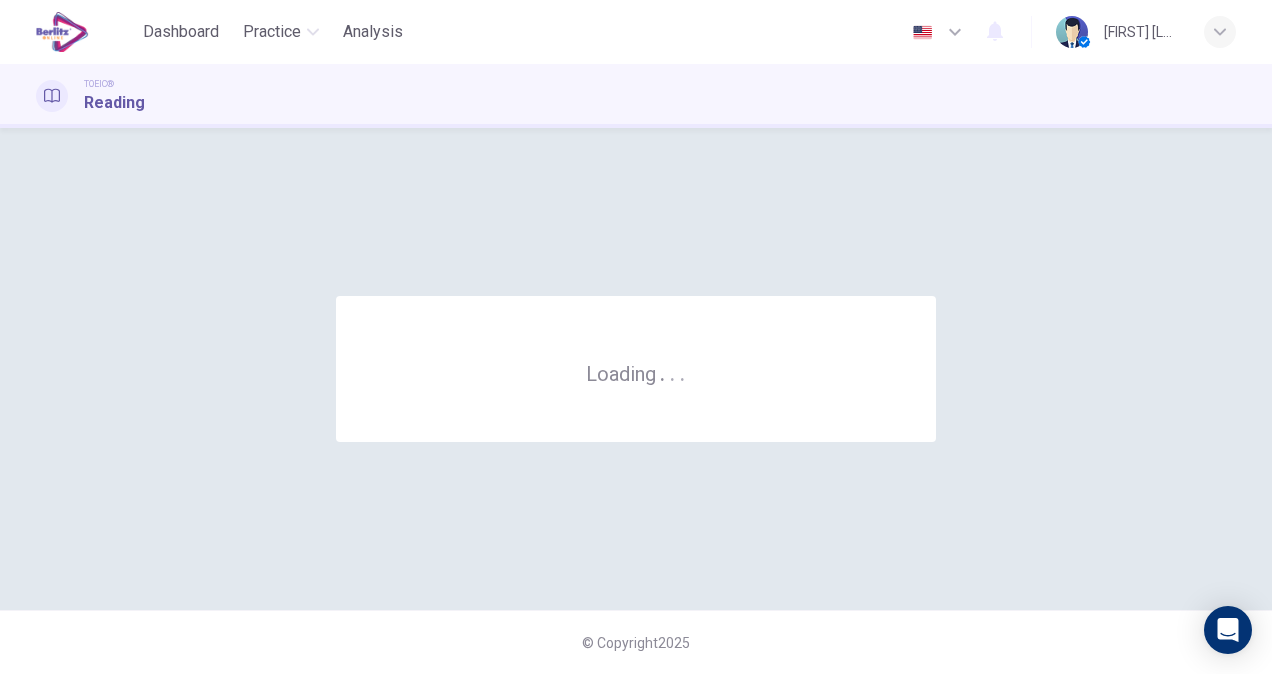 scroll, scrollTop: 0, scrollLeft: 0, axis: both 